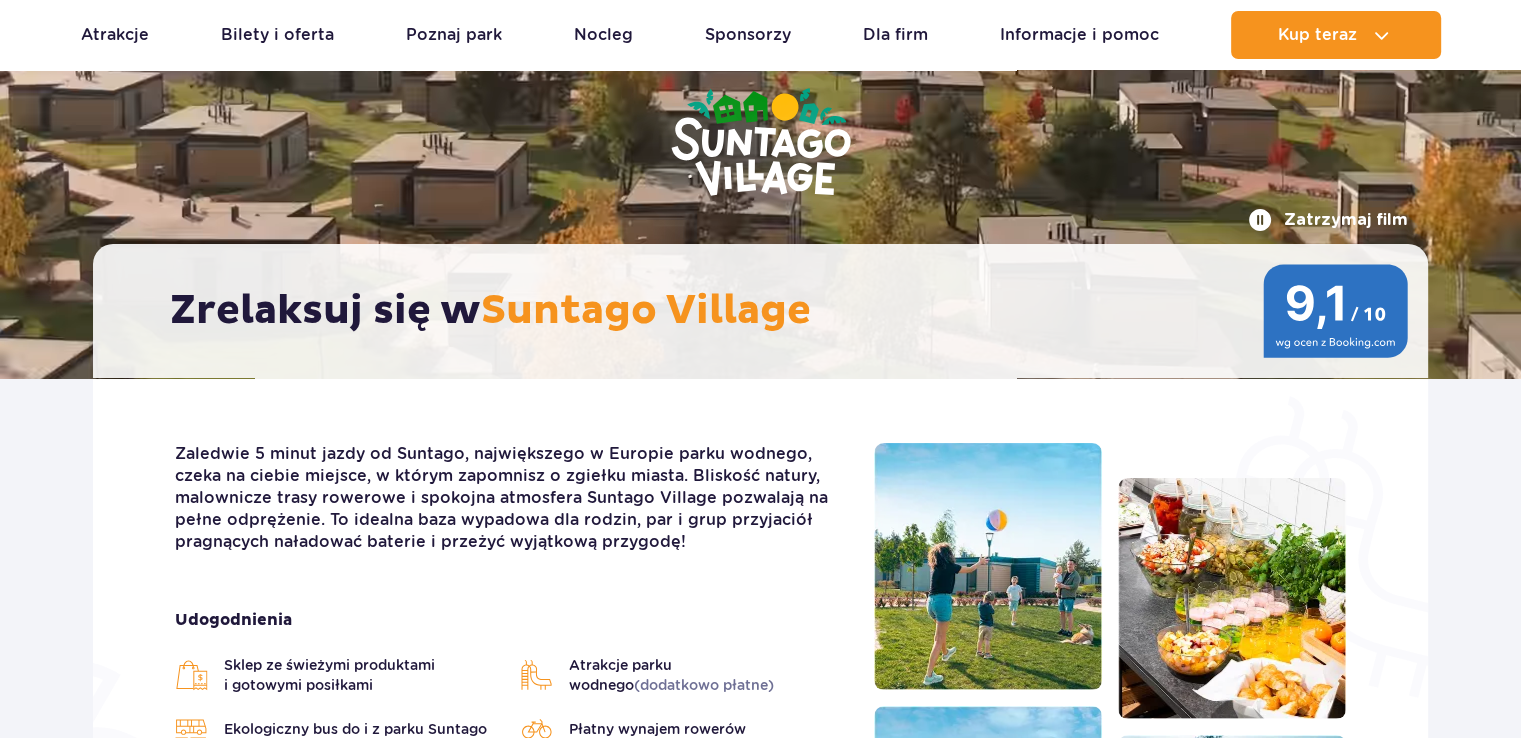scroll, scrollTop: 300, scrollLeft: 0, axis: vertical 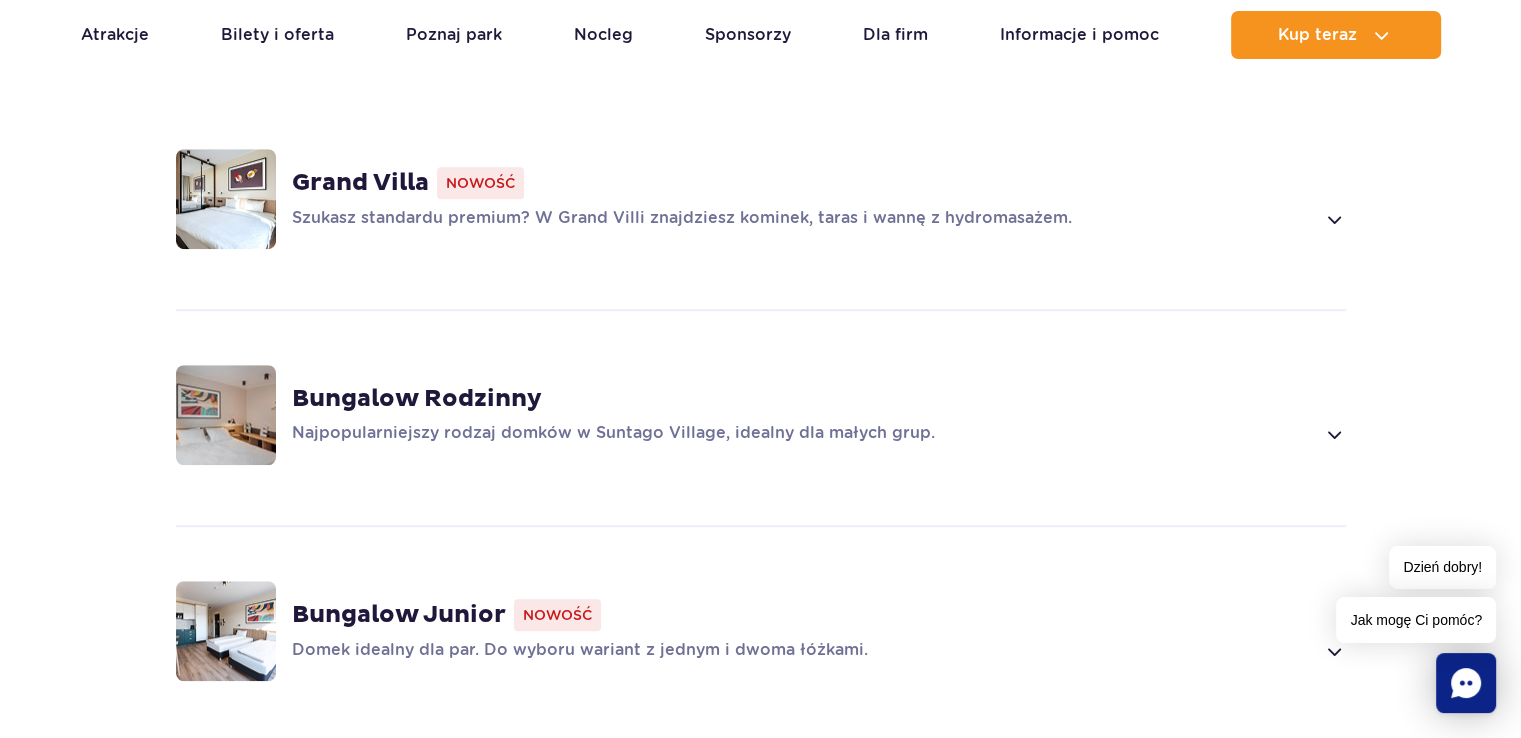 click at bounding box center (226, 415) 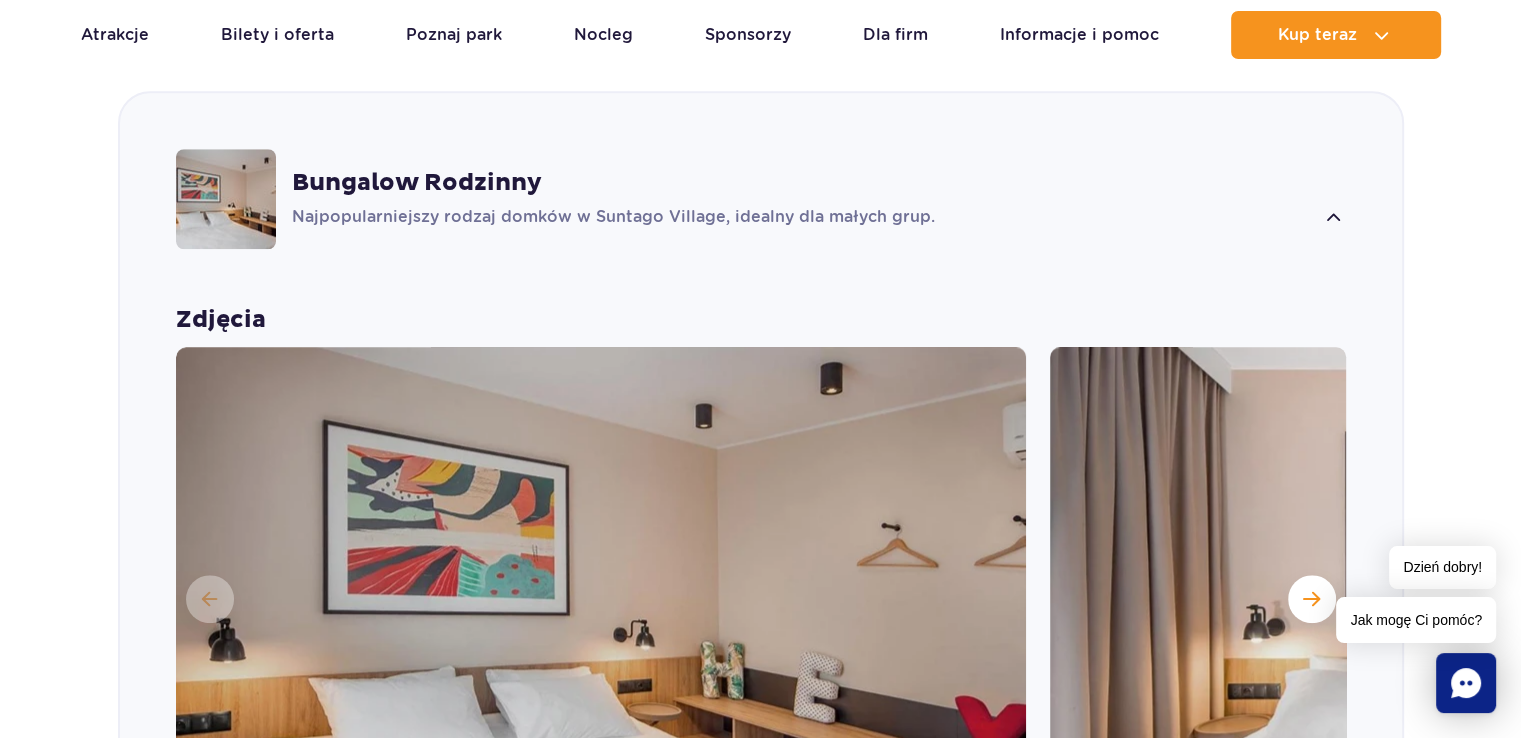 scroll, scrollTop: 1916, scrollLeft: 0, axis: vertical 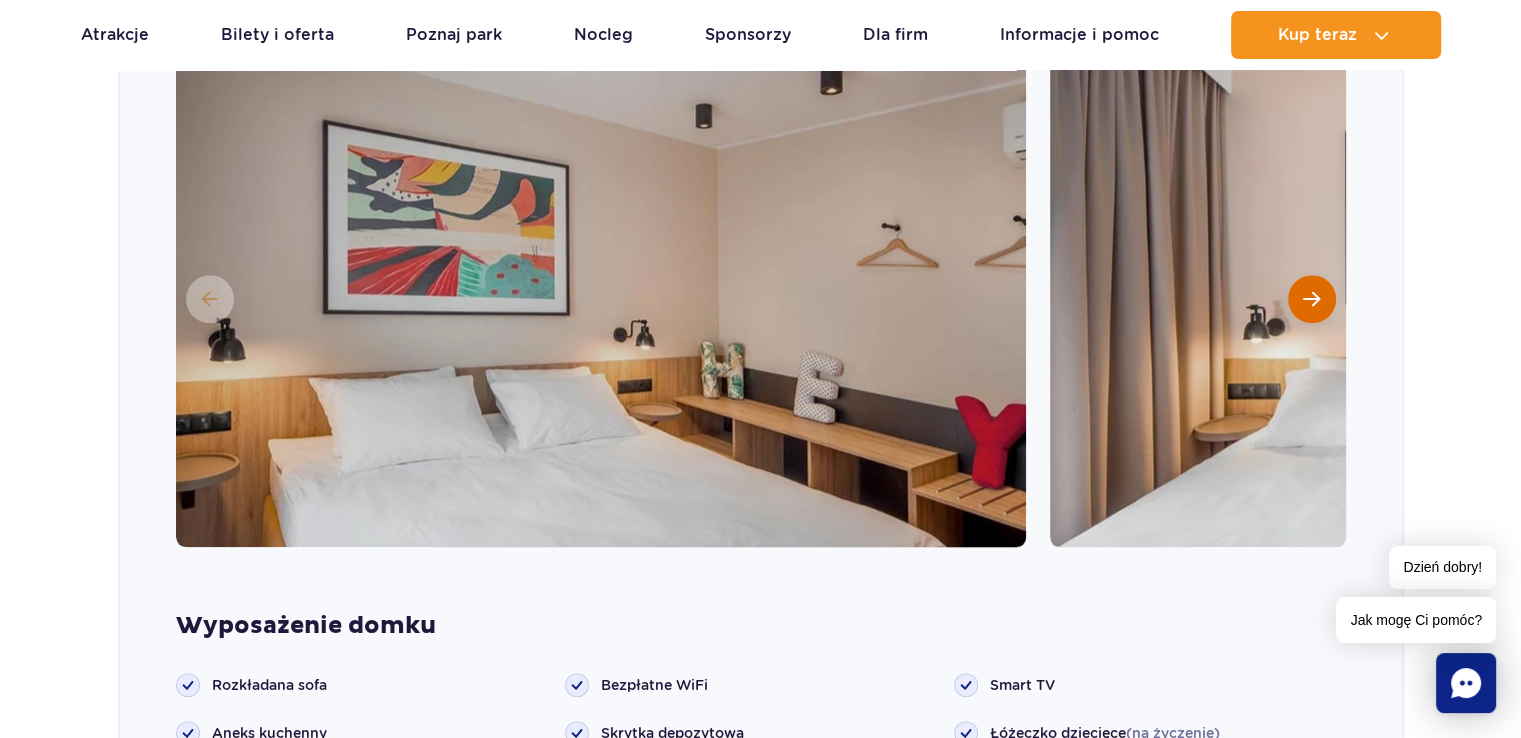 click at bounding box center [1312, 299] 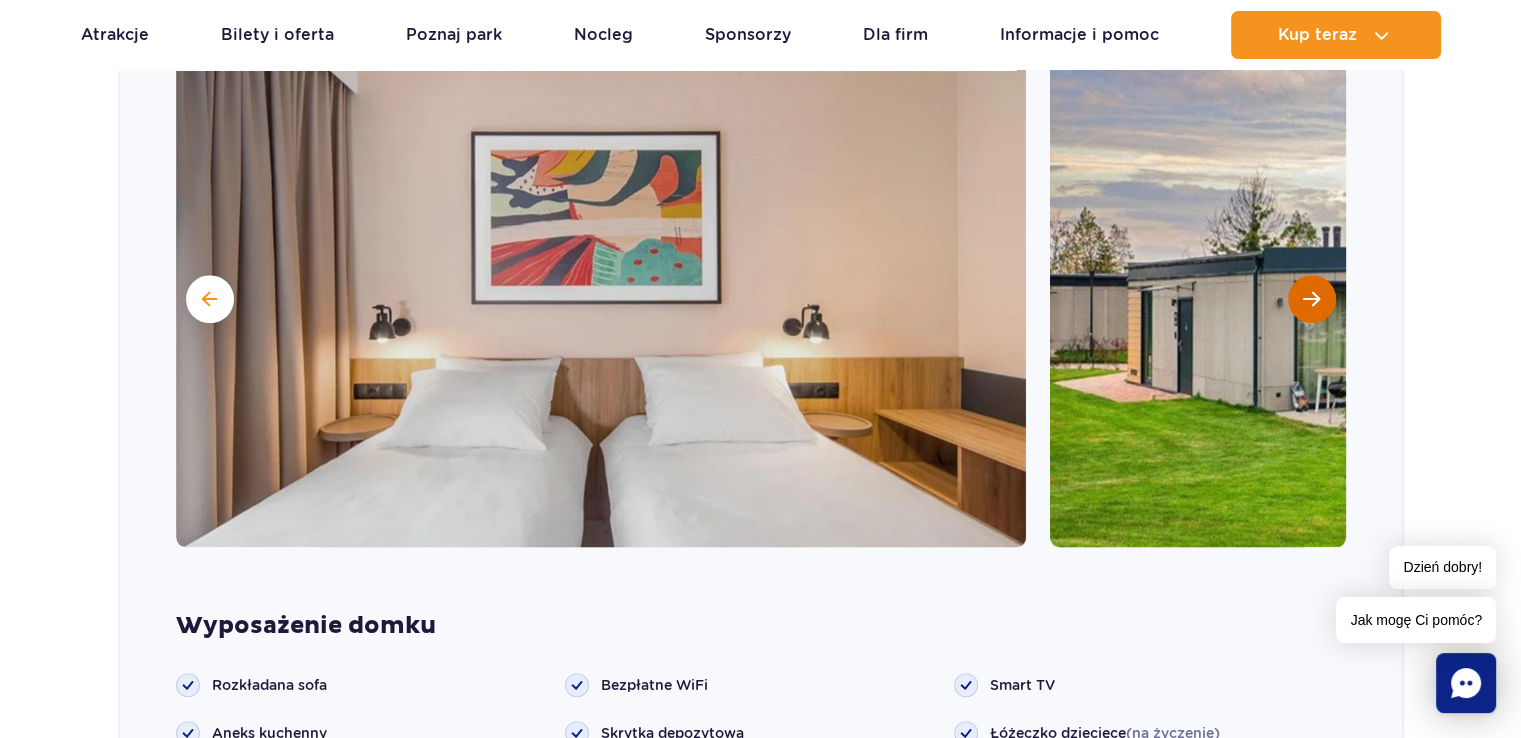 click at bounding box center (1312, 299) 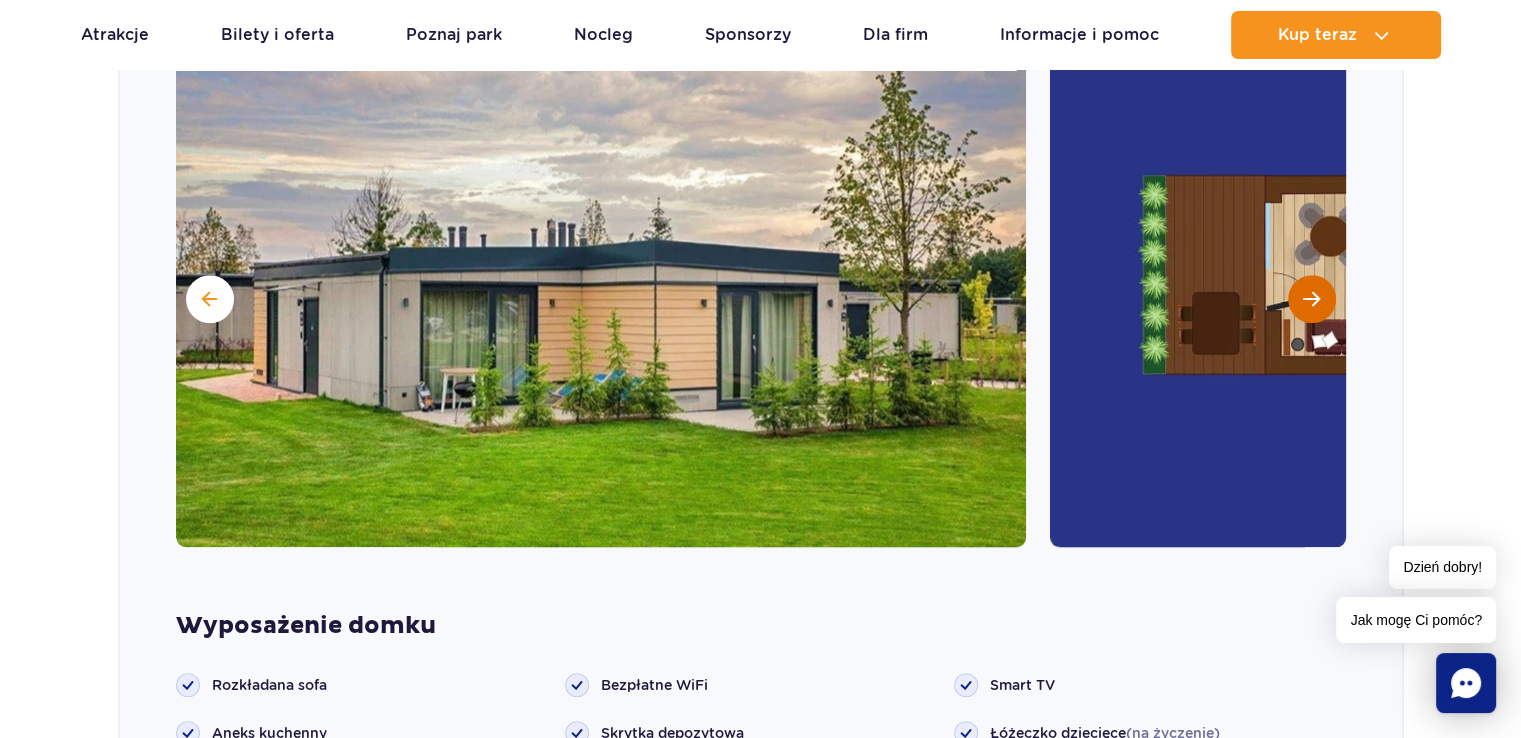 click at bounding box center (1312, 299) 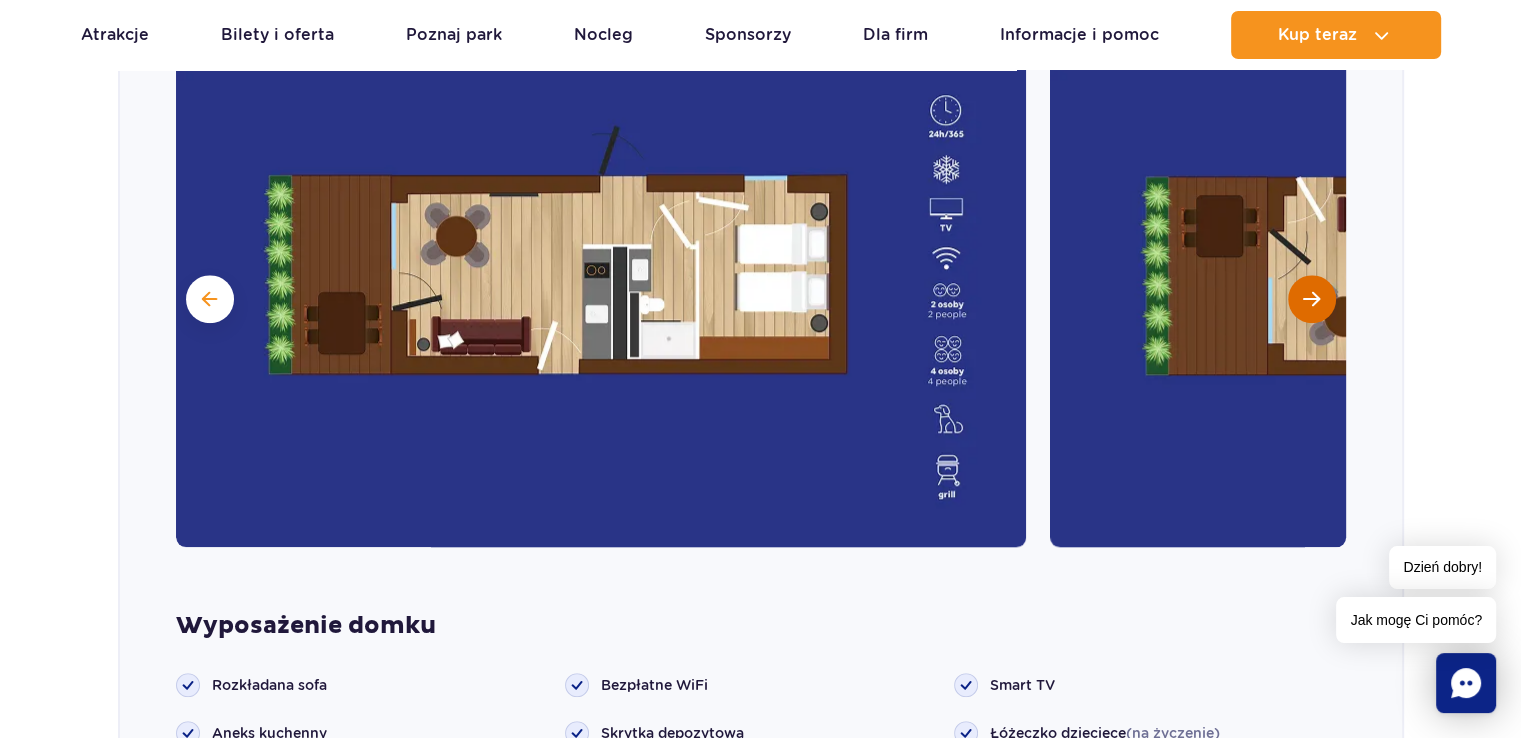 click at bounding box center [1312, 299] 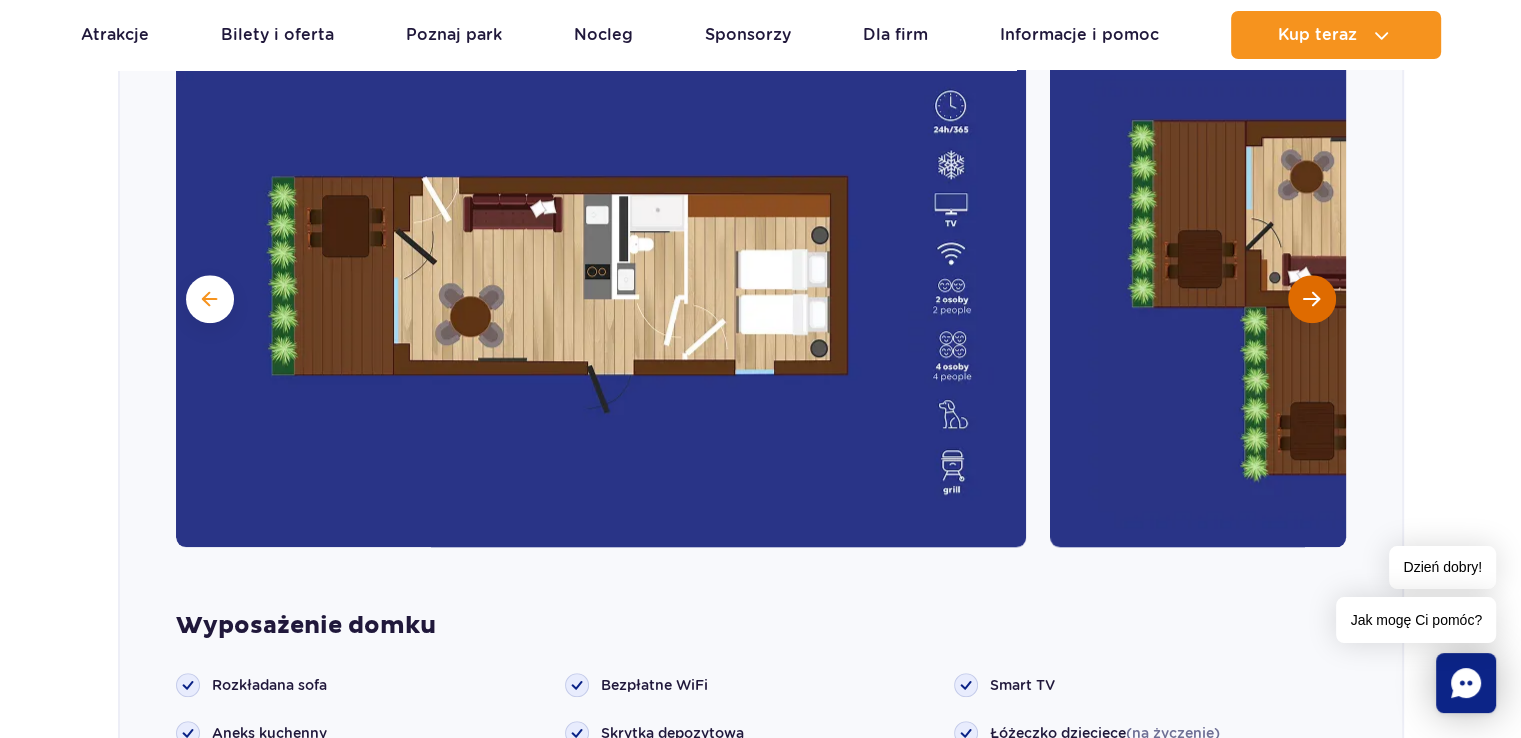click at bounding box center (1312, 299) 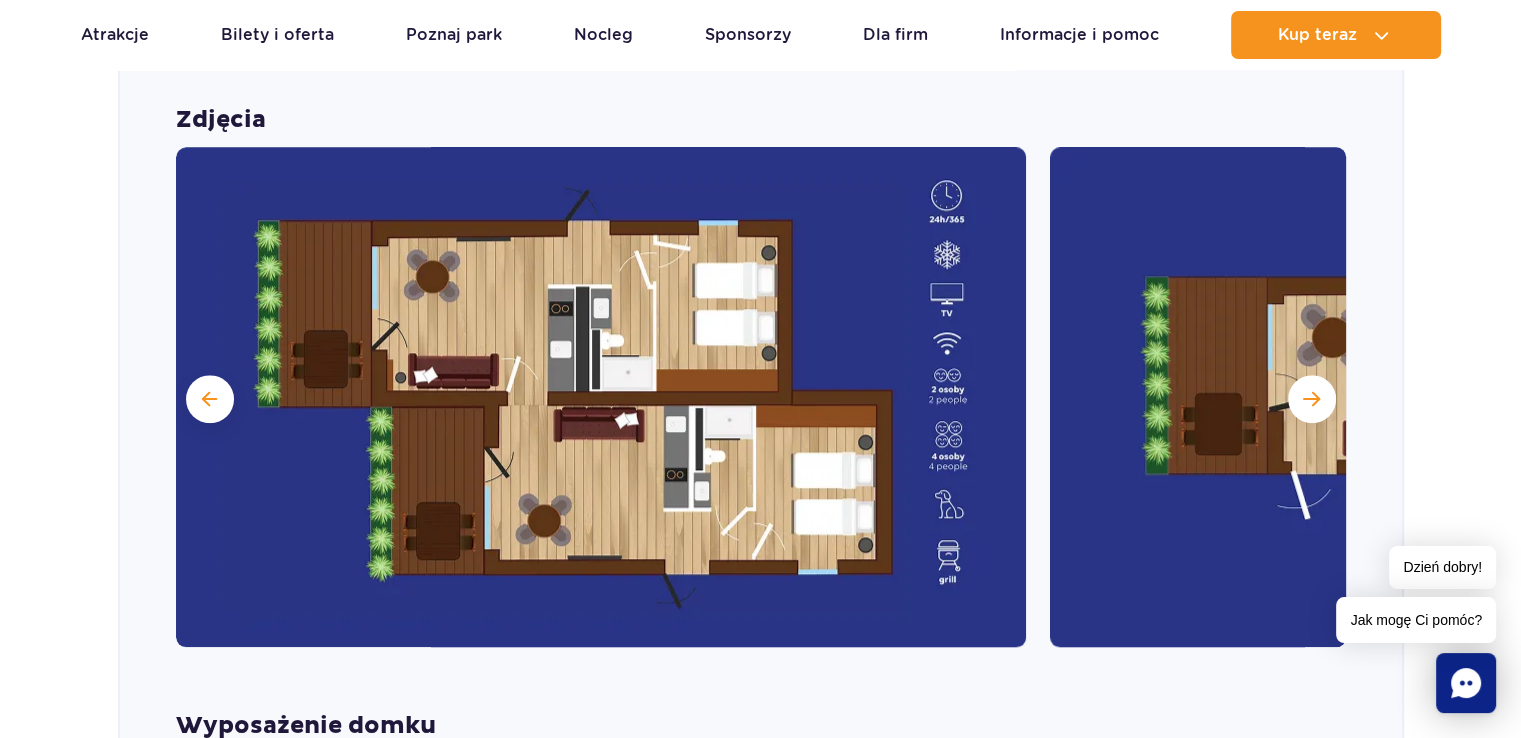 scroll, scrollTop: 1716, scrollLeft: 0, axis: vertical 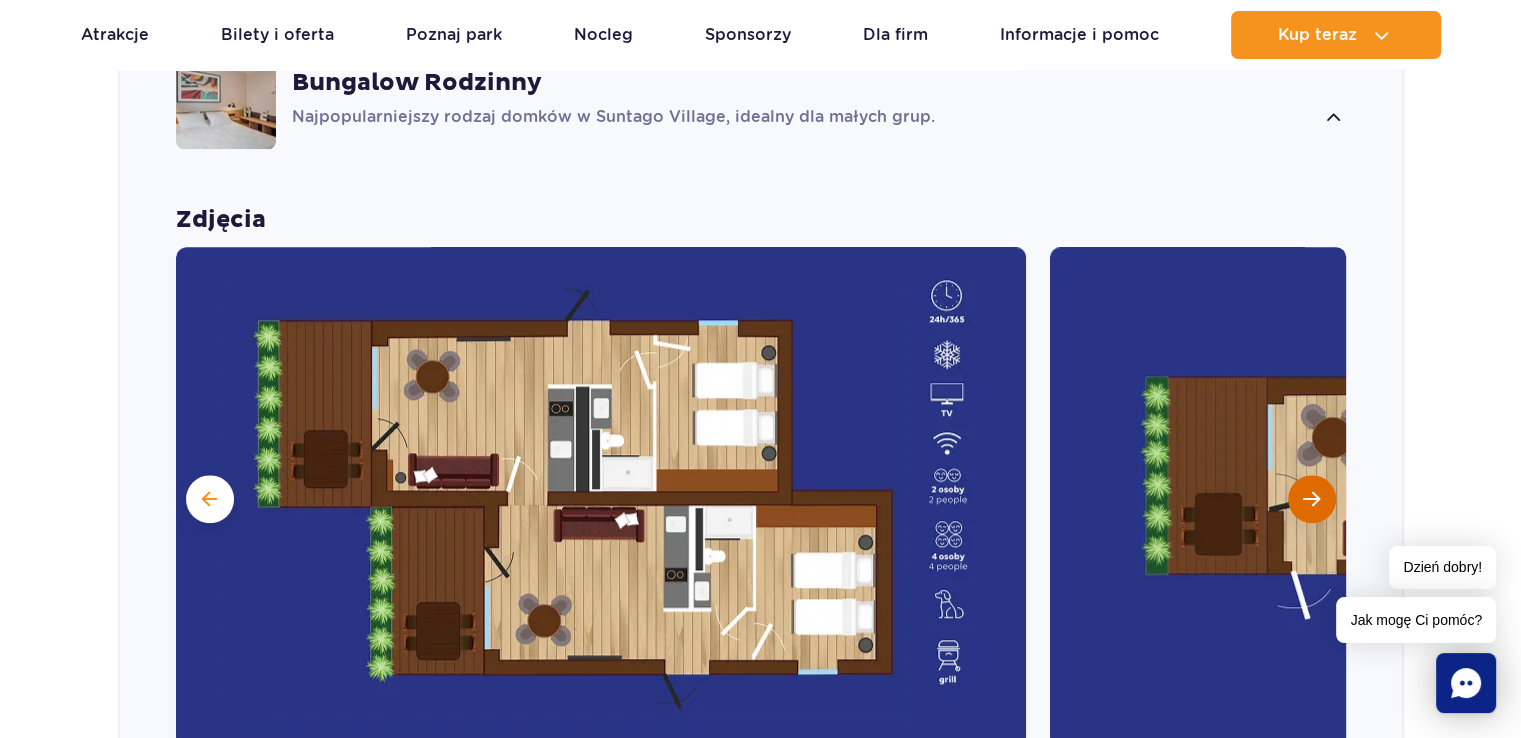 click at bounding box center (1311, 499) 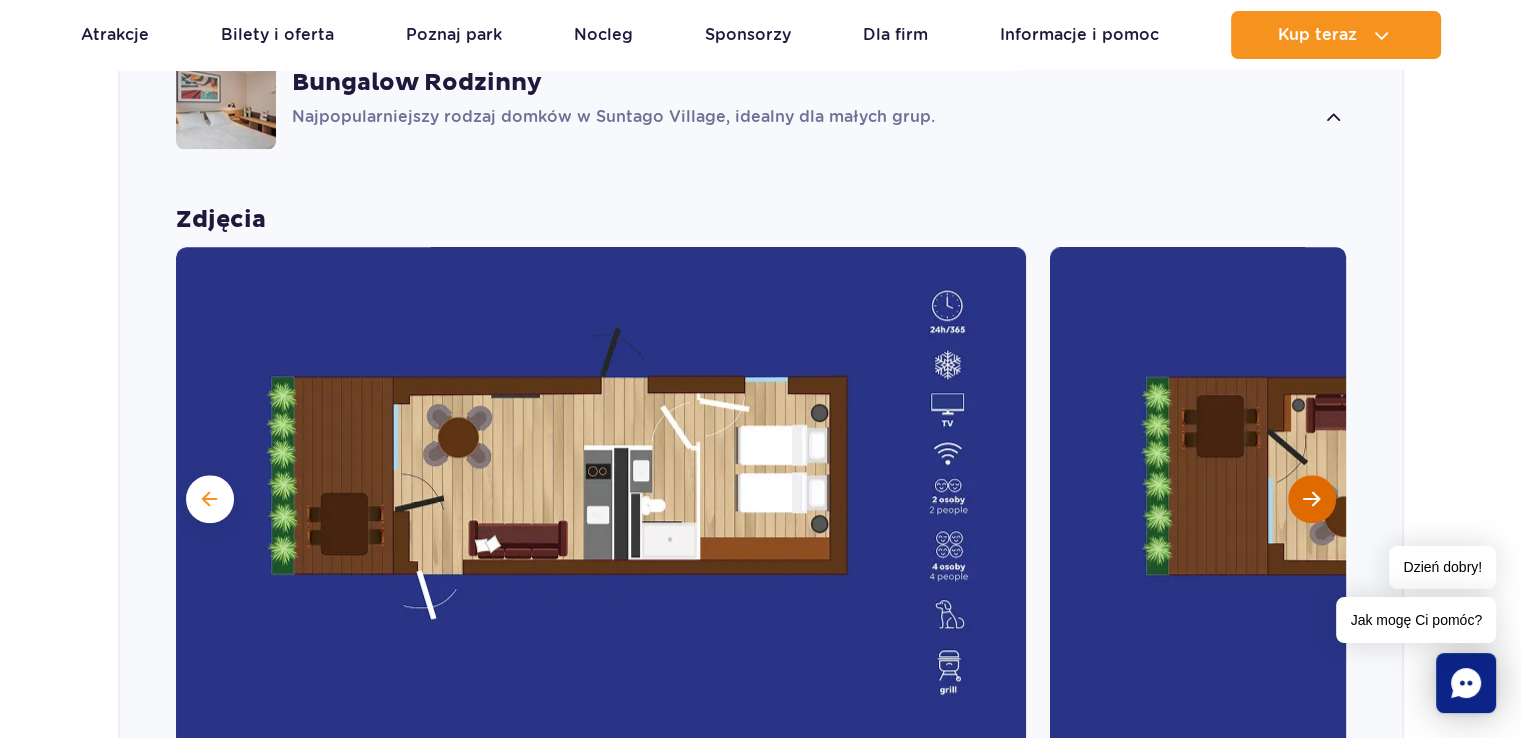 click at bounding box center (1311, 499) 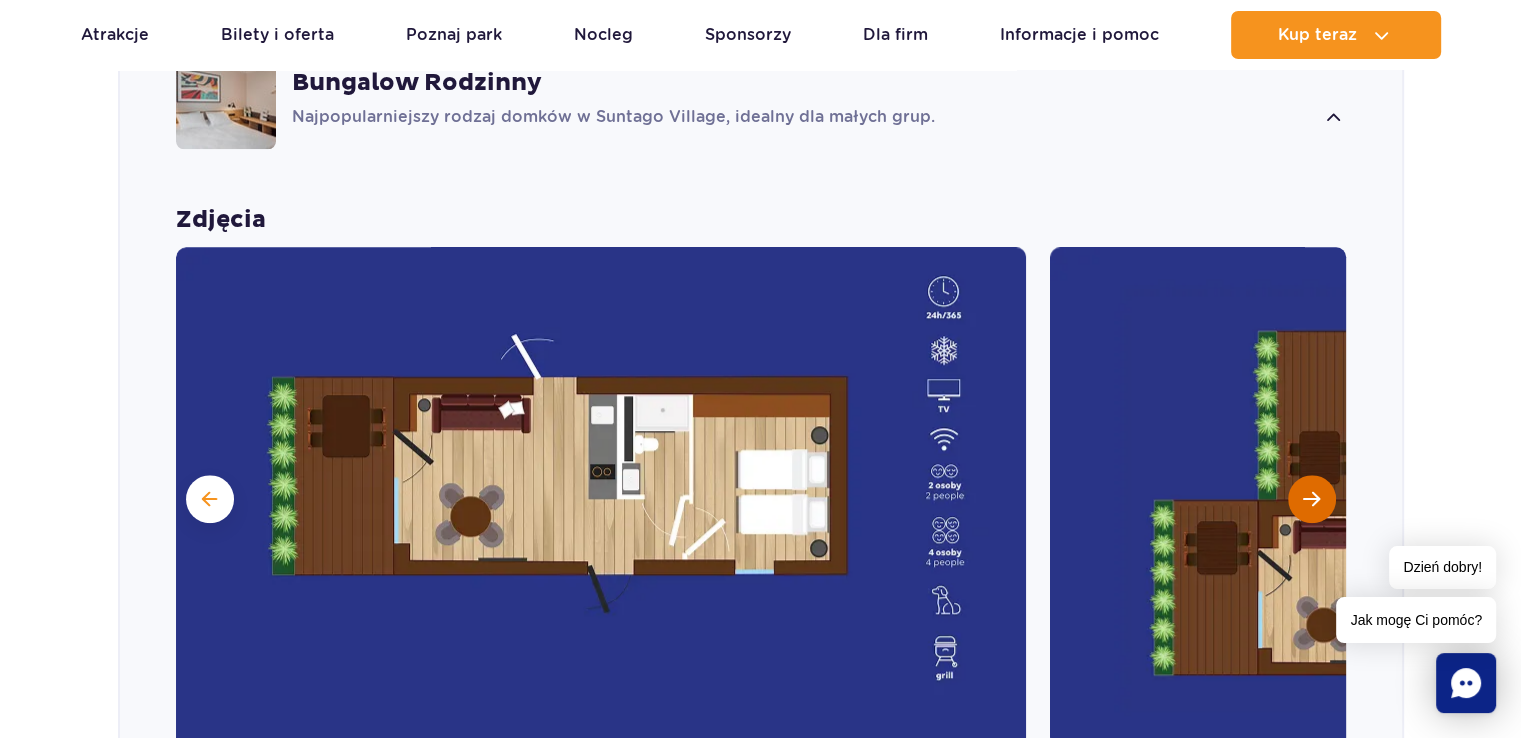 click at bounding box center [1311, 499] 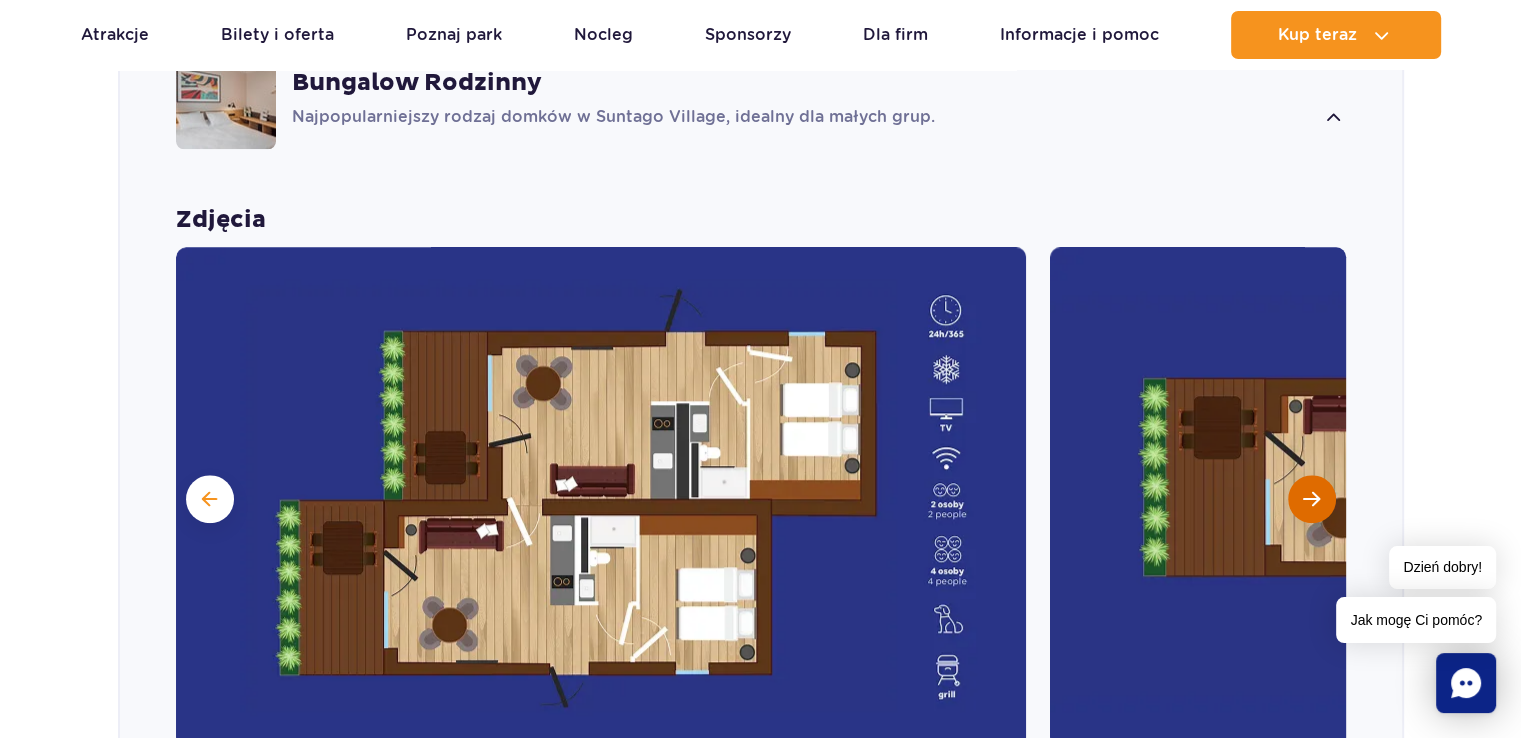 click at bounding box center (1311, 499) 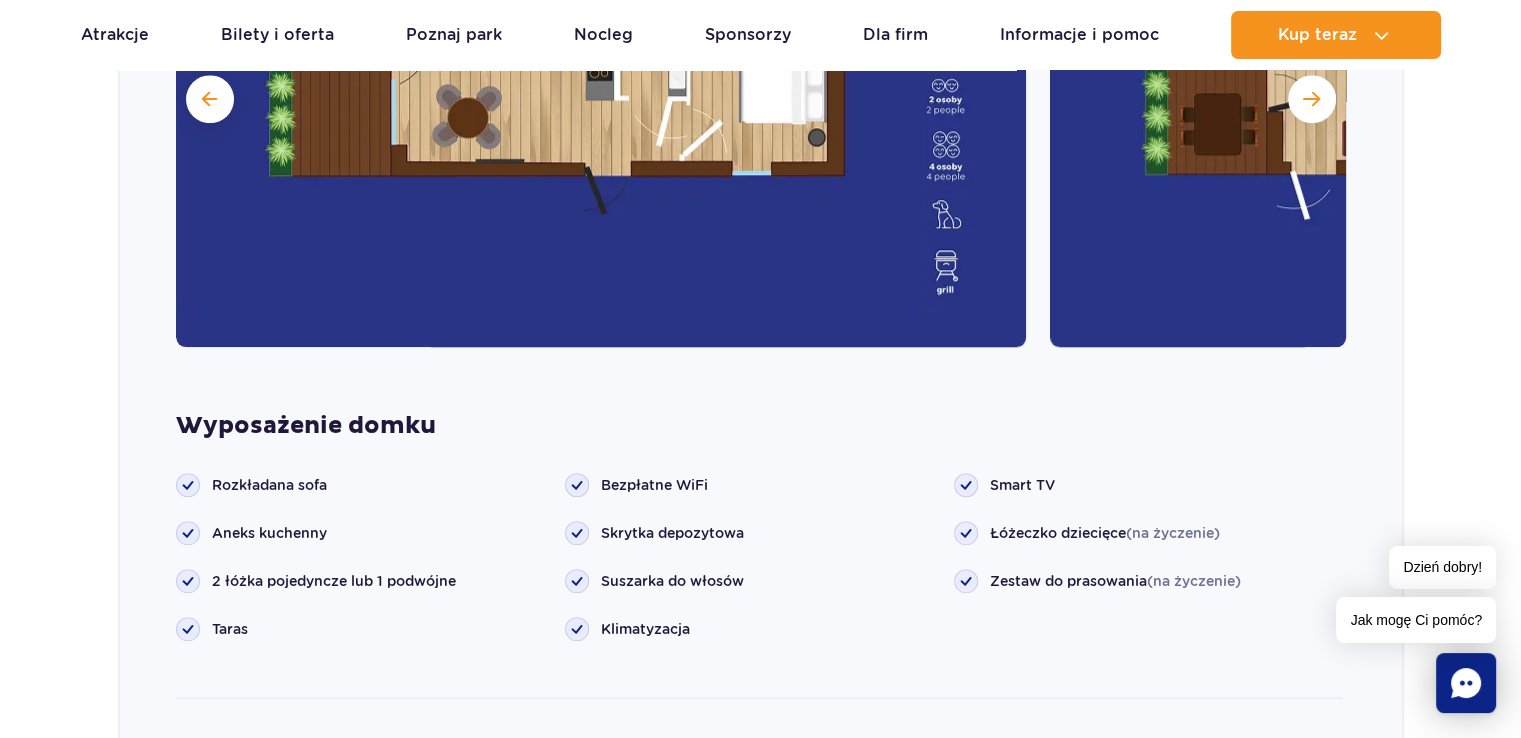 scroll, scrollTop: 2816, scrollLeft: 0, axis: vertical 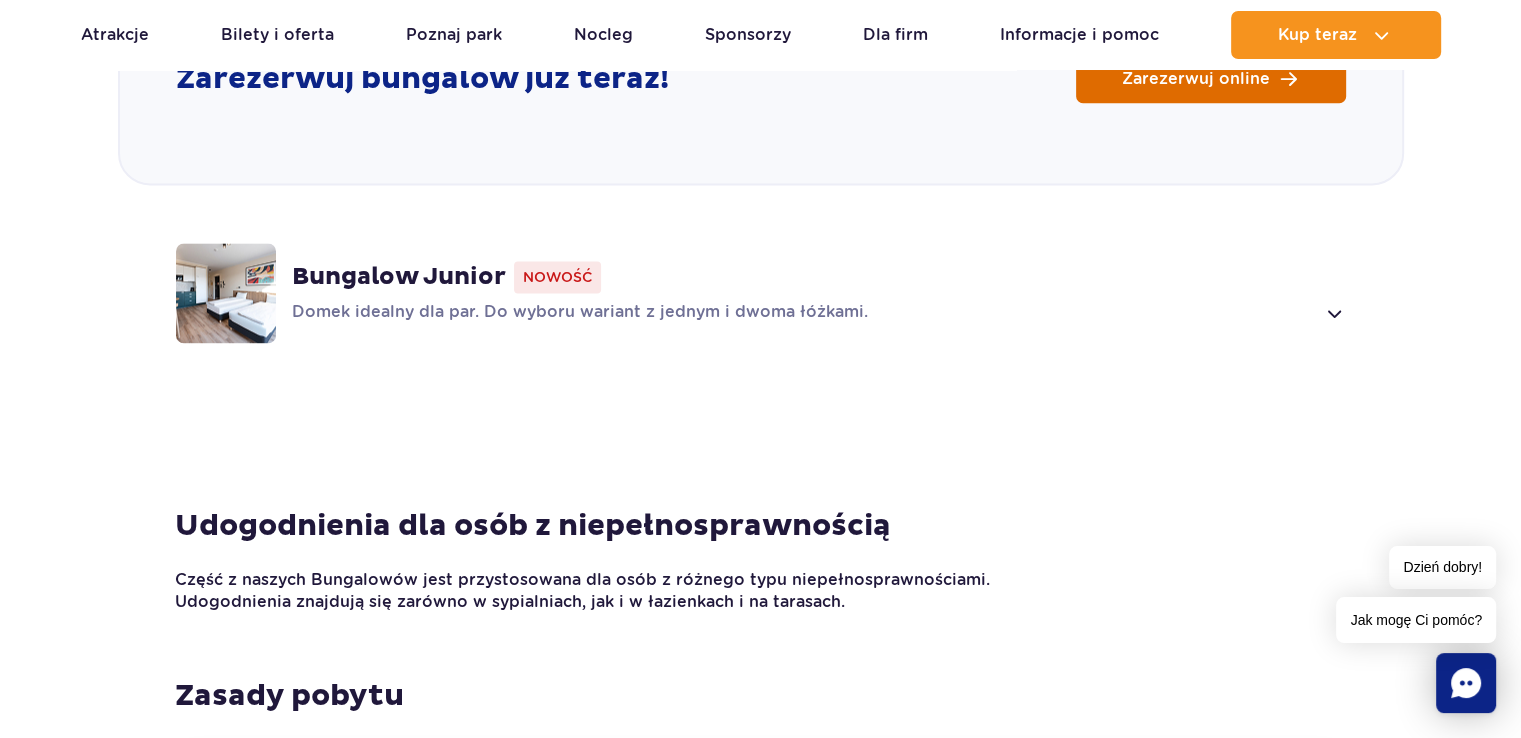 click on "Zarezerwuj online" at bounding box center [1211, 79] 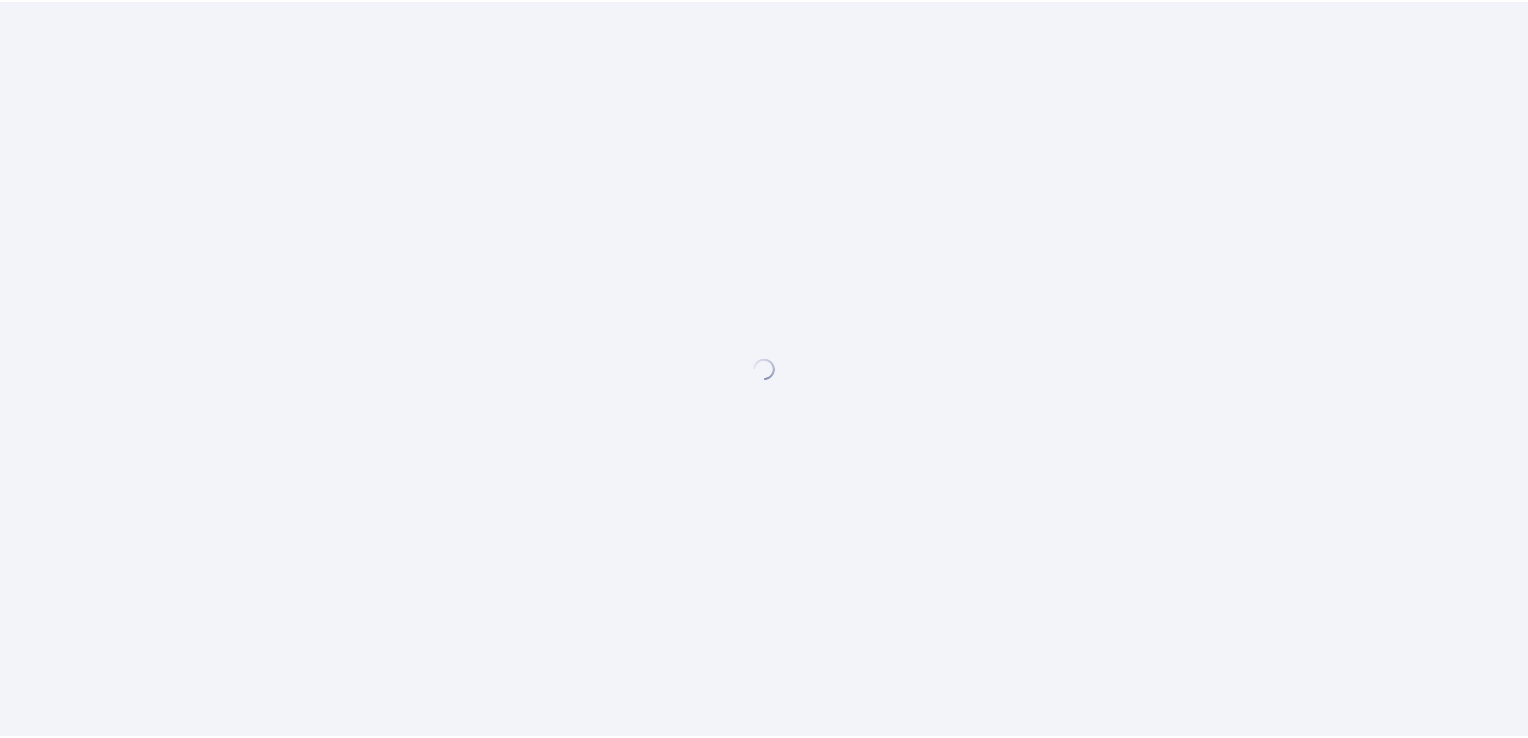 scroll, scrollTop: 0, scrollLeft: 0, axis: both 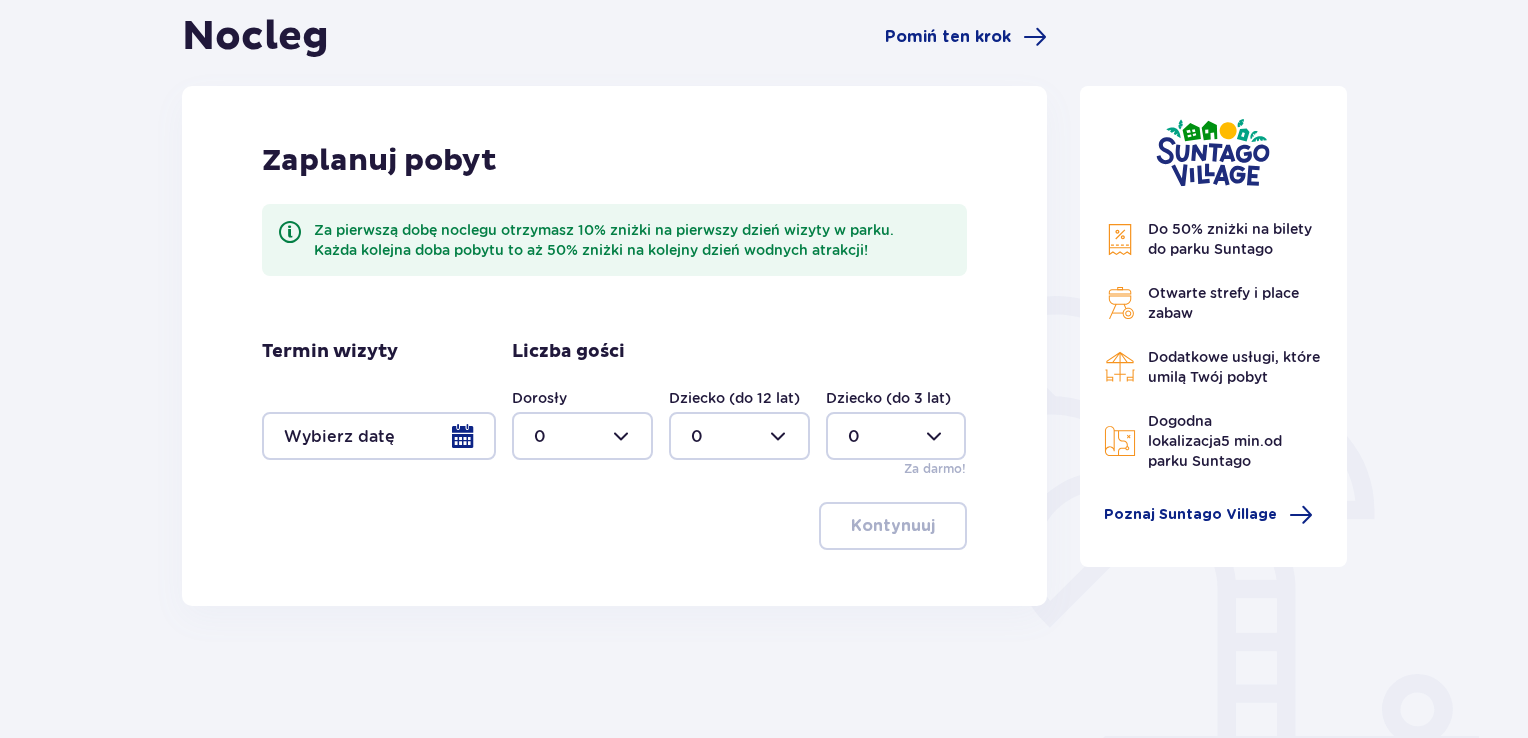 click at bounding box center (379, 436) 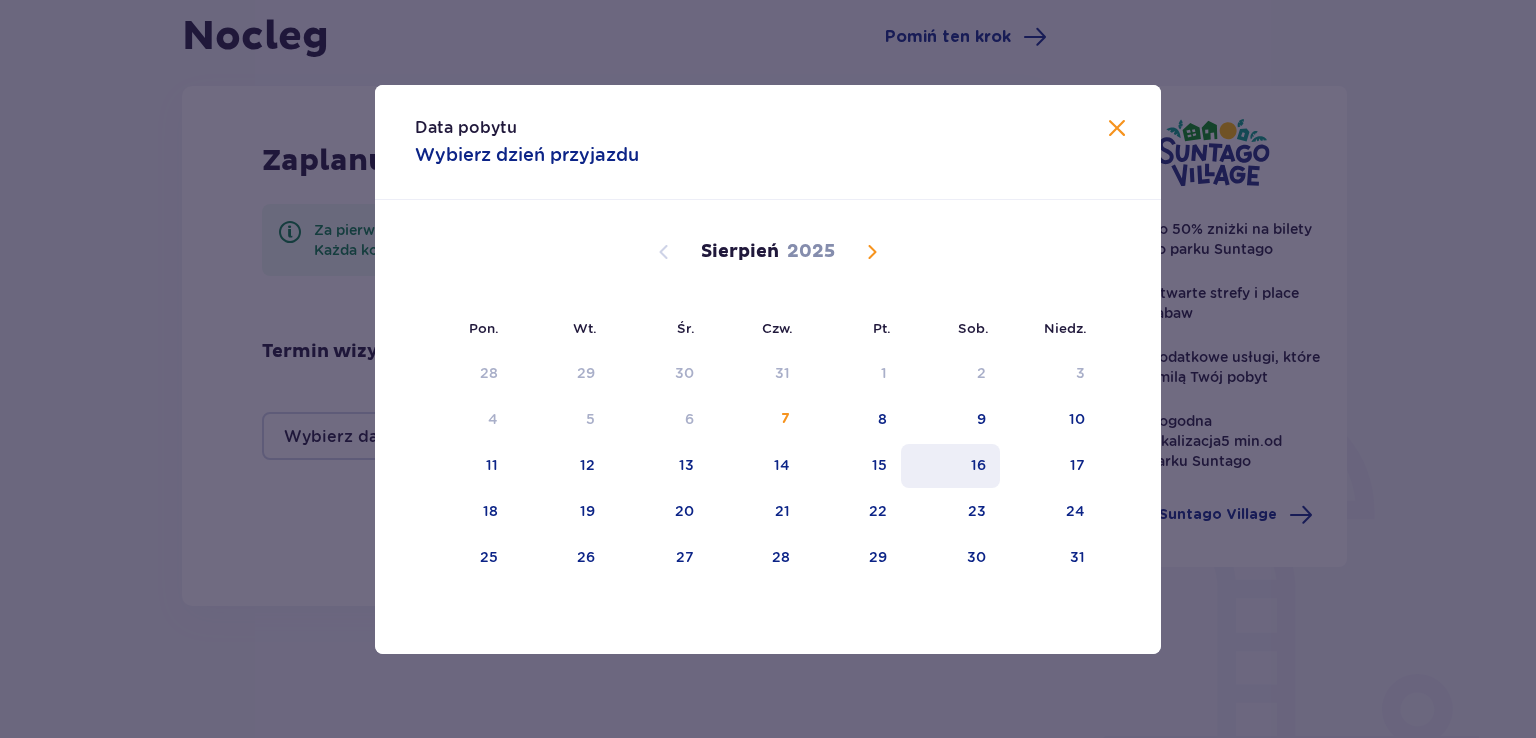 click on "16" at bounding box center [950, 466] 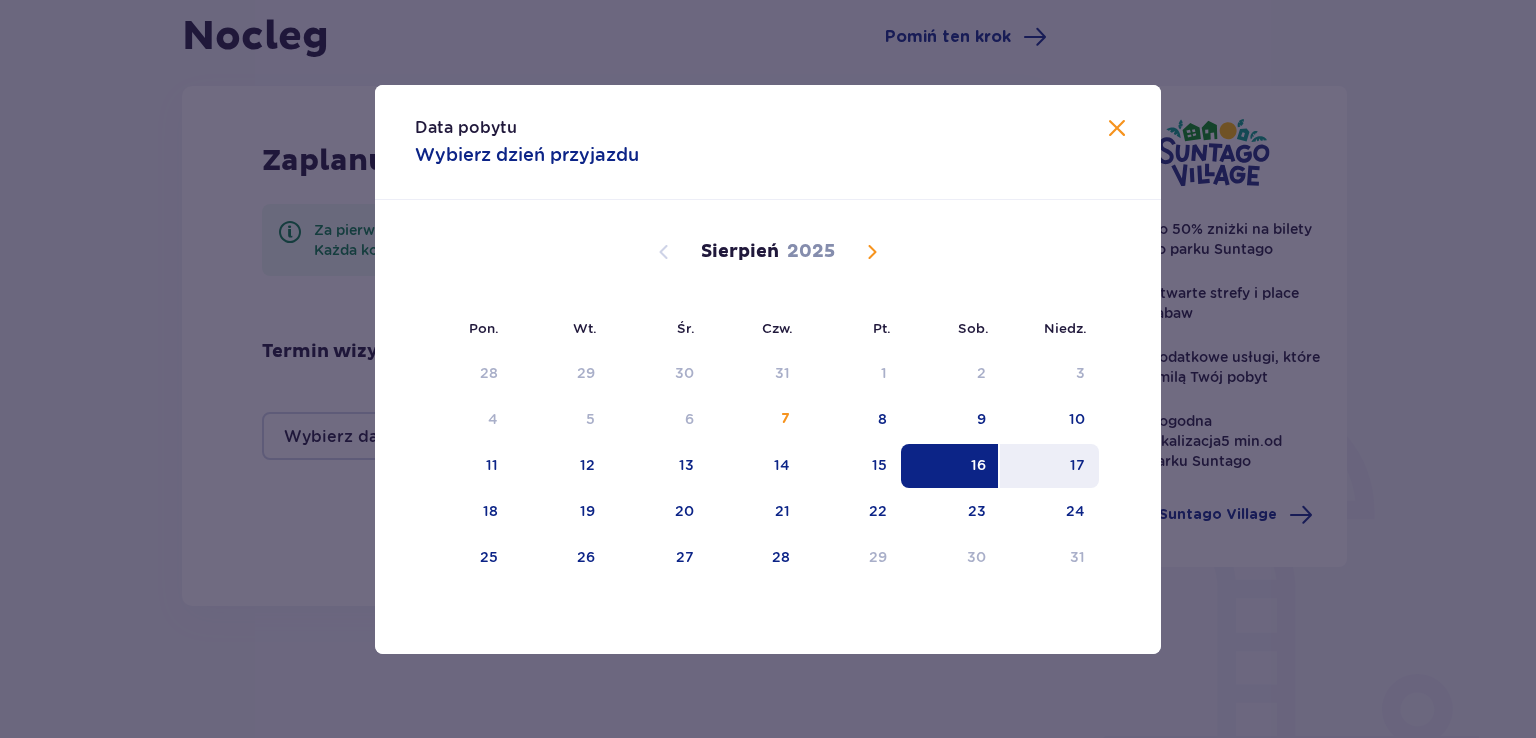 click on "17" at bounding box center (1049, 466) 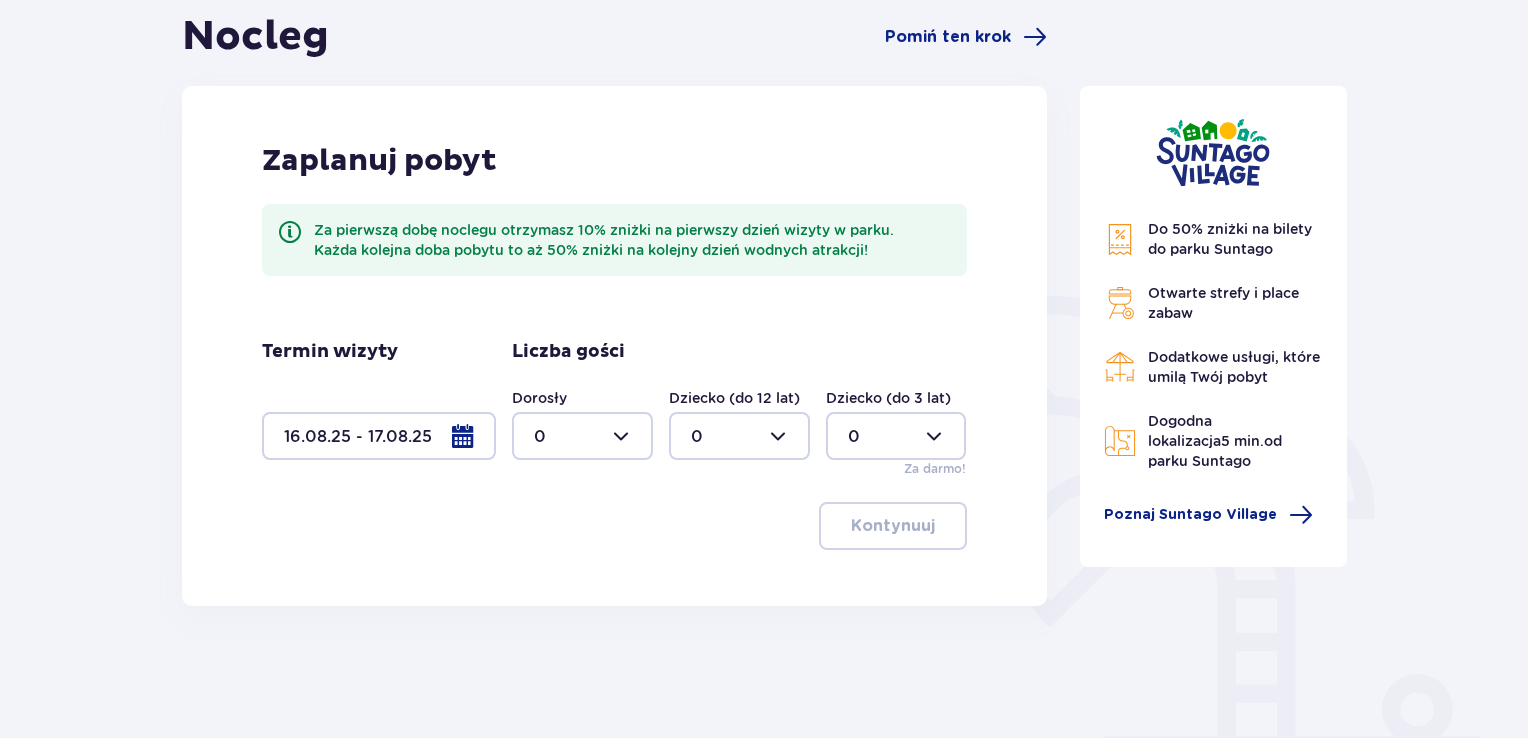 click at bounding box center (582, 436) 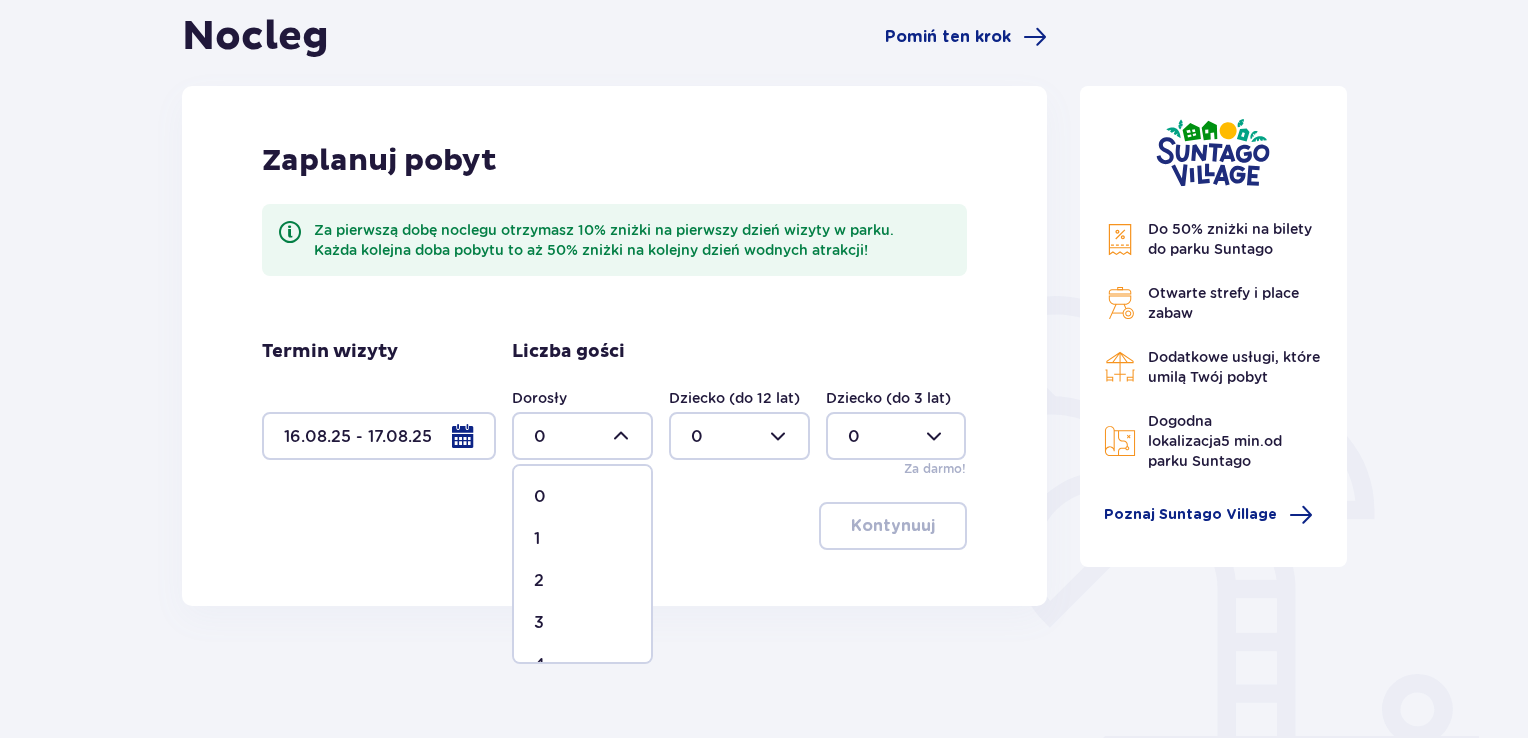 scroll, scrollTop: 100, scrollLeft: 0, axis: vertical 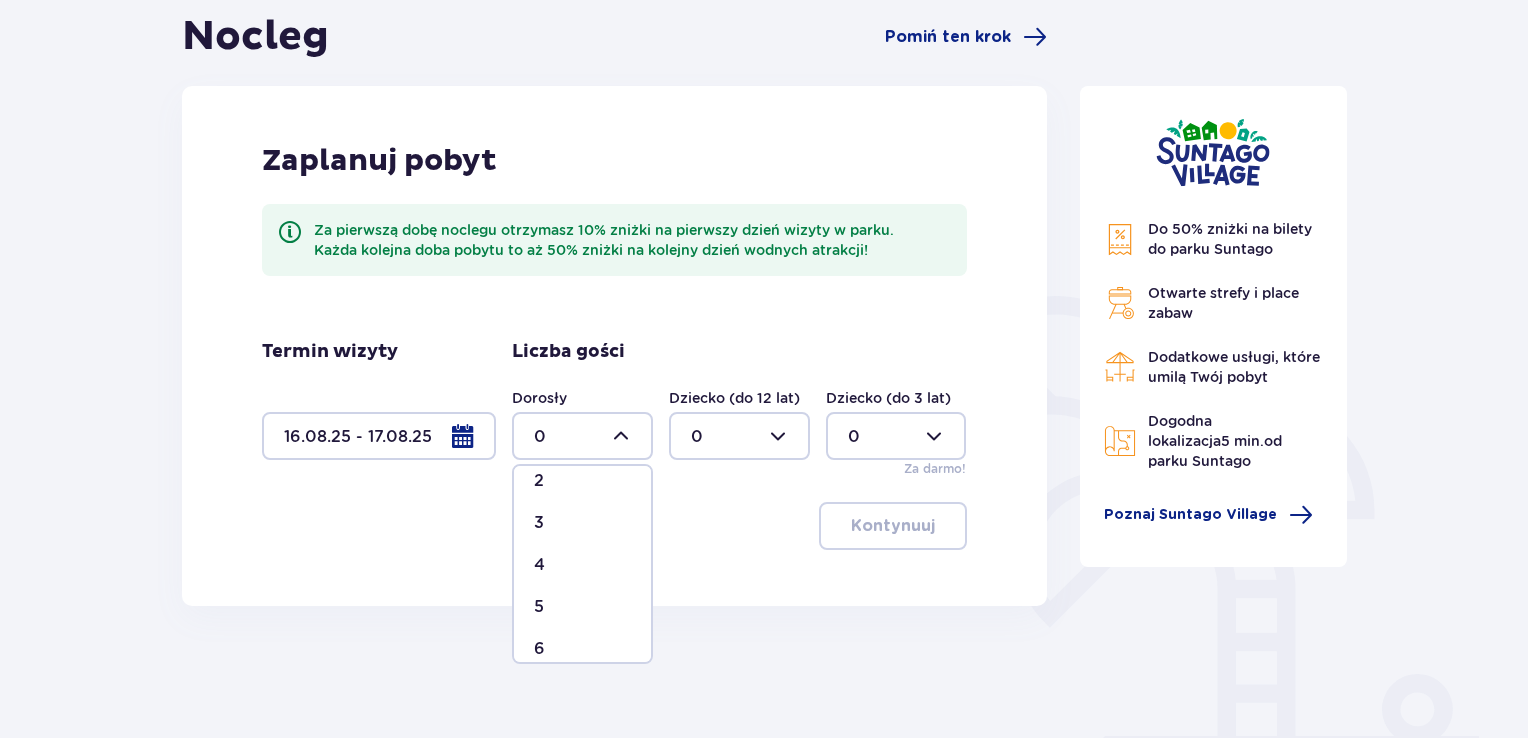 click on "4" at bounding box center (582, 565) 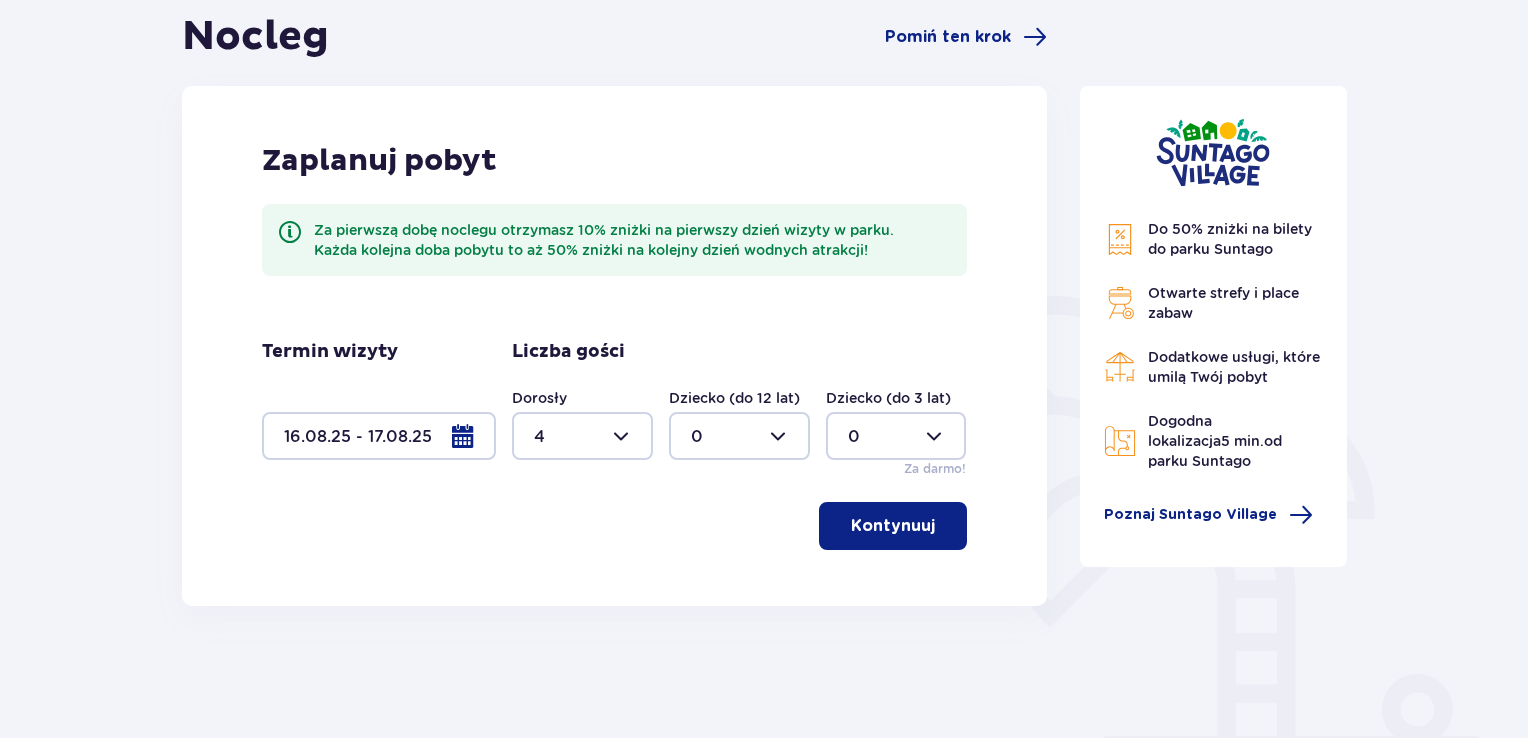 click at bounding box center (739, 436) 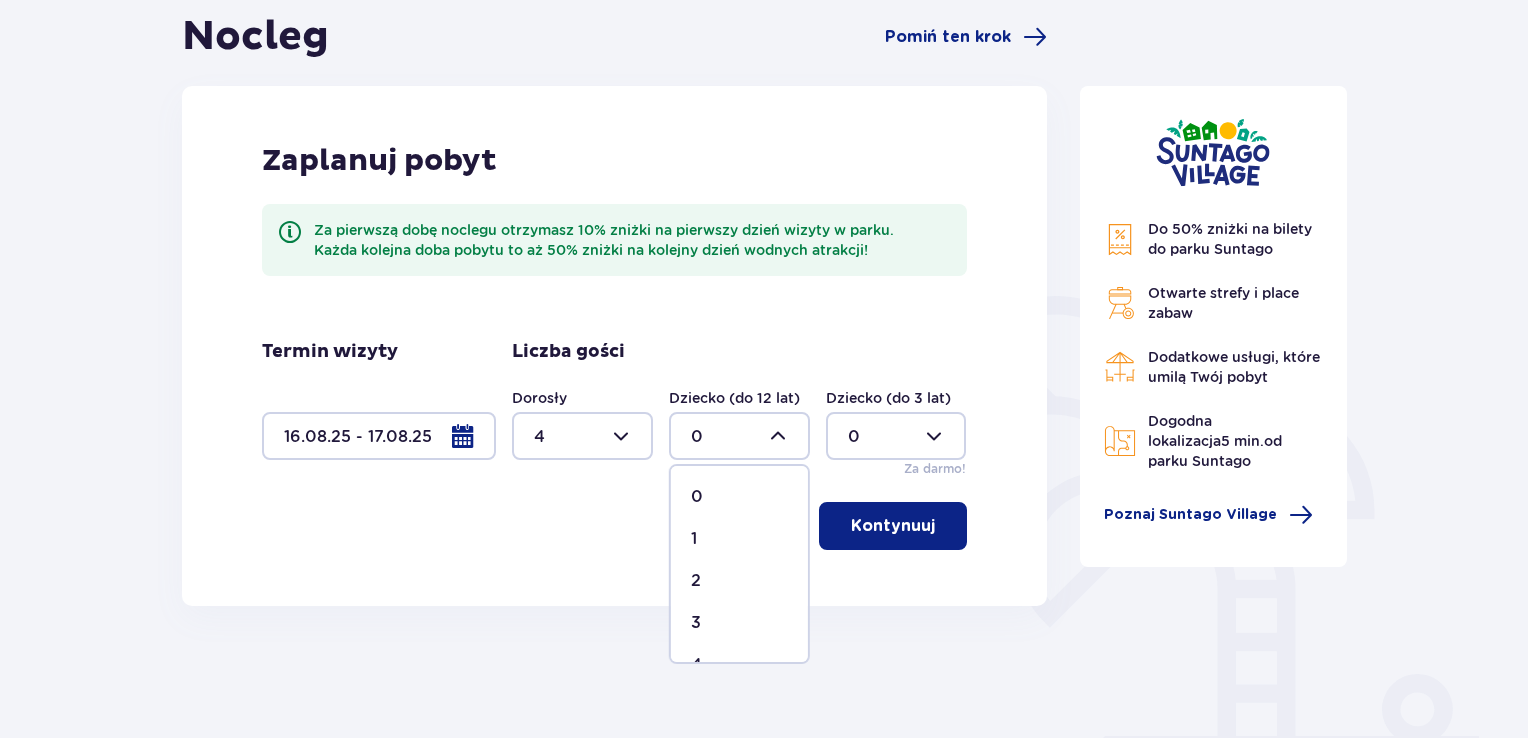 click on "0" at bounding box center (739, 497) 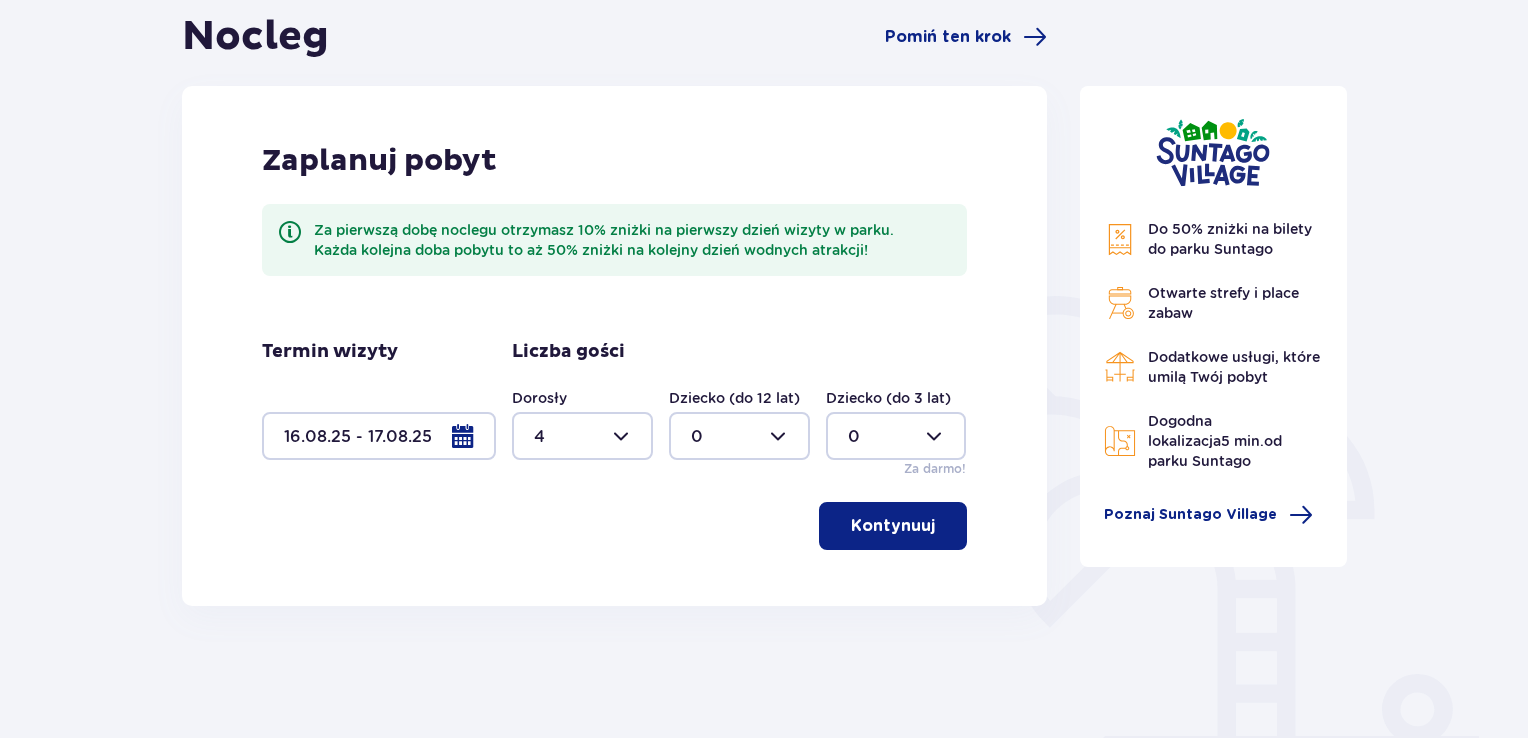 click at bounding box center [896, 436] 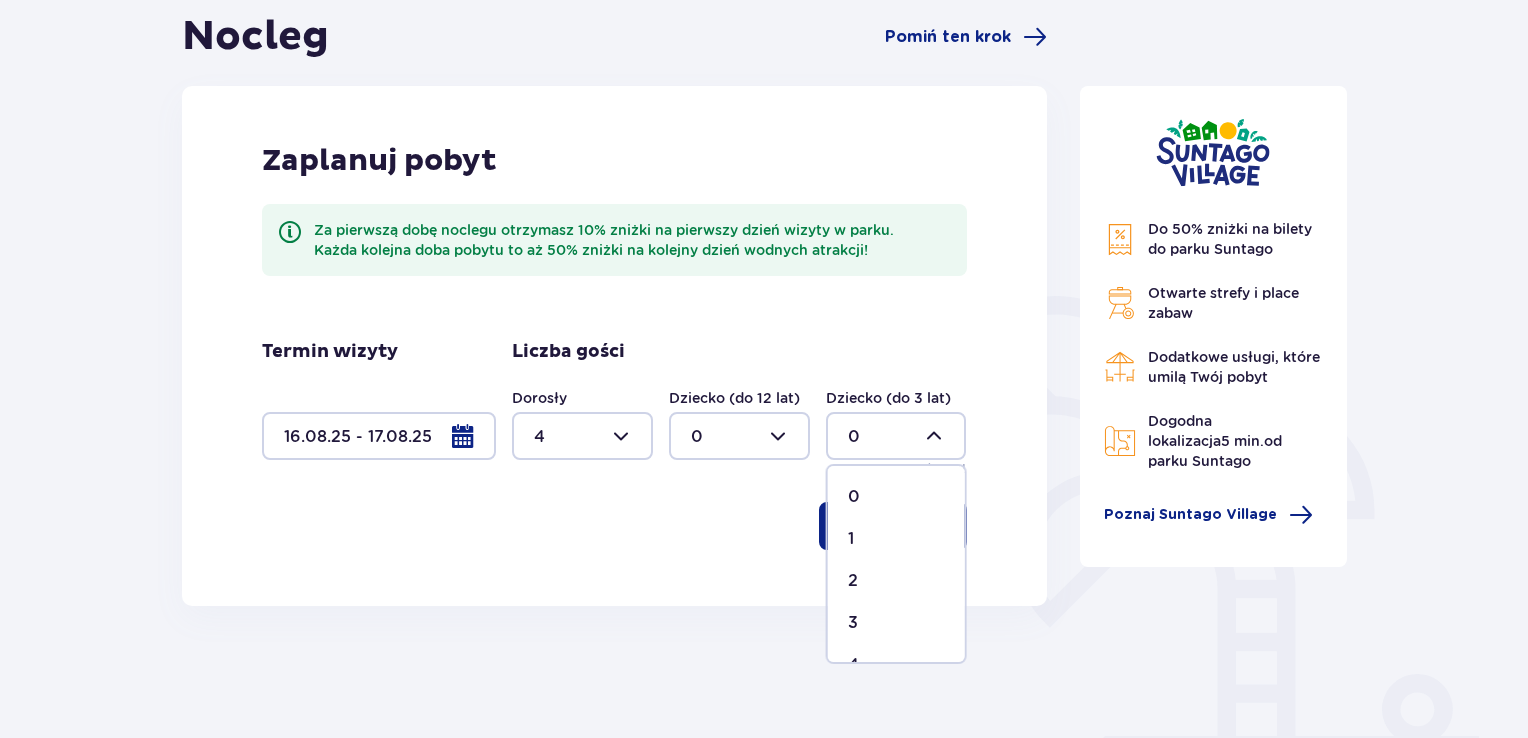 scroll, scrollTop: 200, scrollLeft: 0, axis: vertical 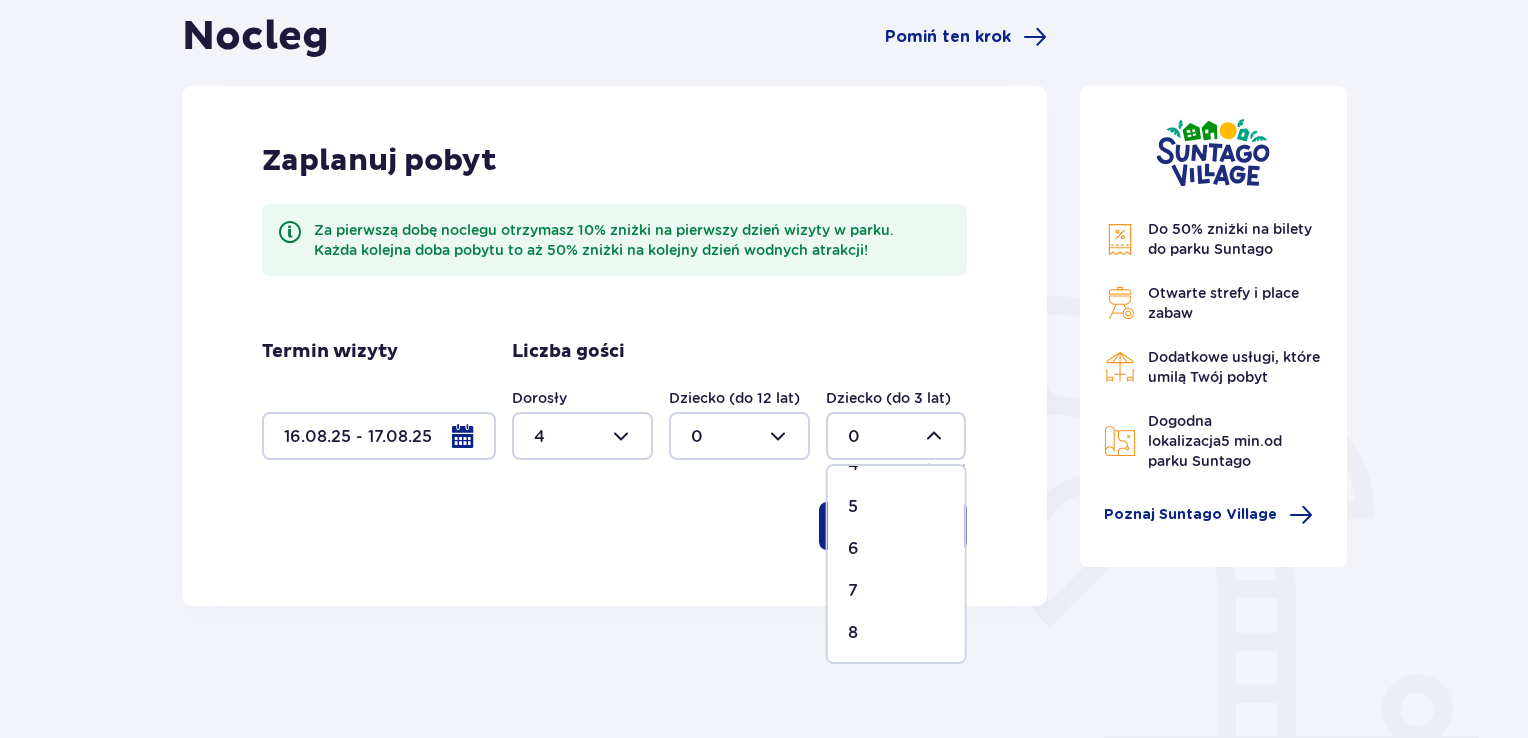 click on "5" at bounding box center [896, 507] 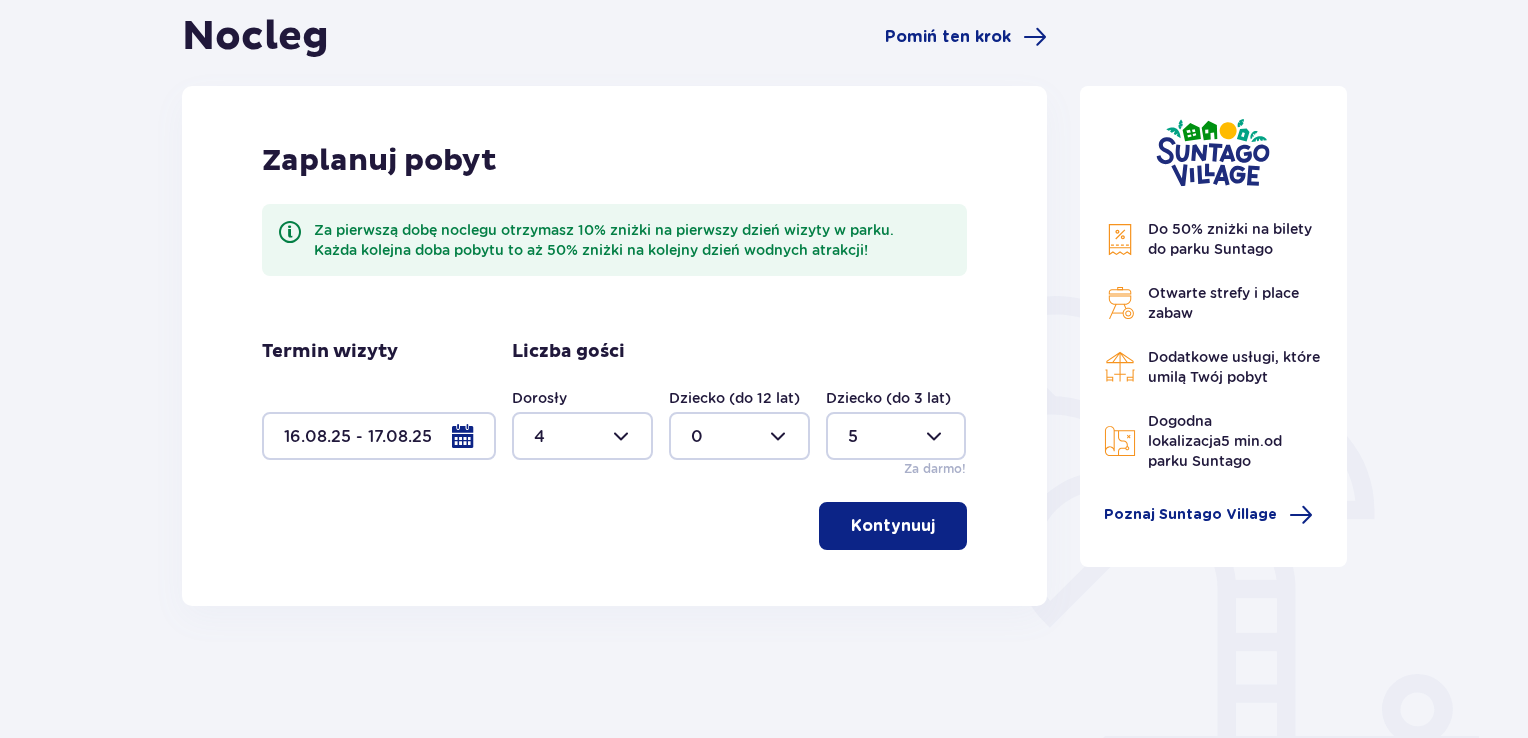 click at bounding box center (739, 436) 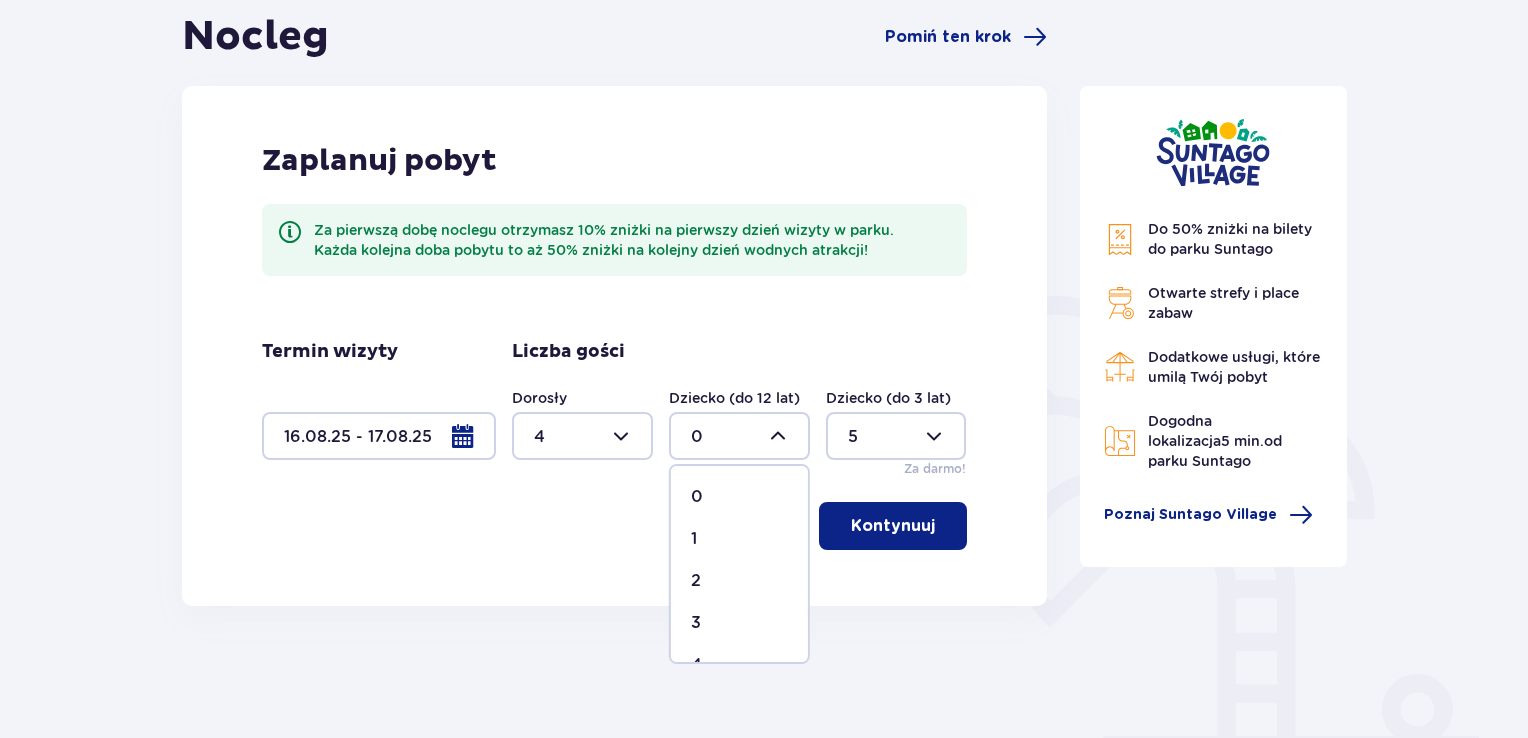 click on "0" at bounding box center [739, 497] 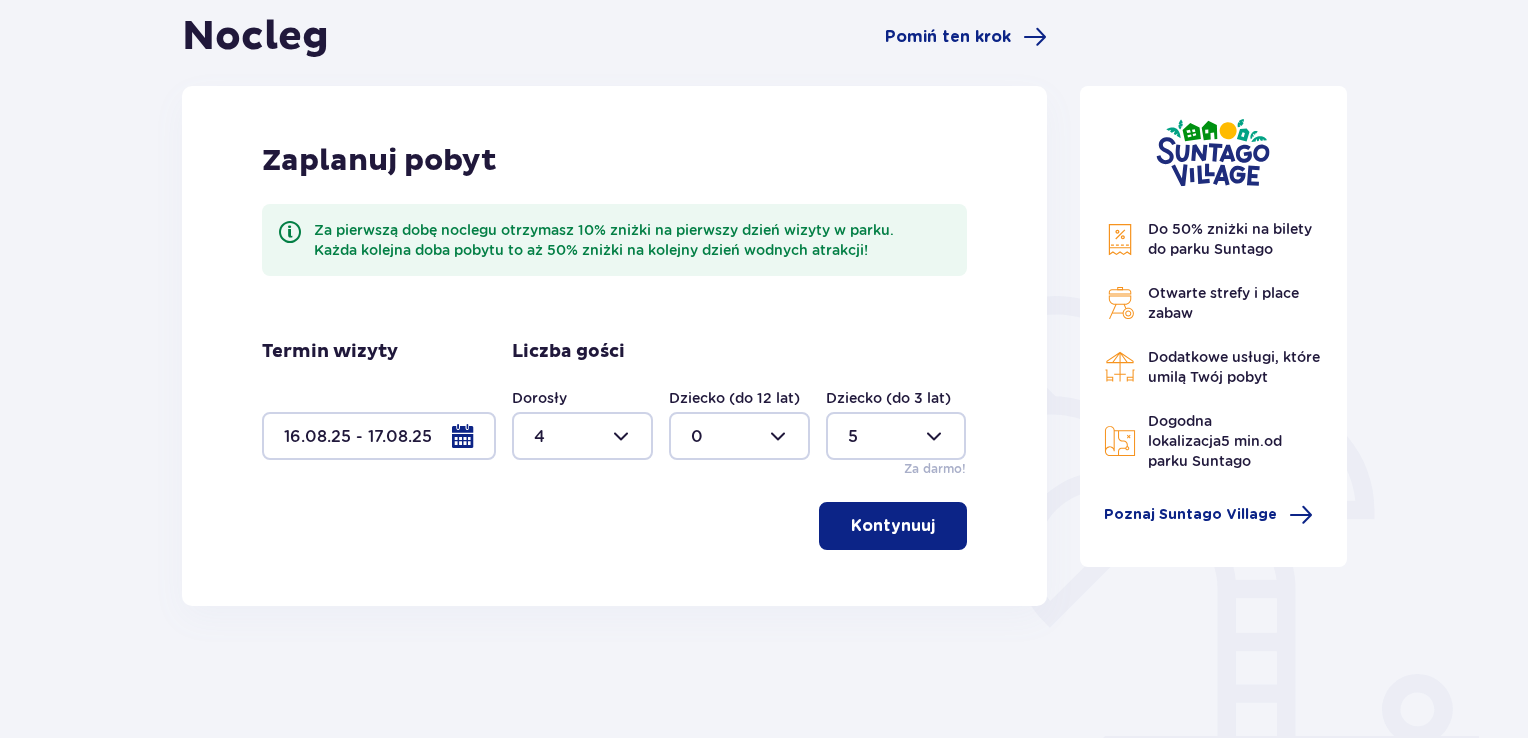 click at bounding box center (896, 436) 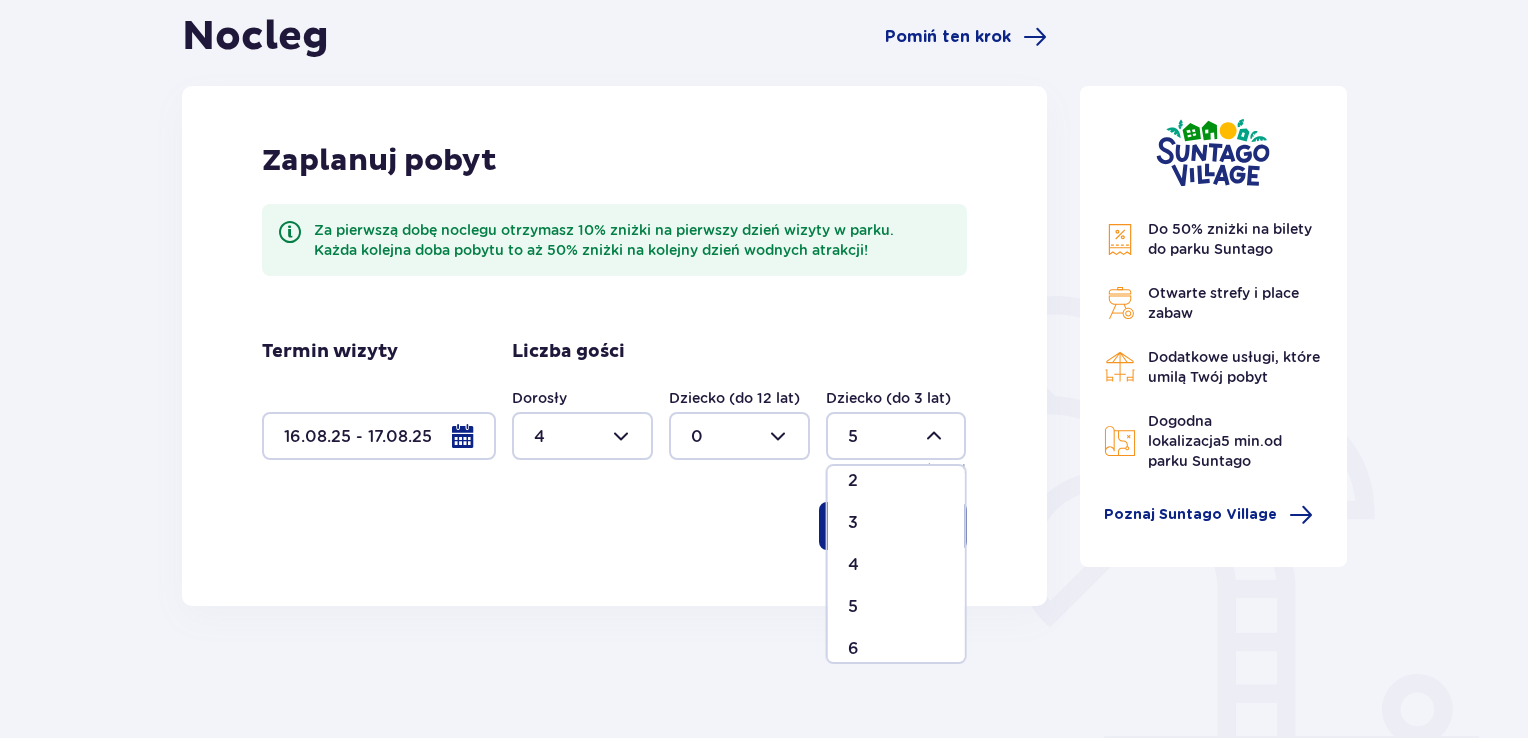 scroll, scrollTop: 200, scrollLeft: 0, axis: vertical 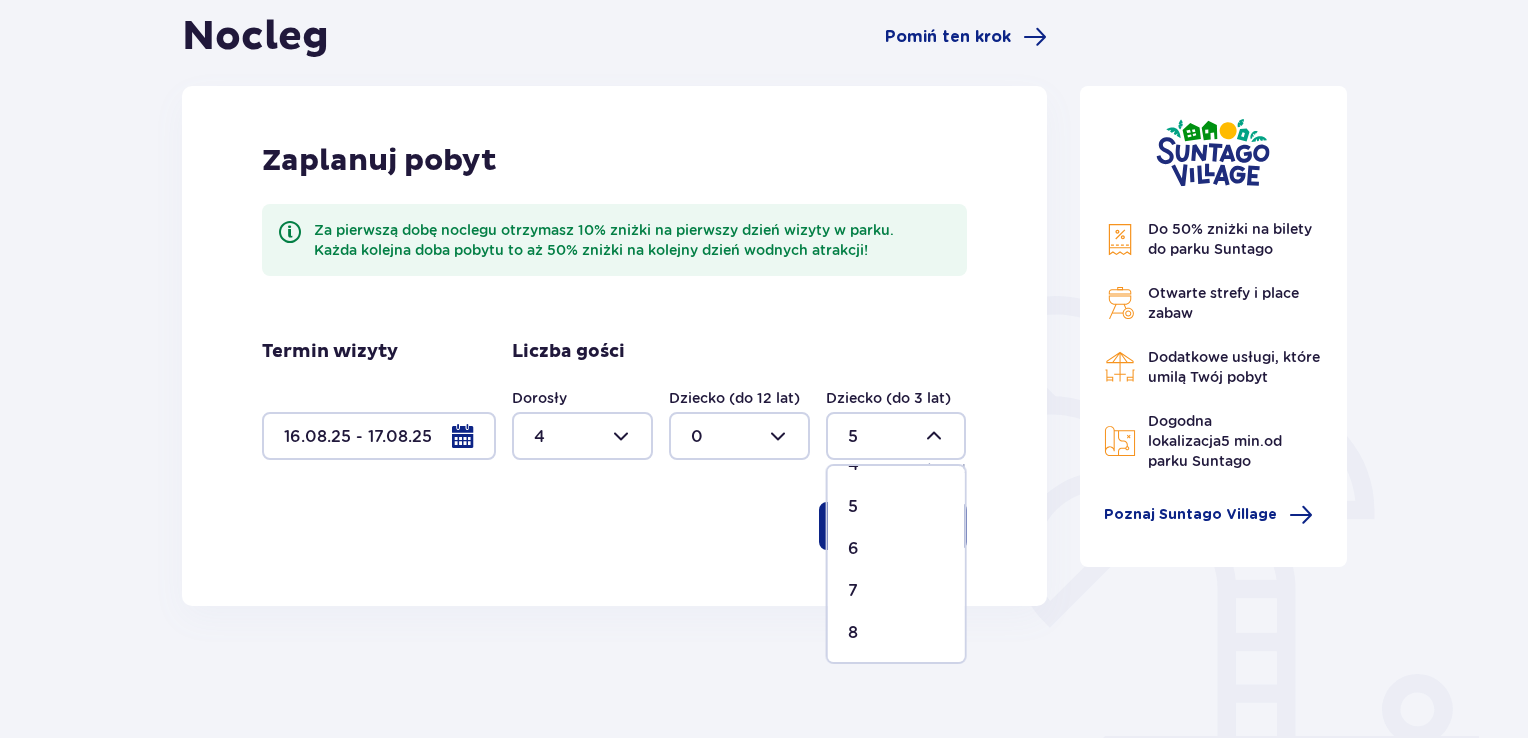 click on "7" at bounding box center (896, 591) 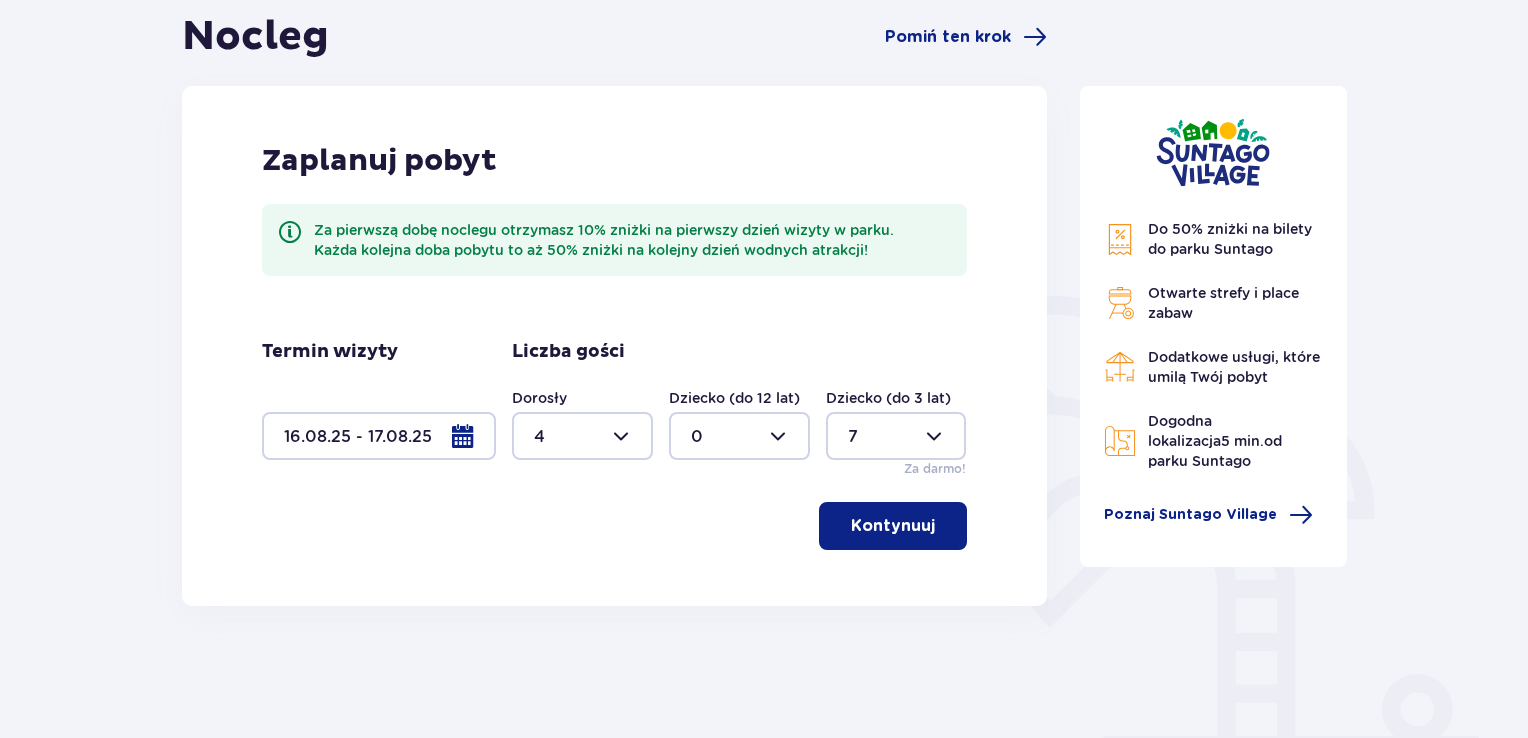 click at bounding box center (582, 436) 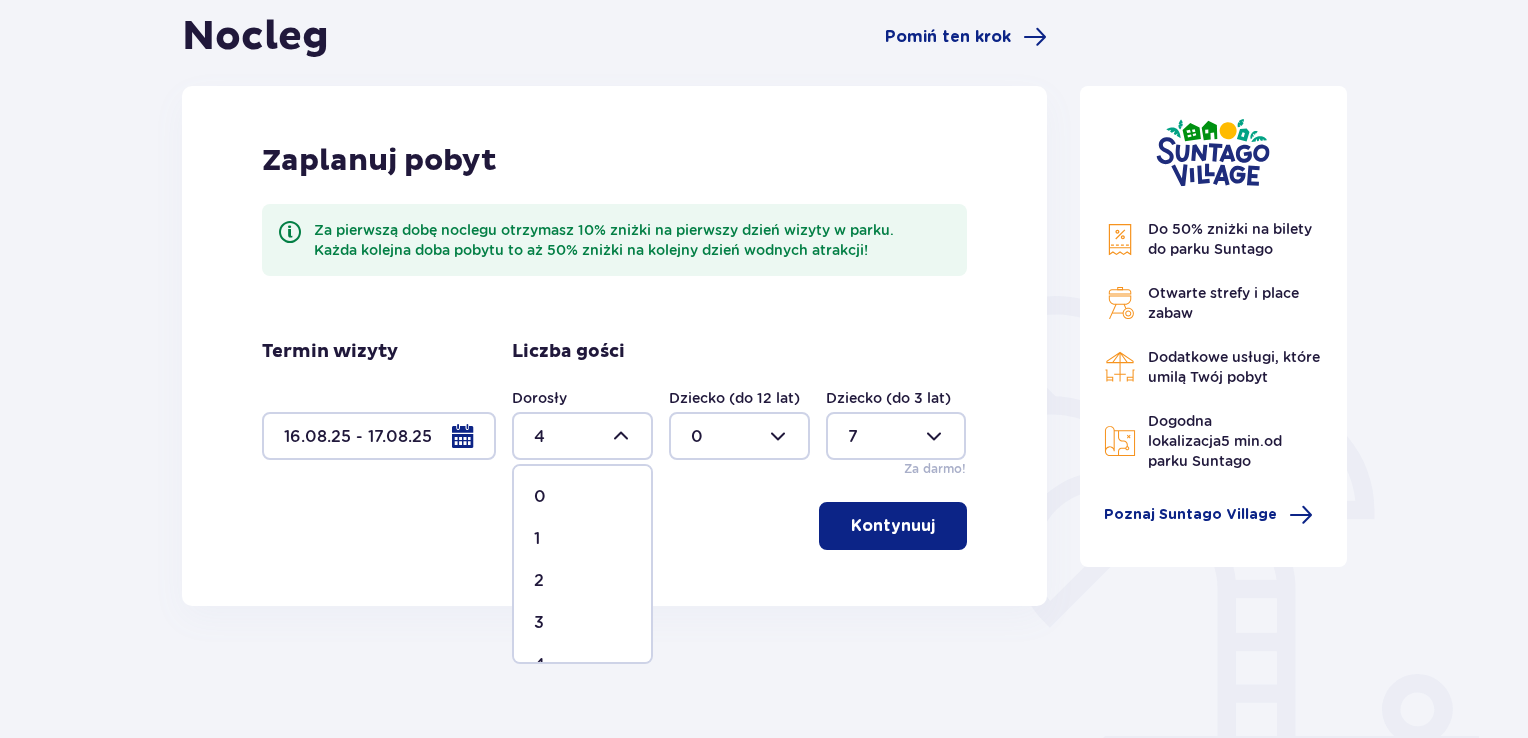 click on "2" at bounding box center [582, 581] 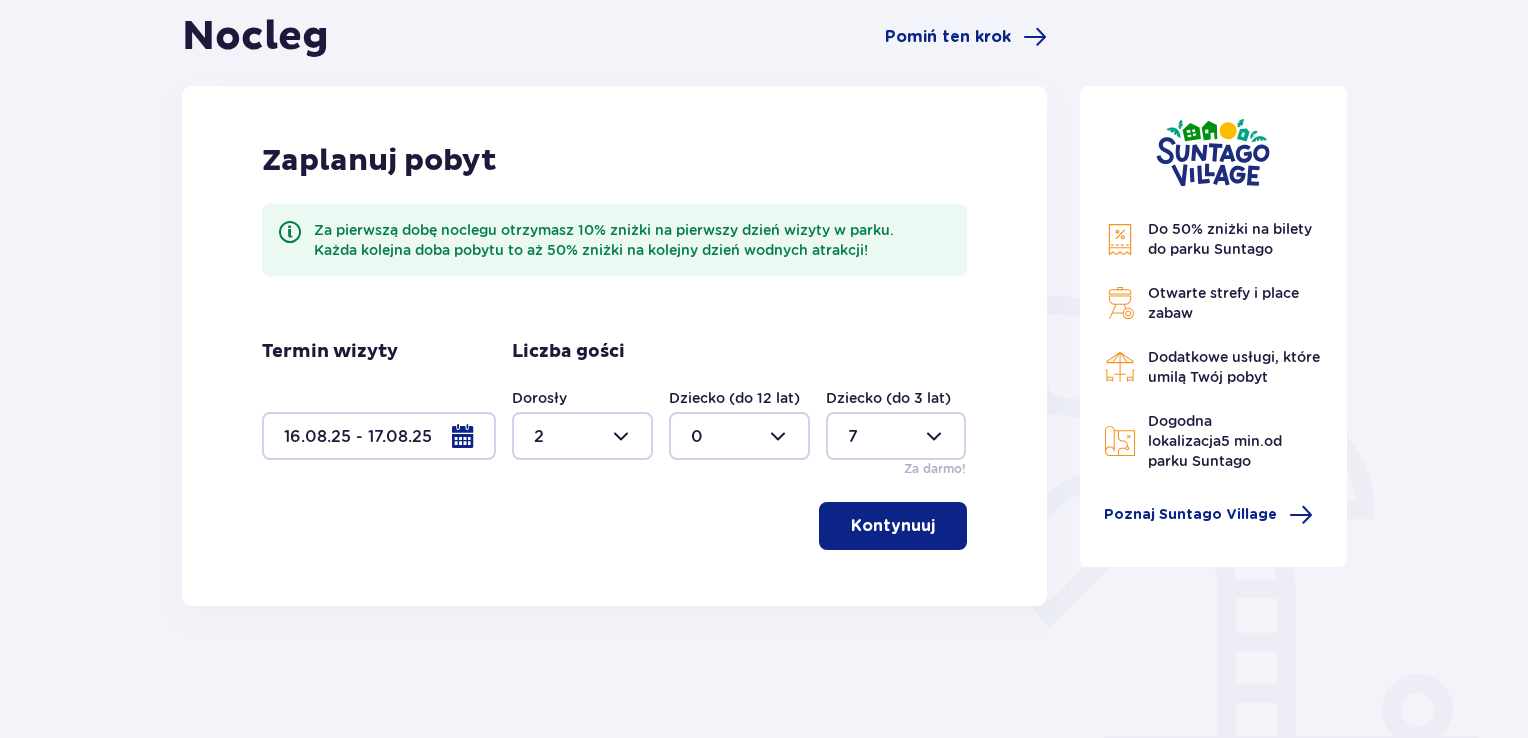 click on "Kontynuuj" at bounding box center [893, 526] 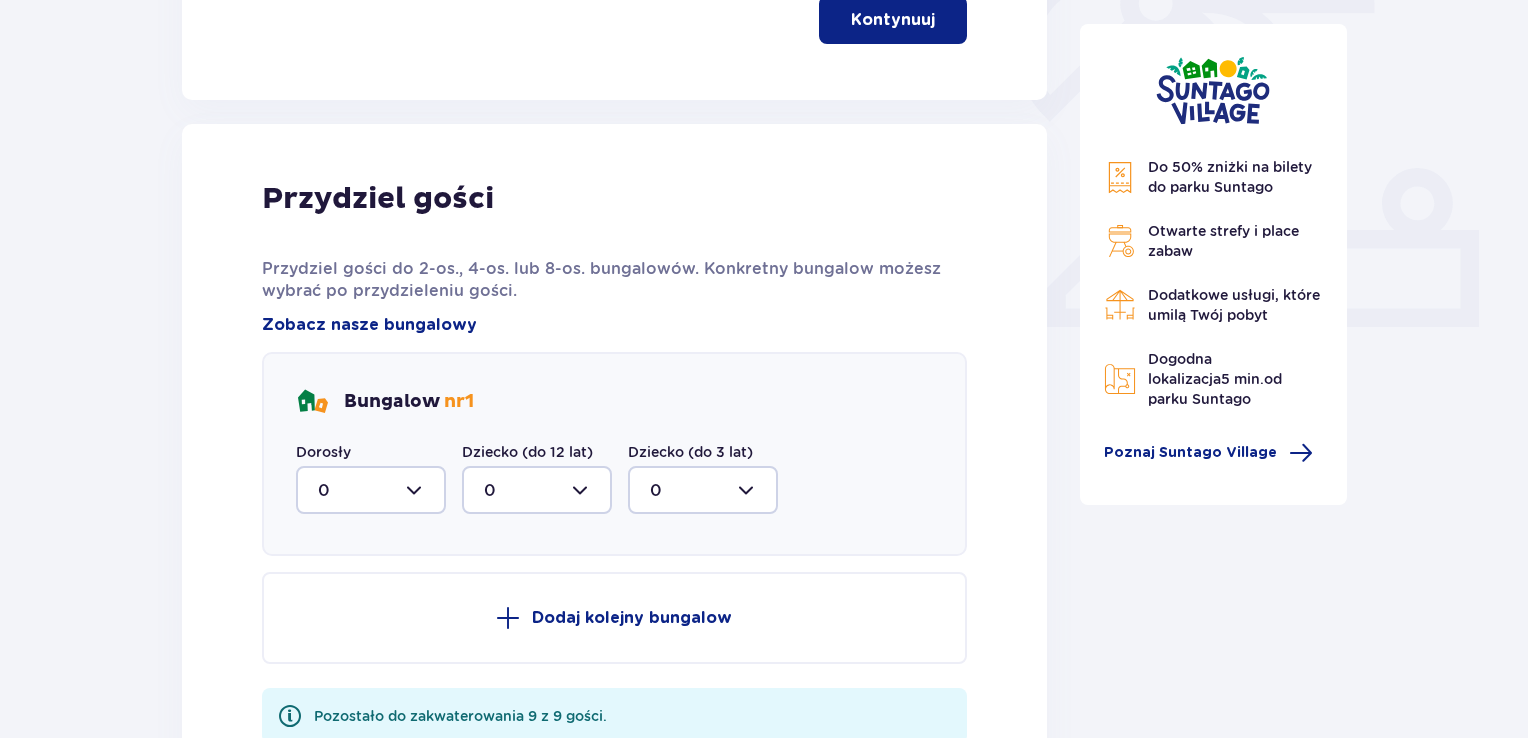 scroll, scrollTop: 806, scrollLeft: 0, axis: vertical 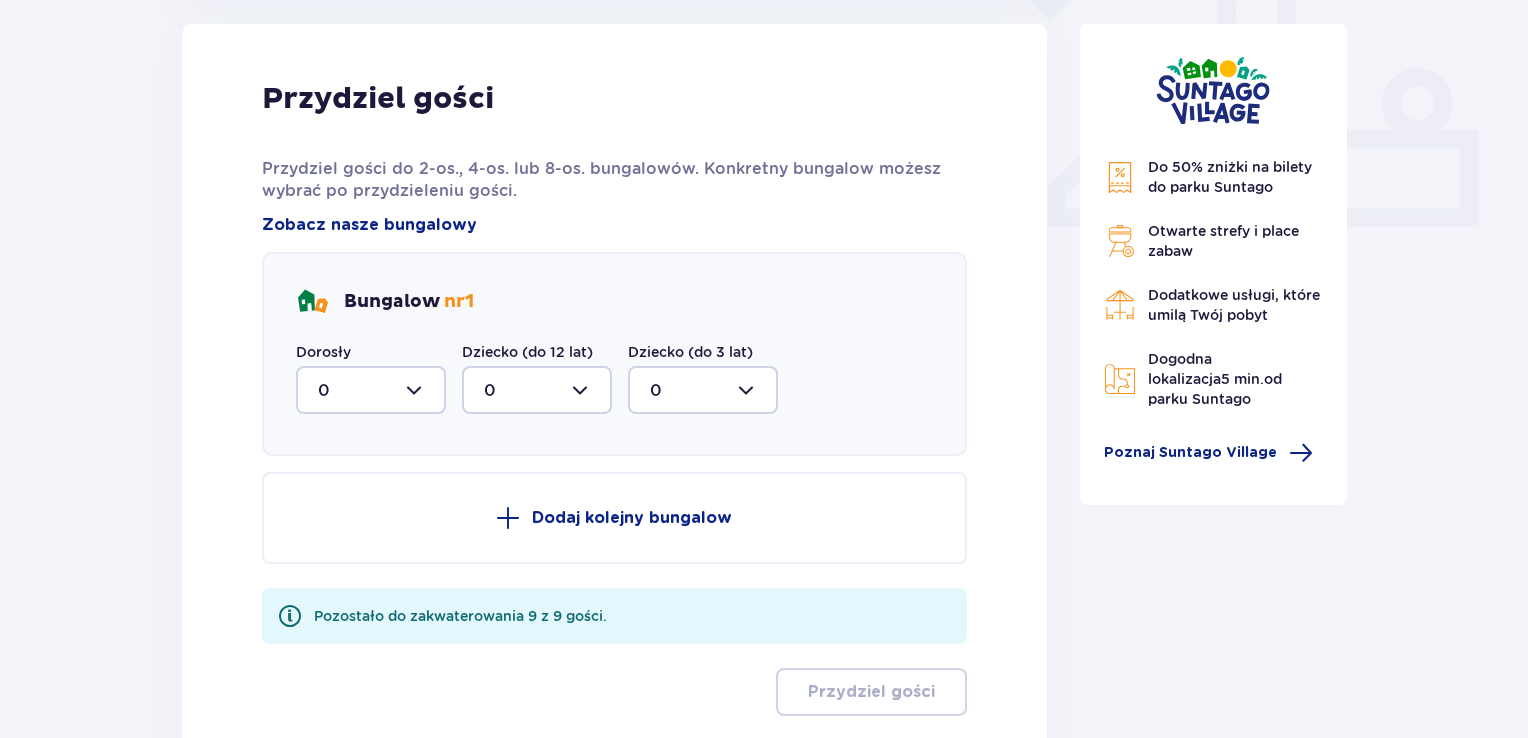 click at bounding box center [371, 390] 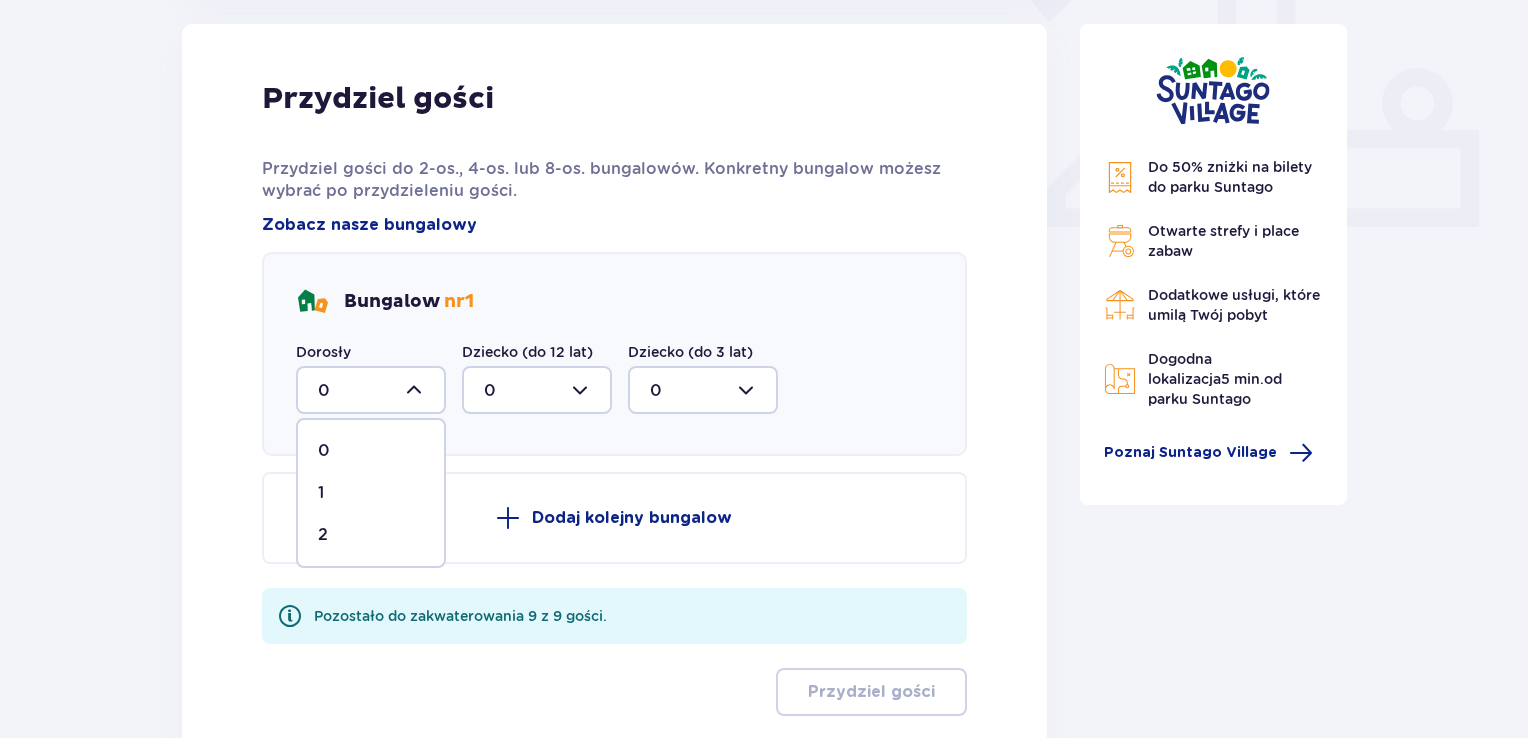 click on "2" at bounding box center [371, 535] 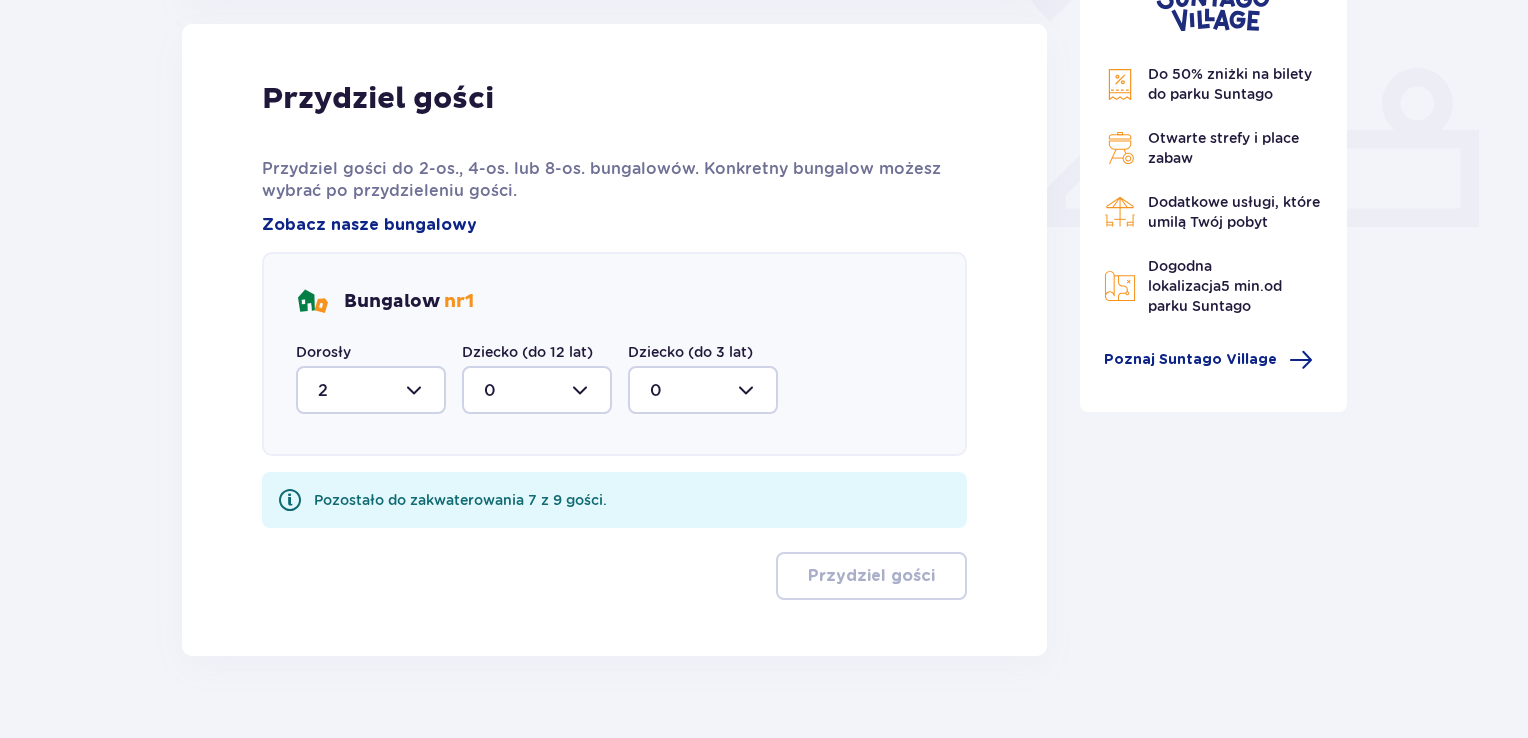 click at bounding box center (537, 390) 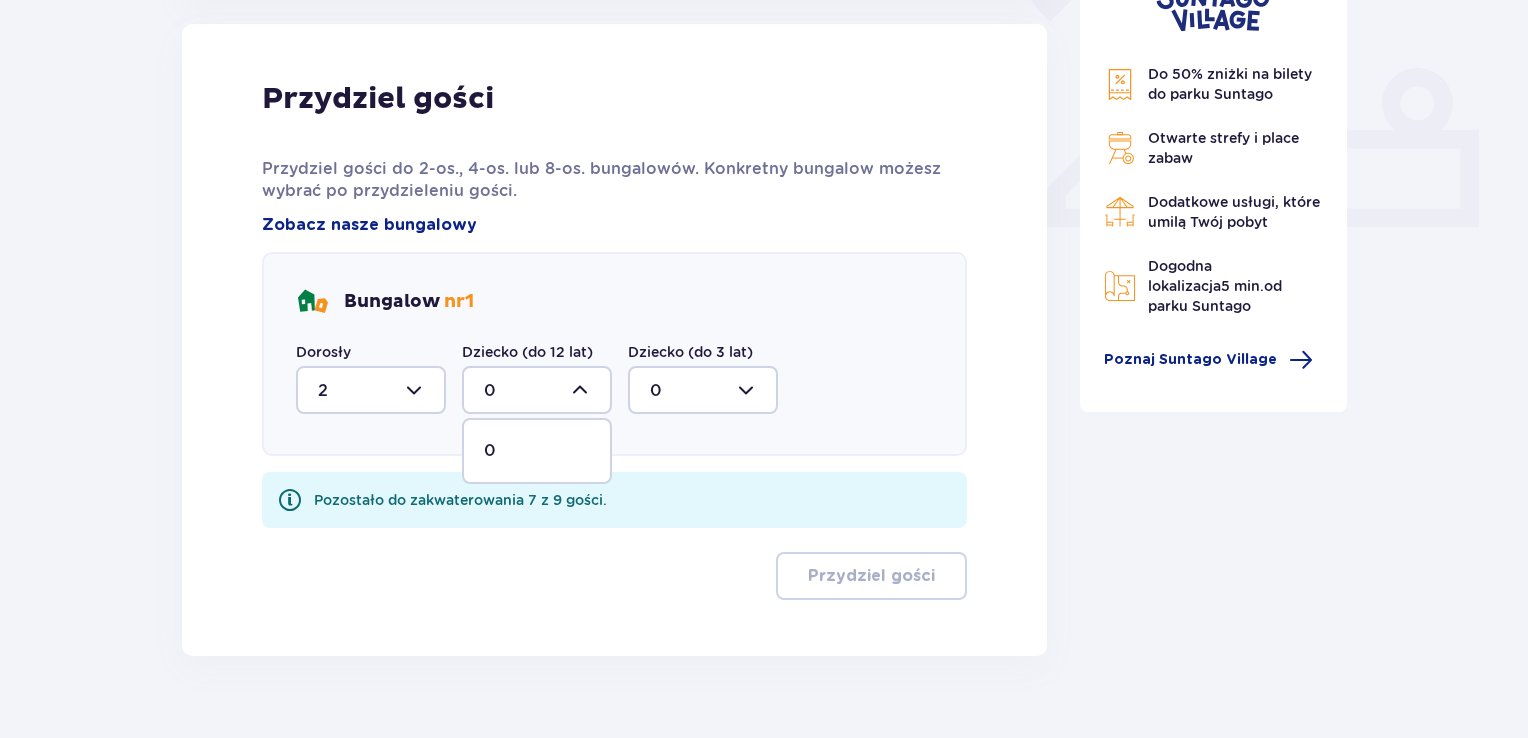 click on "0" at bounding box center [537, 451] 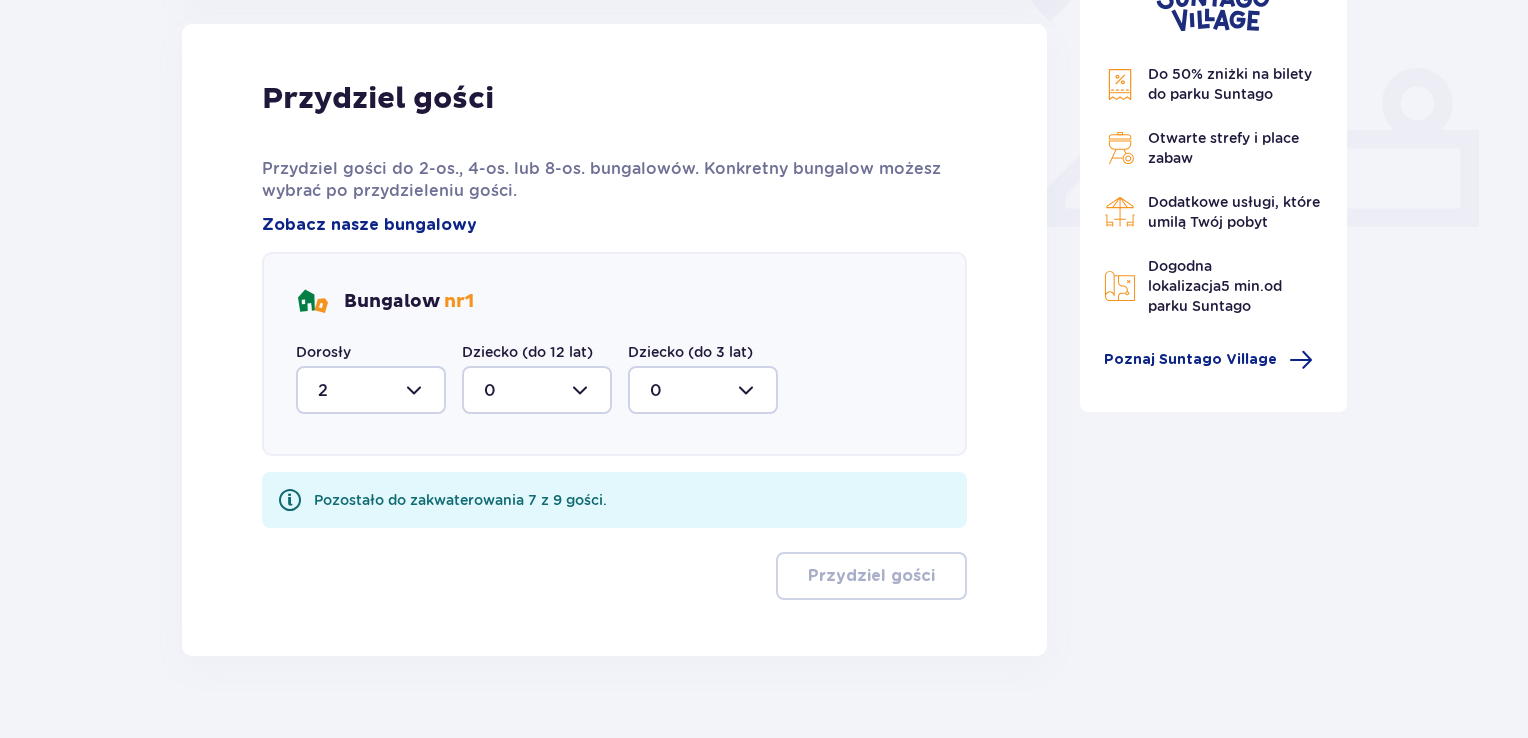 click at bounding box center [703, 390] 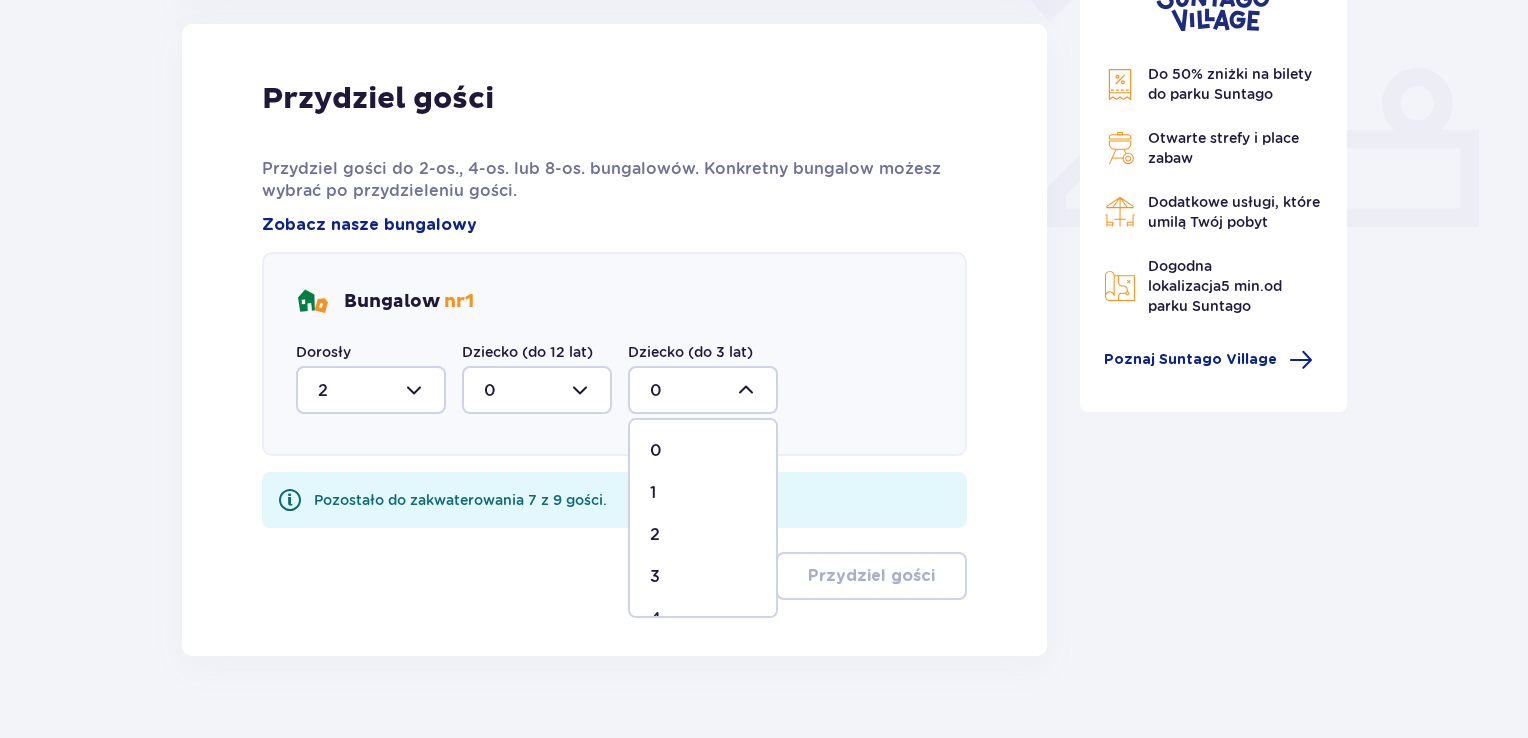 scroll, scrollTop: 116, scrollLeft: 0, axis: vertical 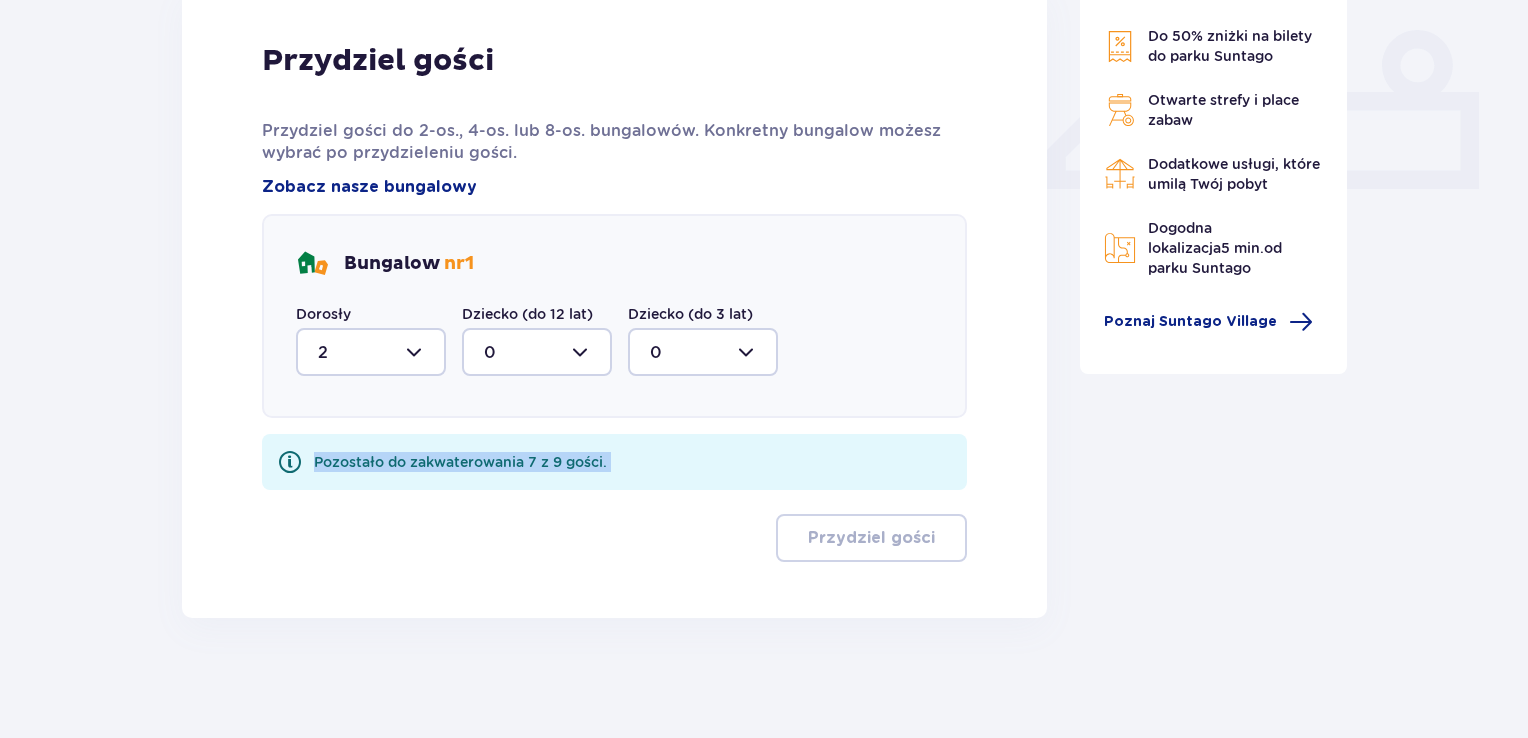 drag, startPoint x: 778, startPoint y: 493, endPoint x: 782, endPoint y: 512, distance: 19.416489 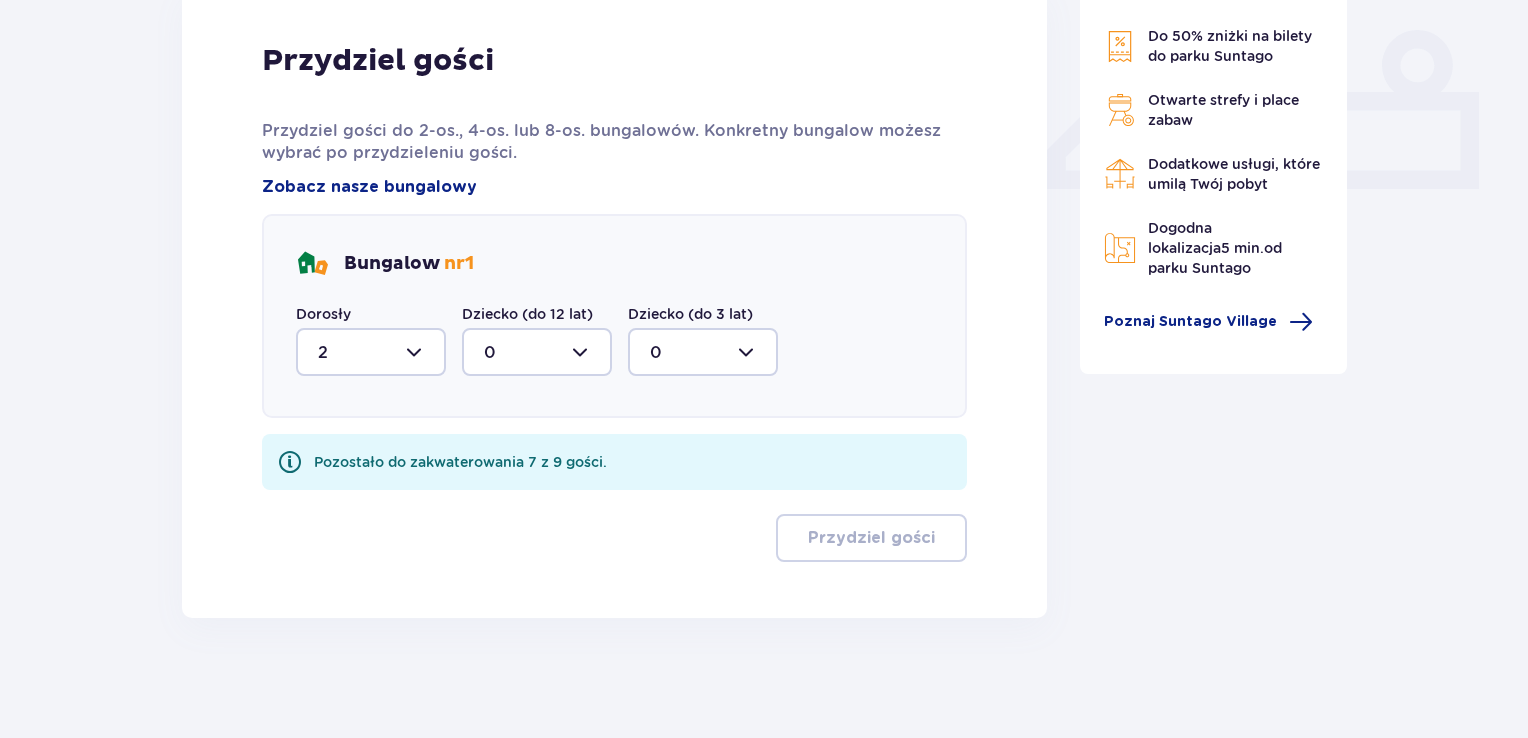click at bounding box center [703, 352] 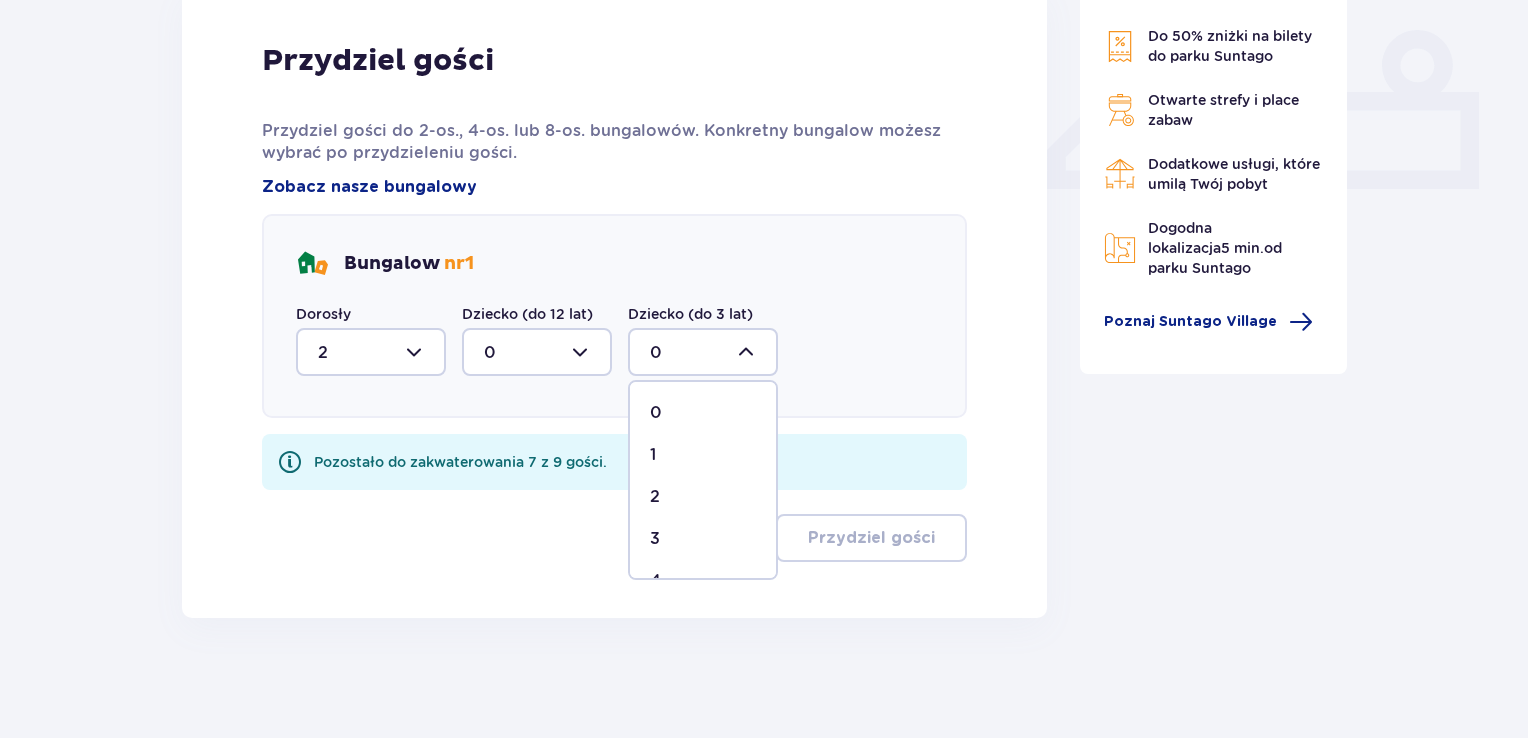 scroll, scrollTop: 116, scrollLeft: 0, axis: vertical 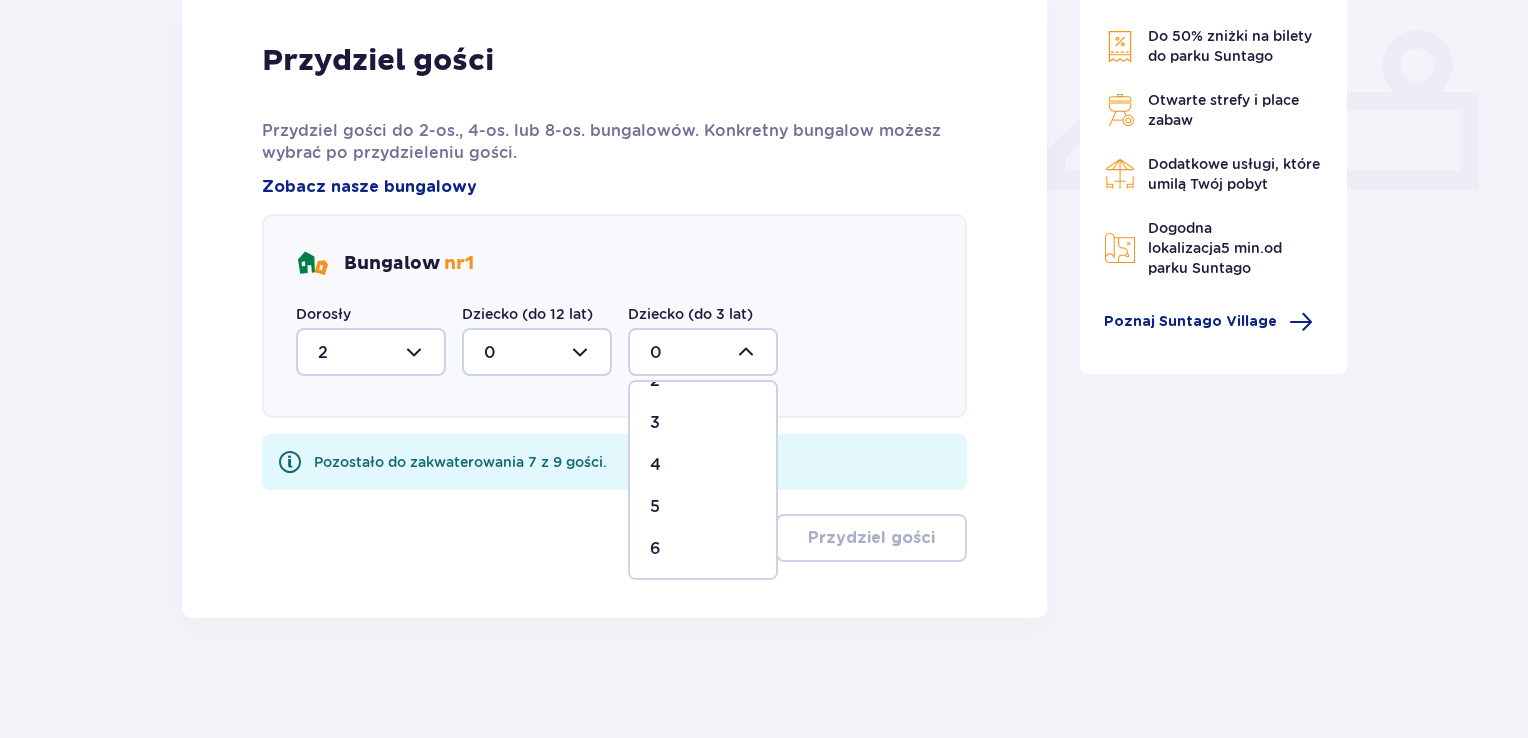click on "6" at bounding box center [703, 549] 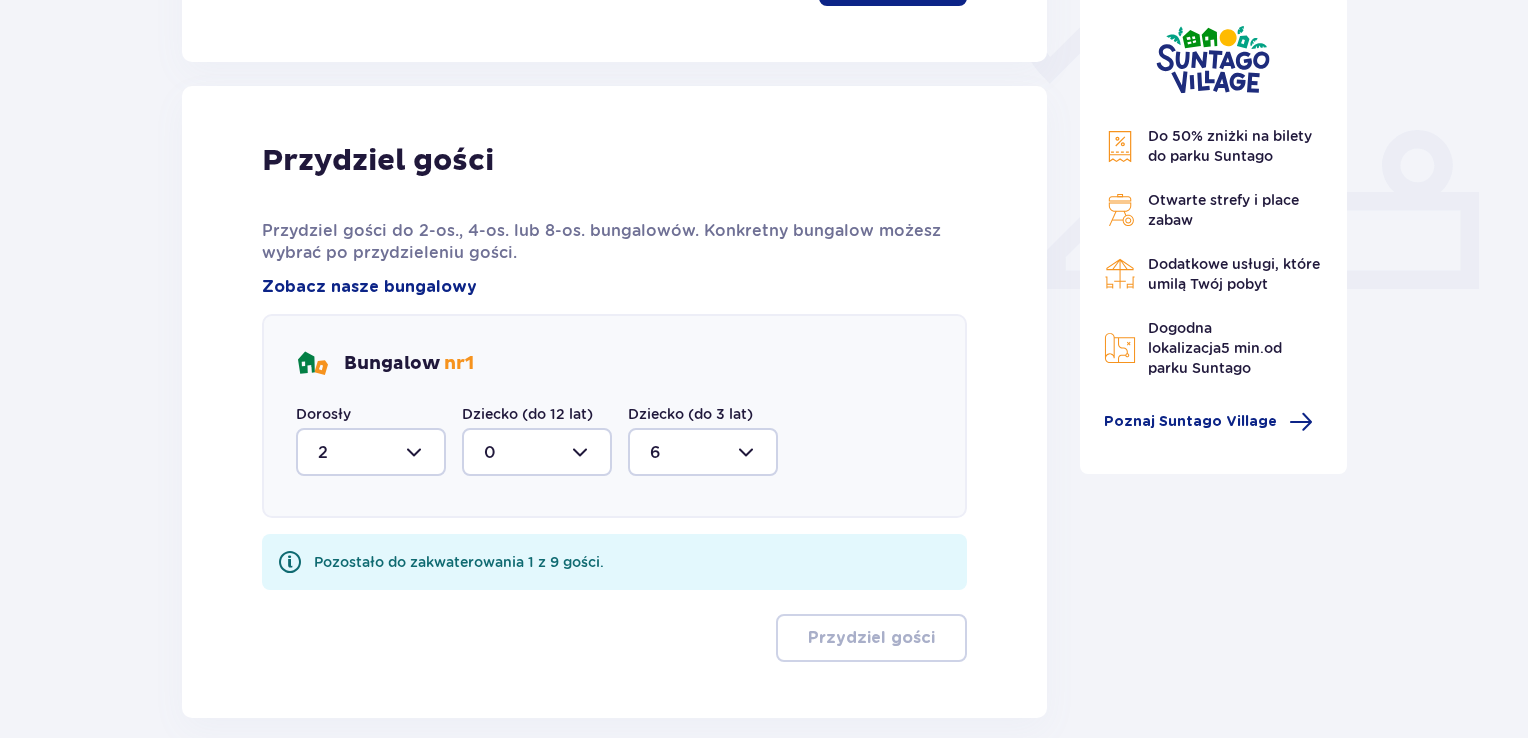scroll, scrollTop: 344, scrollLeft: 0, axis: vertical 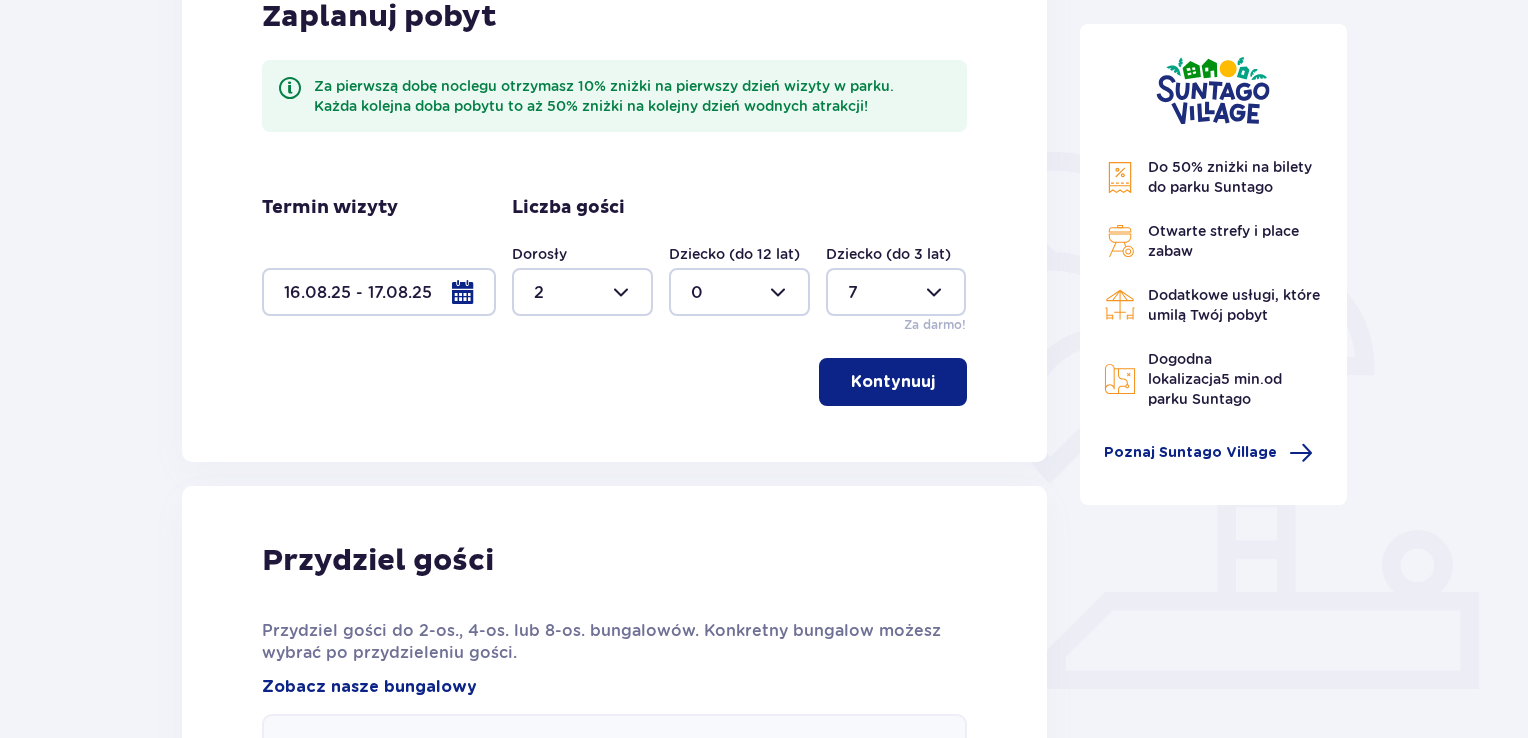click at bounding box center (739, 292) 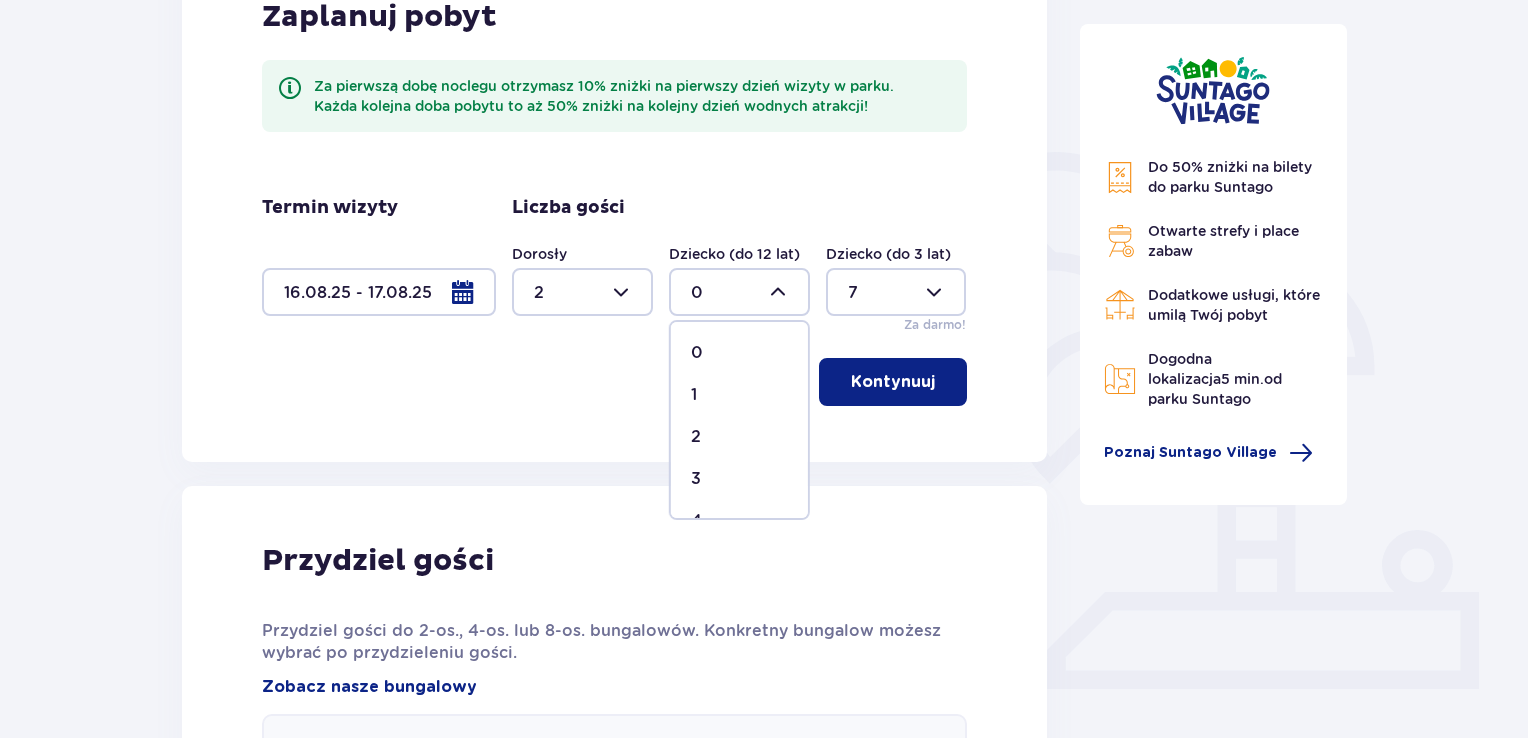 scroll, scrollTop: 200, scrollLeft: 0, axis: vertical 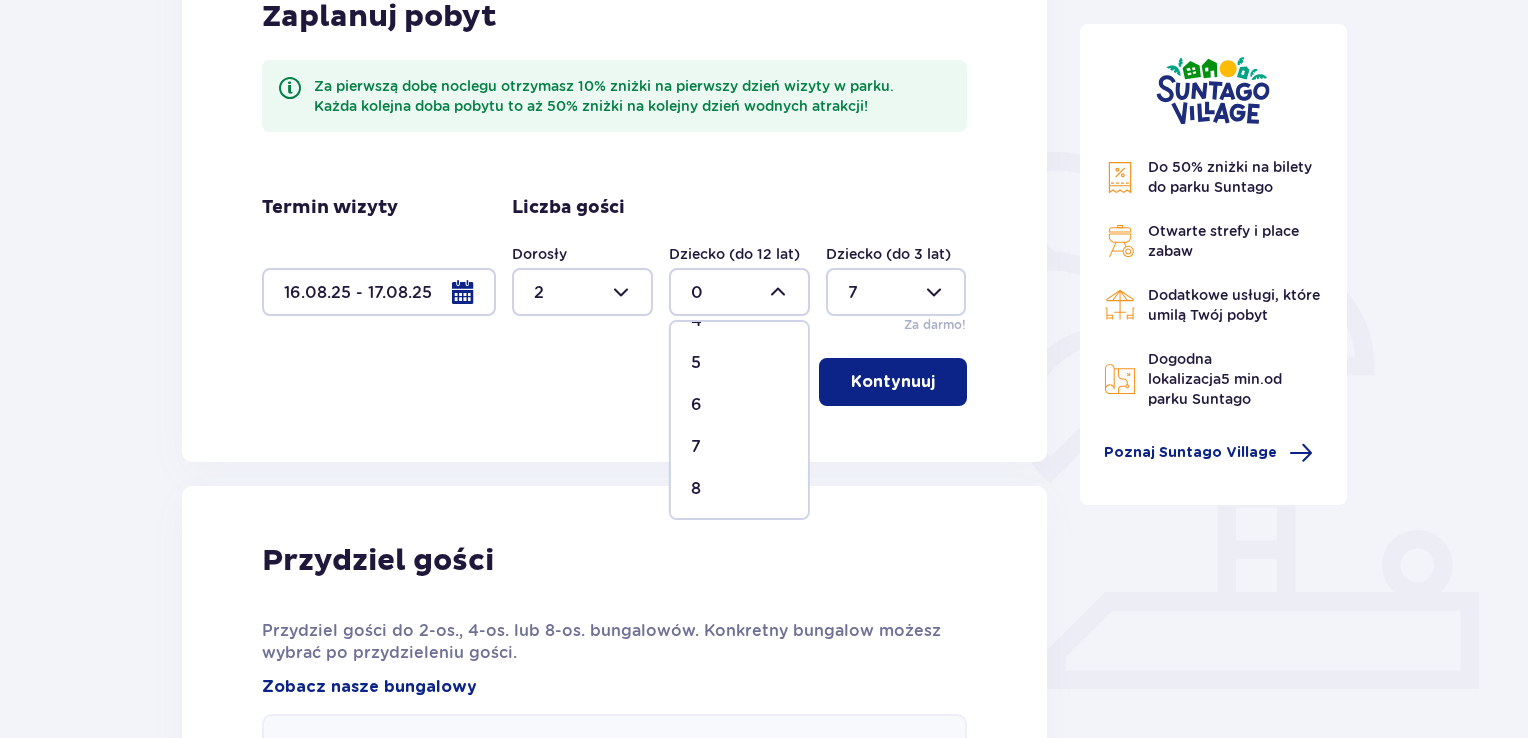 click on "7" at bounding box center (739, 447) 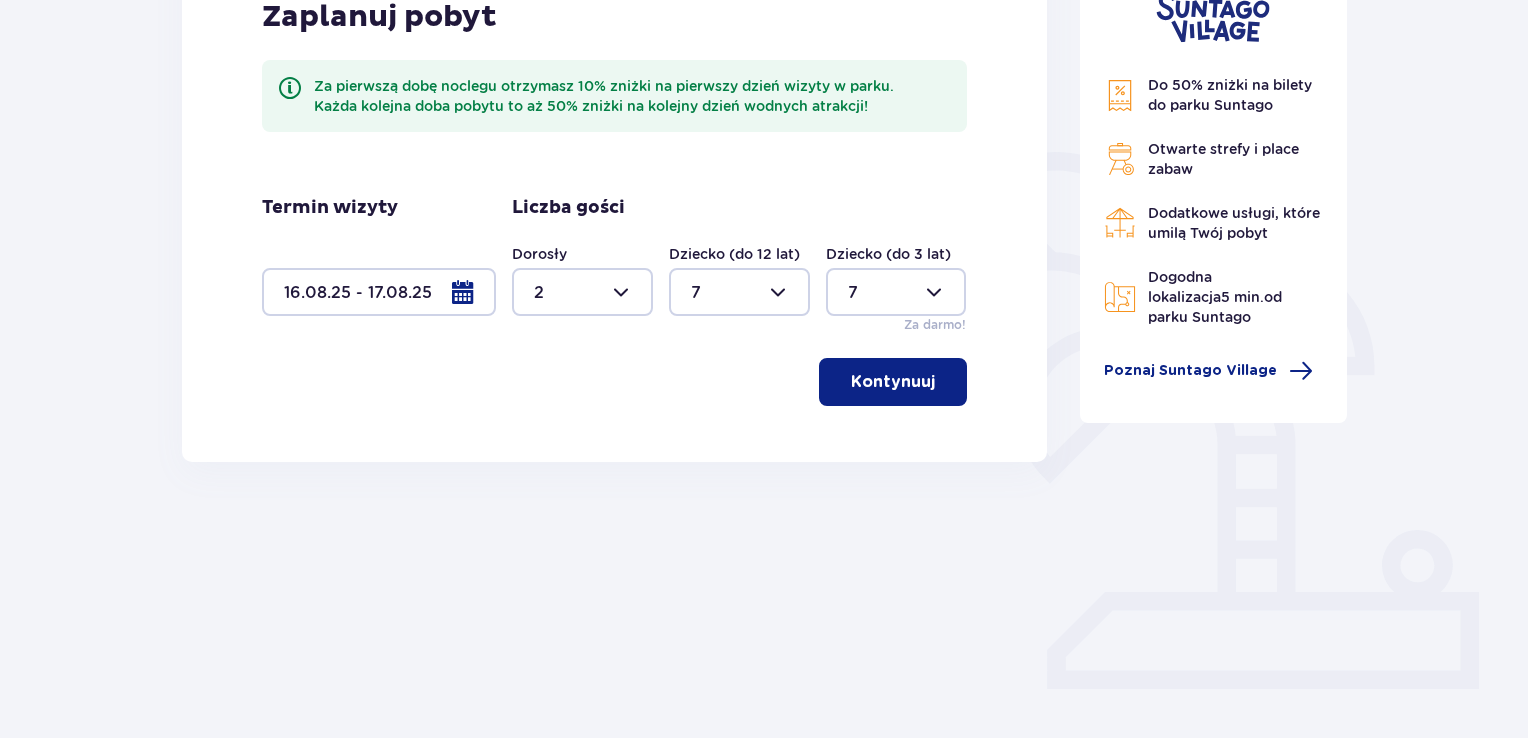 type on "7" 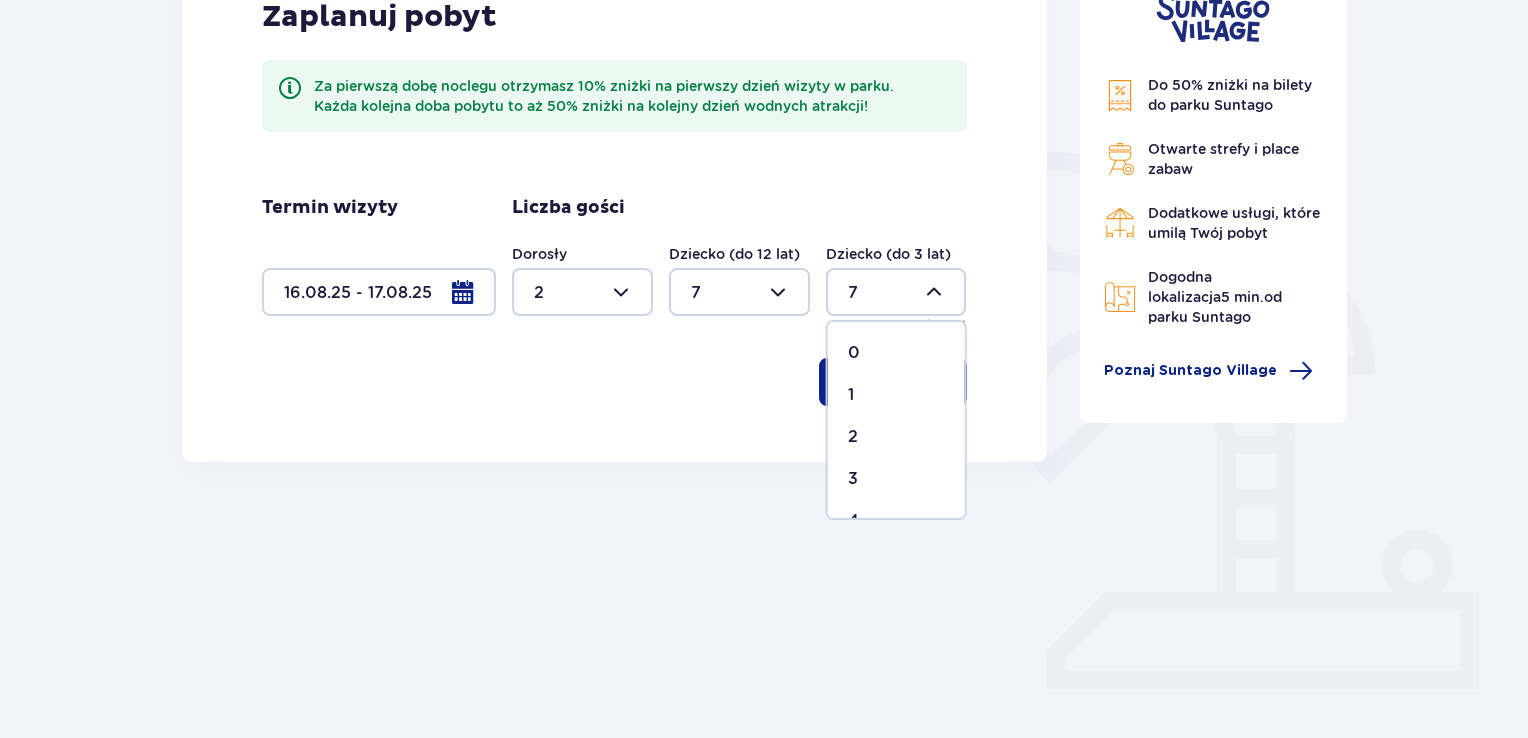 click on "0" at bounding box center [896, 353] 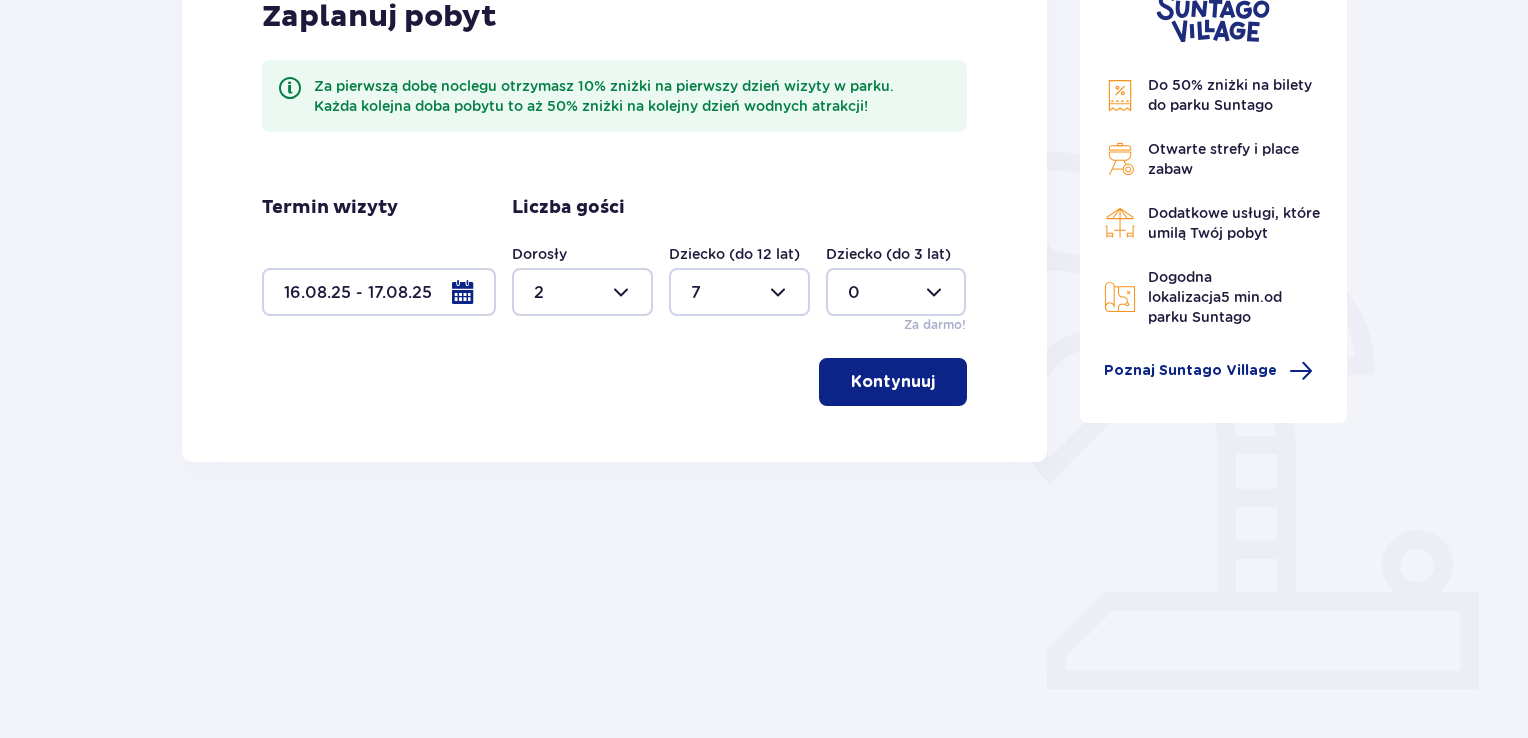 click on "Kontynuuj" at bounding box center (893, 382) 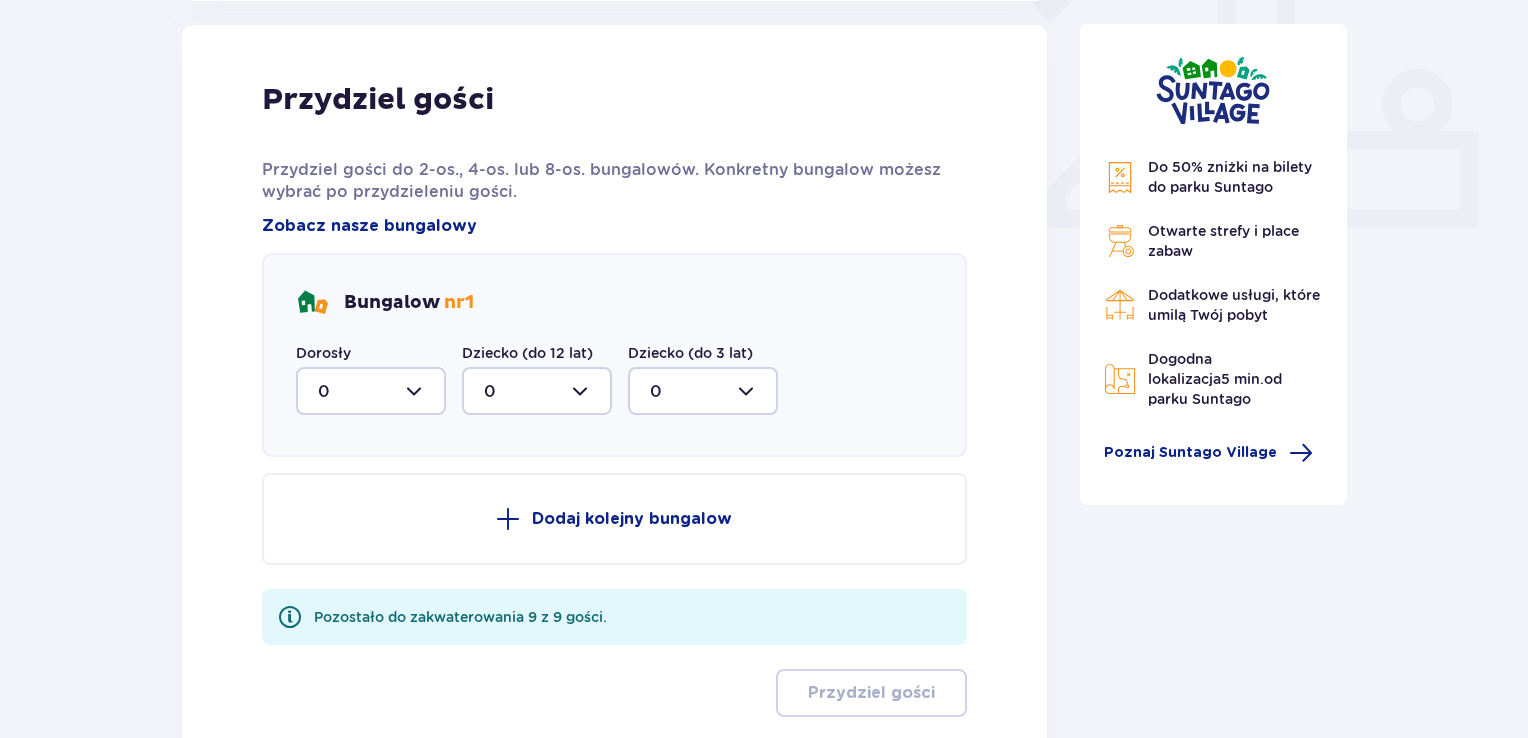 scroll, scrollTop: 806, scrollLeft: 0, axis: vertical 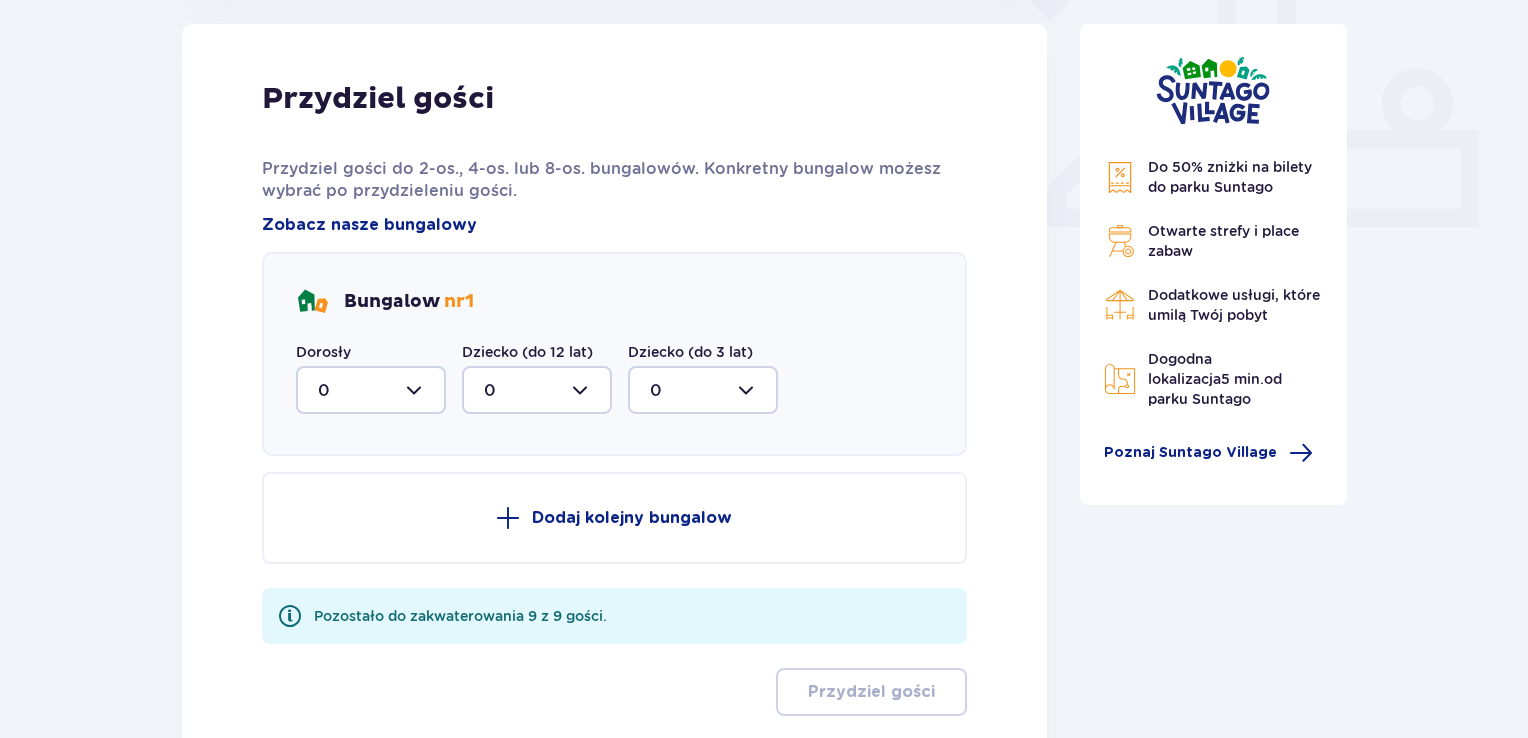 click at bounding box center [371, 390] 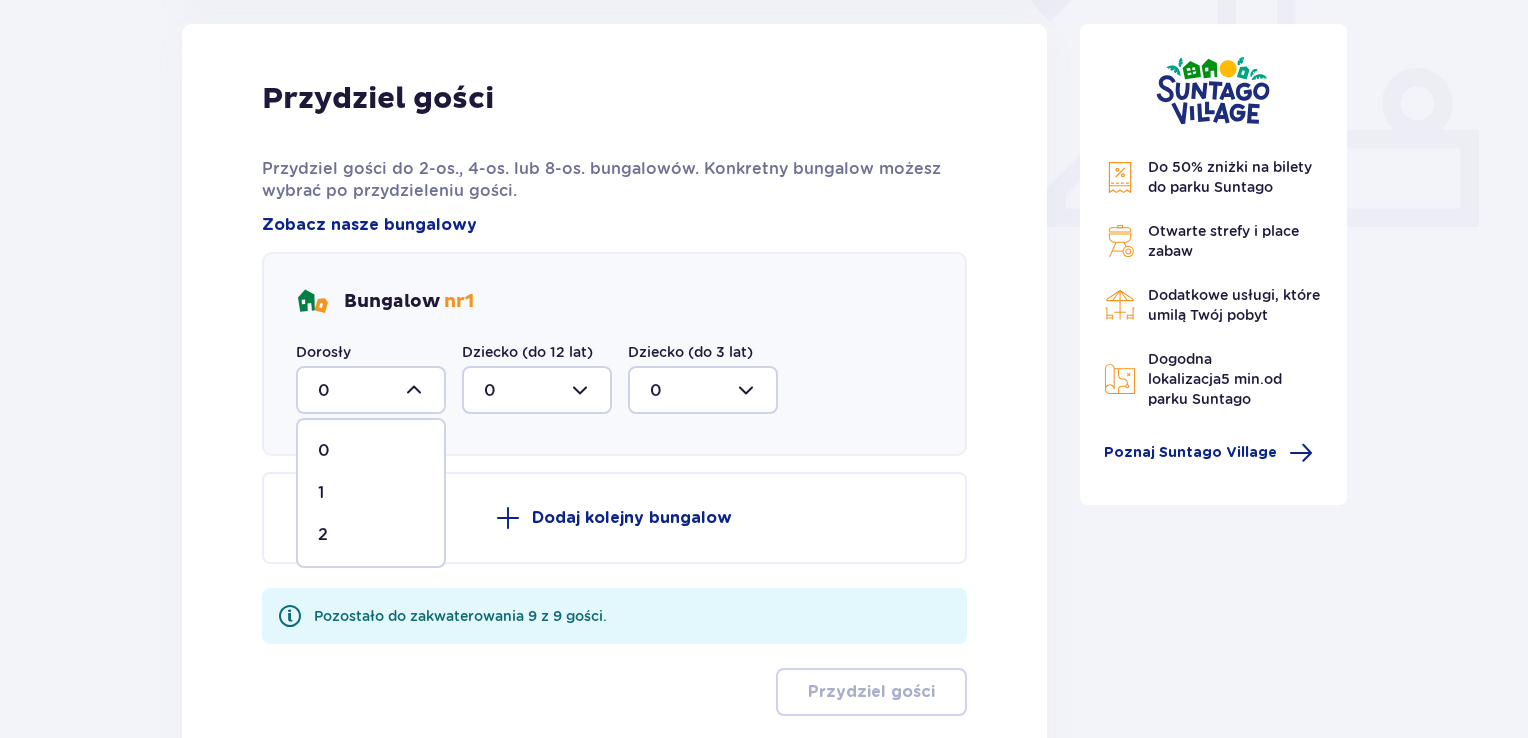 click on "0" at bounding box center (371, 451) 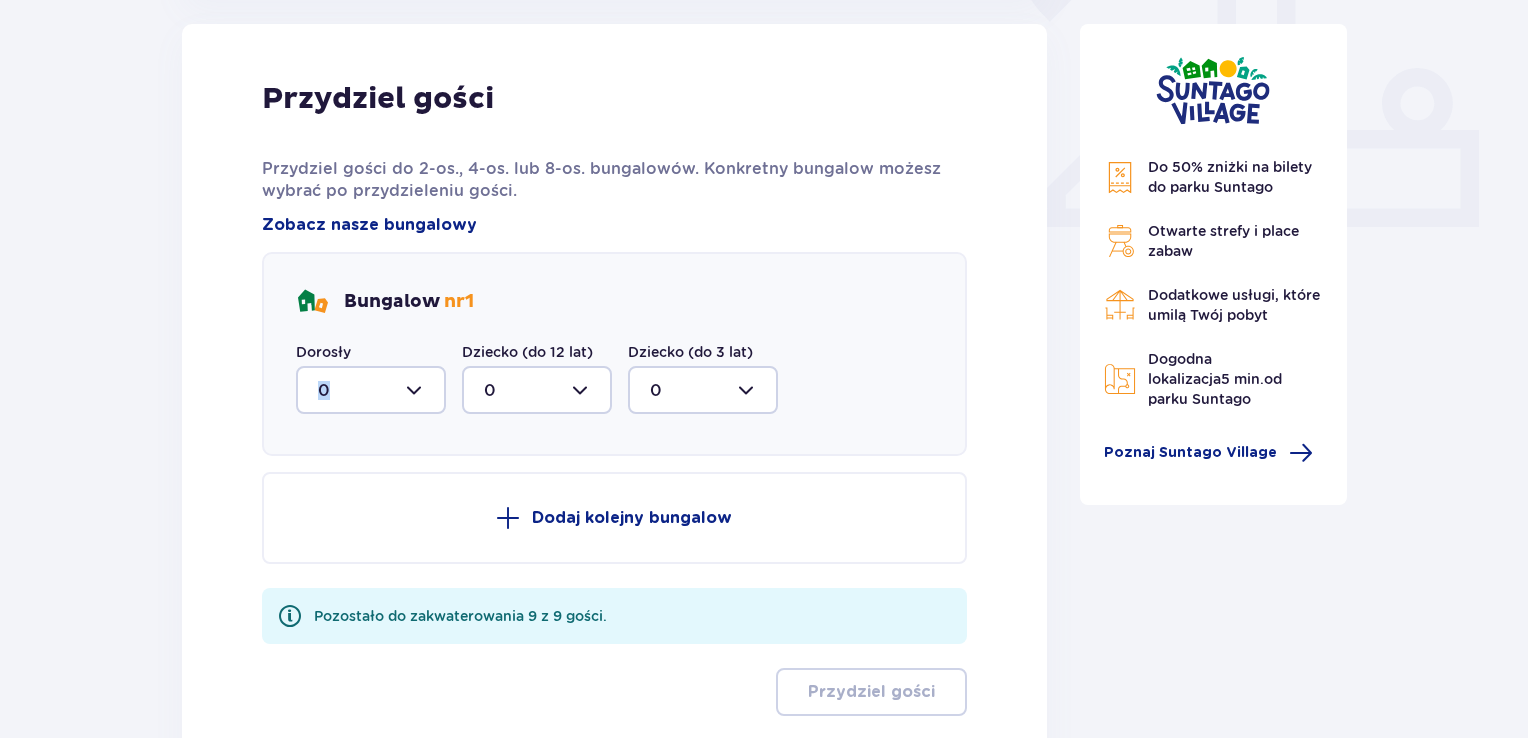 click on "Przydziel gości Przydziel gości do 2-os., 4-os. lub 8-os. bungalowów. Konkretny bungalow możesz wybrać po przydzieleniu gości. Zobacz nasze bungalowy Bungalow   nr  1 Dorosły   0 Dziecko (do 12 lat)   0 Dziecko (do 3 lat)   0 Dodaj kolejny bungalow Pozostało do zakwaterowania 9 z 9 gości. Przydziel gości" at bounding box center (614, 398) 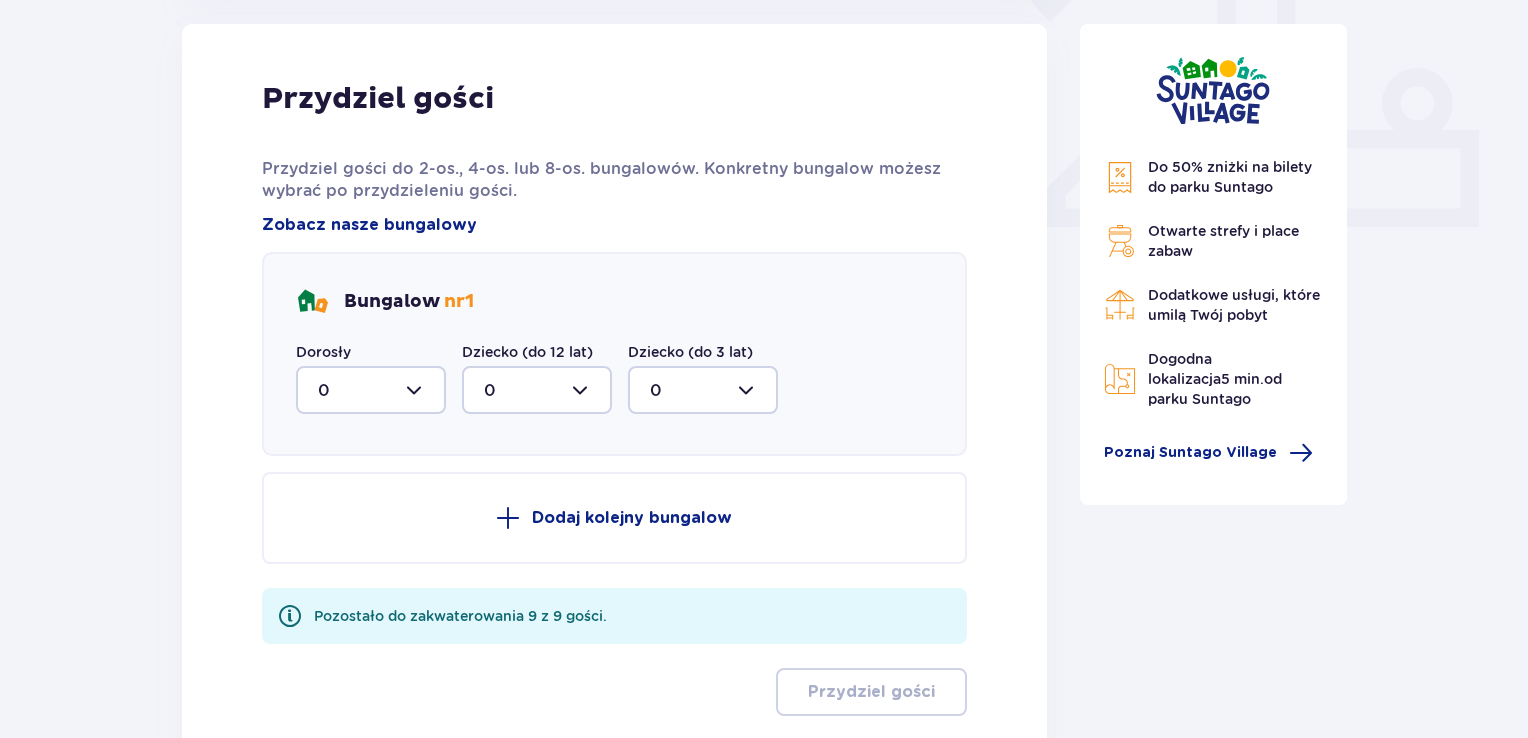click at bounding box center (371, 390) 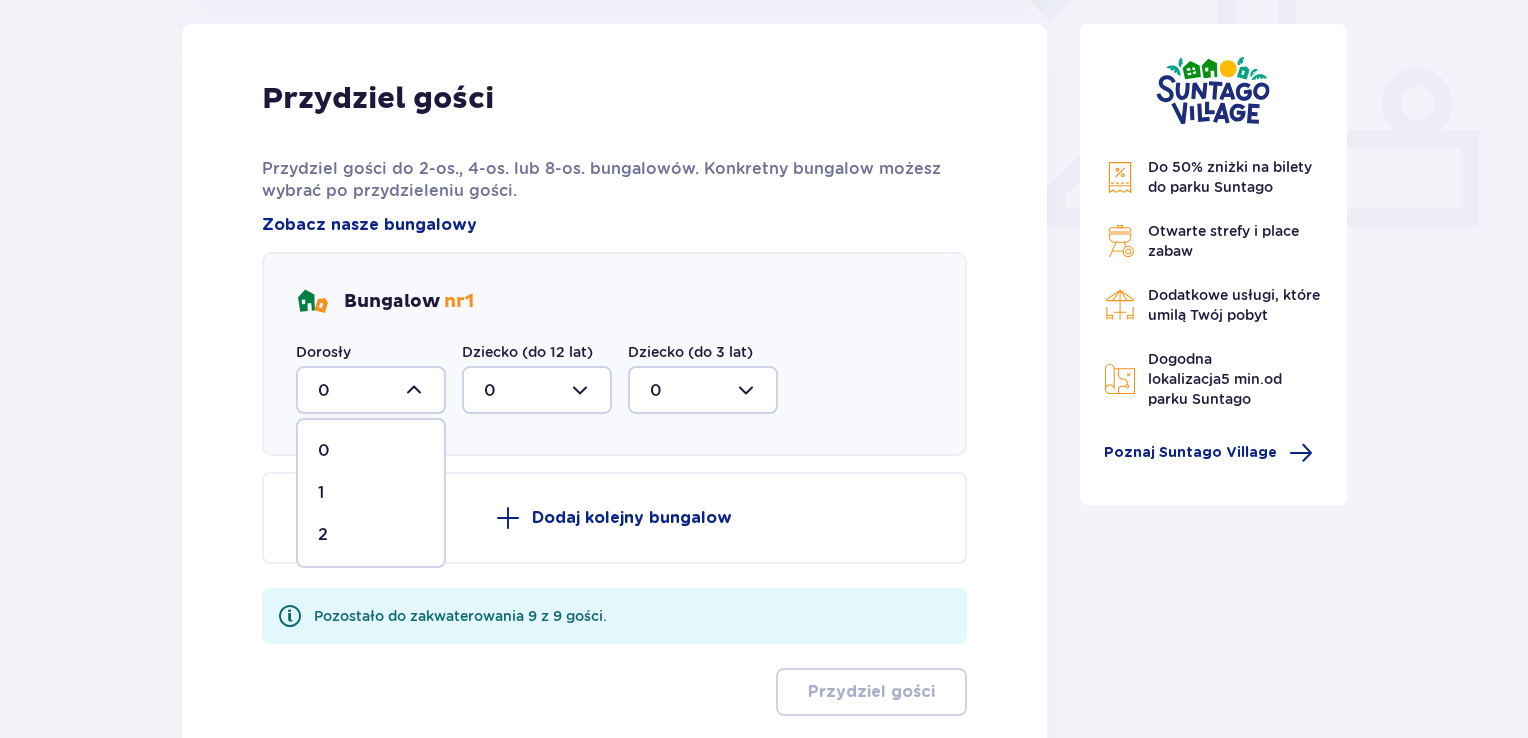 click on "2" at bounding box center (371, 535) 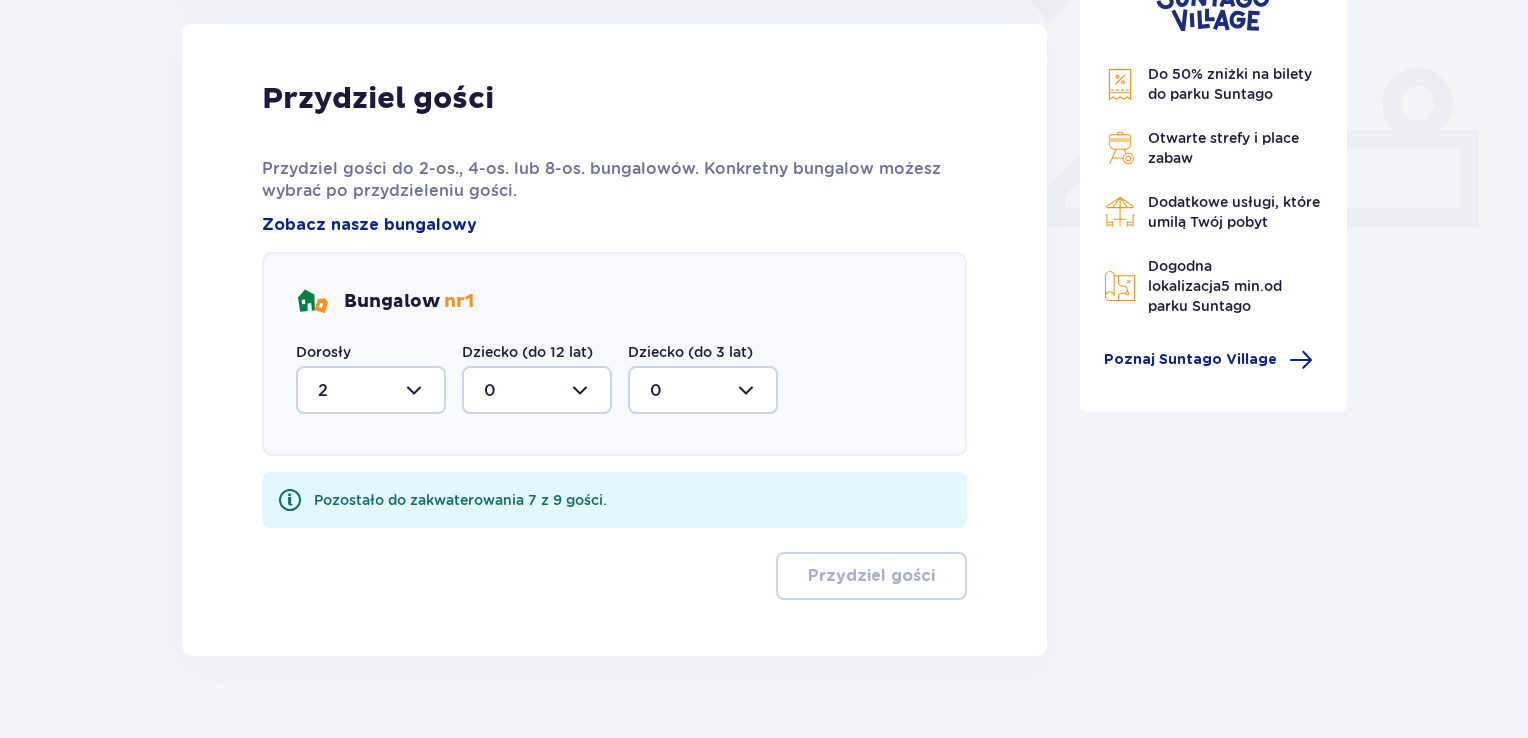click at bounding box center (537, 390) 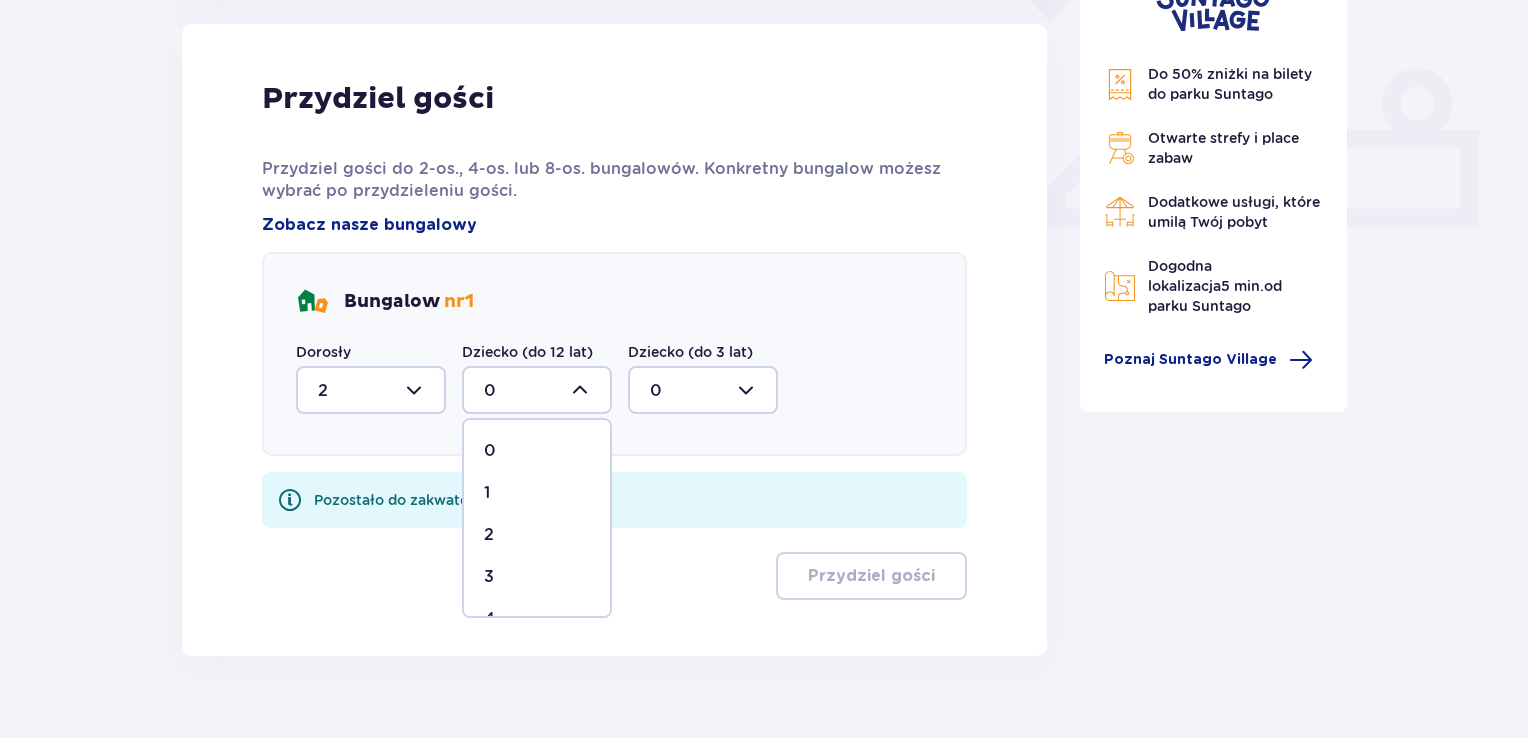 scroll, scrollTop: 116, scrollLeft: 0, axis: vertical 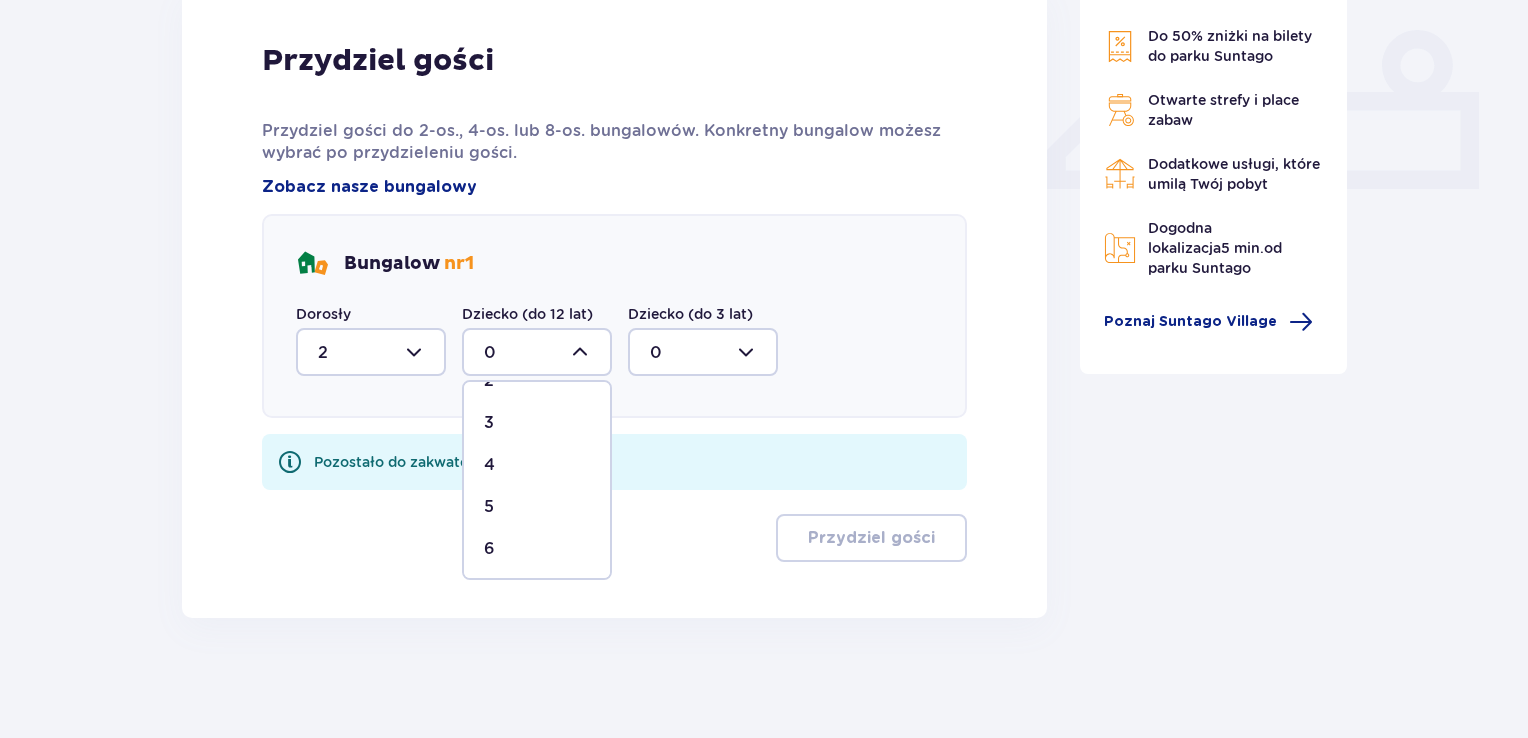 click on "6" at bounding box center [537, 549] 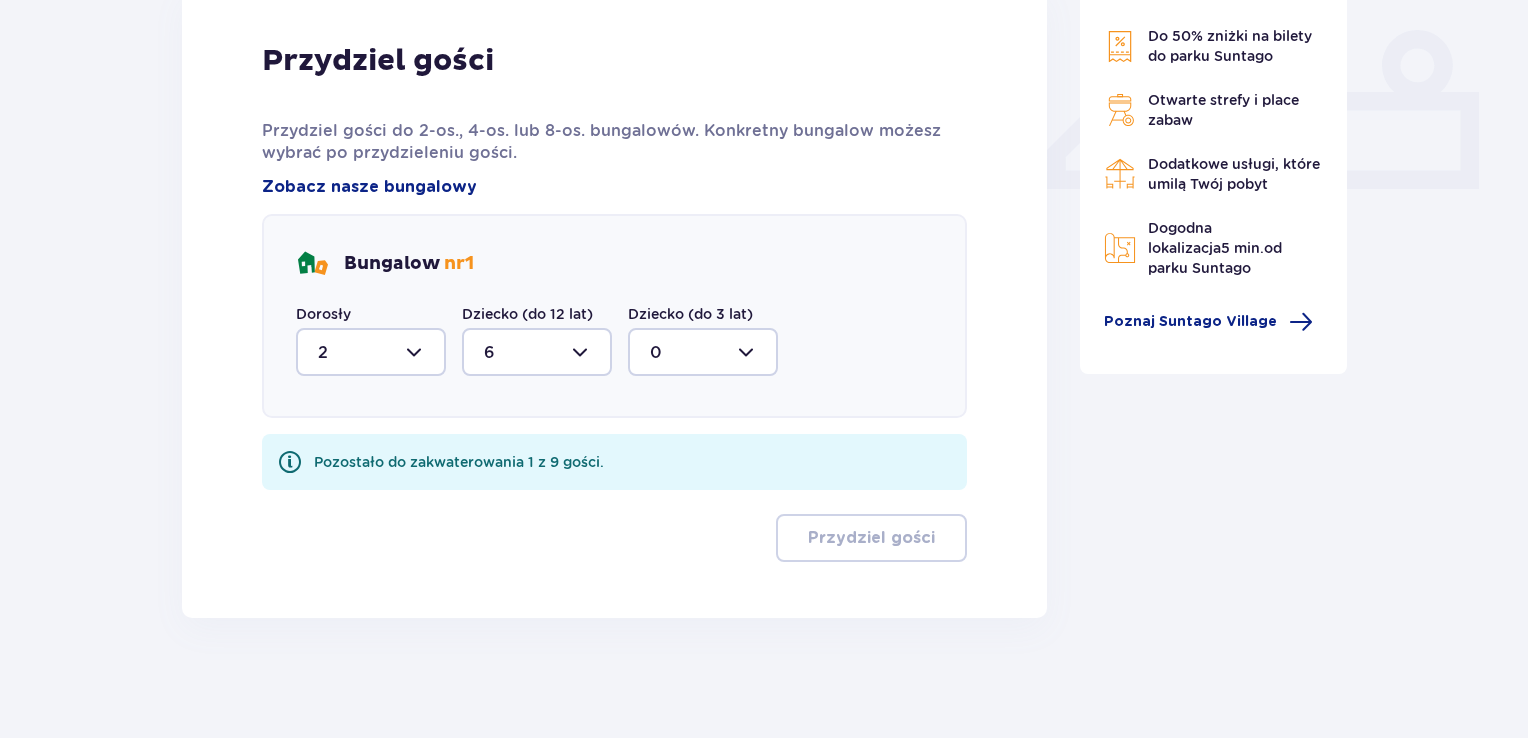 click at bounding box center [703, 352] 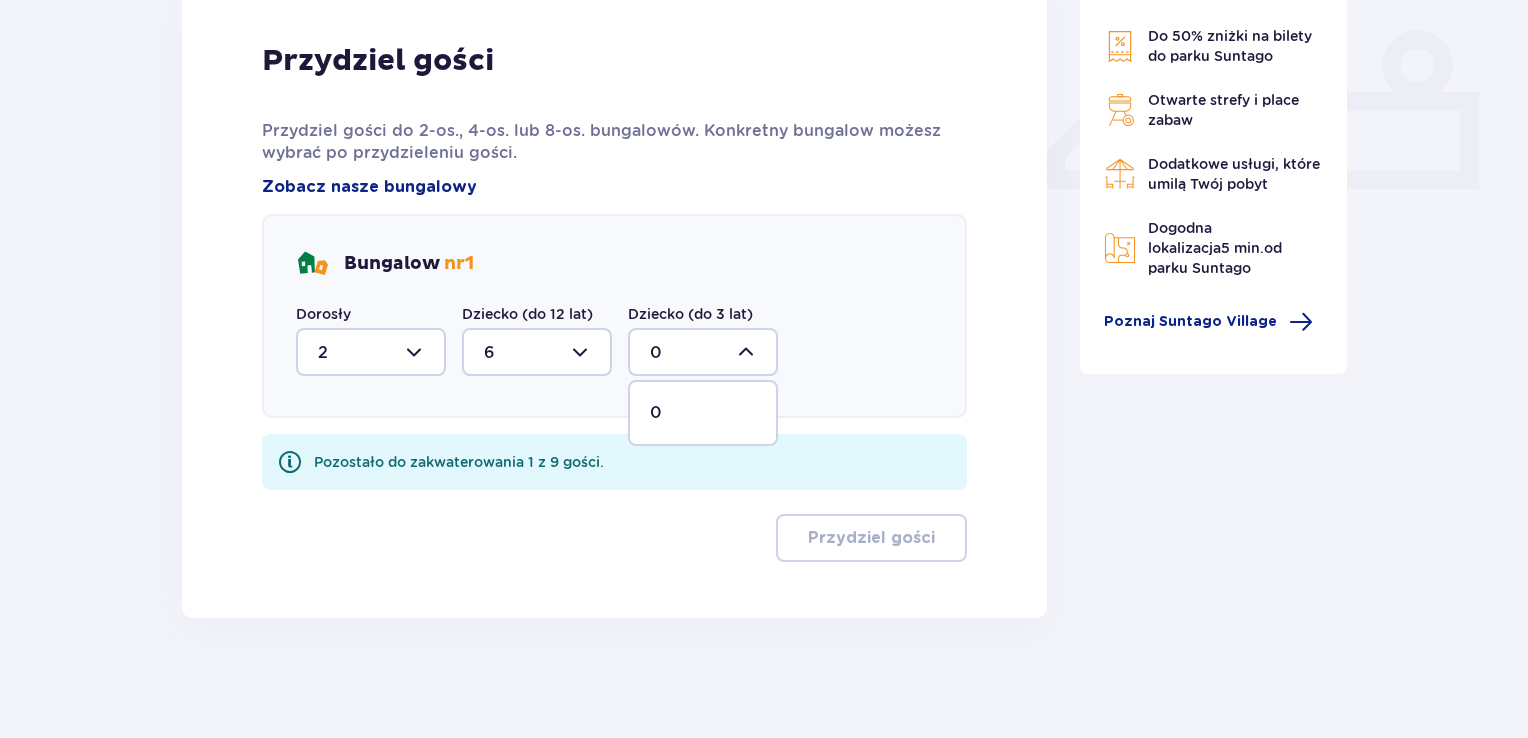 click on "0" at bounding box center [703, 413] 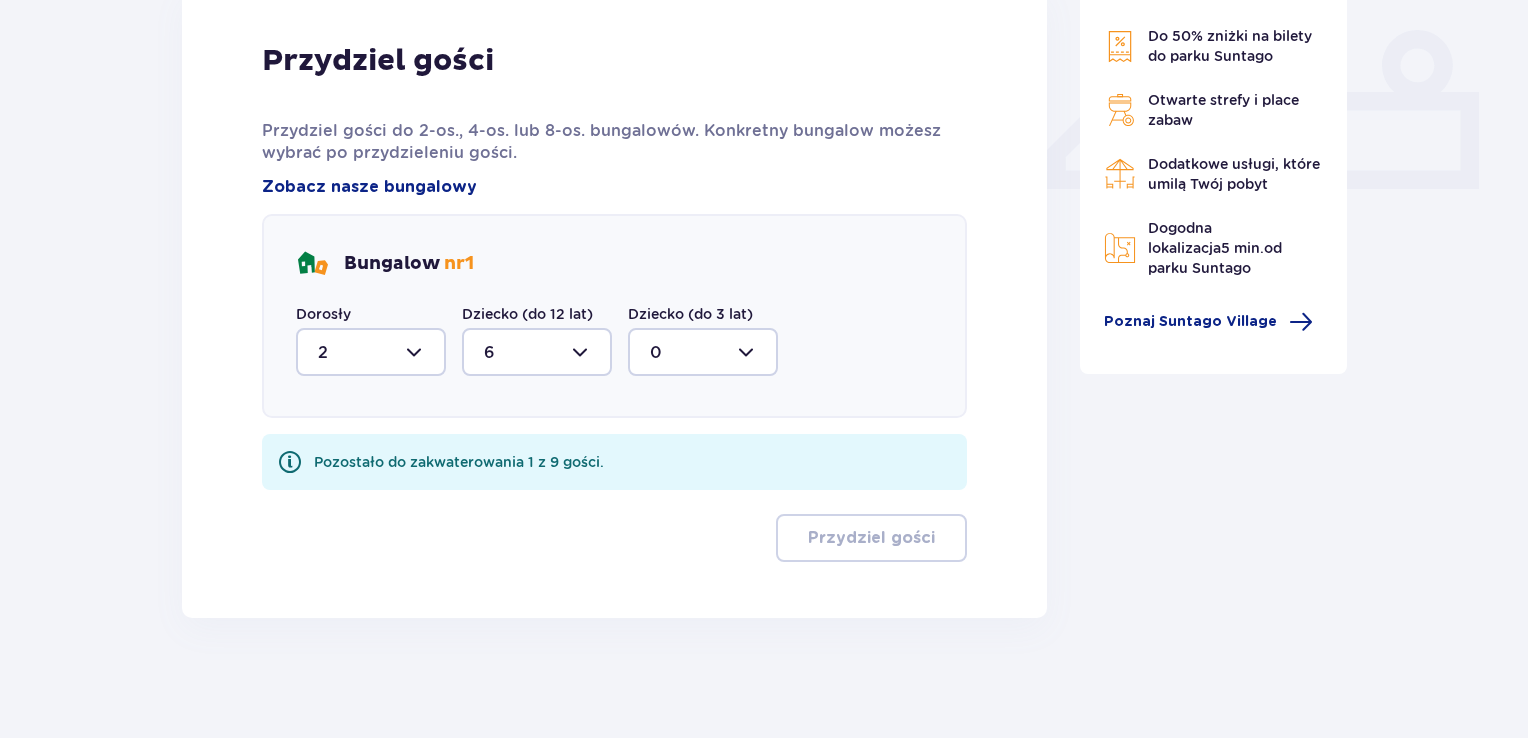 click on "Pozostało do zakwaterowania 1 z 9 gości." at bounding box center [459, 462] 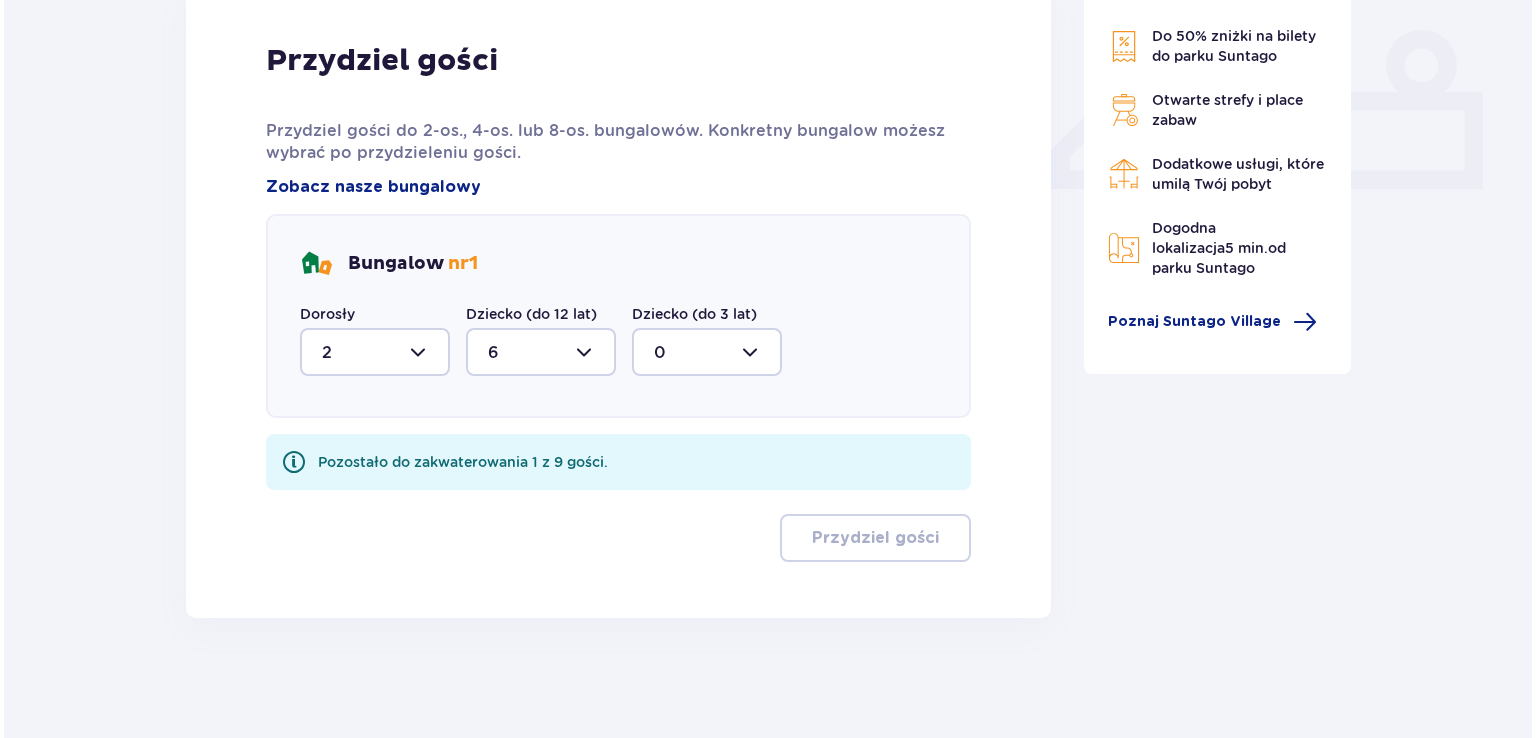 scroll, scrollTop: 344, scrollLeft: 0, axis: vertical 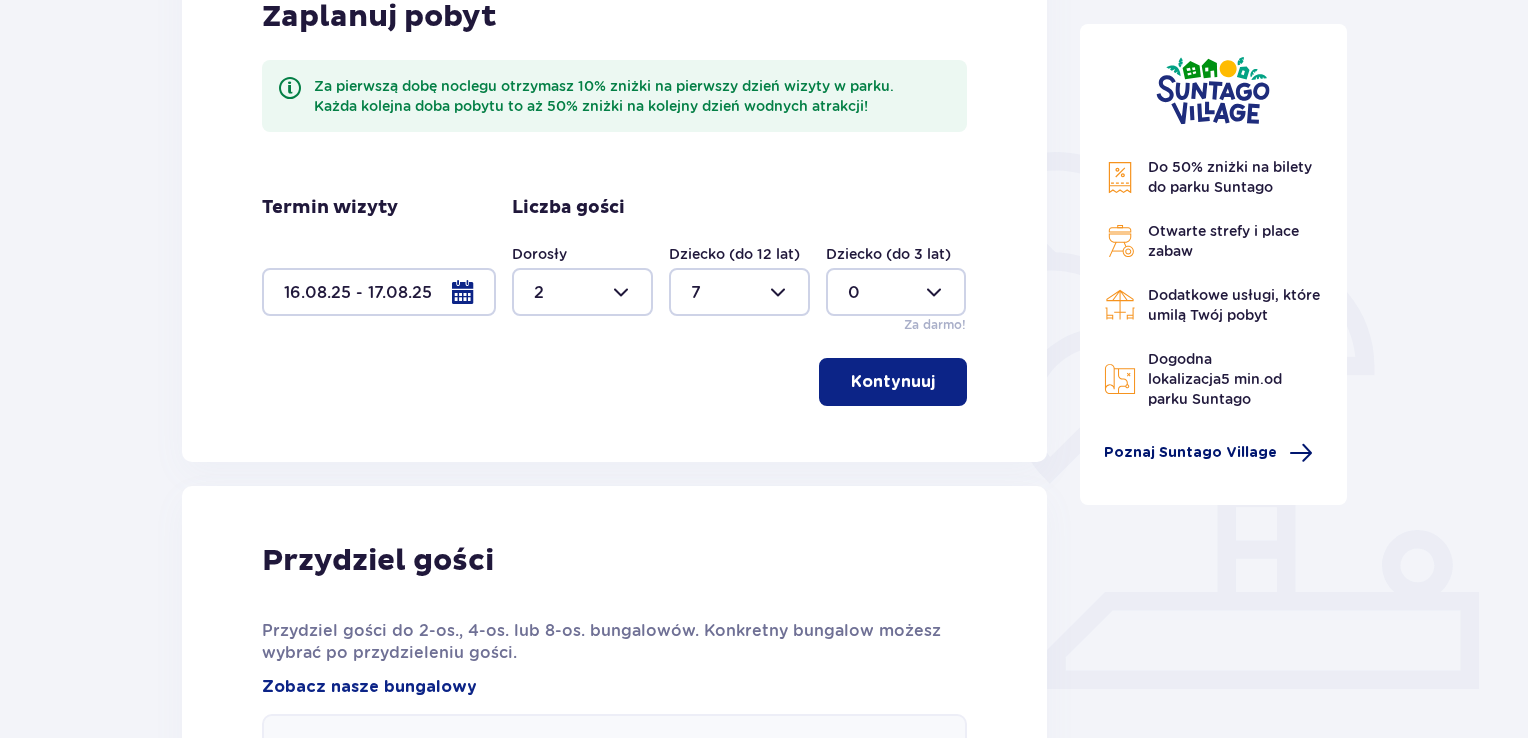 click on "Poznaj Suntago Village" at bounding box center (1190, 453) 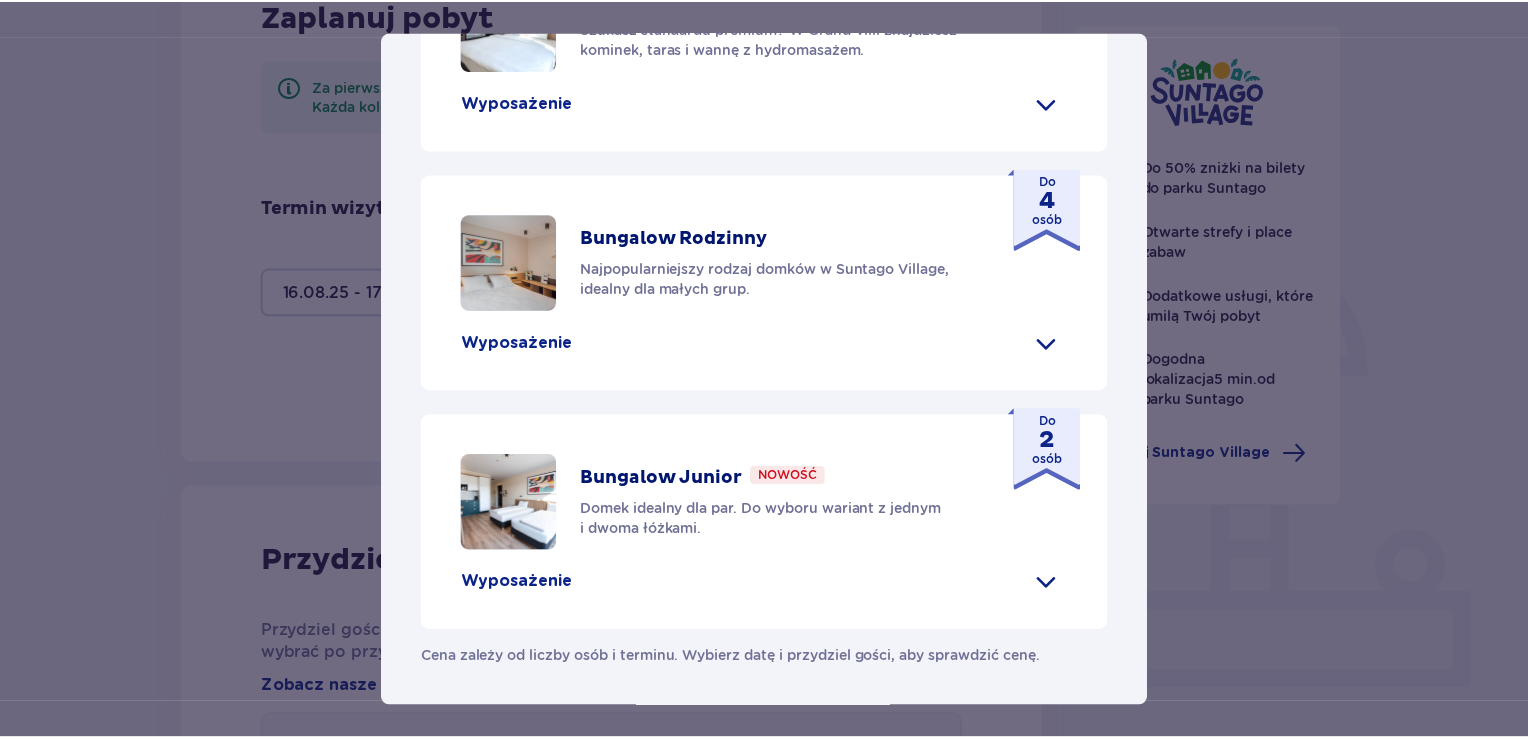 scroll, scrollTop: 1004, scrollLeft: 0, axis: vertical 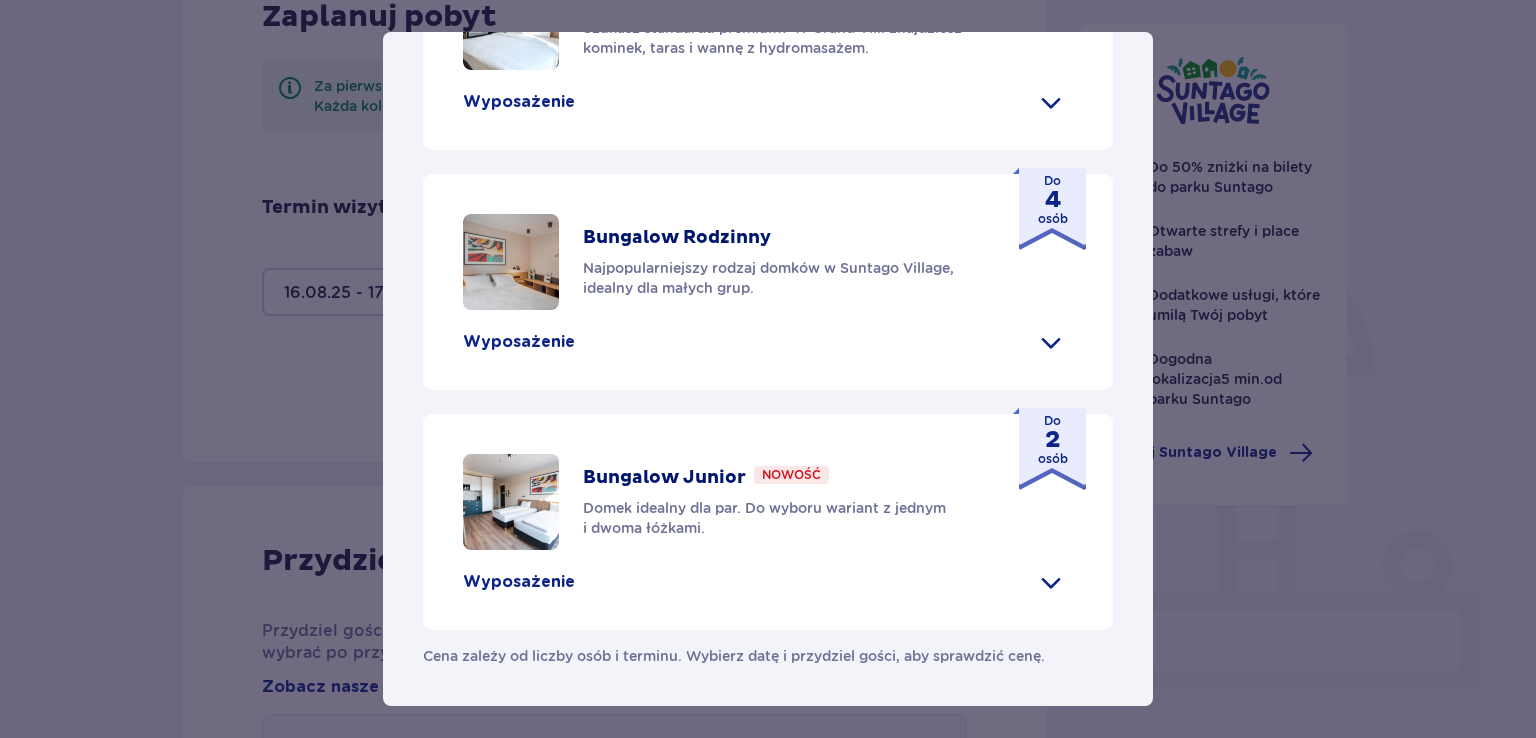 click on "Suntago Village Suntago Village to idealne miejsce dla fanów dobrej zabawy i tropikalnego klimatu, którzy chcą dłużej cieszyć się pobytem w Suntago i wakacyjną atmosferą. Udogodnienia Sklep ze świeżymi produktami i gotowymi posiłkami   Atrakcje parku wodnego   (dodatkowo płatne) Ekologiczny bus do i z parku Suntago   Płatny wynajem rowerów   Wspólna strefa na ognisko i grilla   Obiekt przyjazny zwierzętom   Plac zabaw   Dzieci do 3 lat za darmo   (na życzenie dodatkowe łóżeczko) Nasze bungalowy Grand Villa Nowość Szukasz standardu premium? W Grand Villi znajdziesz kominek, taras i wannę z hydromasażem. Do  8  osób Wyposażenie Aneks kuchenny   2 sypialnie z podwójnym łóżkiem   1 sypialnia z 2 pojedynczymi łóżkami   Rozkładana sofa   Skrytka depozytowa   Bezpłatne WiFi   Łóżeczko dziecięce   (na życzenie) Suszarka do włosów   Klimatyzacja   2x Smart TV   Kapcie hotelowe   Zestaw do prasowania   (na życzenie) Szlafrok   (na życzenie) Wanna z hydromasażem   Kominek" at bounding box center (768, 369) 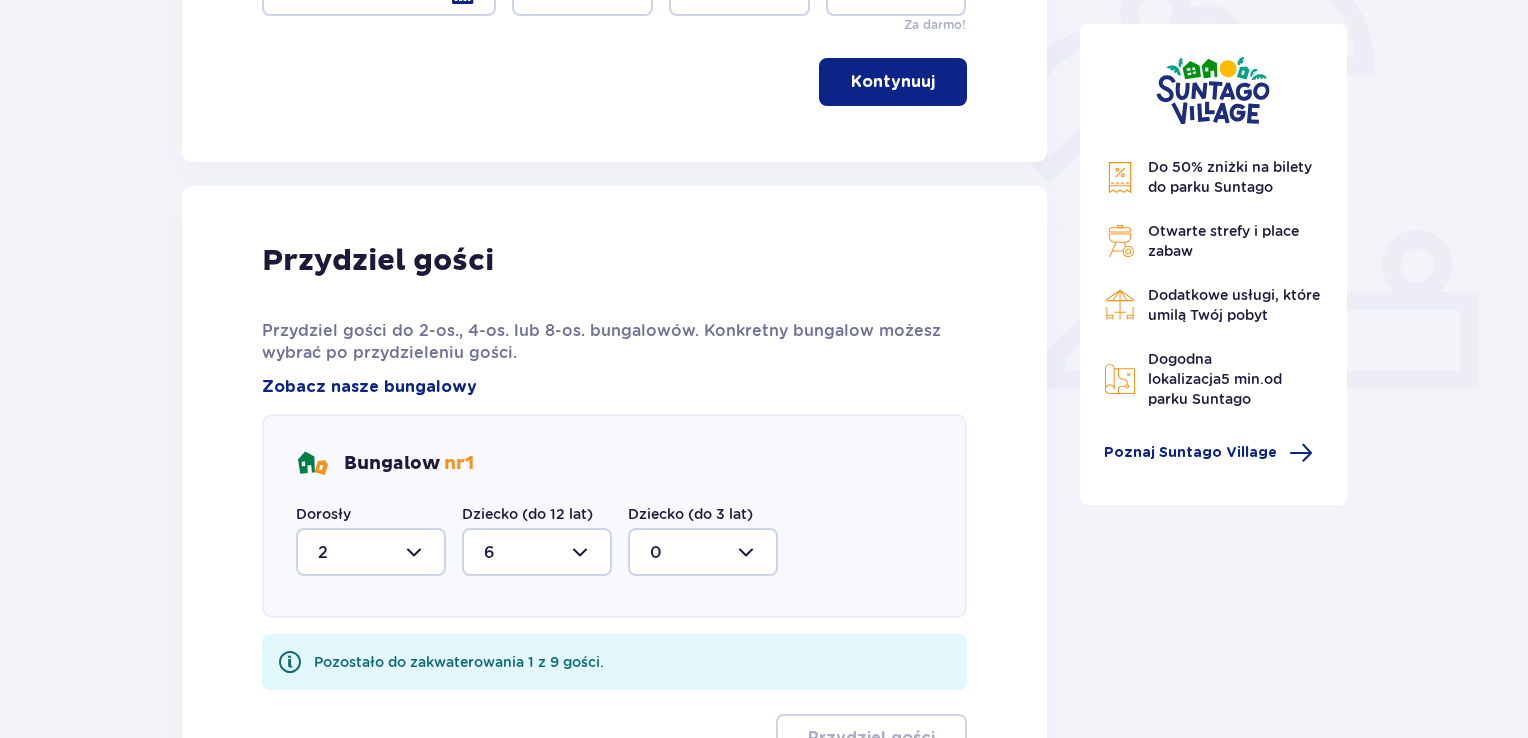 scroll, scrollTop: 844, scrollLeft: 0, axis: vertical 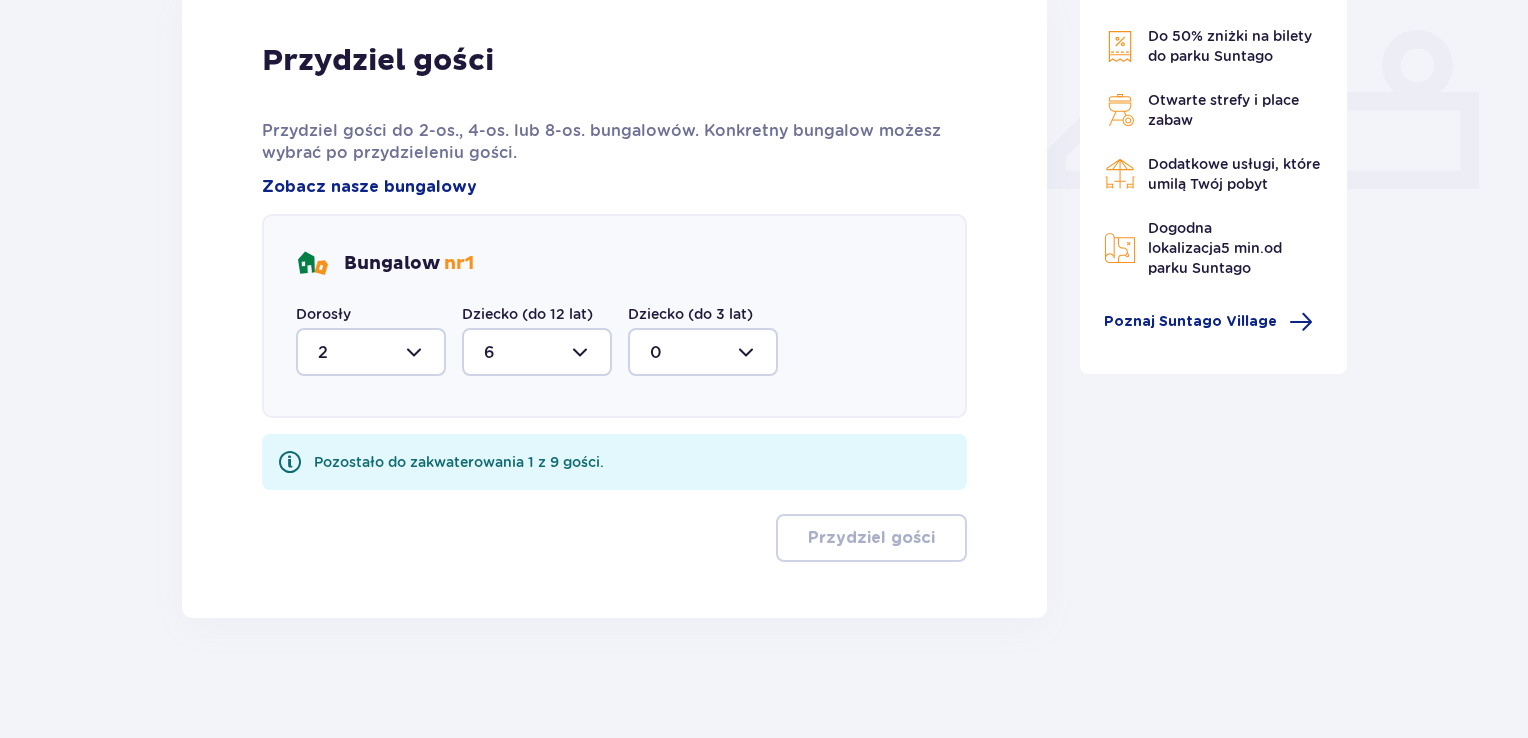 click at bounding box center [371, 352] 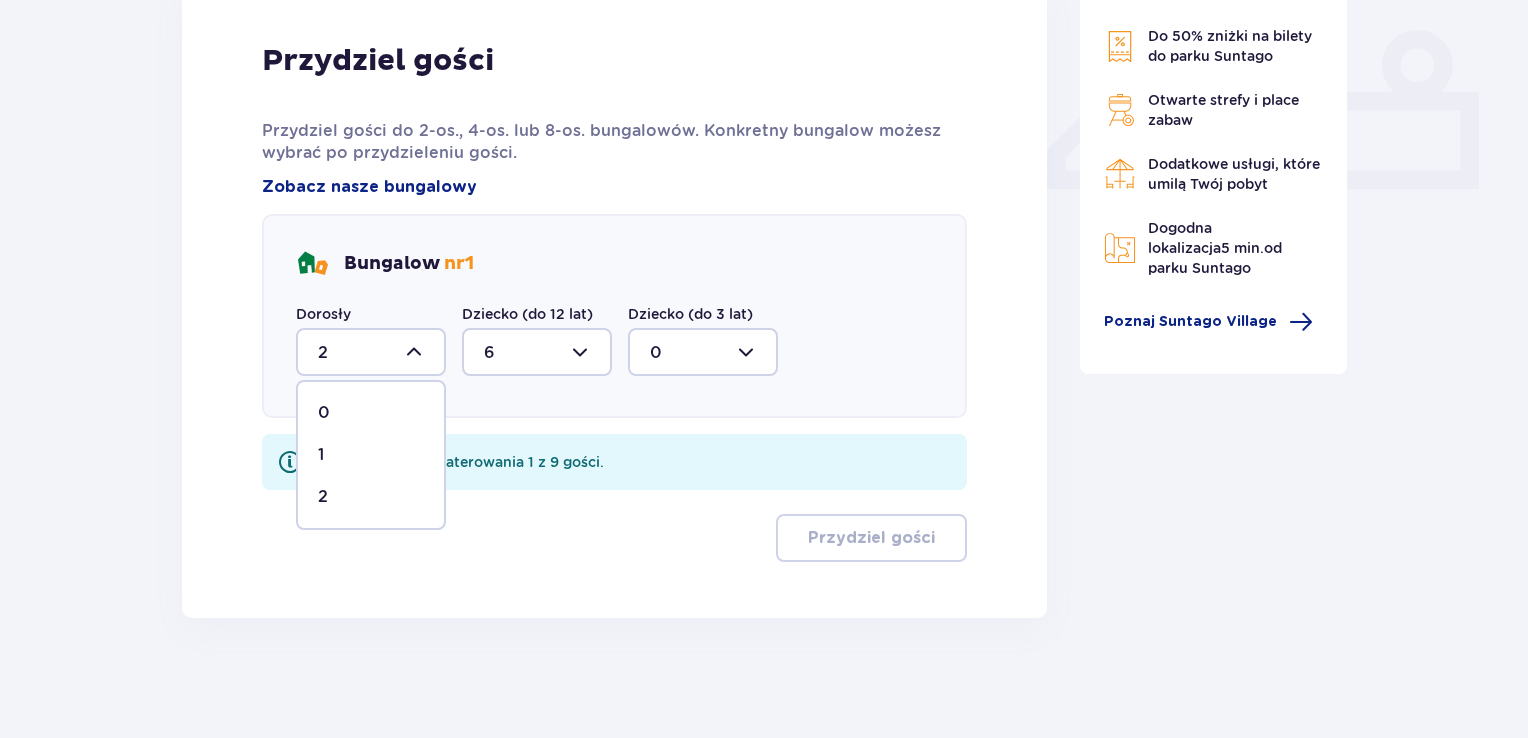 click on "Bungalow   nr  1 Dorosły   2 0 1 2 Dziecko (do 12 lat)   6 Dziecko (do 3 lat)   0" at bounding box center (614, 316) 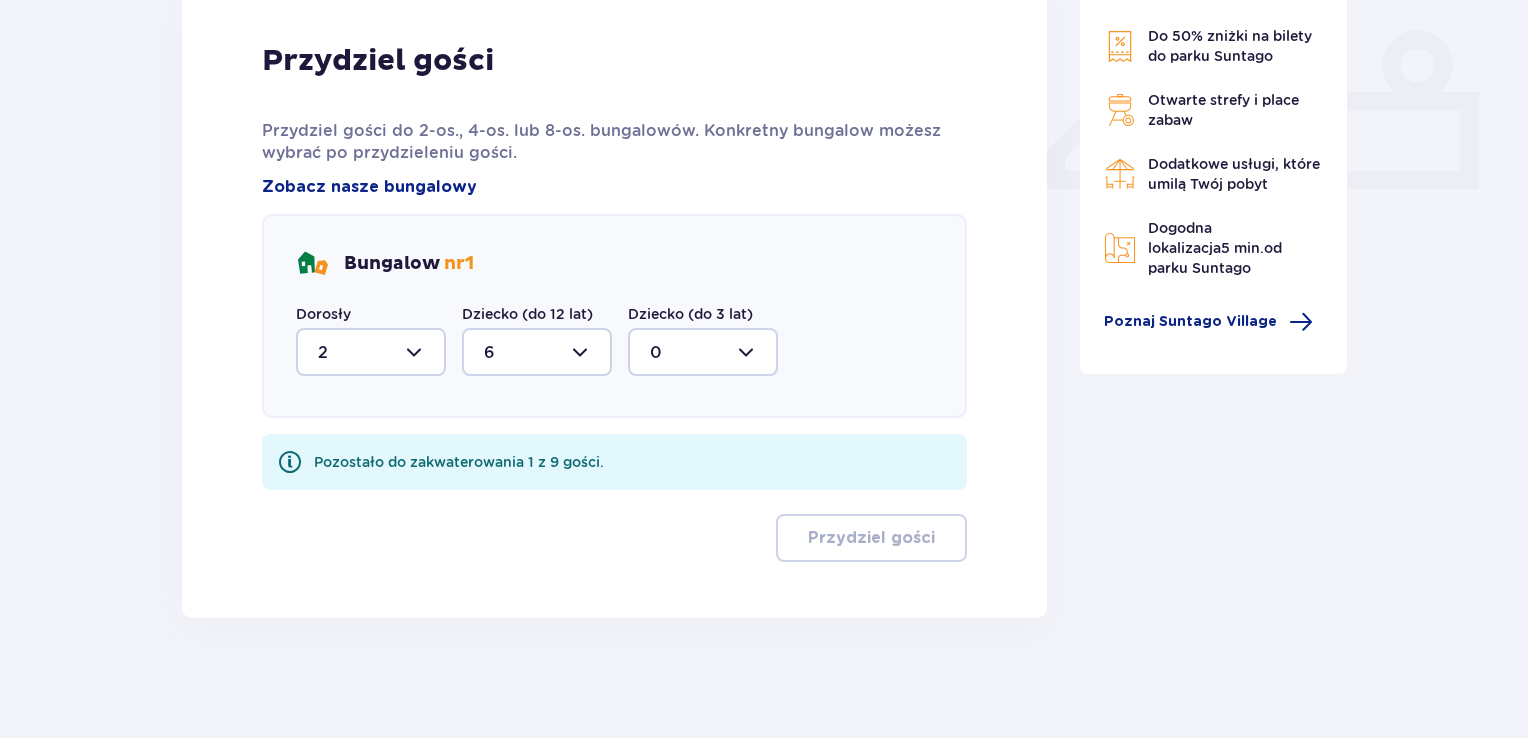 scroll, scrollTop: 444, scrollLeft: 0, axis: vertical 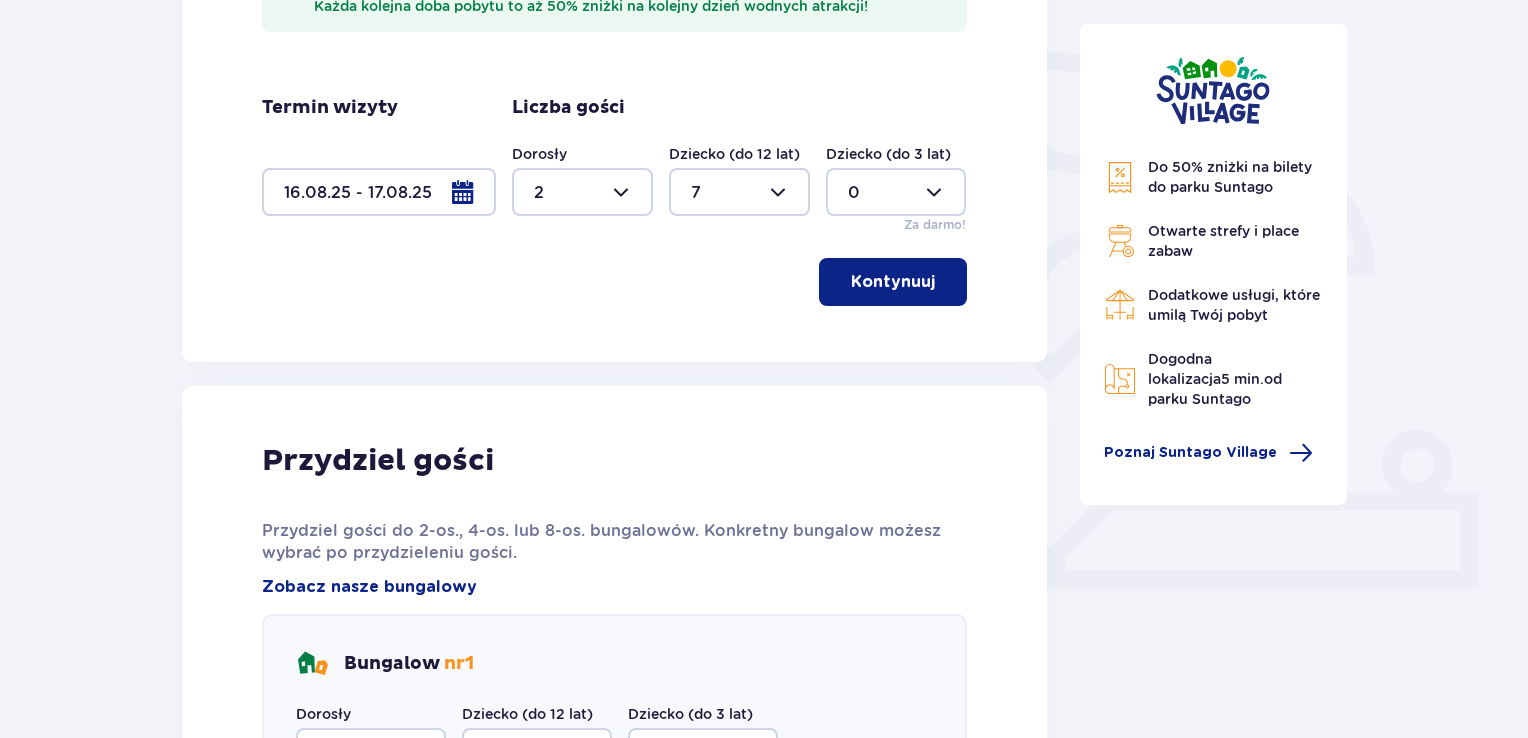 click at bounding box center [582, 192] 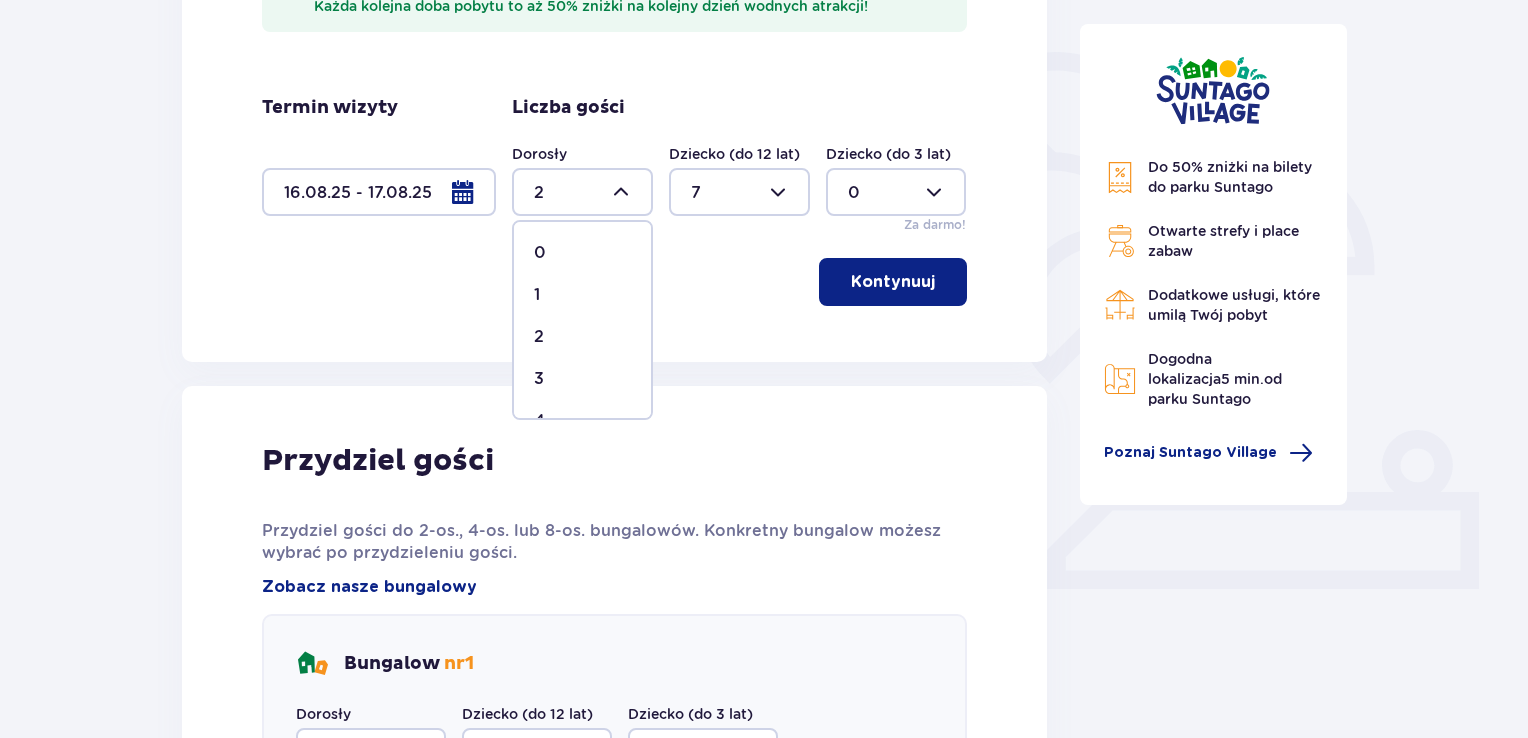 scroll, scrollTop: 200, scrollLeft: 0, axis: vertical 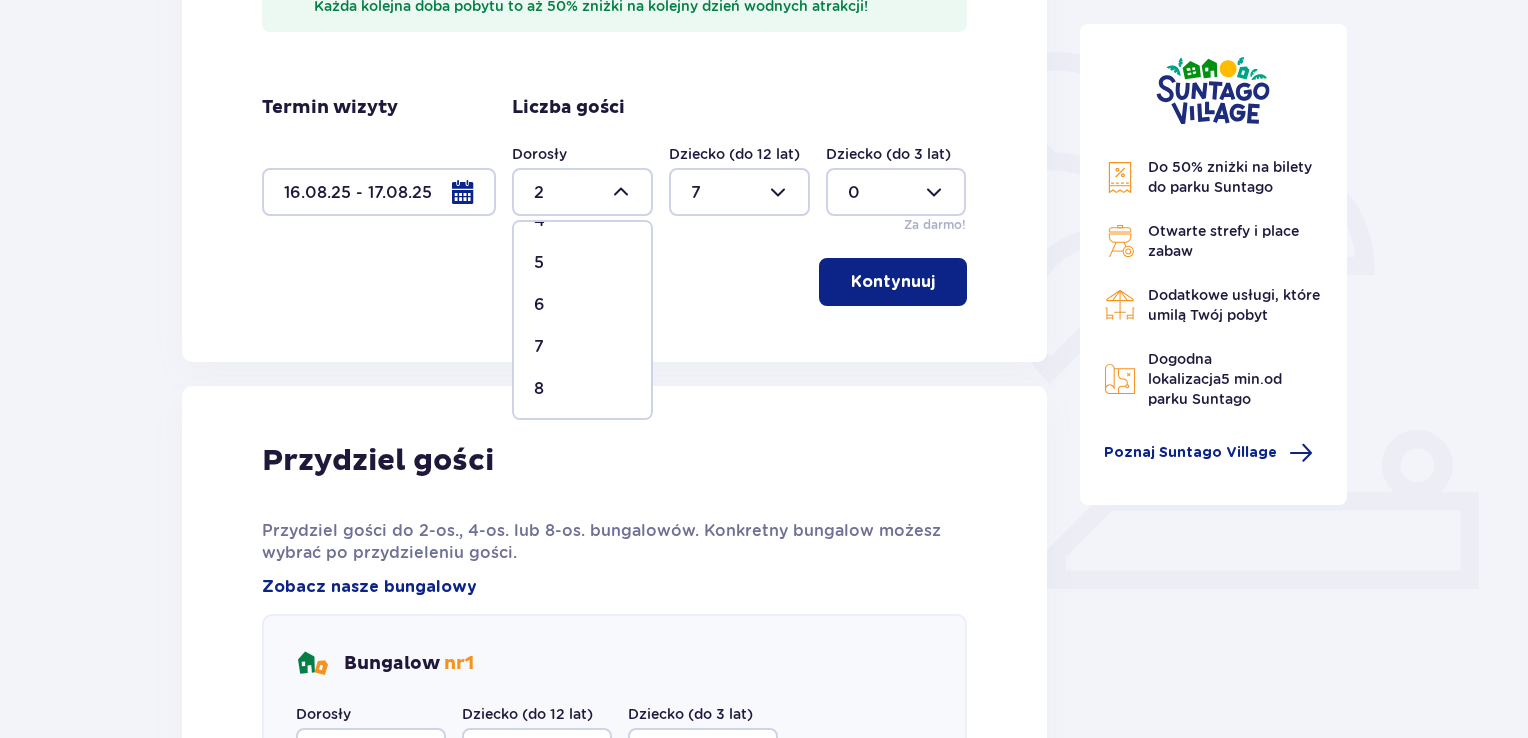 click on "0 1 2 3 4 5 6 7 8 9 10 11 12 13 14 15 16 17 18" at bounding box center (582, 320) 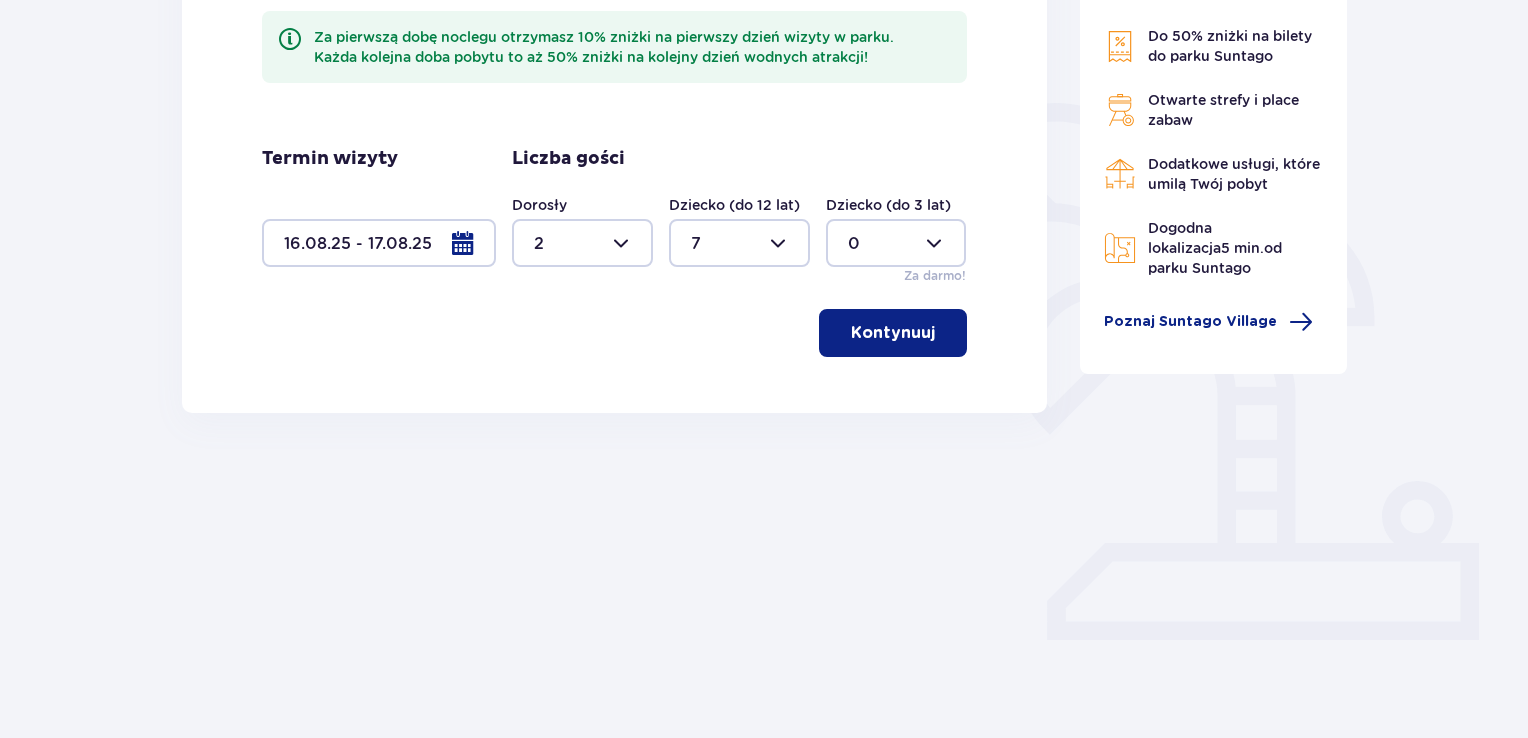 type on "4" 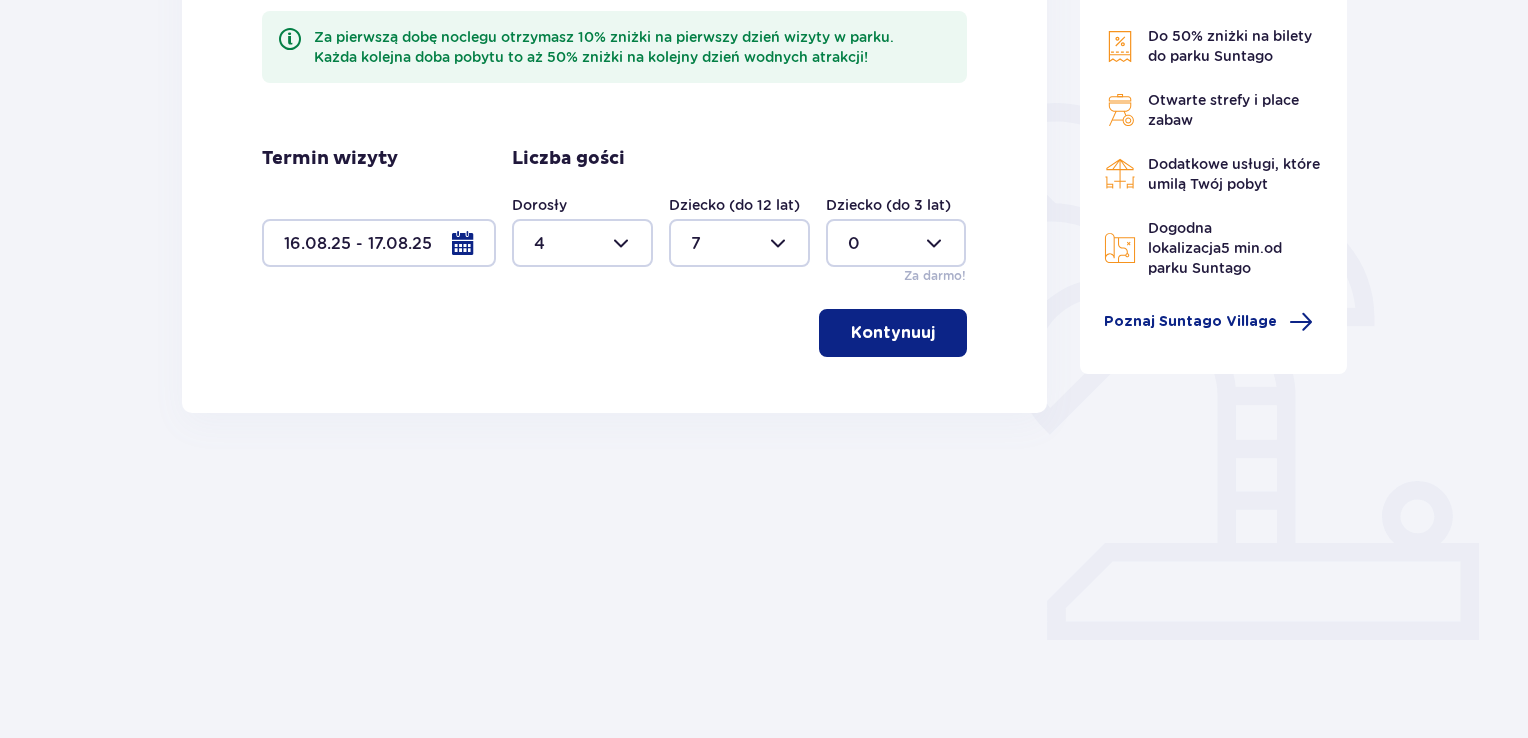 scroll, scrollTop: 373, scrollLeft: 0, axis: vertical 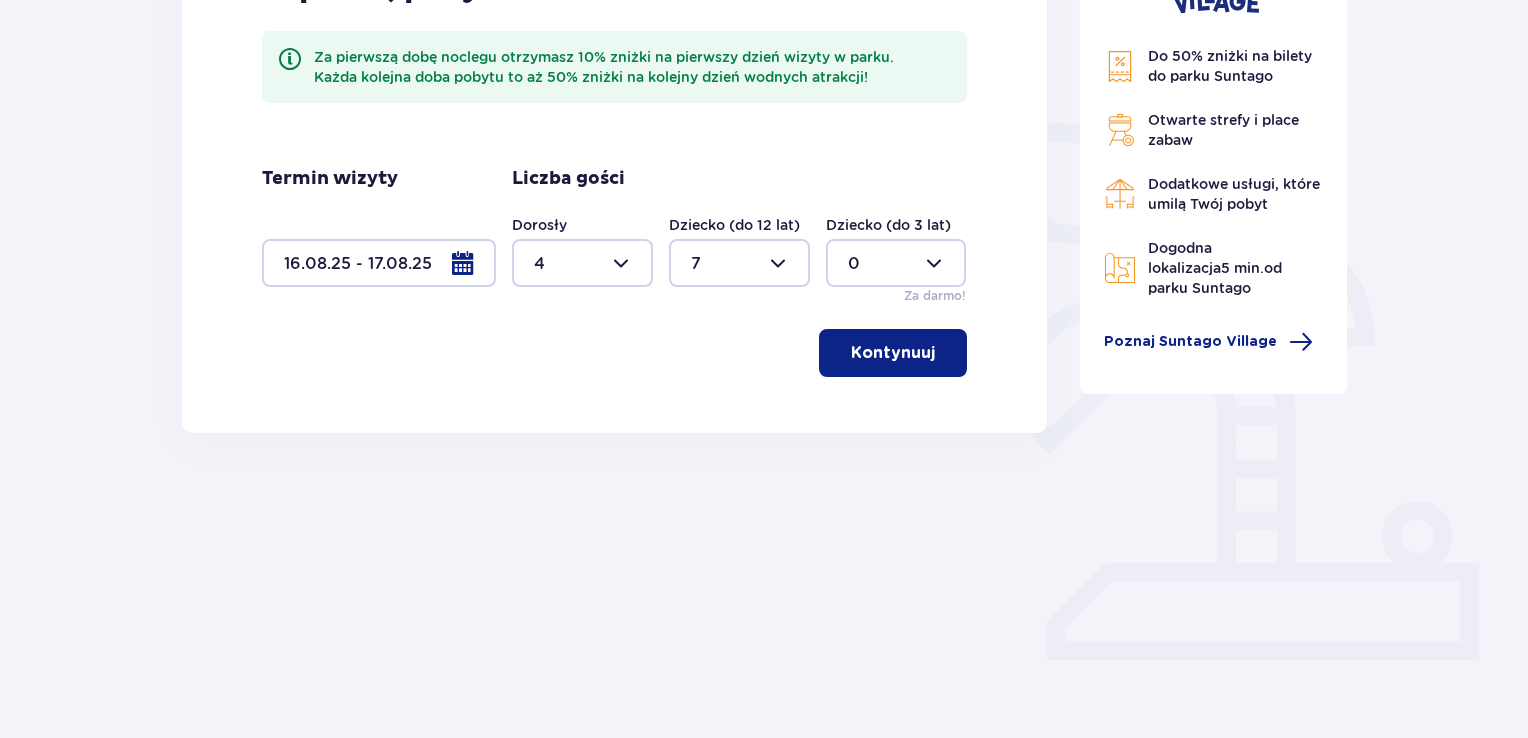 click on "Kontynuuj" at bounding box center [893, 353] 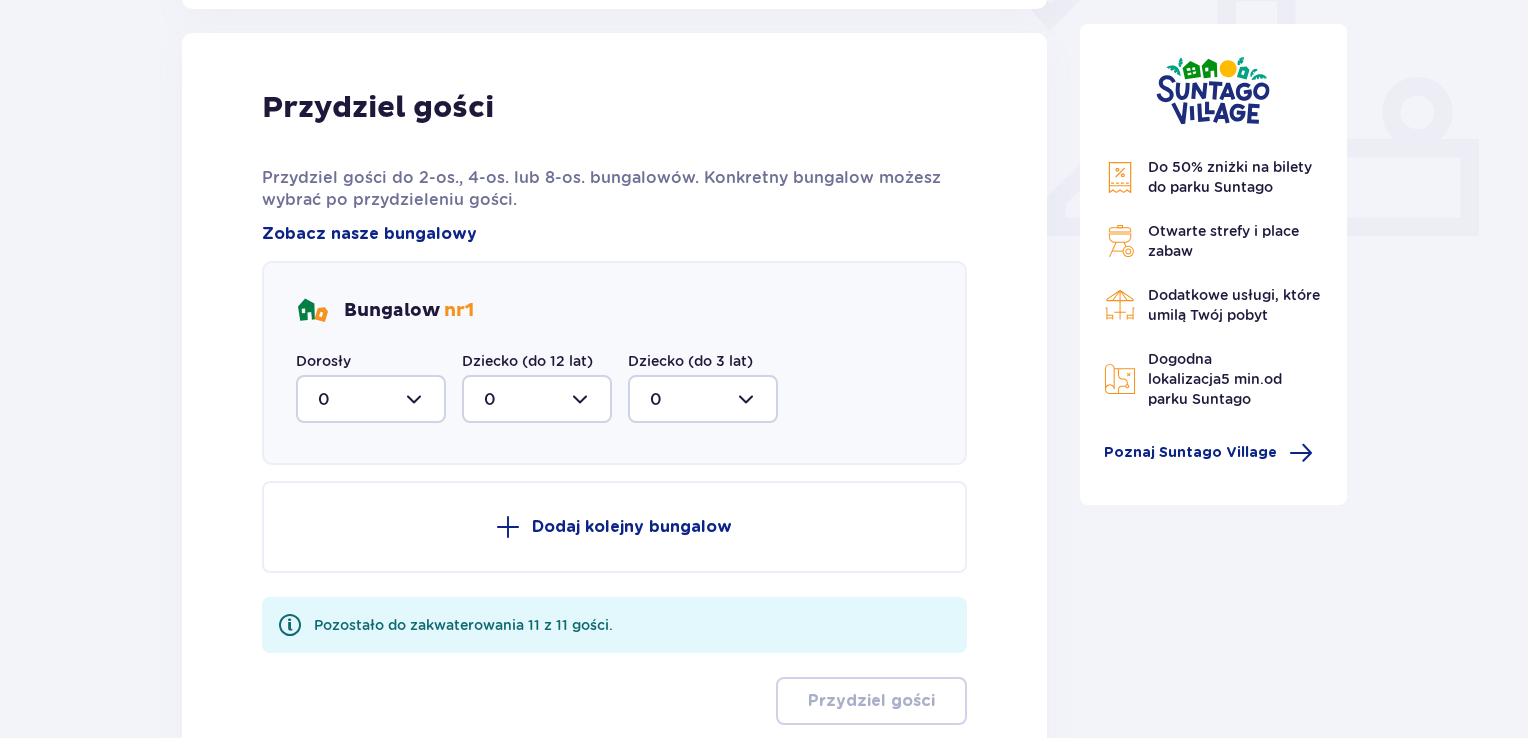 scroll, scrollTop: 806, scrollLeft: 0, axis: vertical 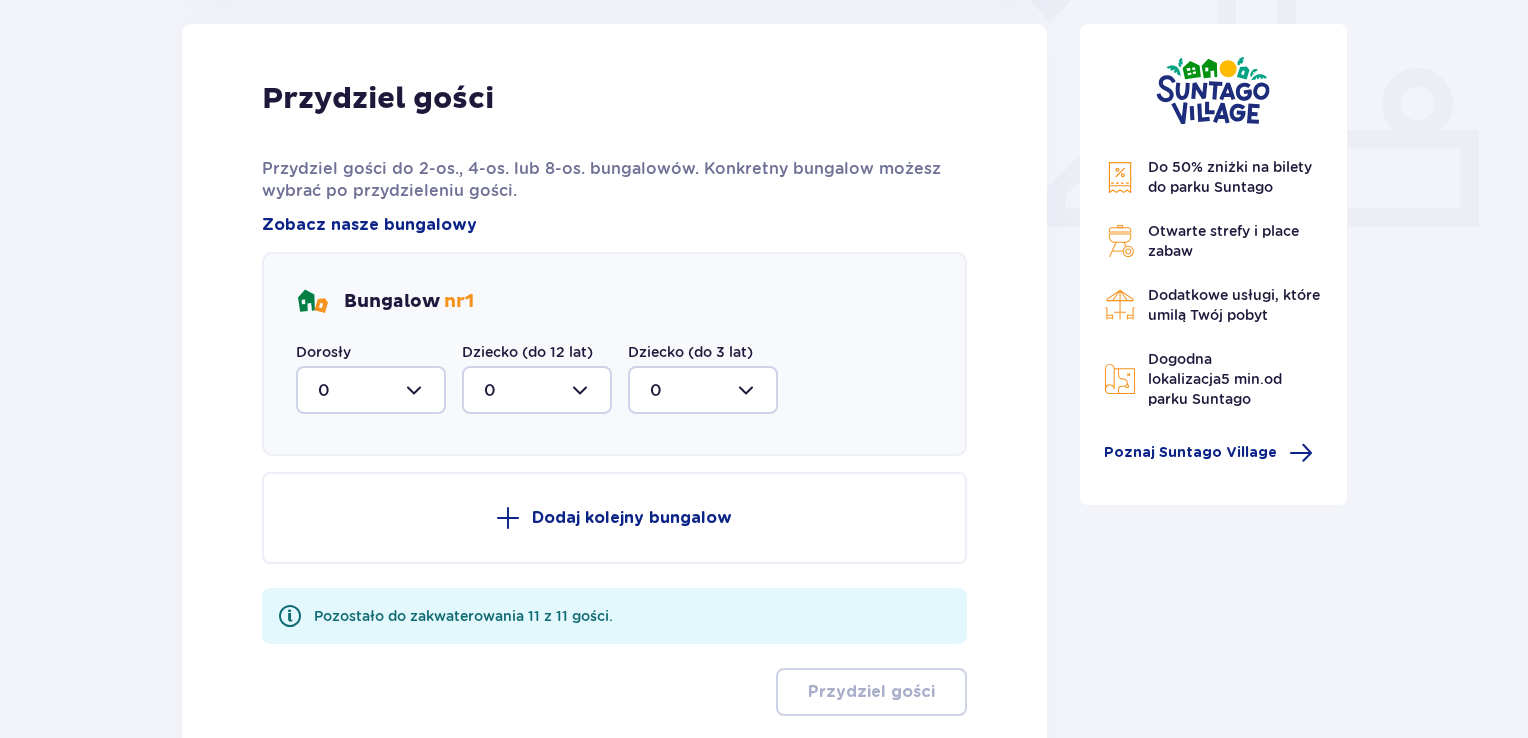 click at bounding box center [371, 390] 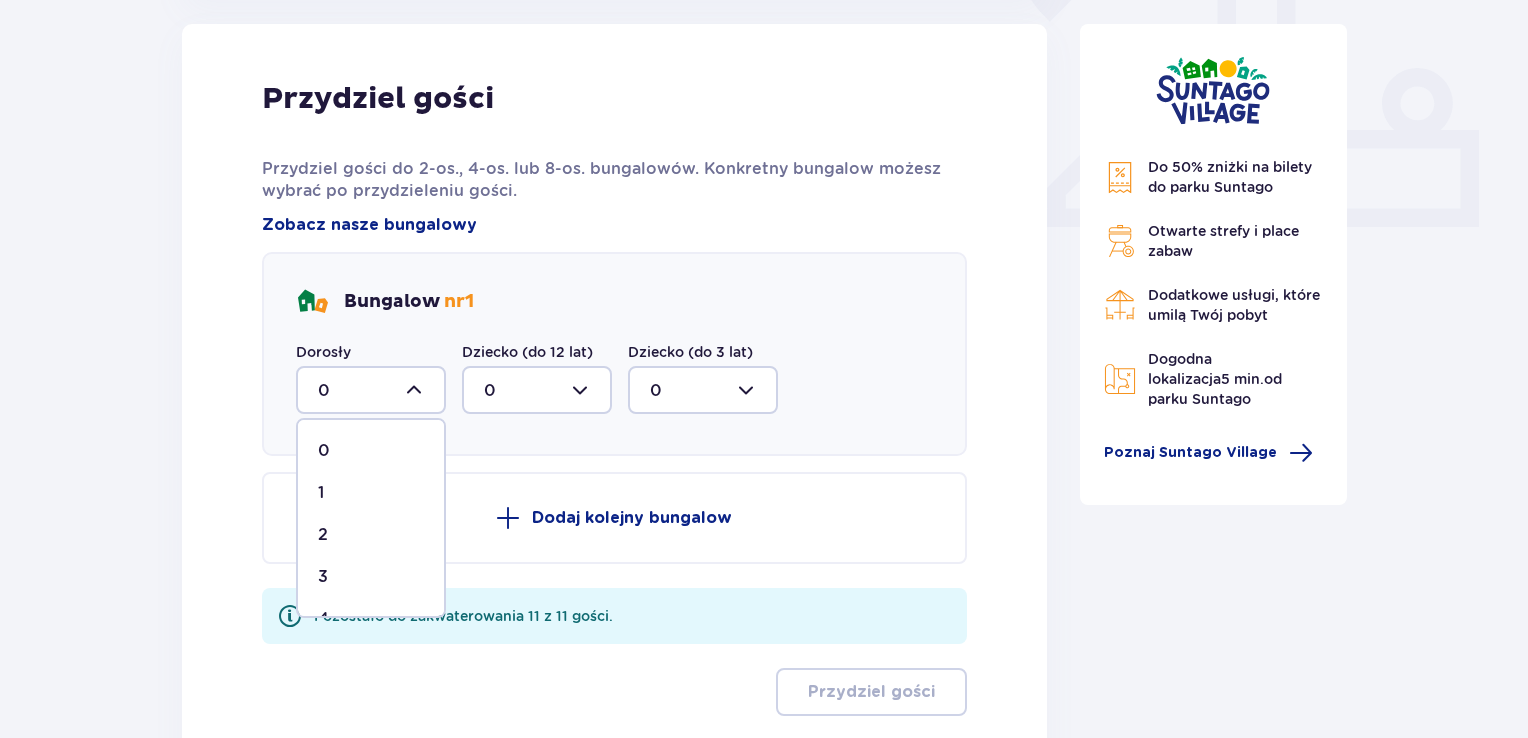 click on "2" at bounding box center [371, 535] 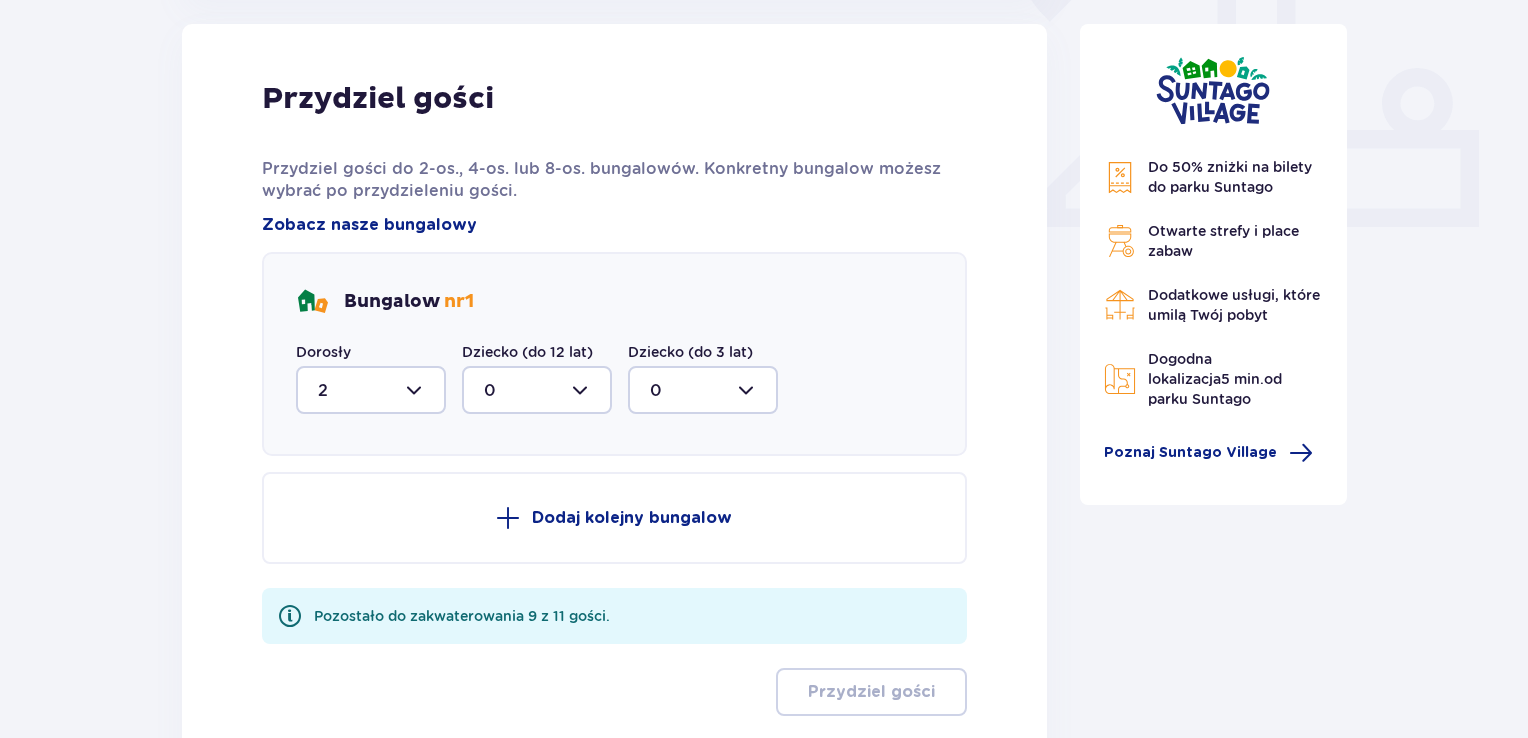 click at bounding box center [537, 390] 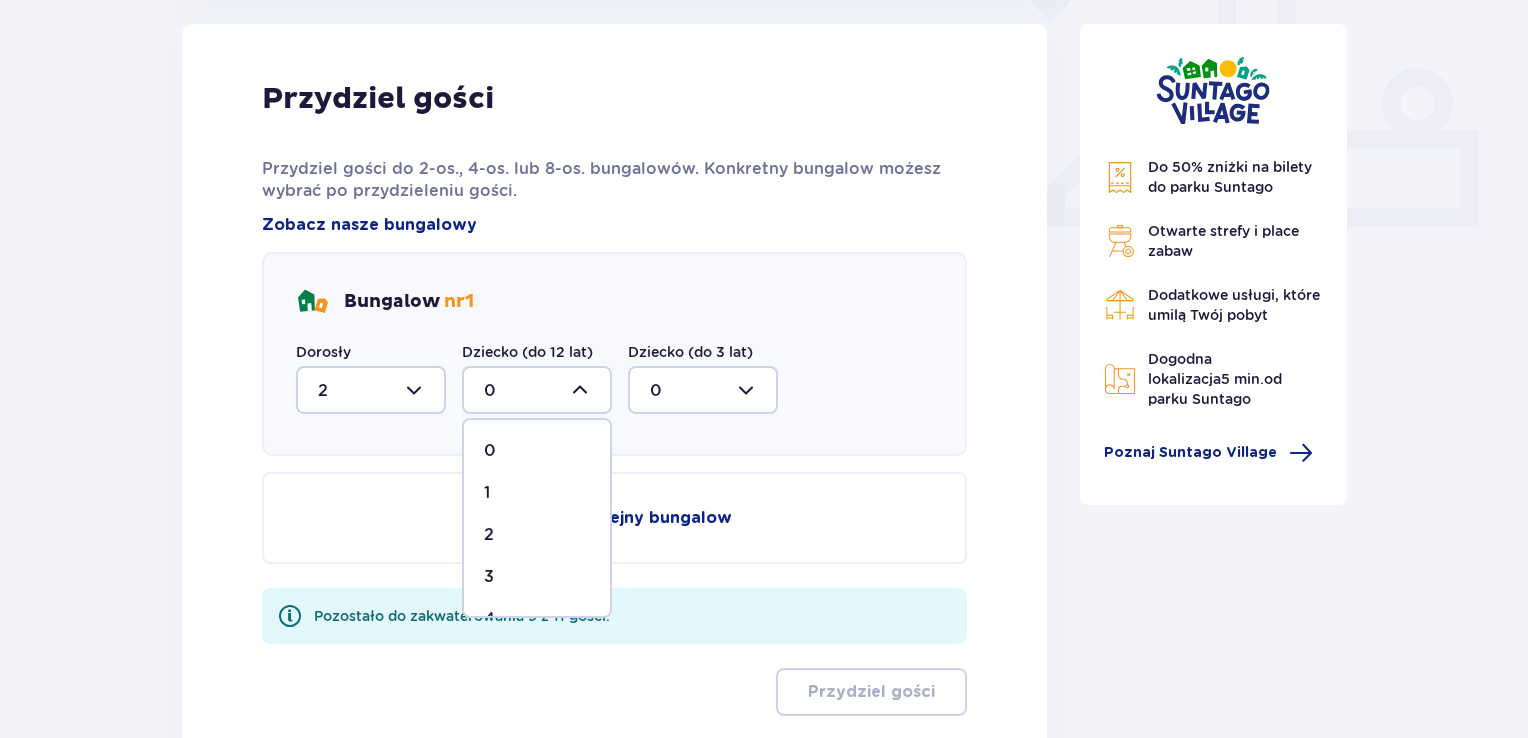 scroll, scrollTop: 116, scrollLeft: 0, axis: vertical 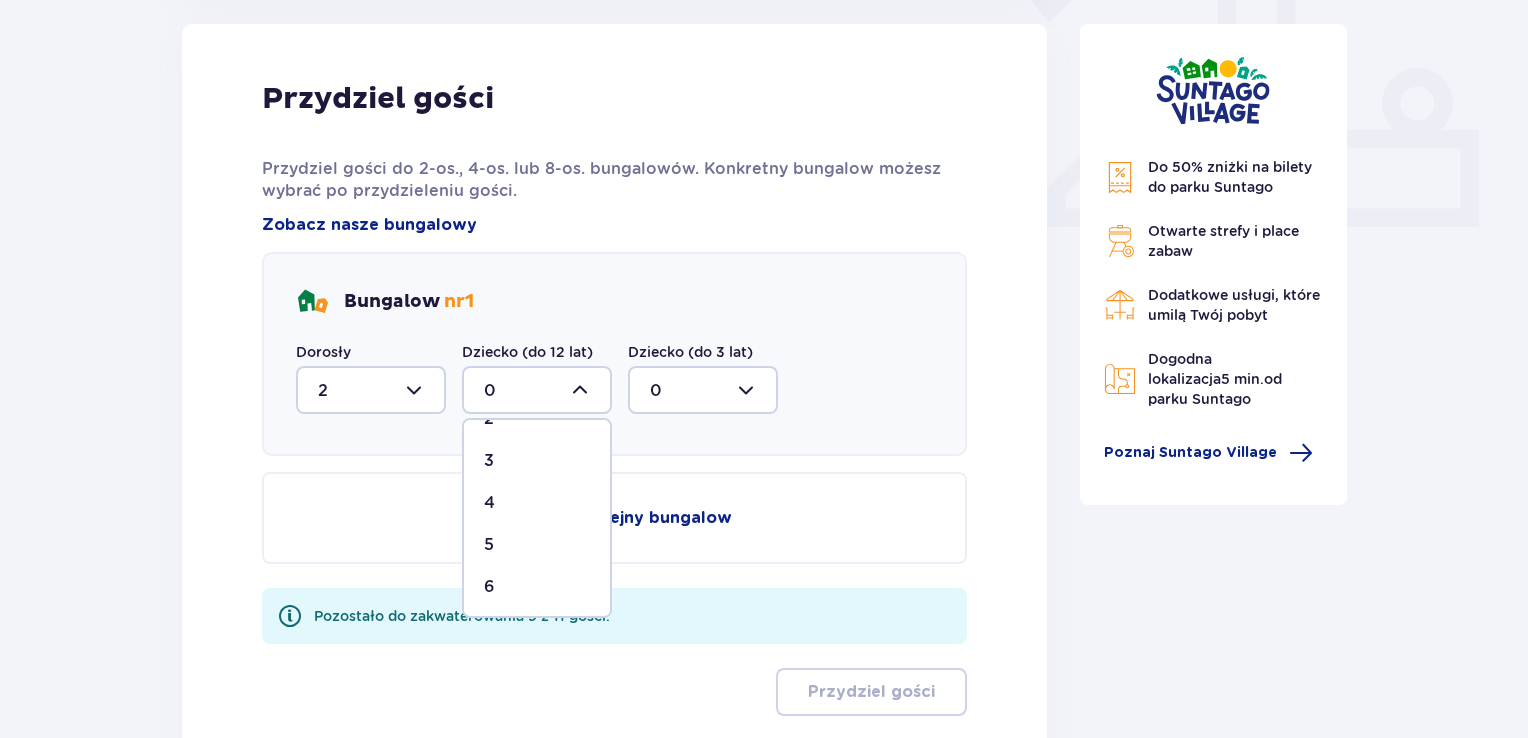 click on "6" at bounding box center (537, 587) 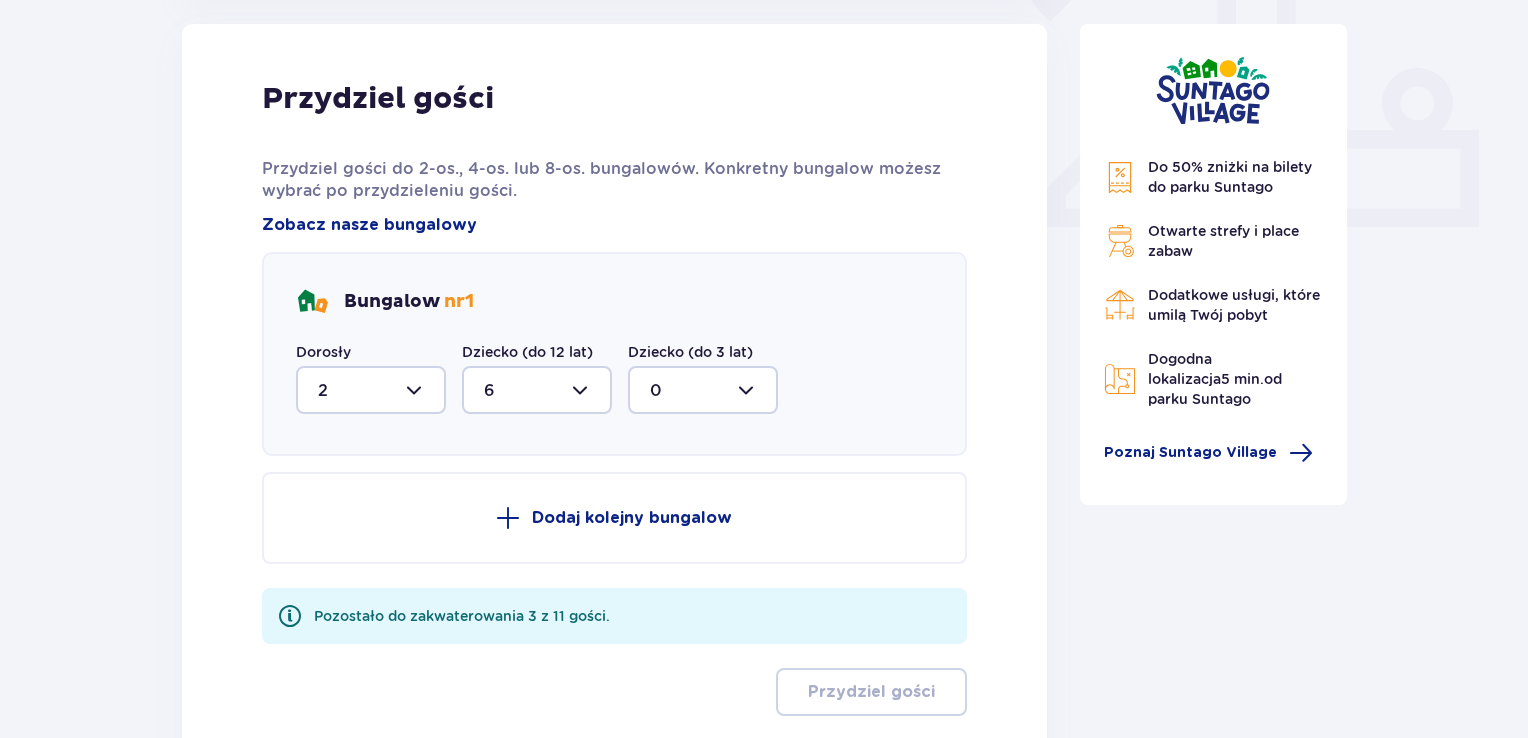 click at bounding box center (703, 390) 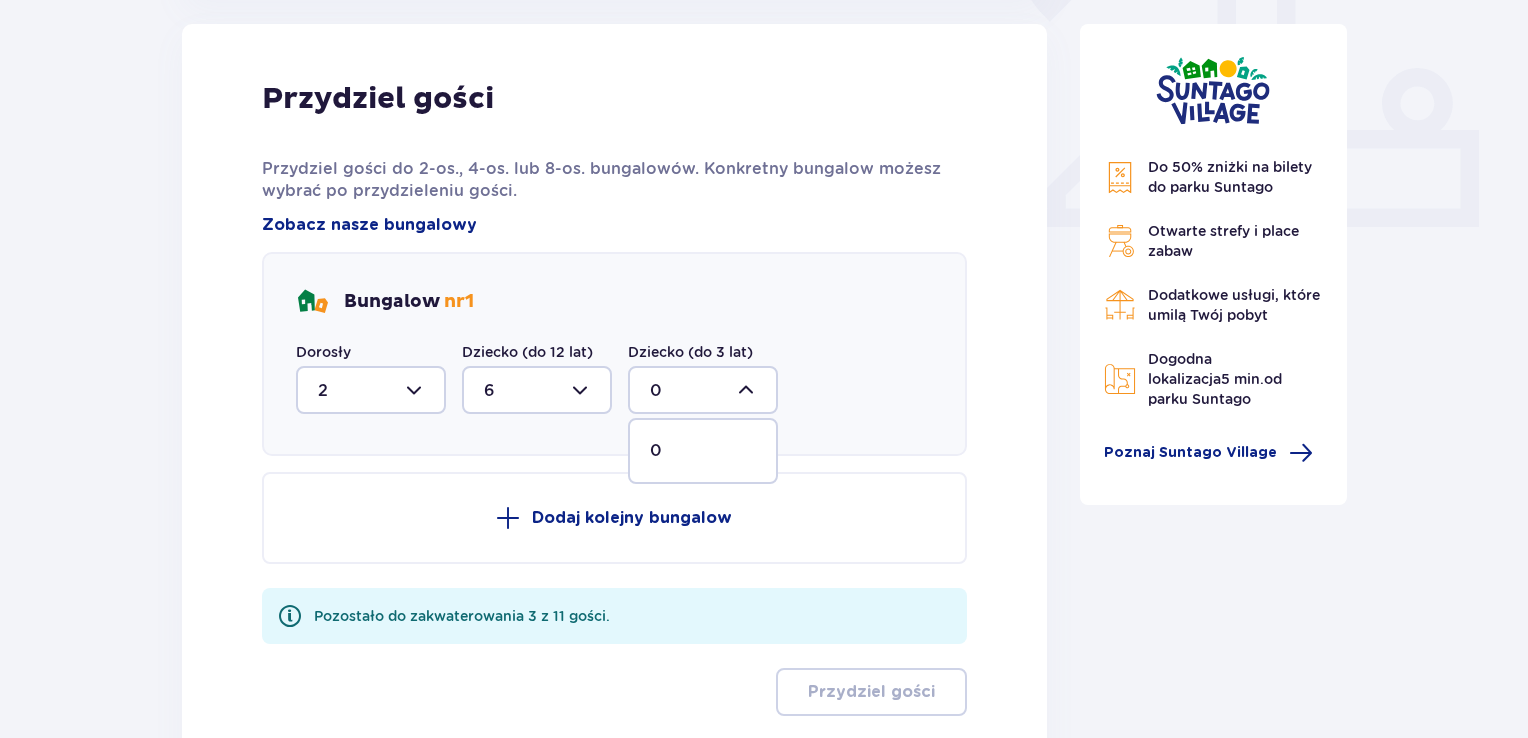 click on "0" at bounding box center (703, 451) 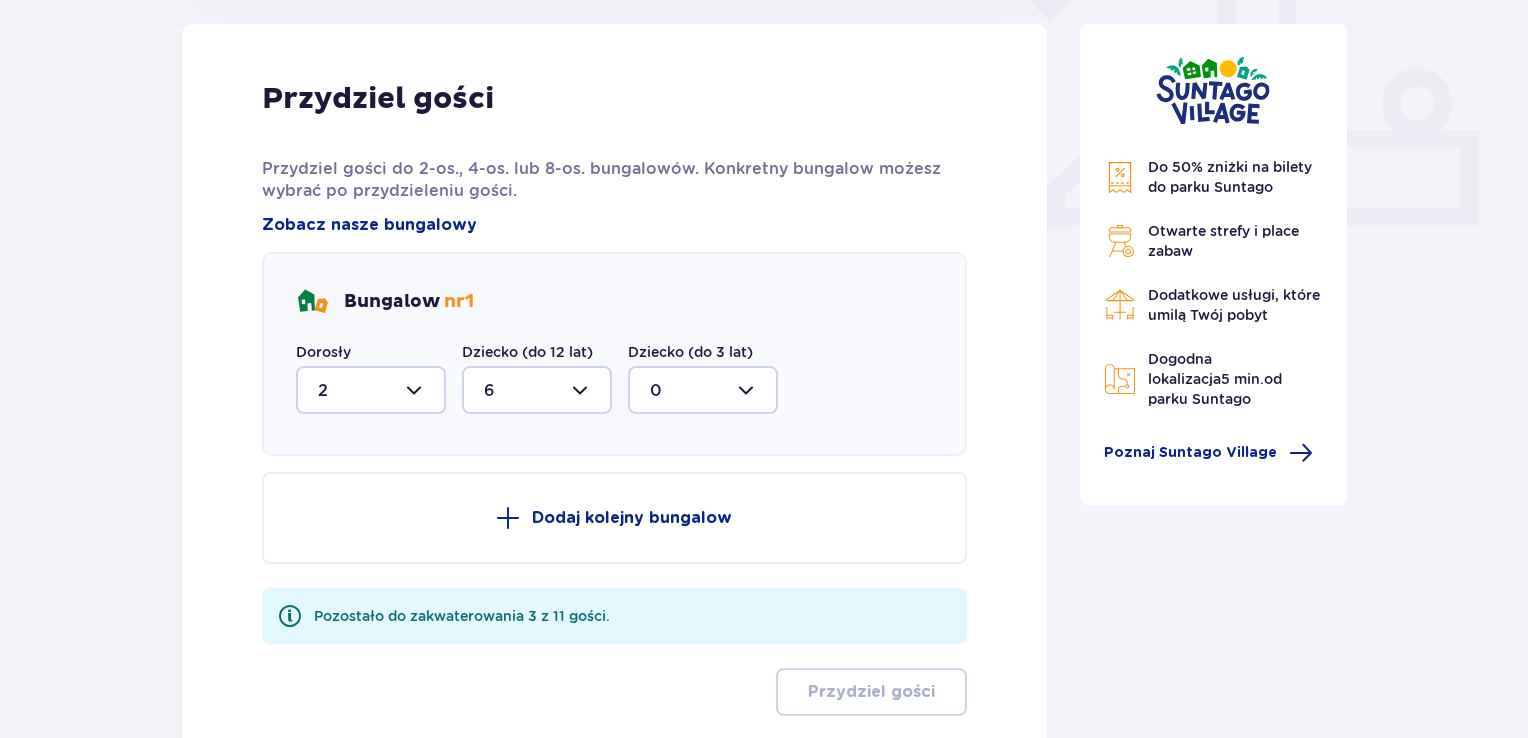click on "Dodaj kolejny bungalow" at bounding box center (632, 518) 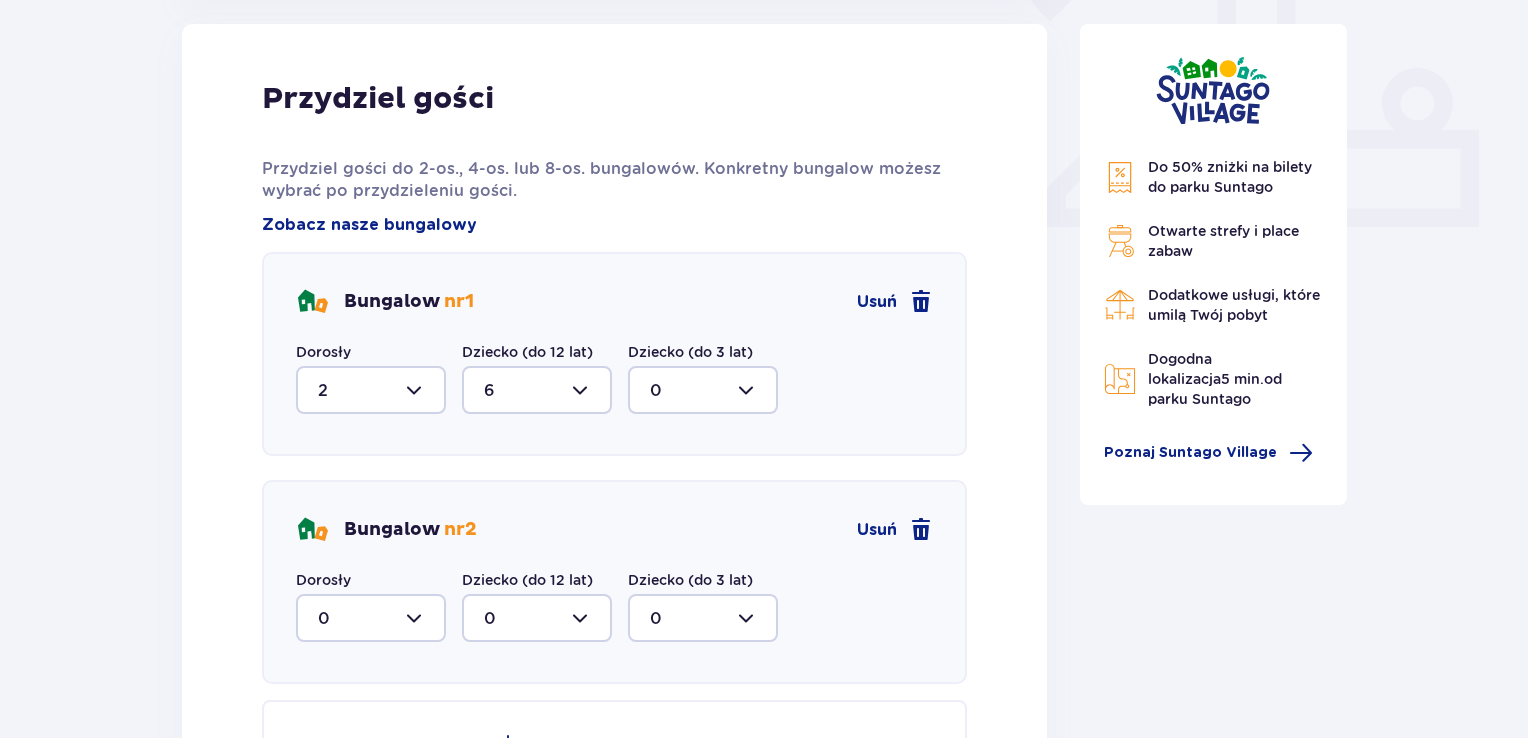 click at bounding box center [371, 618] 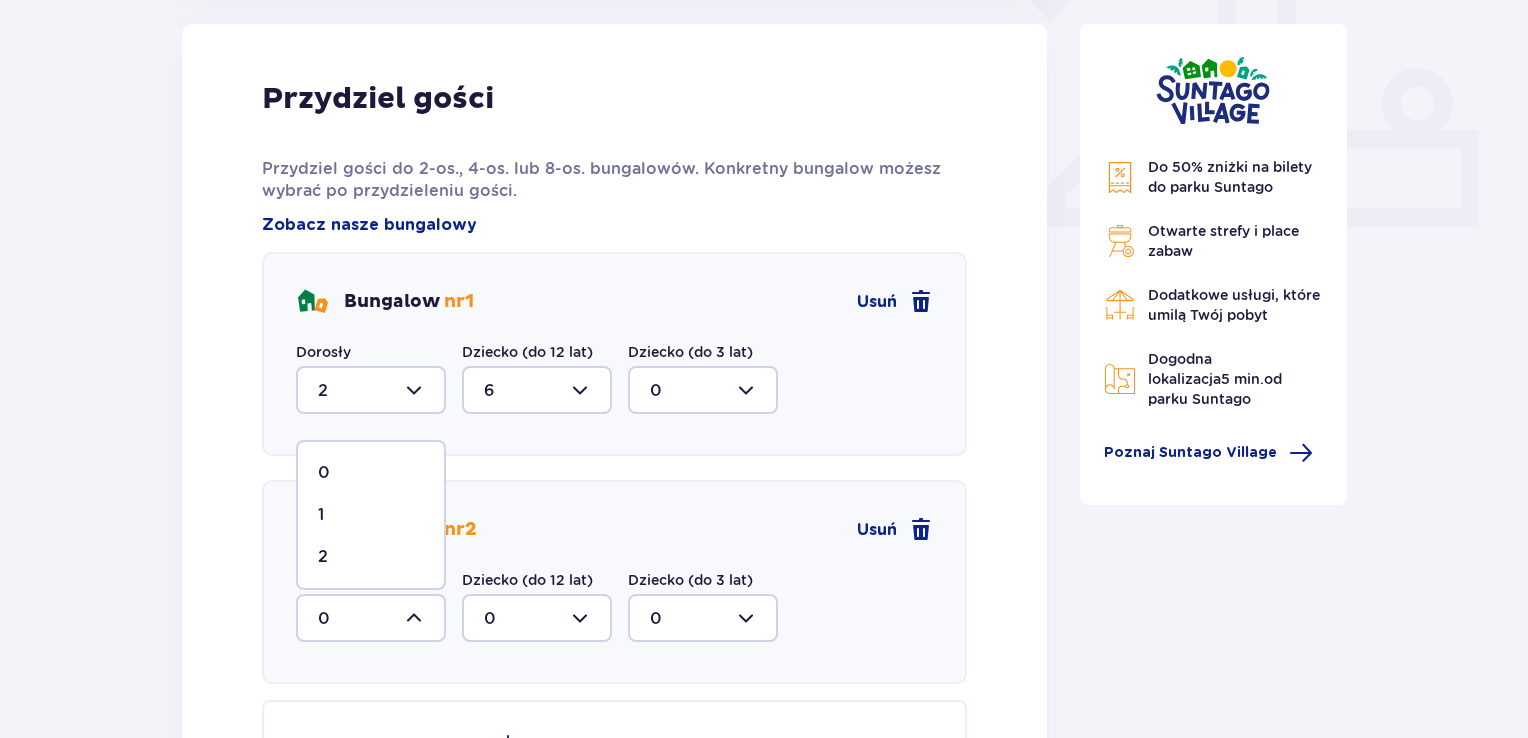 click on "2" at bounding box center (371, 557) 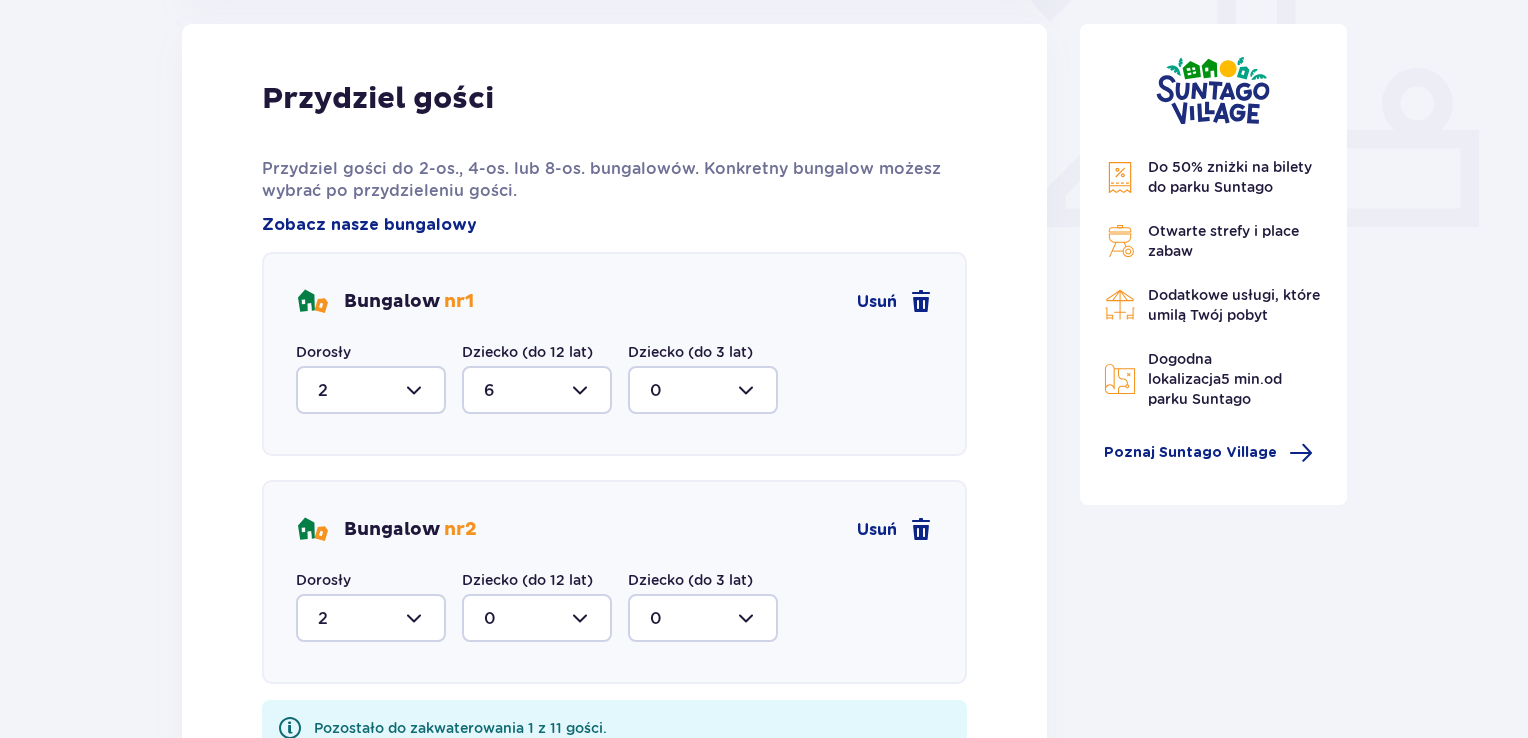 click at bounding box center [537, 618] 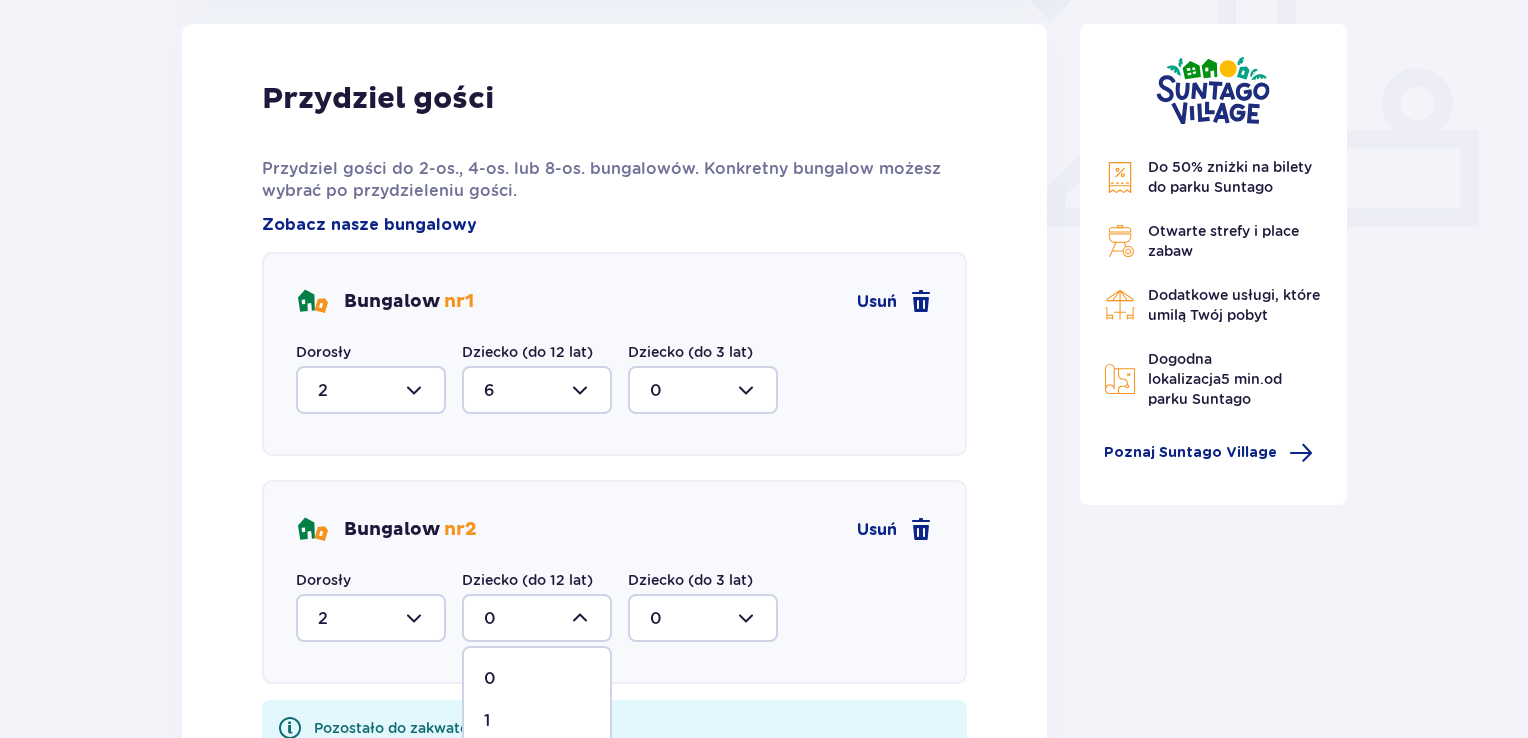 scroll, scrollTop: 1071, scrollLeft: 0, axis: vertical 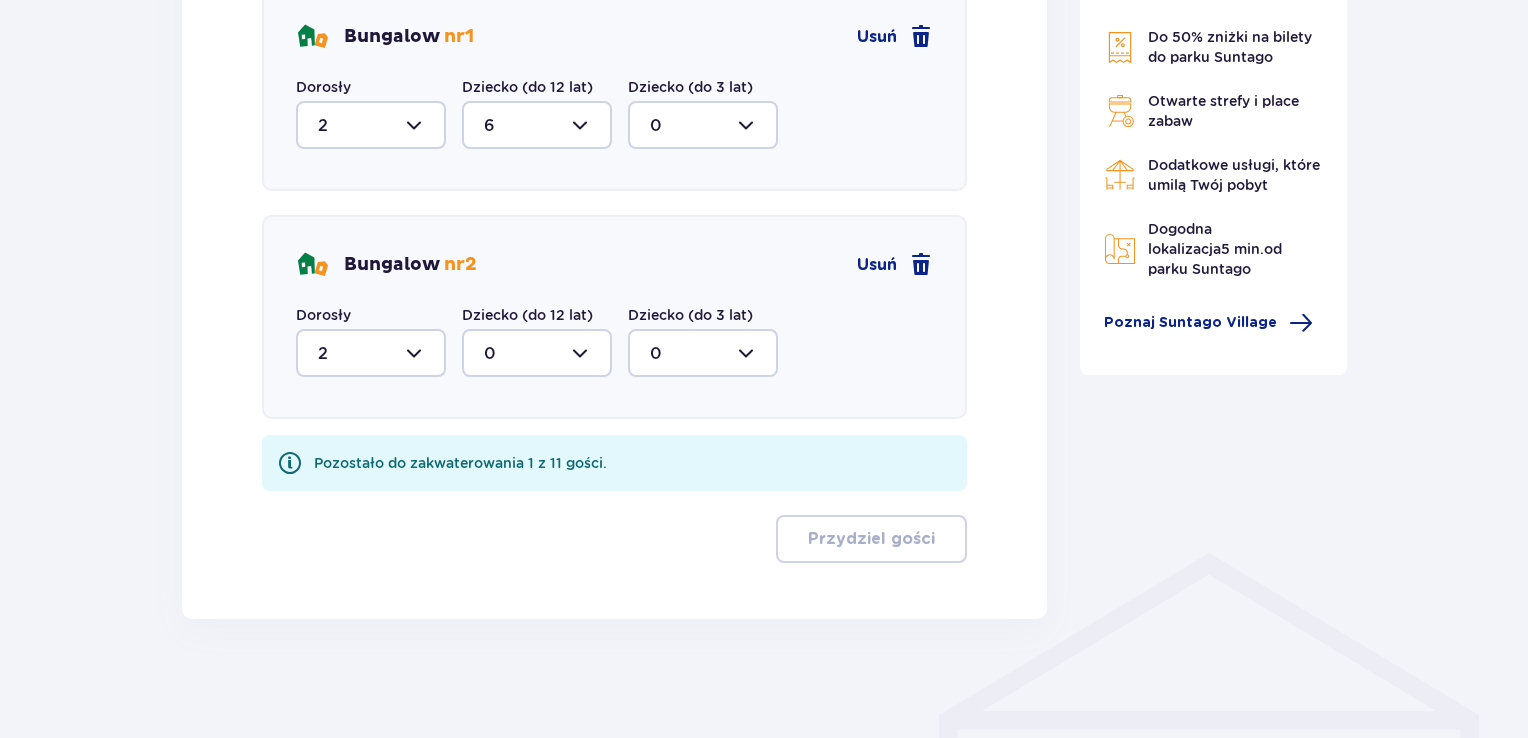 click at bounding box center (703, 353) 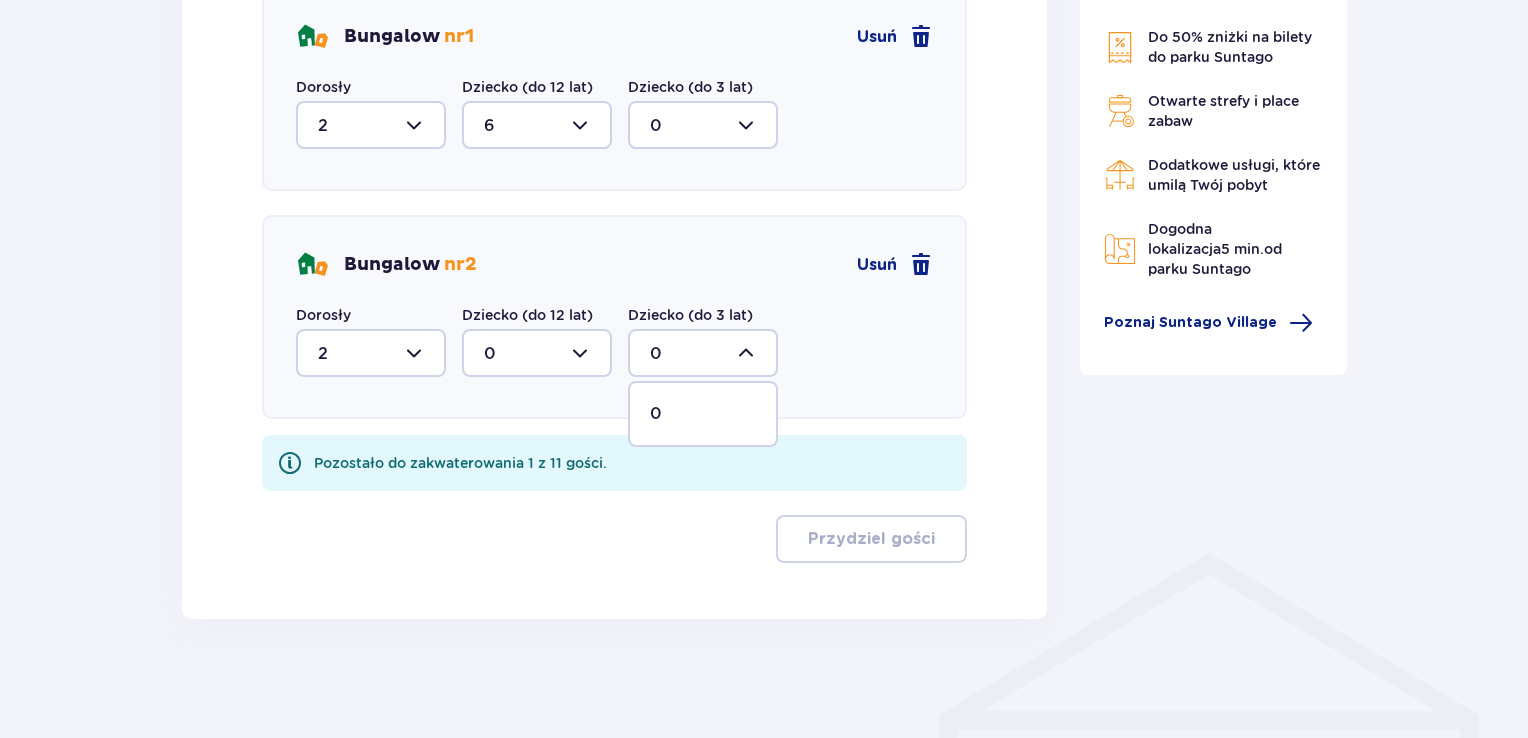 click at bounding box center [703, 125] 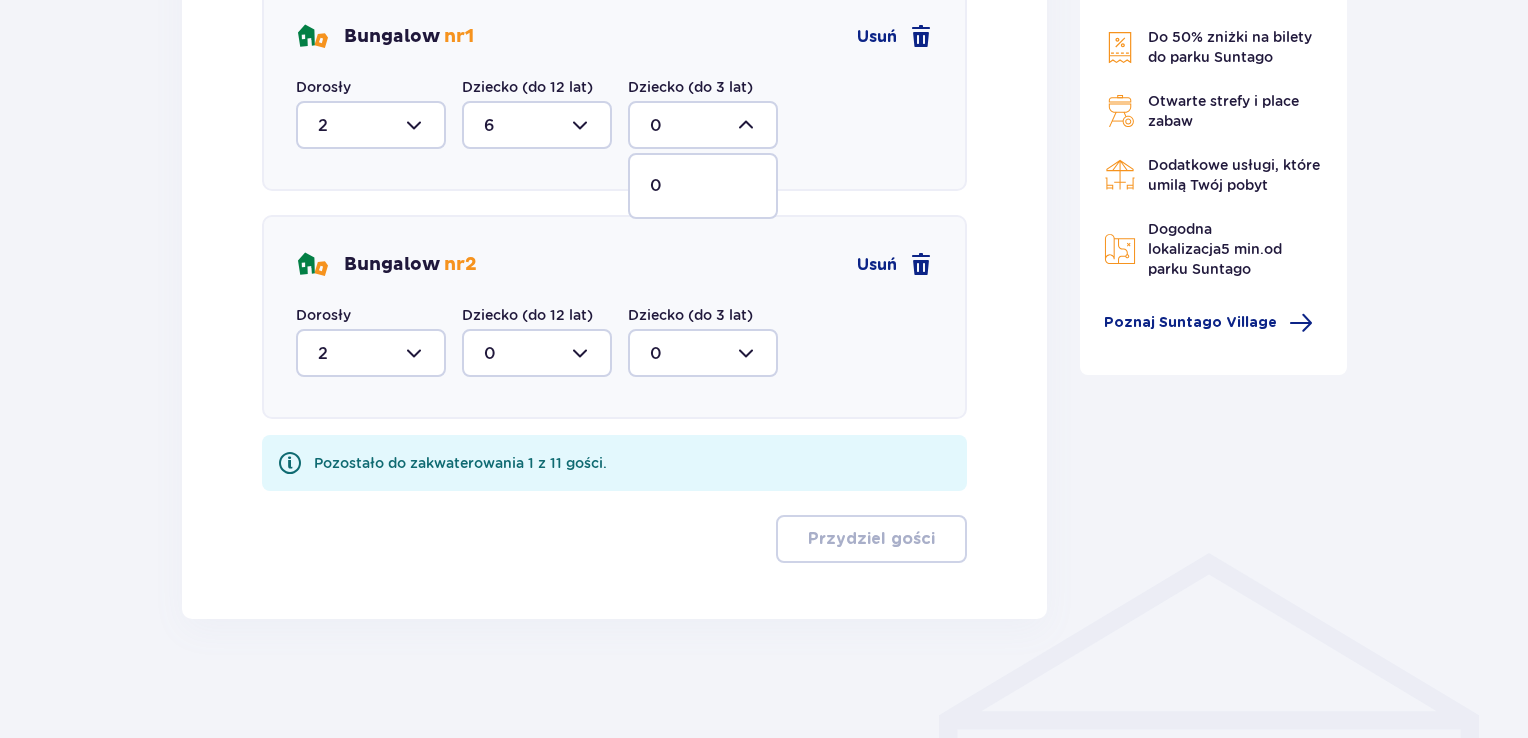 click at bounding box center [537, 125] 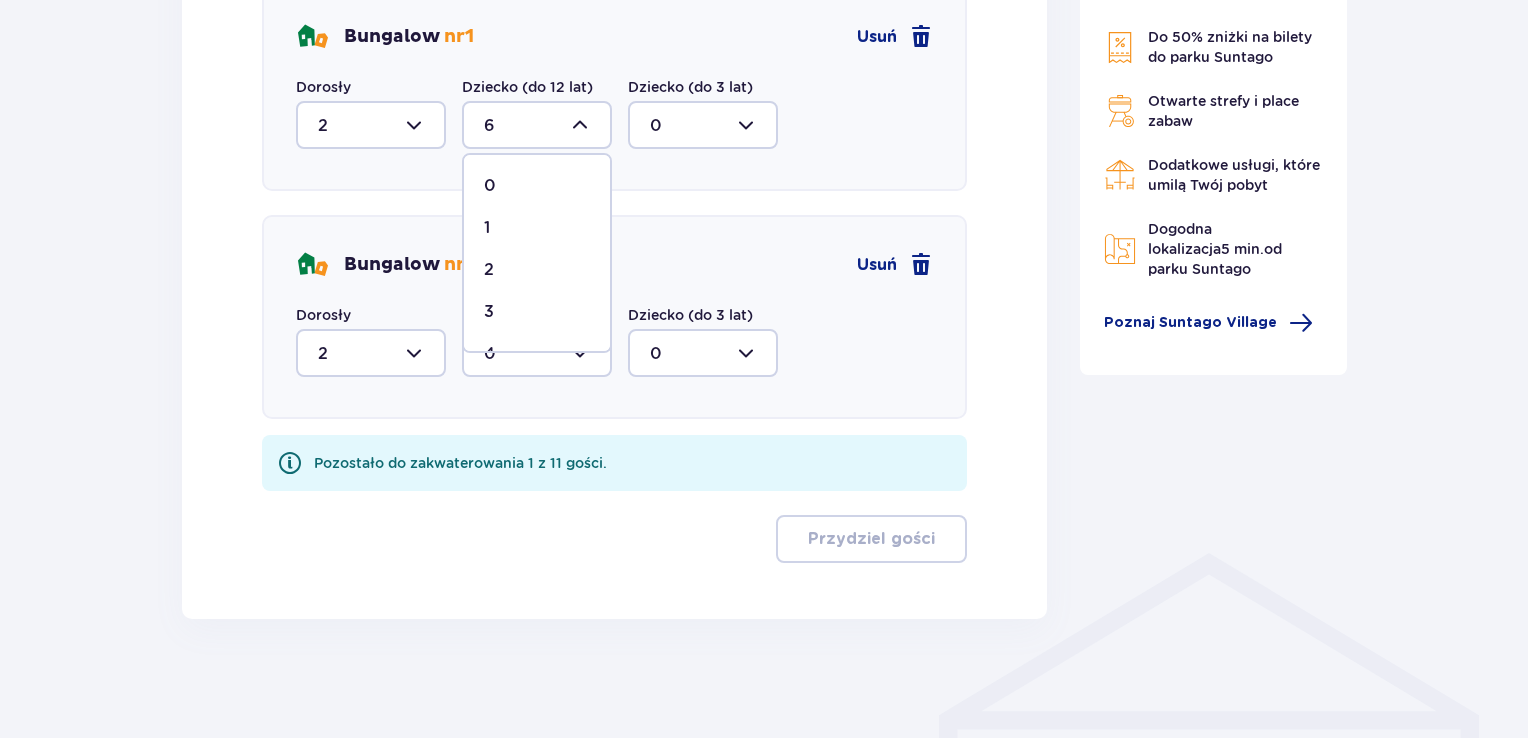 scroll, scrollTop: 116, scrollLeft: 0, axis: vertical 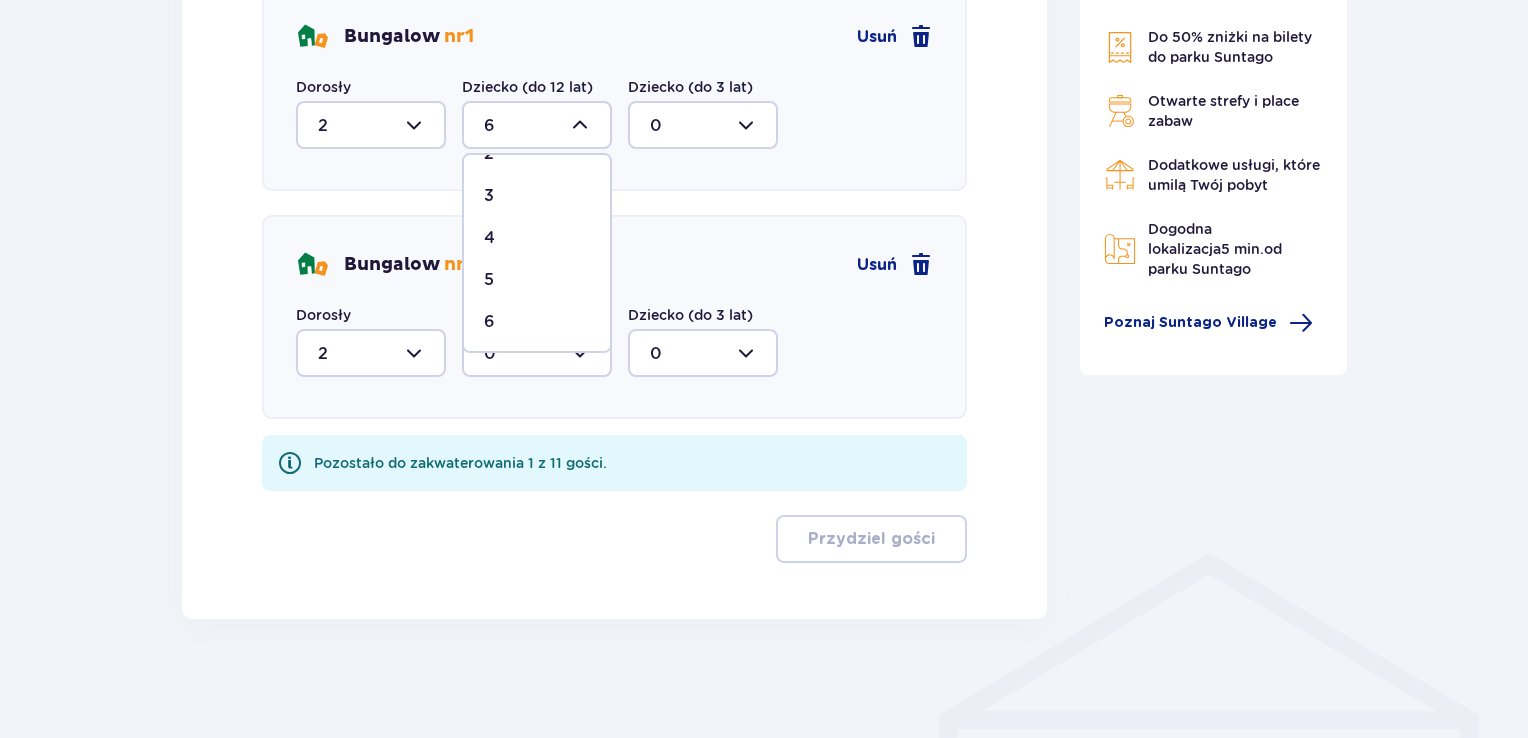 click on "5" at bounding box center (537, 280) 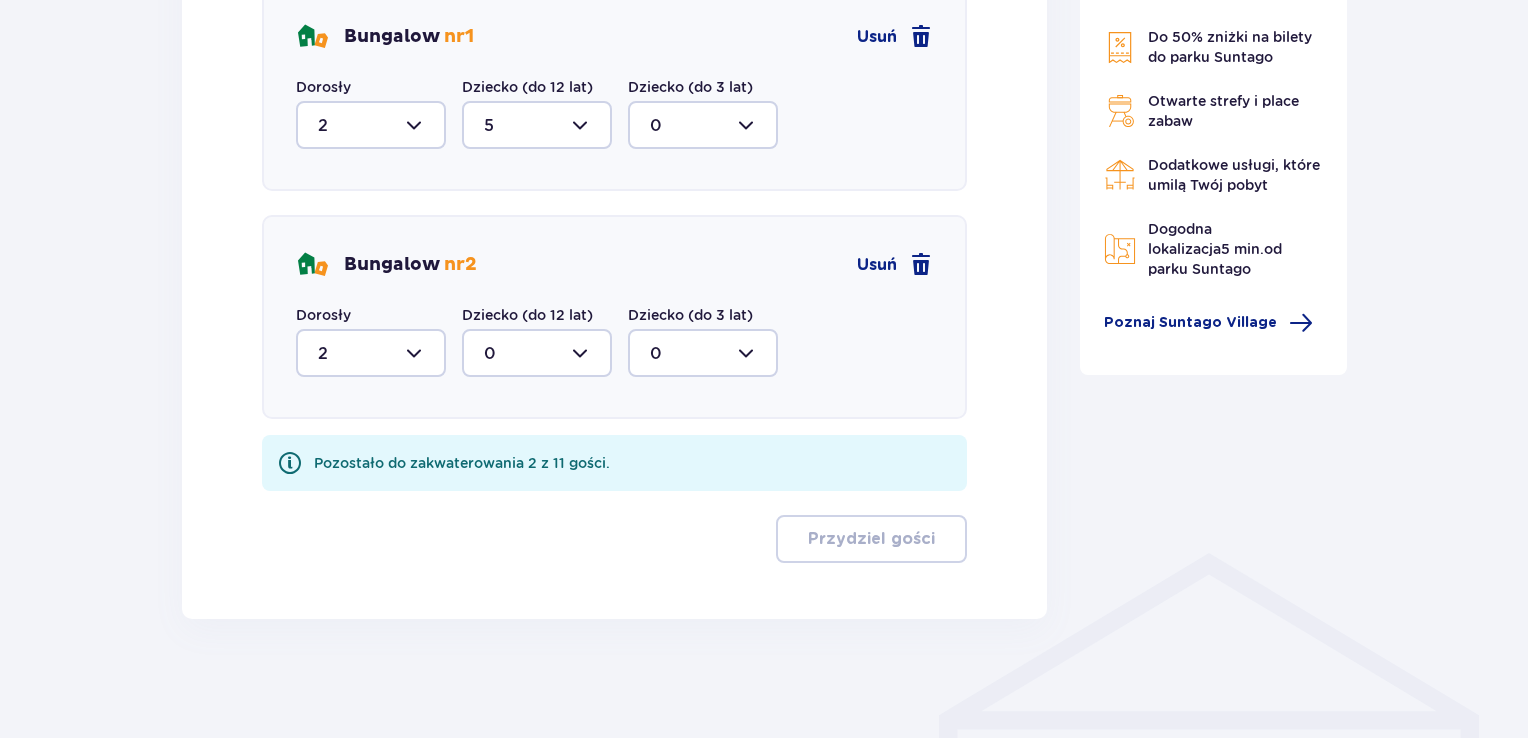 click at bounding box center (537, 353) 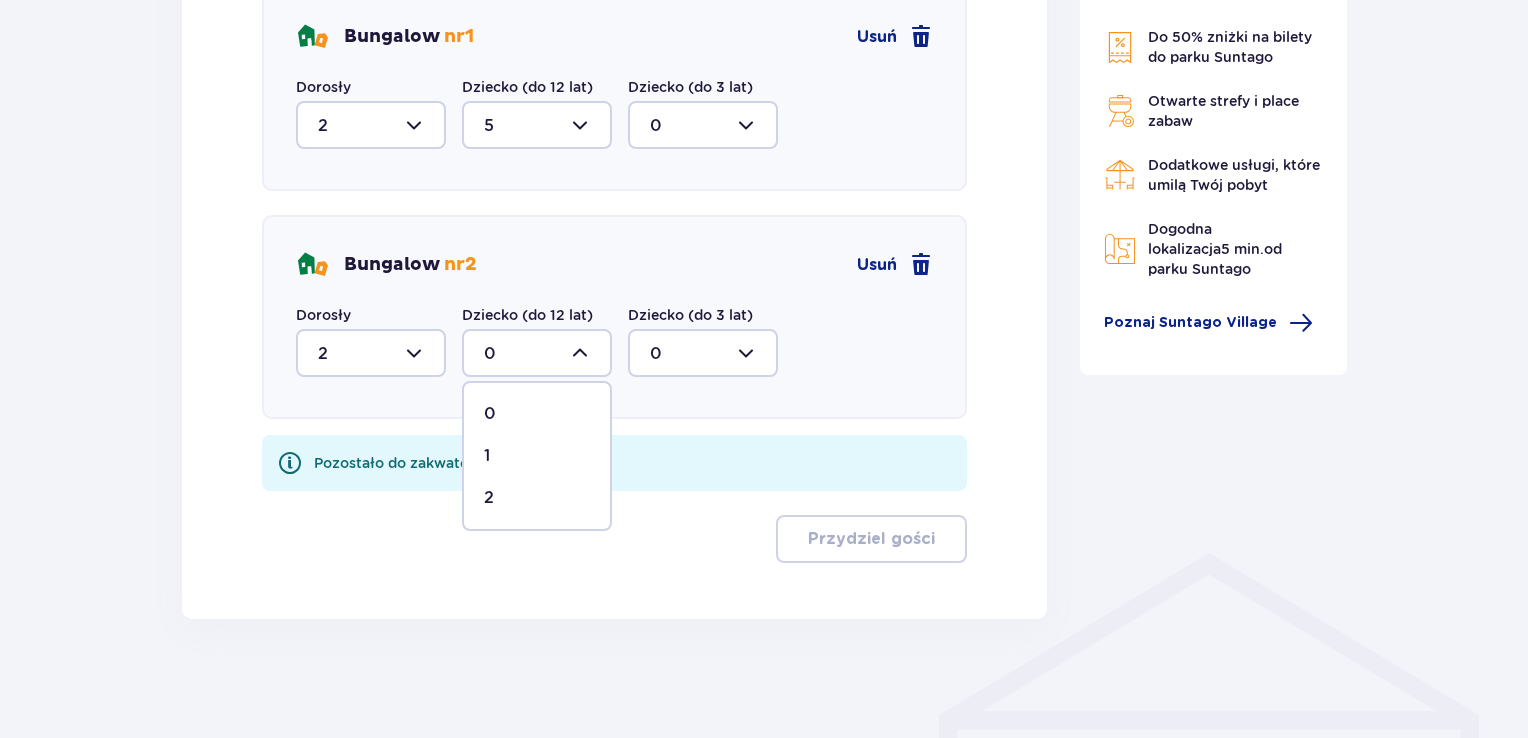 click at bounding box center [537, 353] 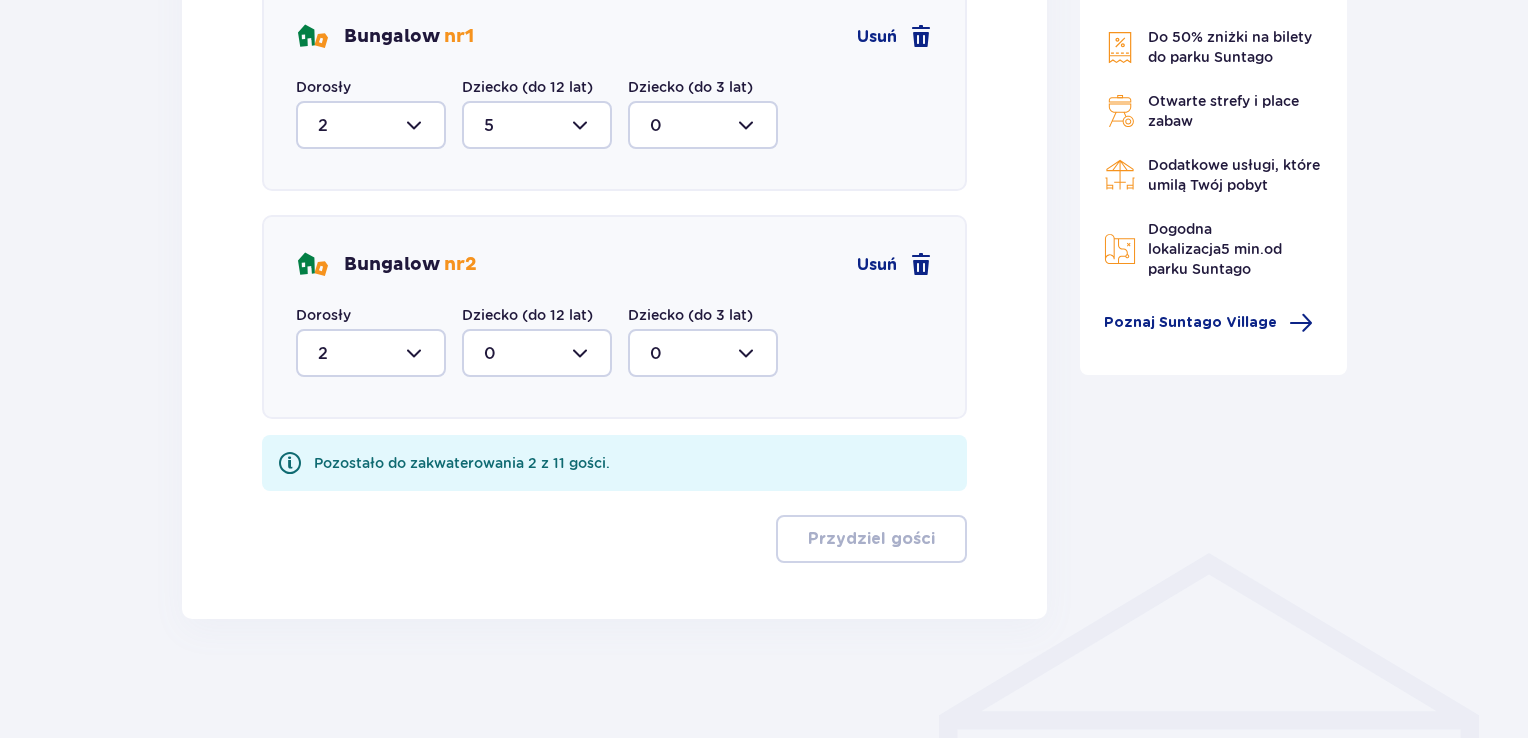 click at bounding box center (537, 353) 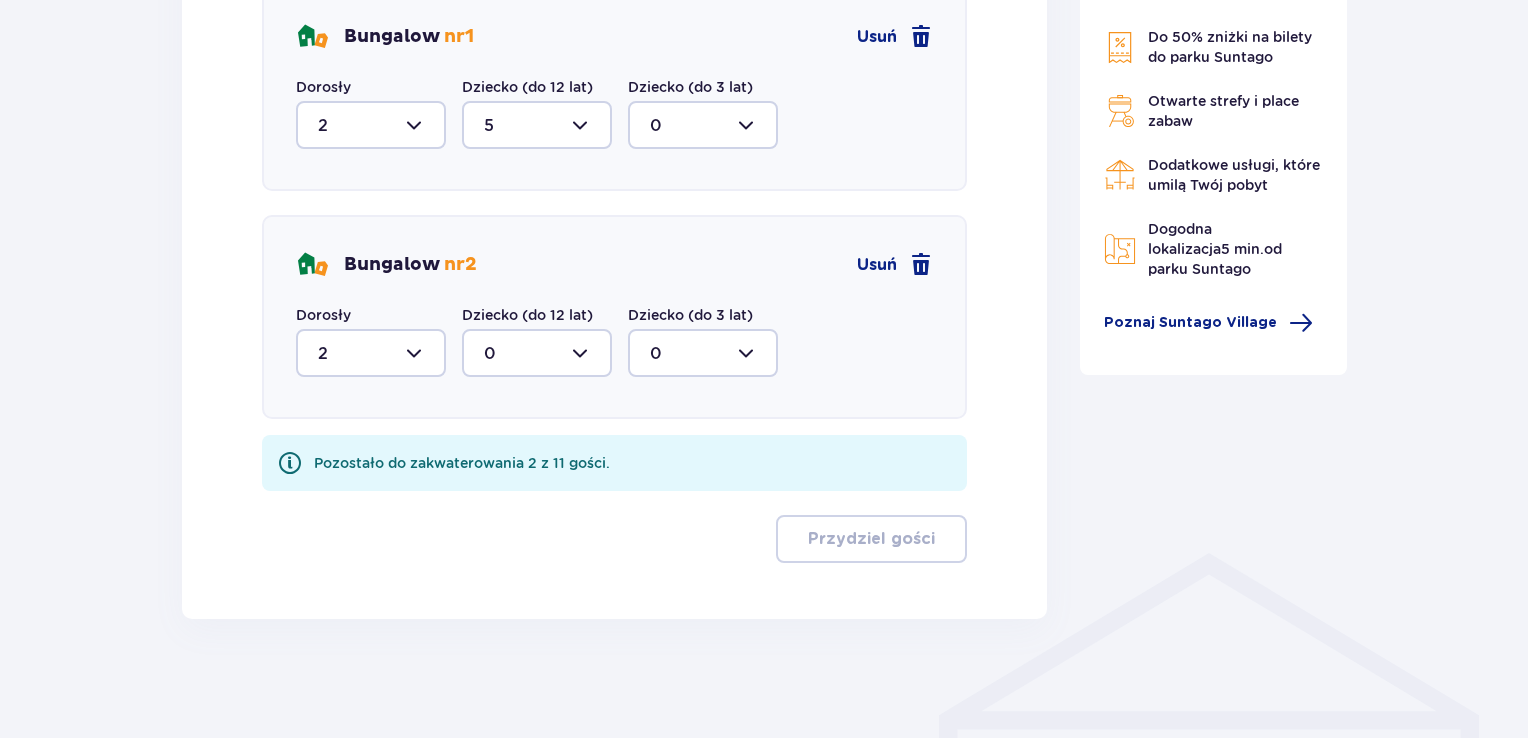 click at bounding box center [537, 125] 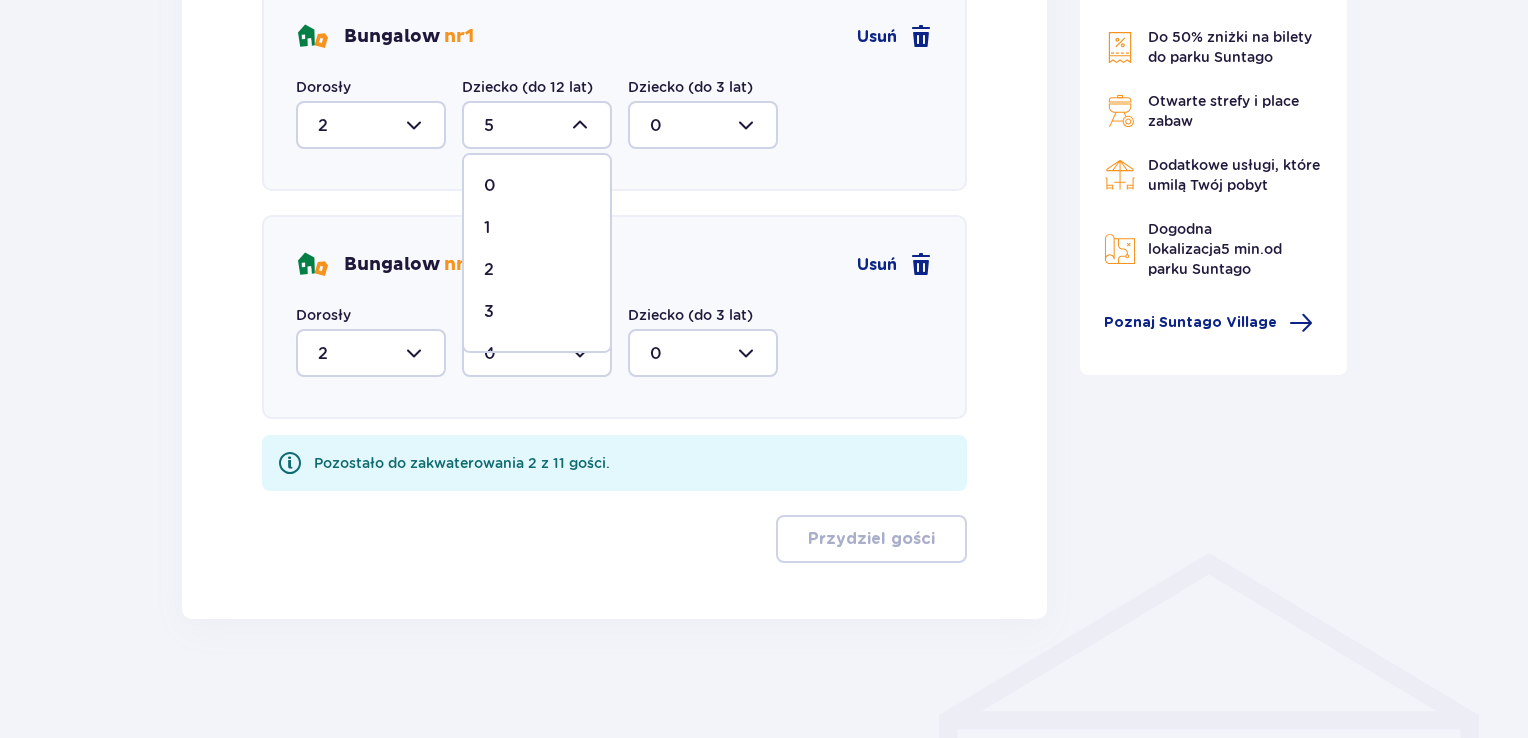 scroll, scrollTop: 116, scrollLeft: 0, axis: vertical 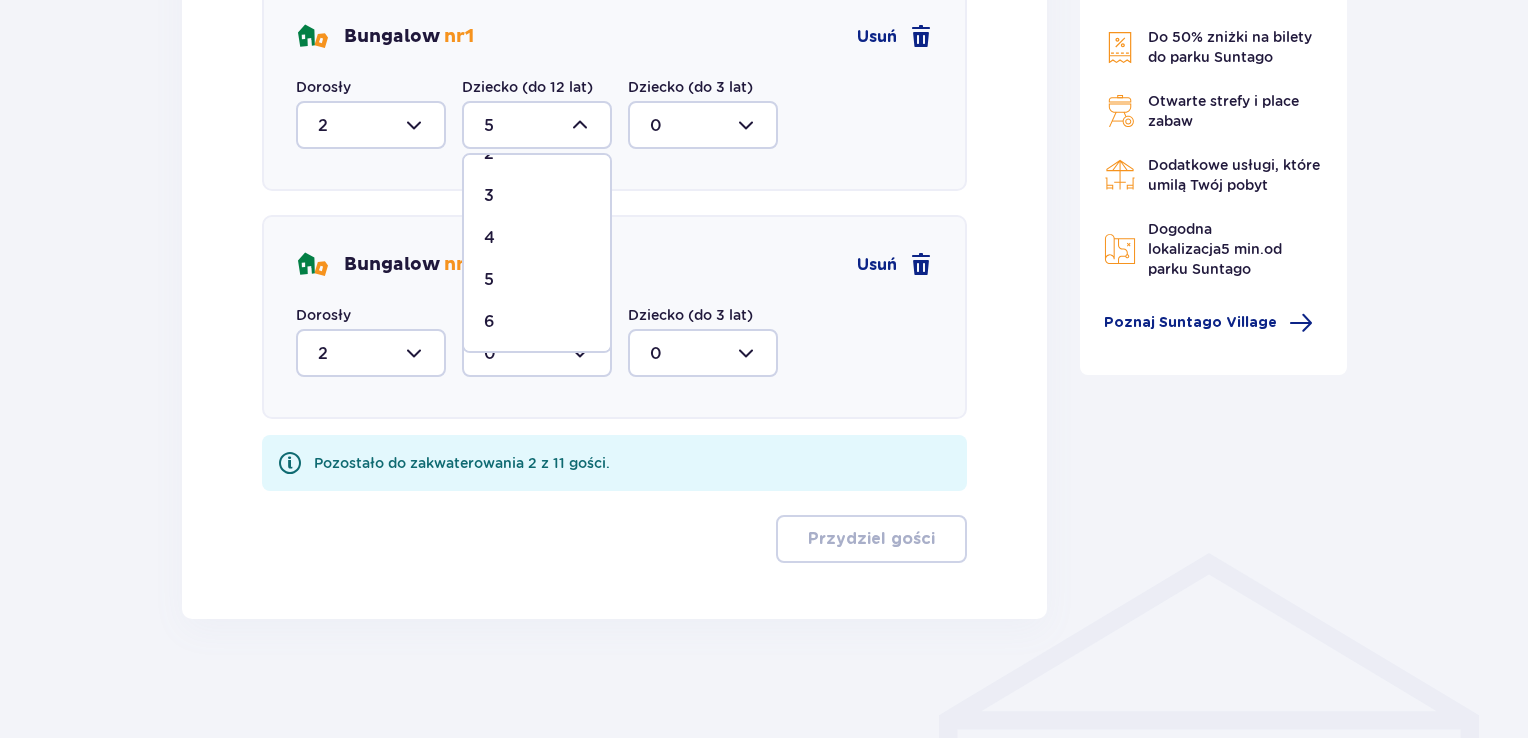 click on "6" at bounding box center (537, 322) 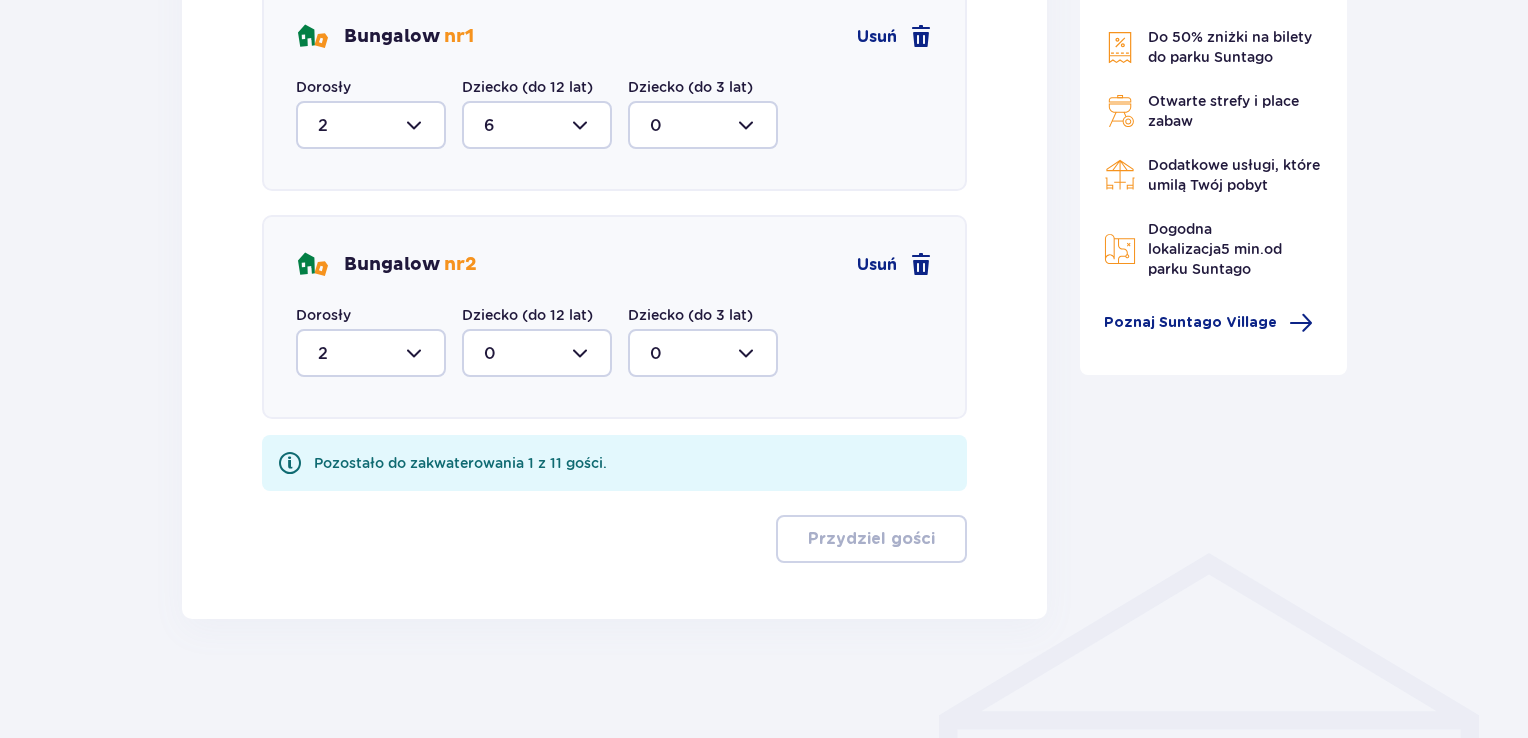 click at bounding box center (537, 353) 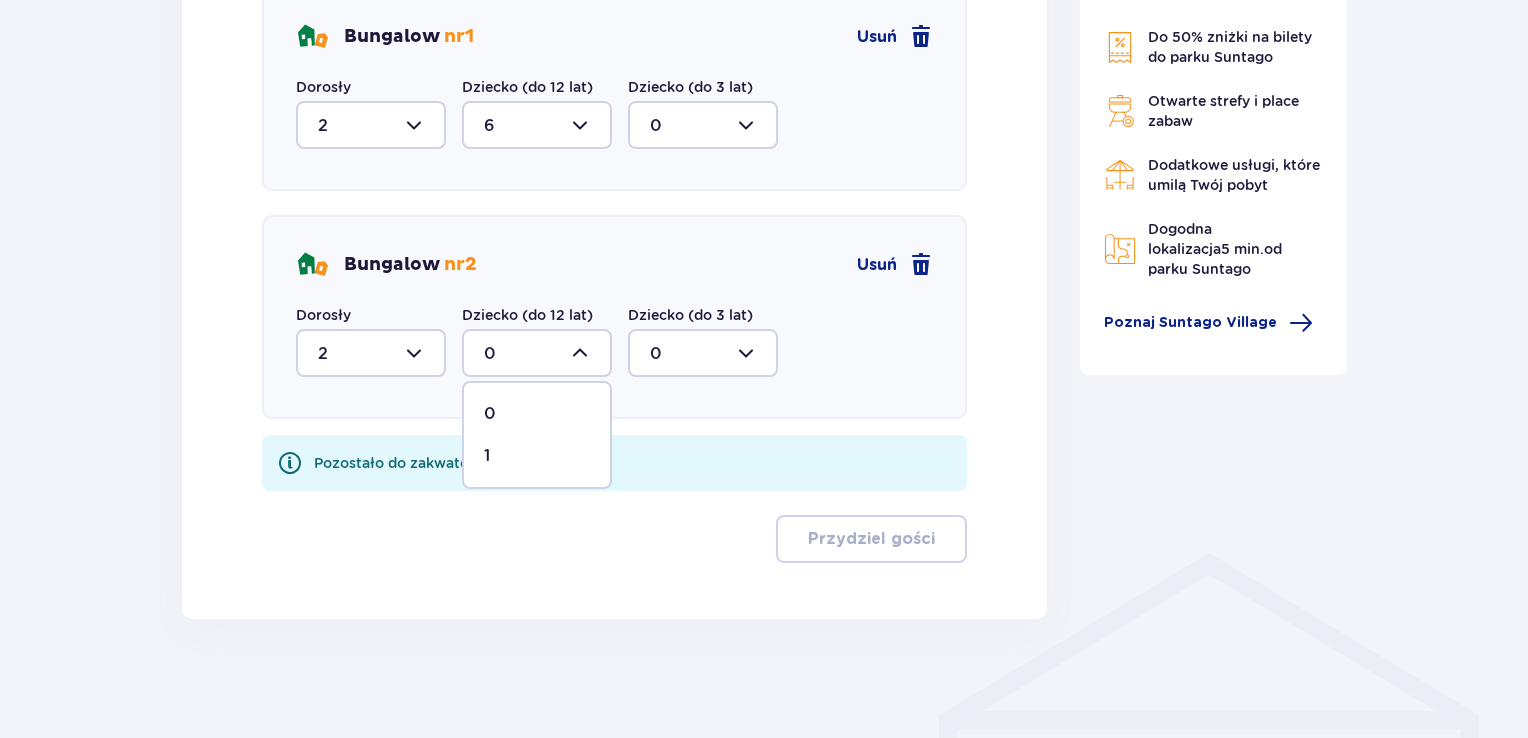 click on "1" at bounding box center [537, 456] 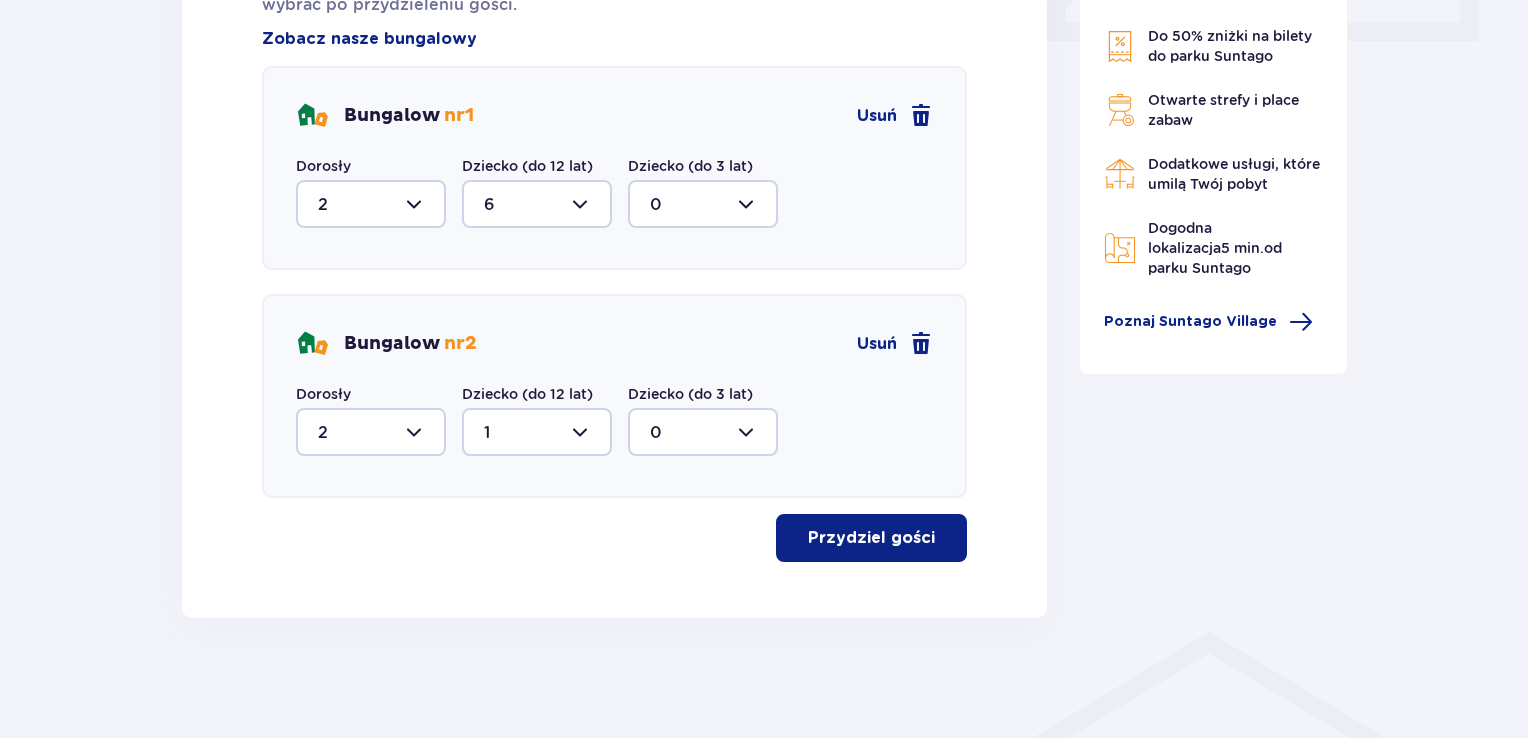 scroll, scrollTop: 991, scrollLeft: 0, axis: vertical 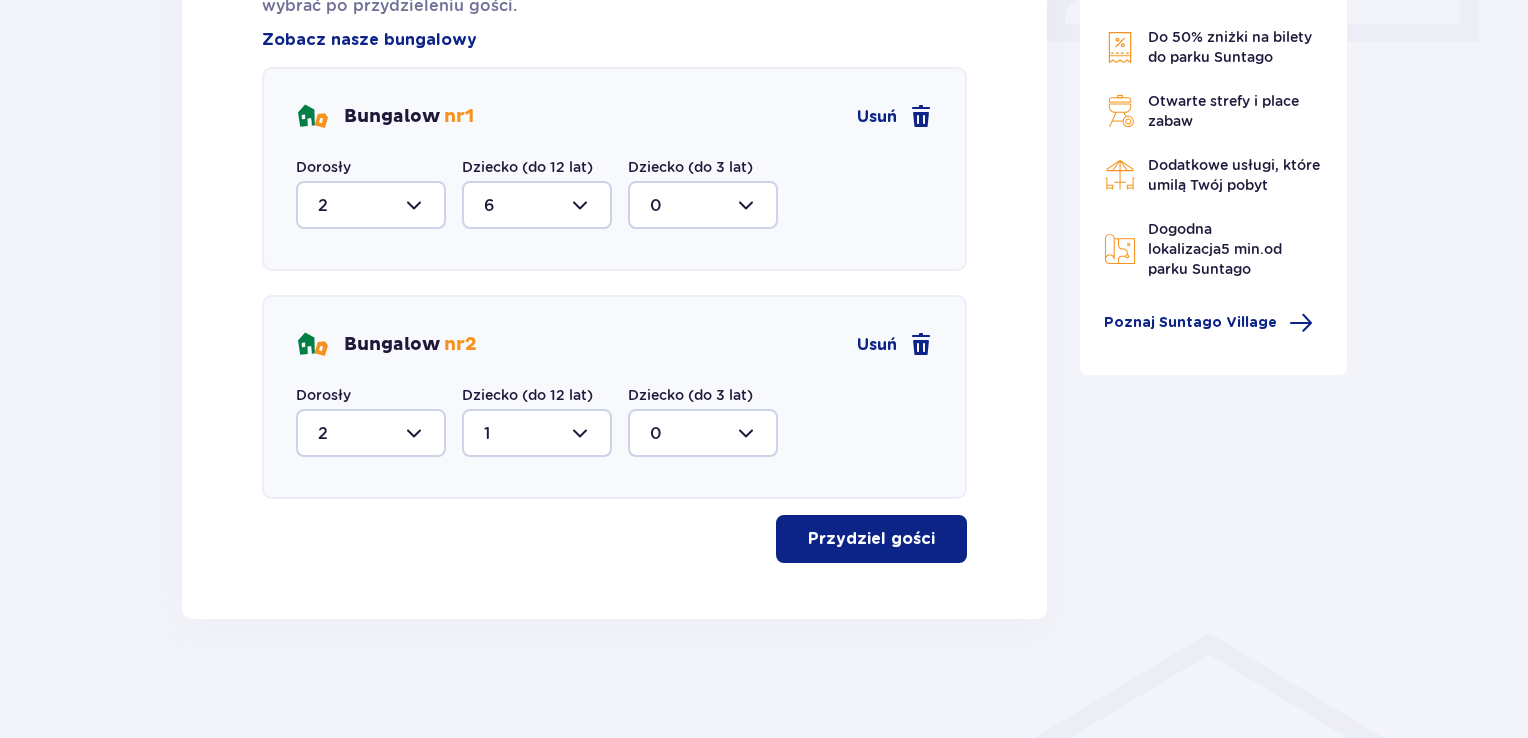 click on "Przydziel gości" at bounding box center [871, 539] 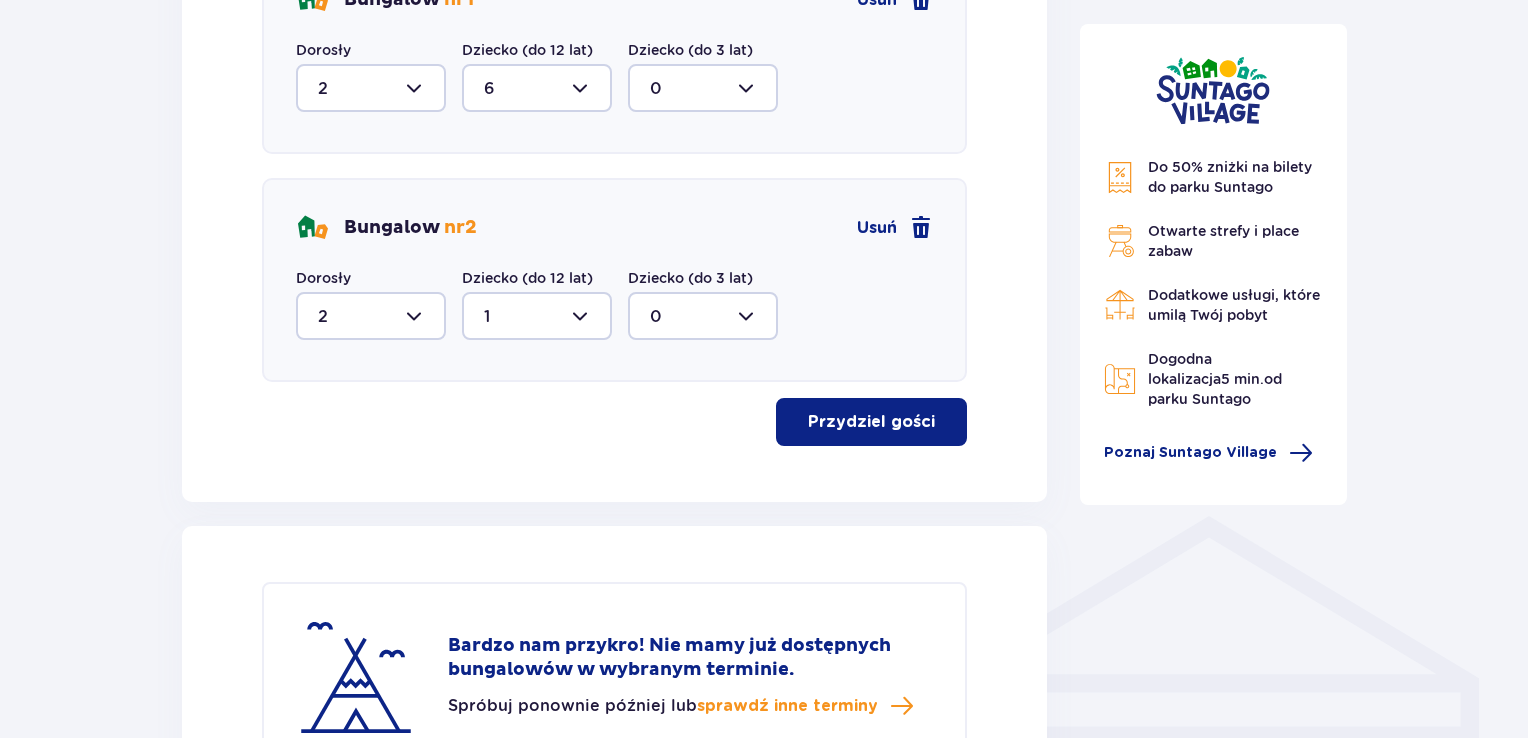 scroll, scrollTop: 1308, scrollLeft: 0, axis: vertical 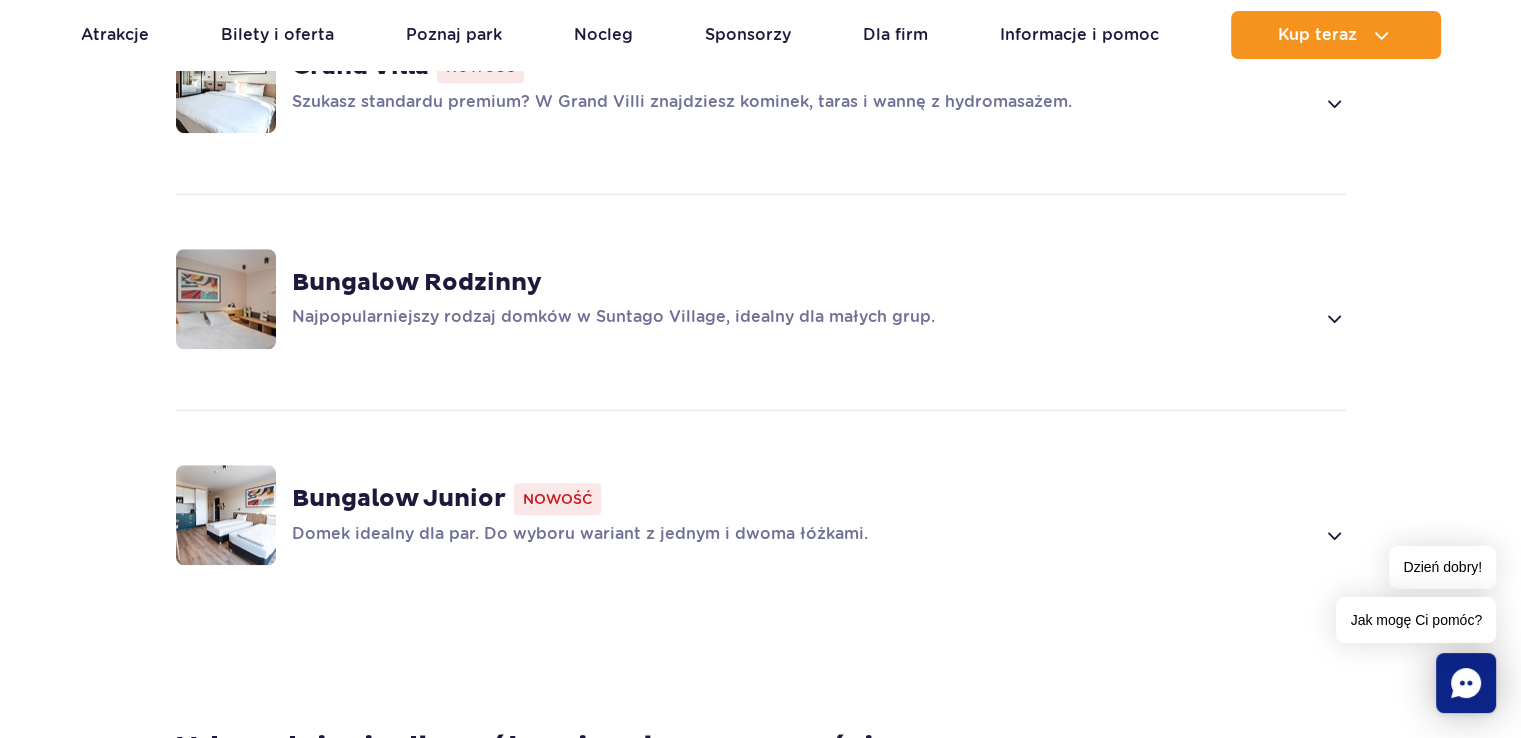 click on "Bungalow Junior
Nowość
Domek idealny dla par. Do wyboru wariant z jednym i dwoma łóżkami." at bounding box center (761, 515) 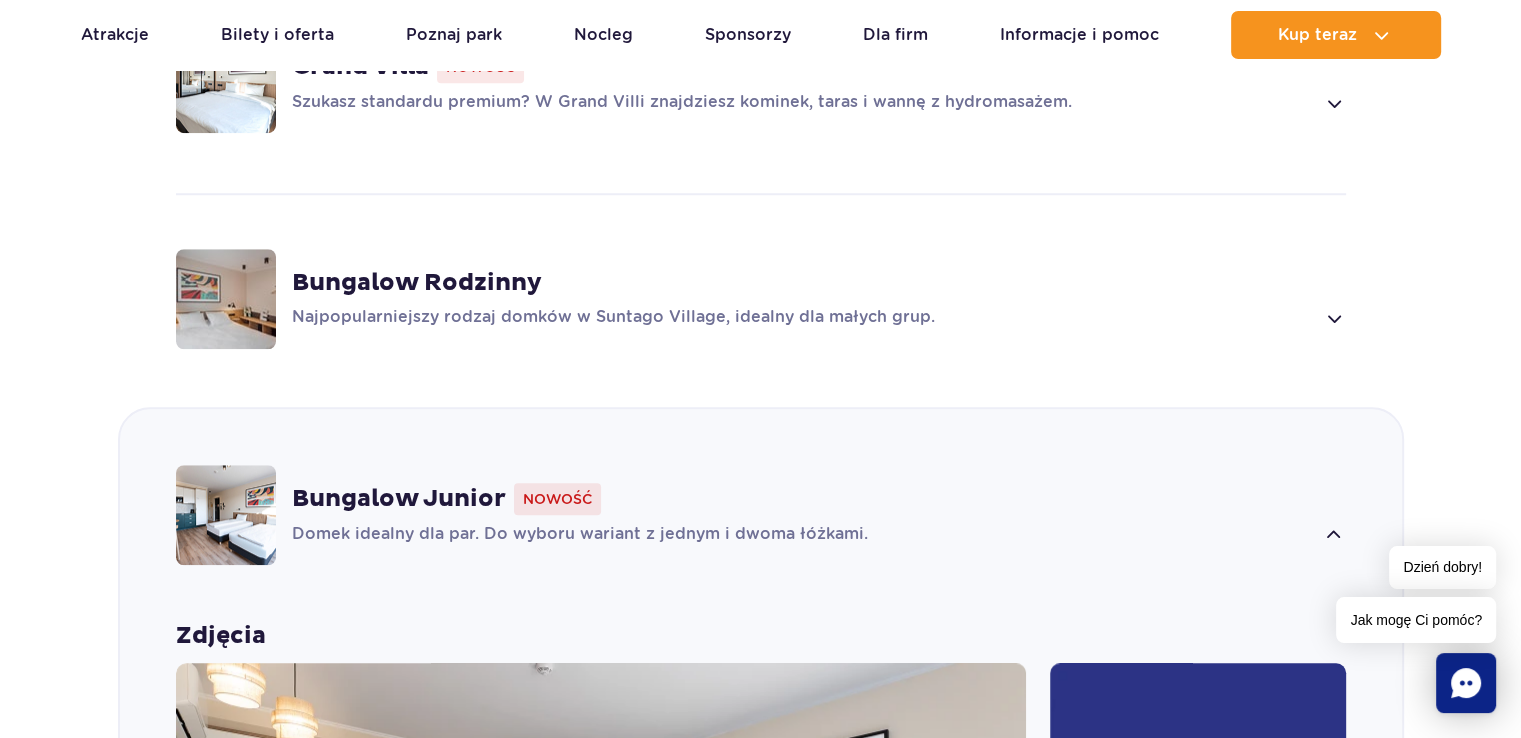 click on "Bungalow Junior" at bounding box center [399, 499] 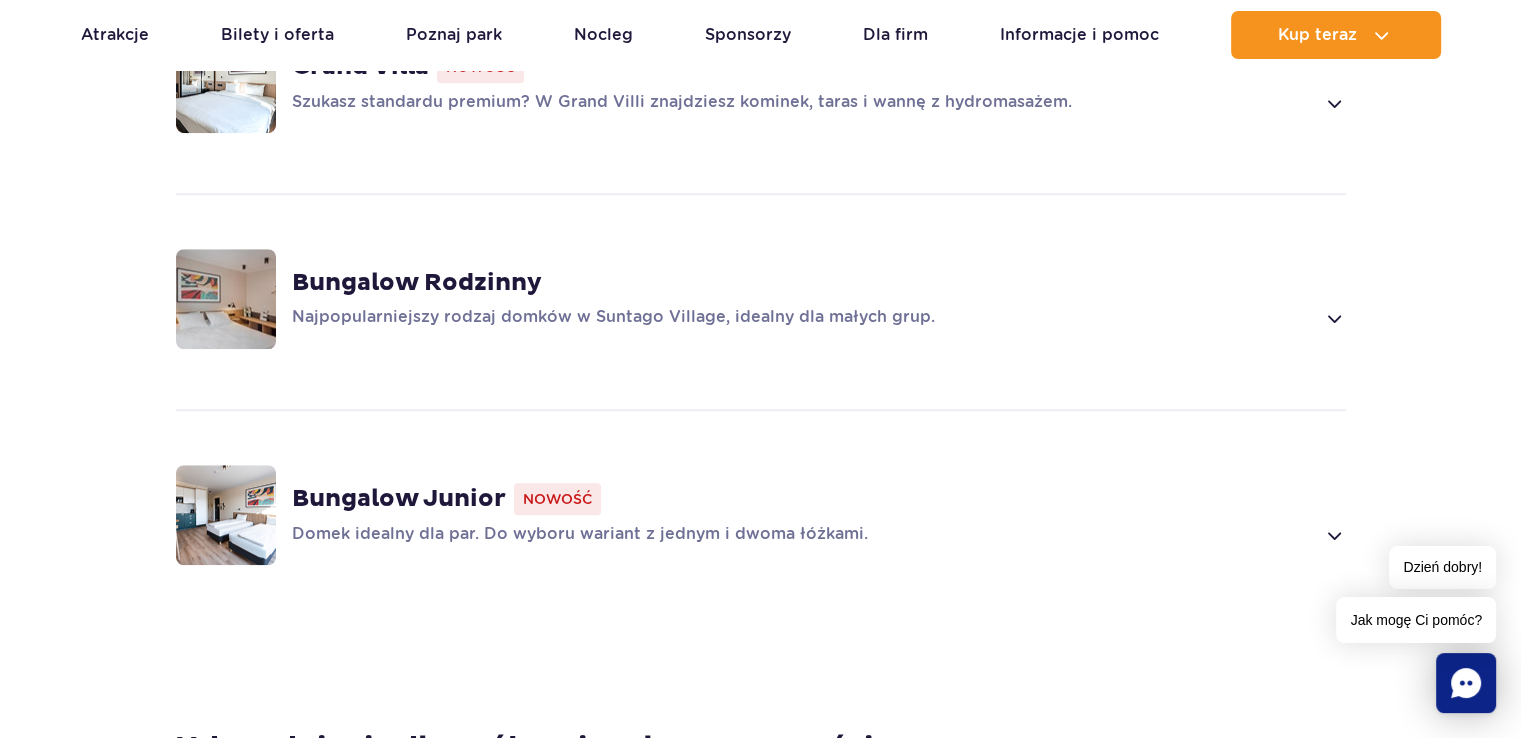 scroll, scrollTop: 1831, scrollLeft: 0, axis: vertical 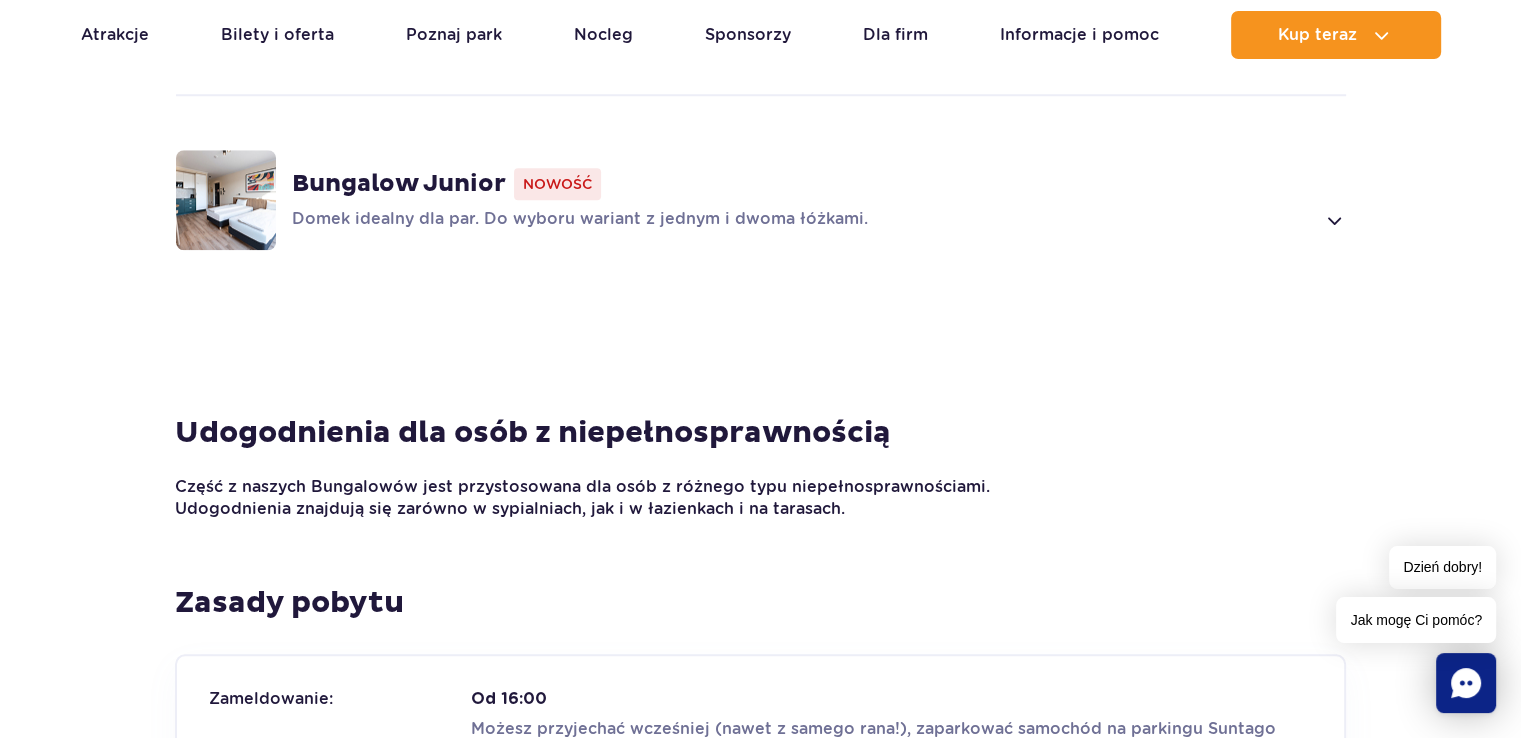 click on "Bungalow Junior" at bounding box center (399, 184) 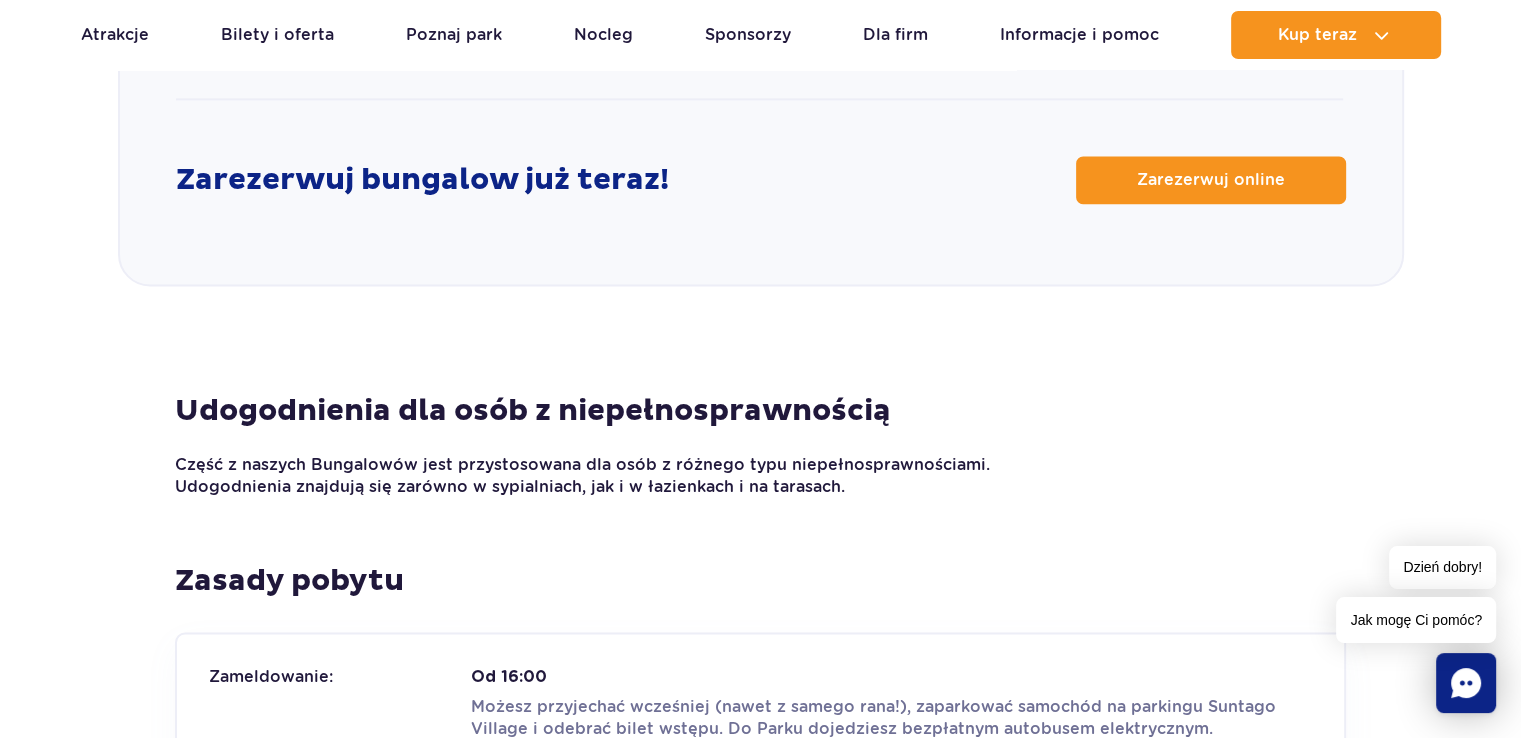scroll, scrollTop: 3131, scrollLeft: 0, axis: vertical 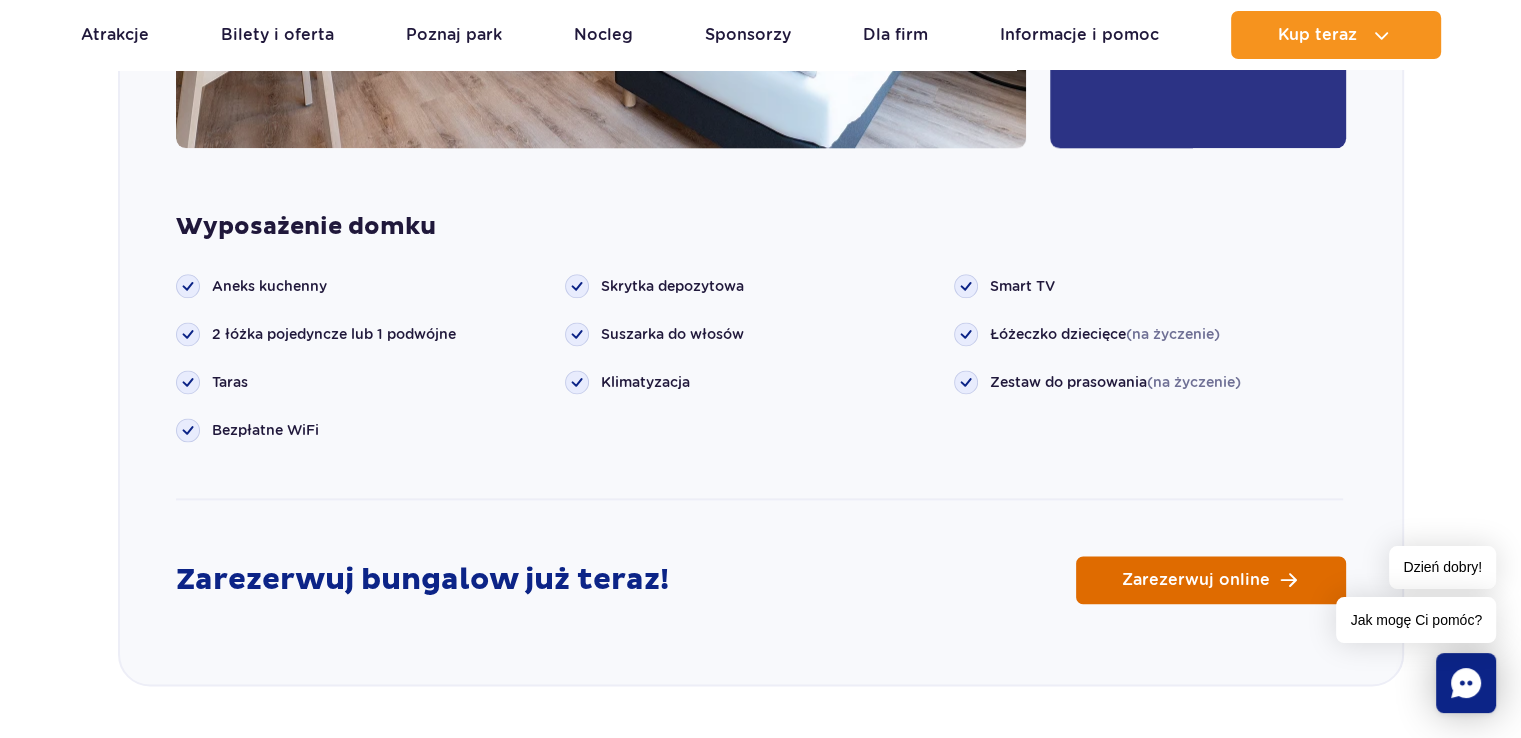 click on "Zarezerwuj online" at bounding box center [1196, 580] 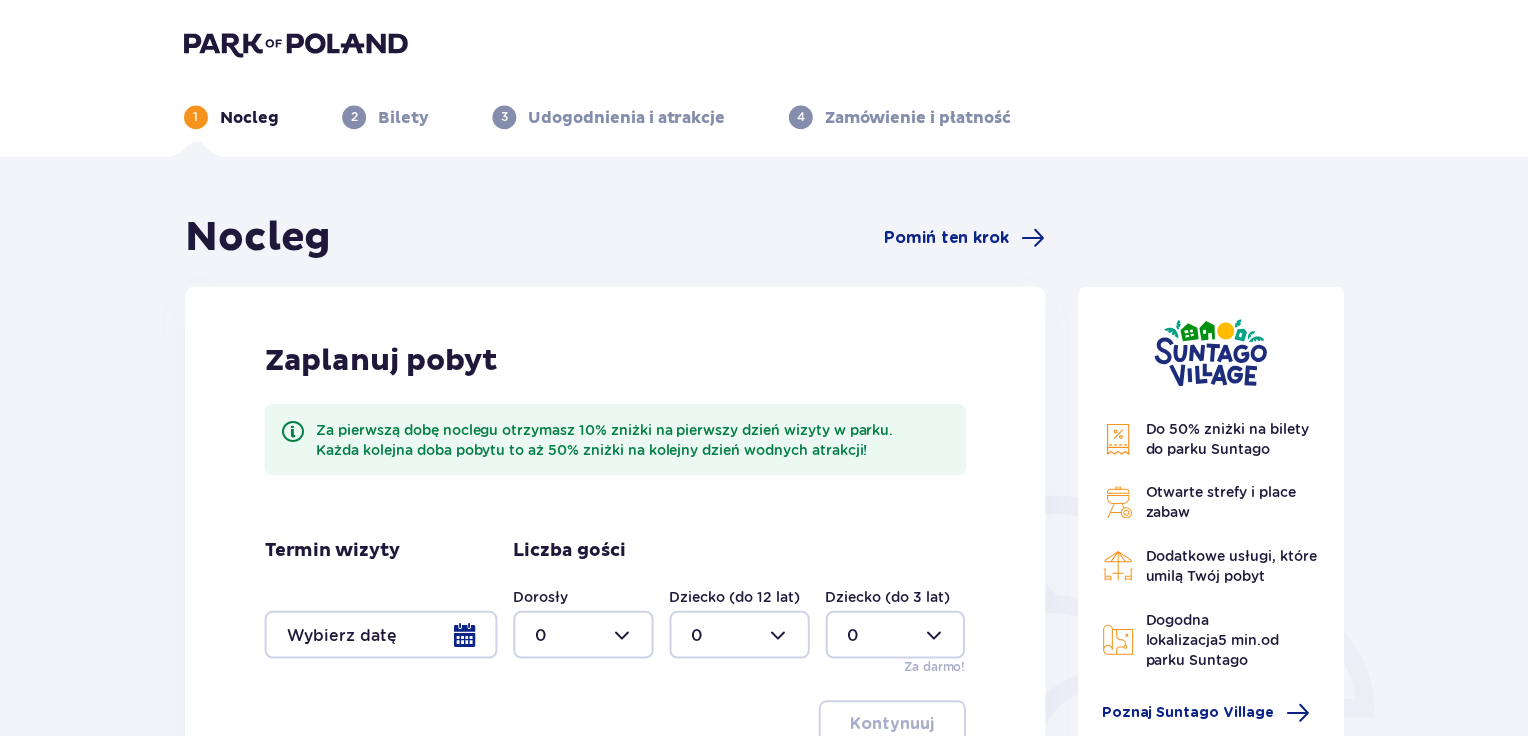 scroll, scrollTop: 0, scrollLeft: 0, axis: both 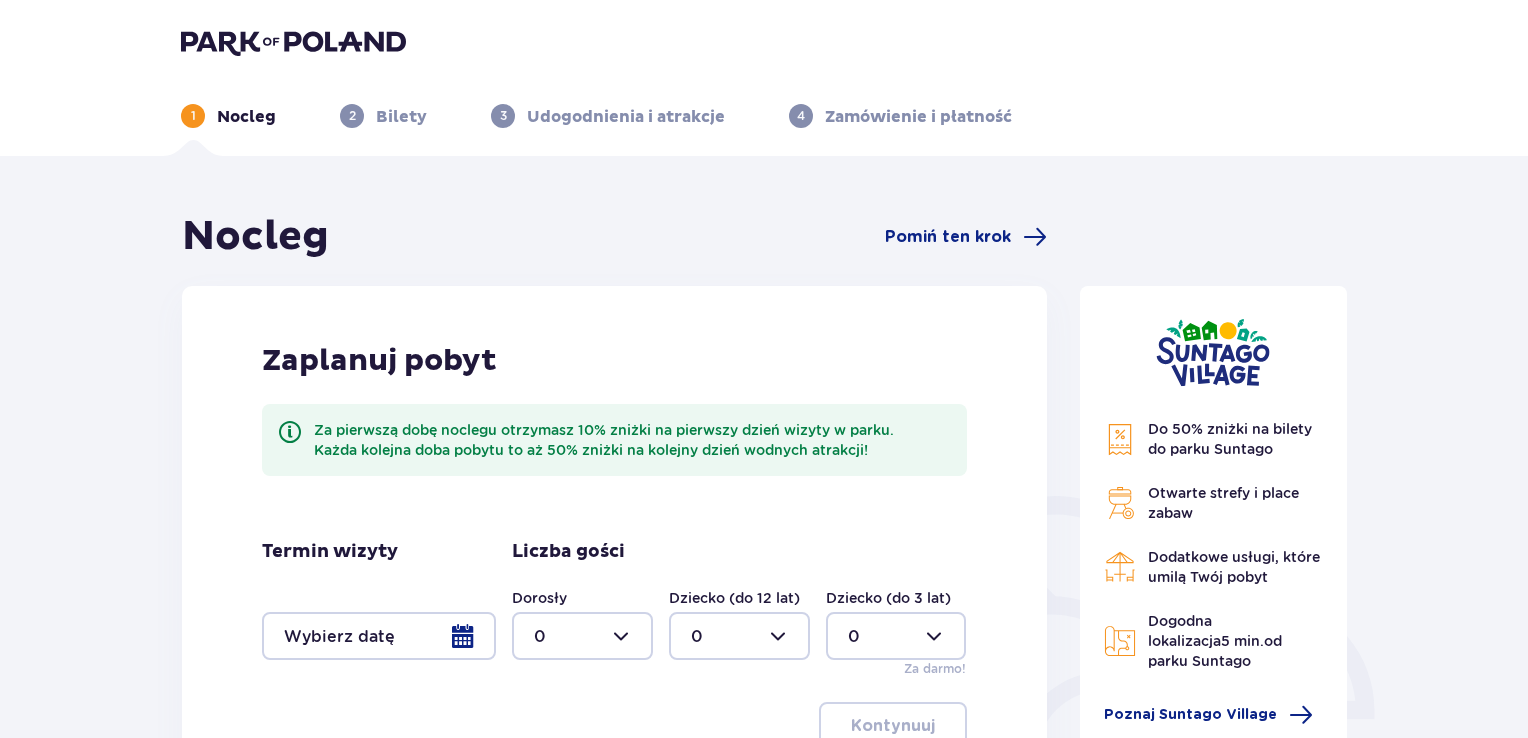 click at bounding box center [379, 636] 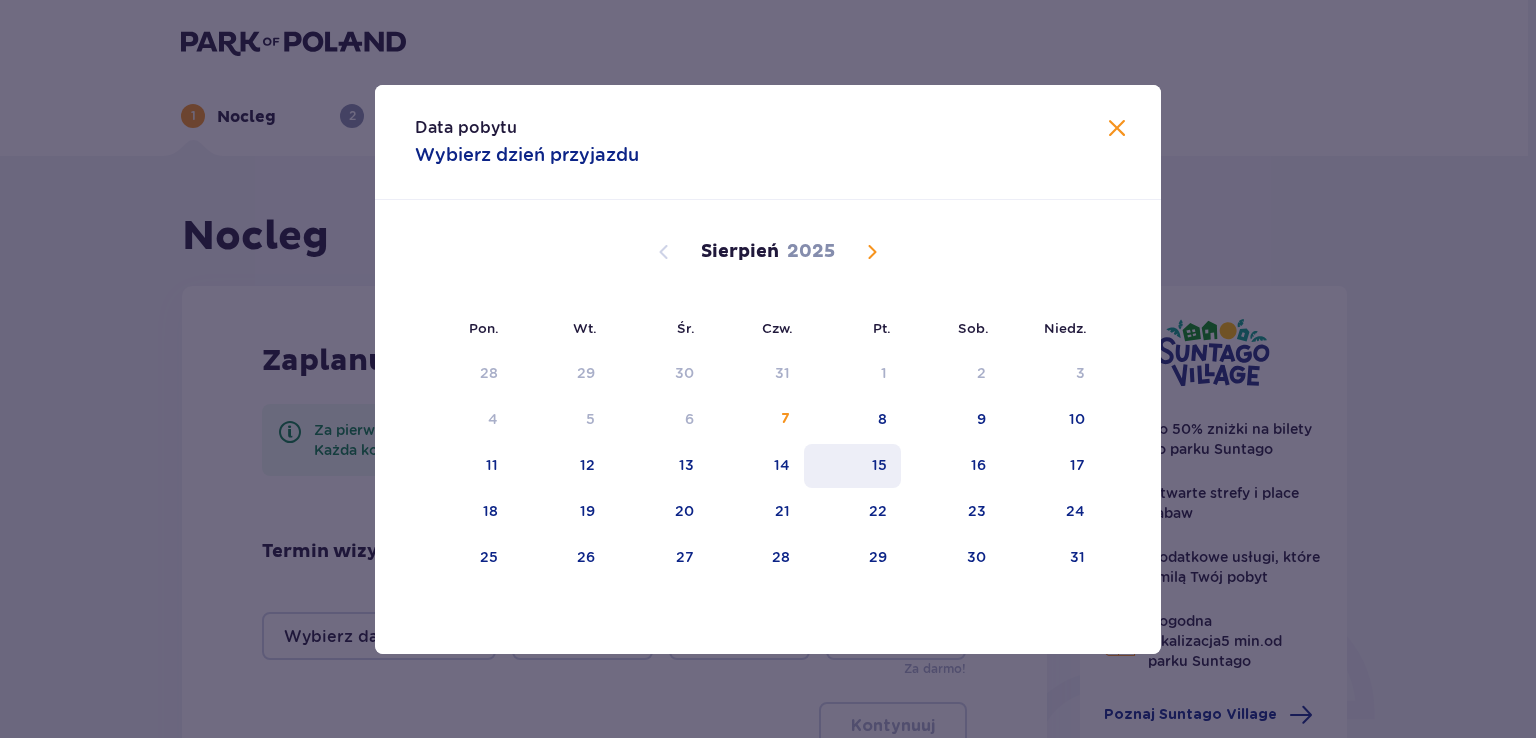 click on "15" at bounding box center (879, 465) 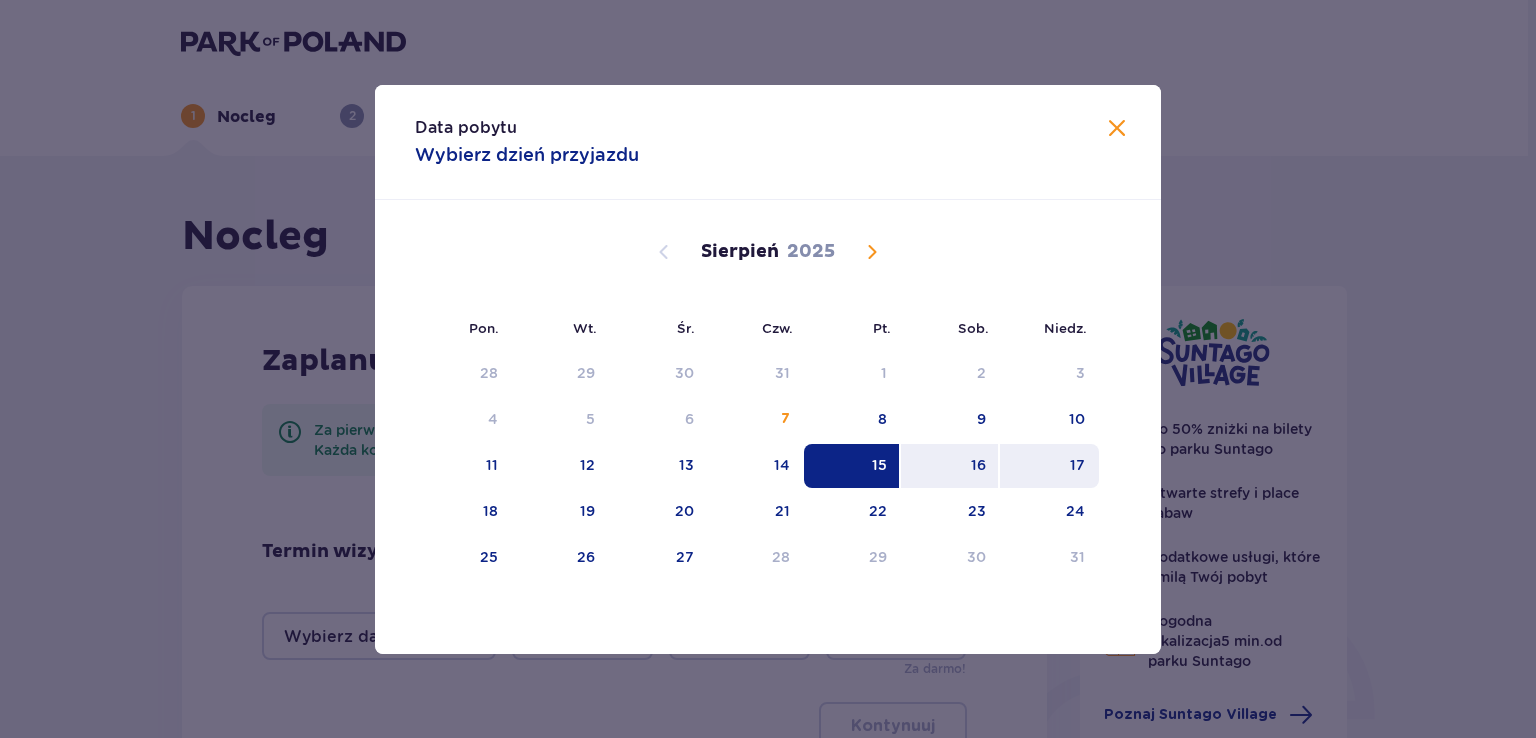 click on "17" at bounding box center [1049, 466] 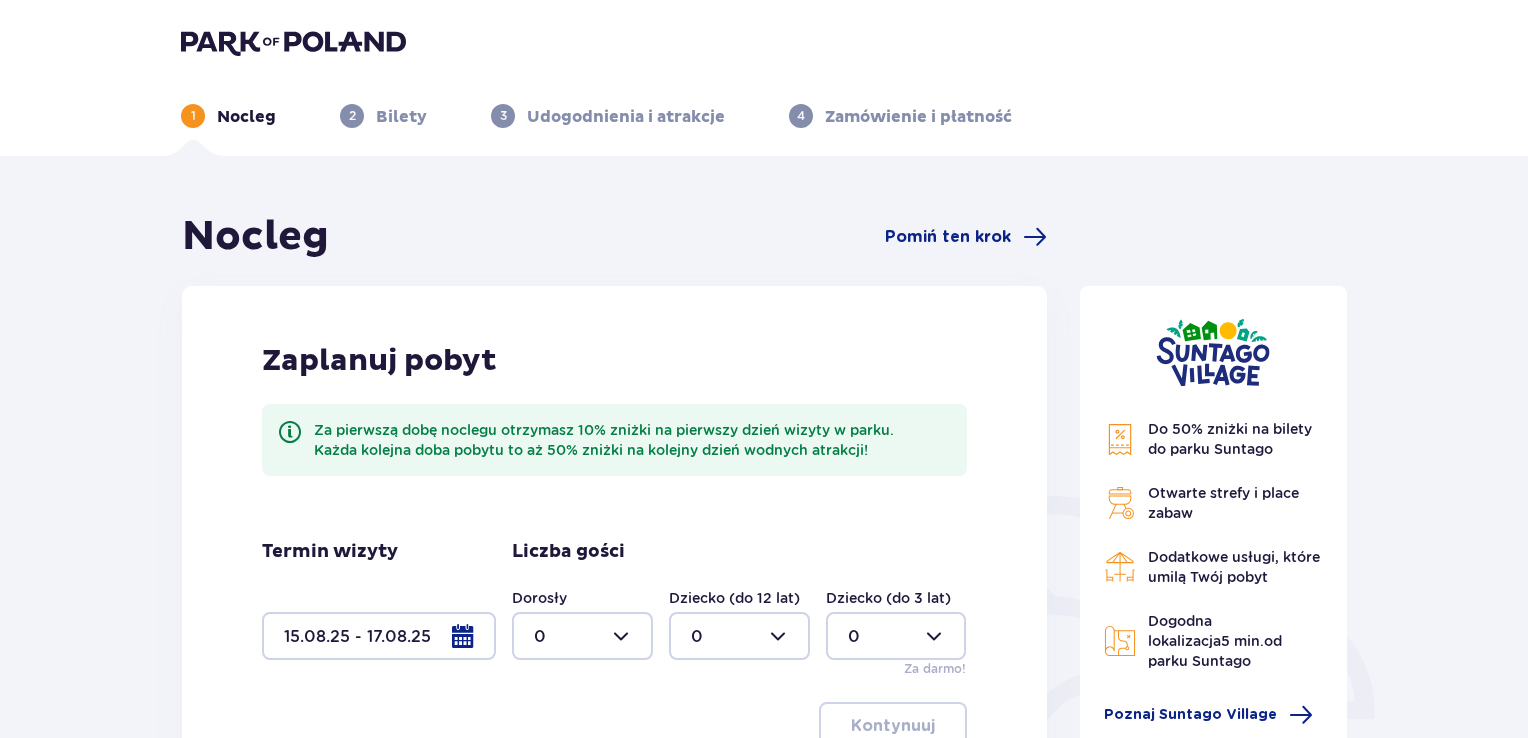click at bounding box center (582, 636) 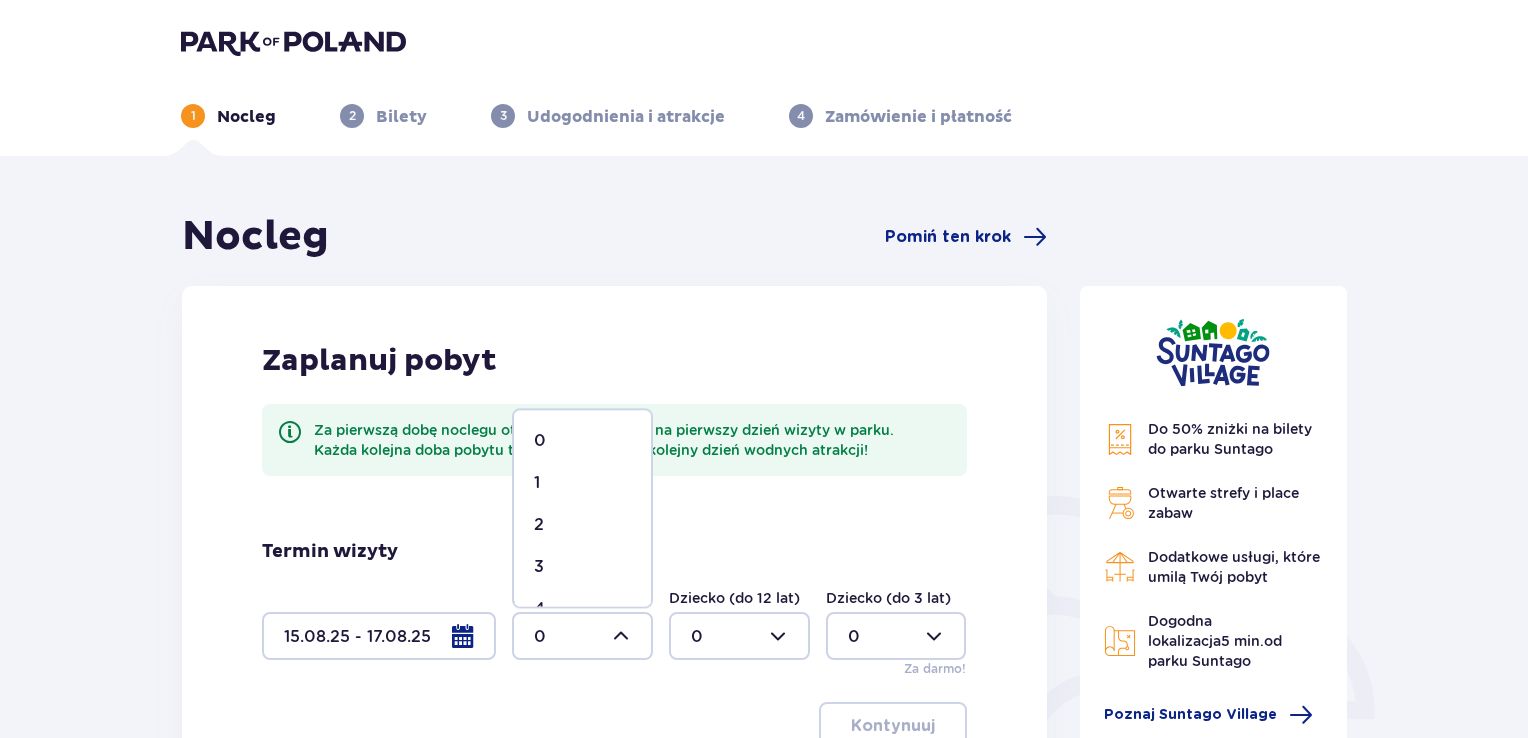 click on "2" at bounding box center (582, 525) 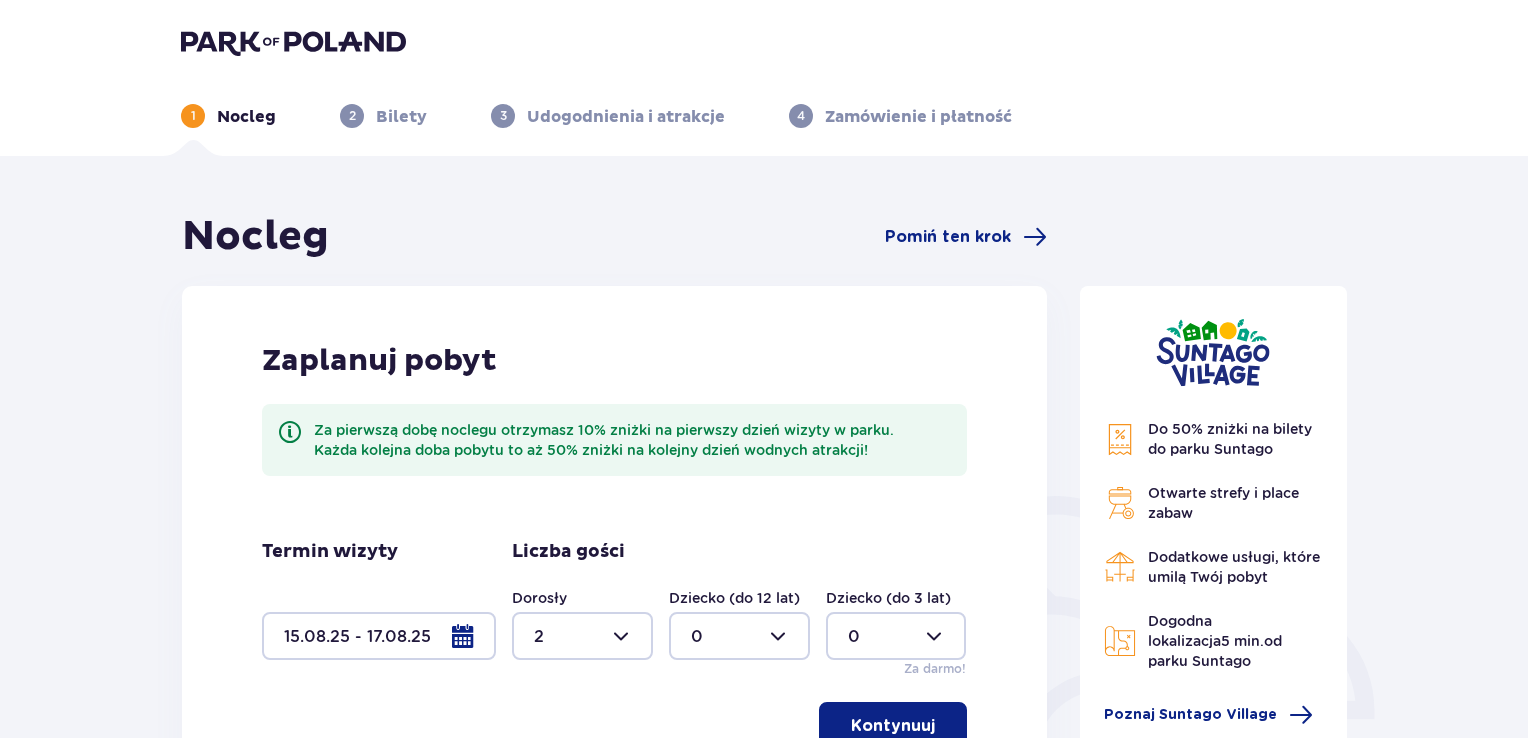 click at bounding box center (739, 636) 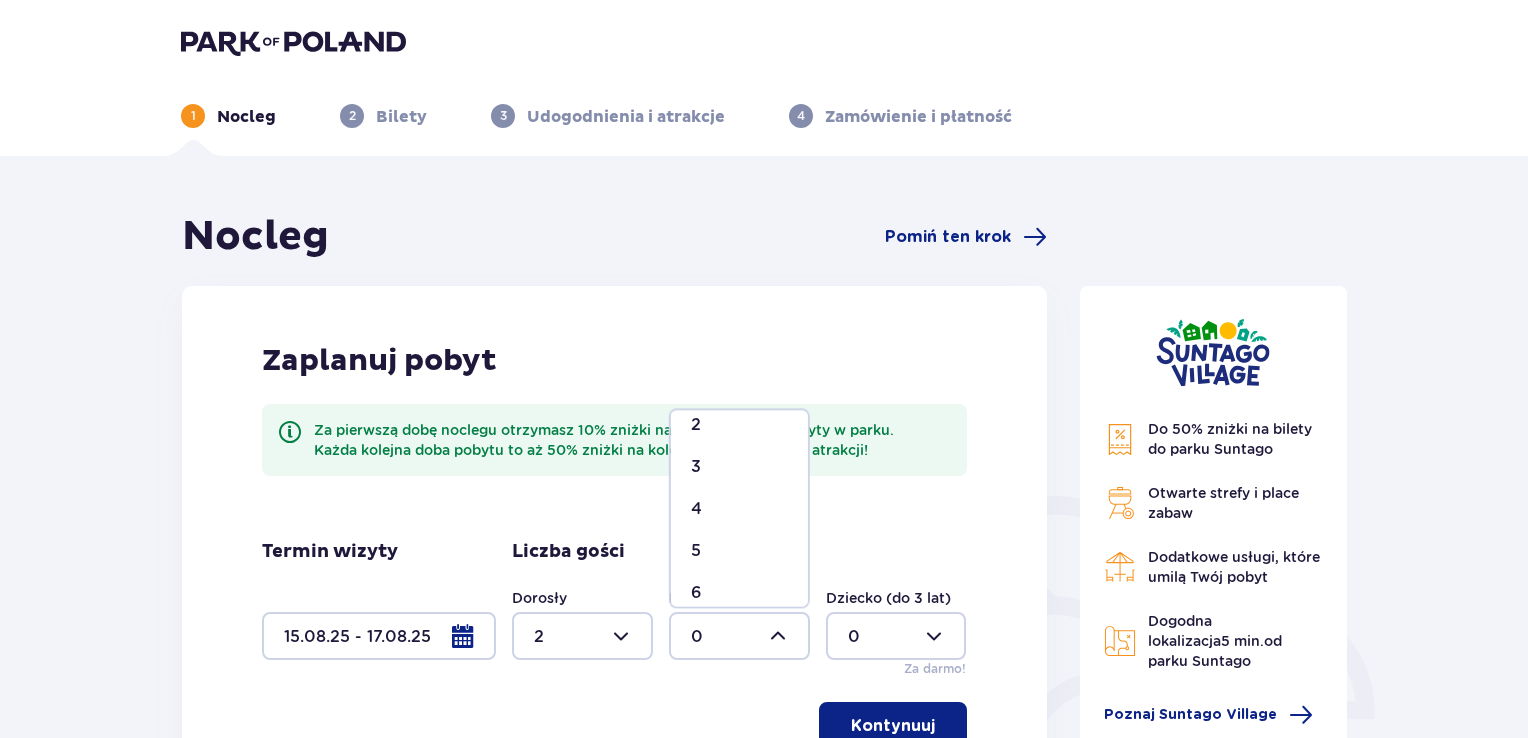 scroll, scrollTop: 200, scrollLeft: 0, axis: vertical 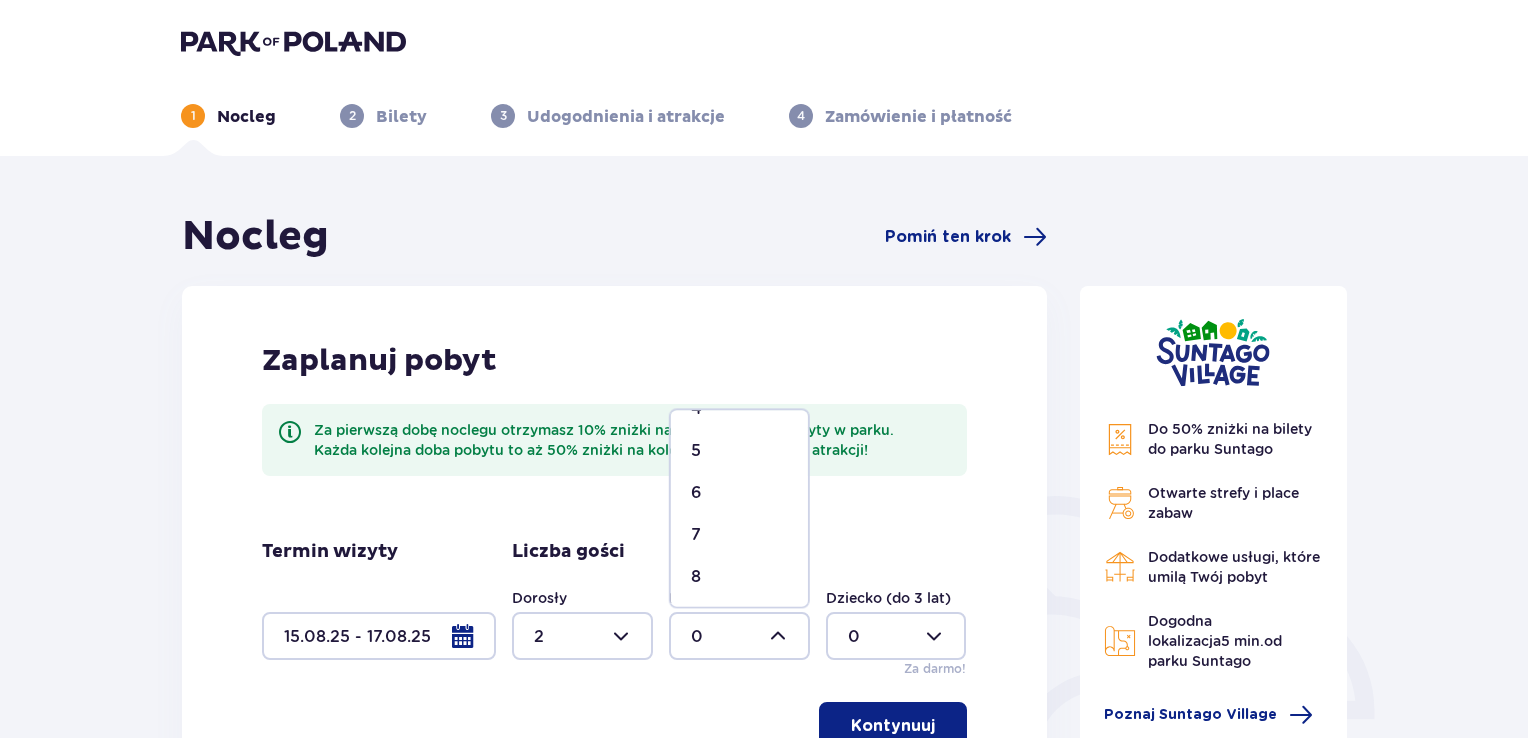 click on "7" at bounding box center [739, 535] 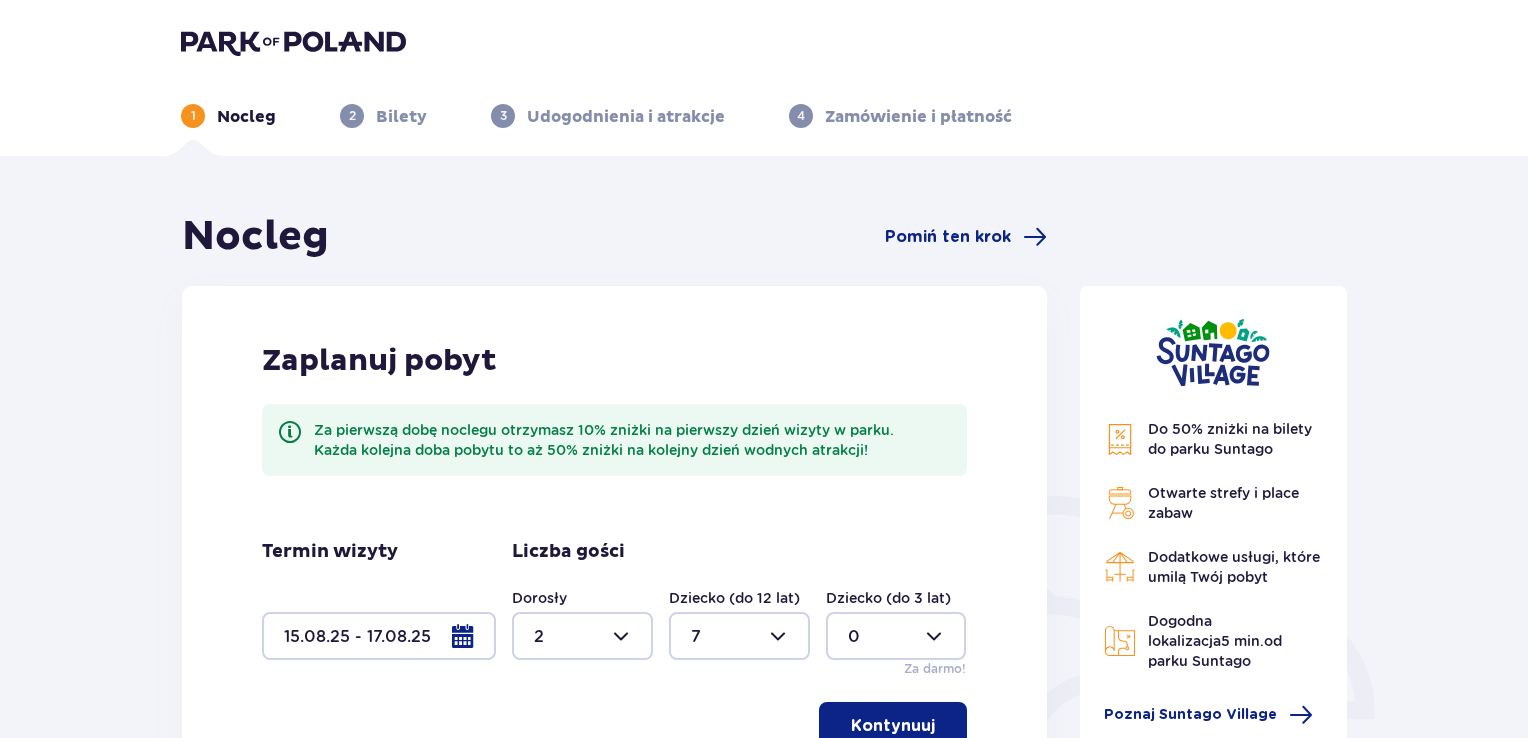 scroll, scrollTop: 200, scrollLeft: 0, axis: vertical 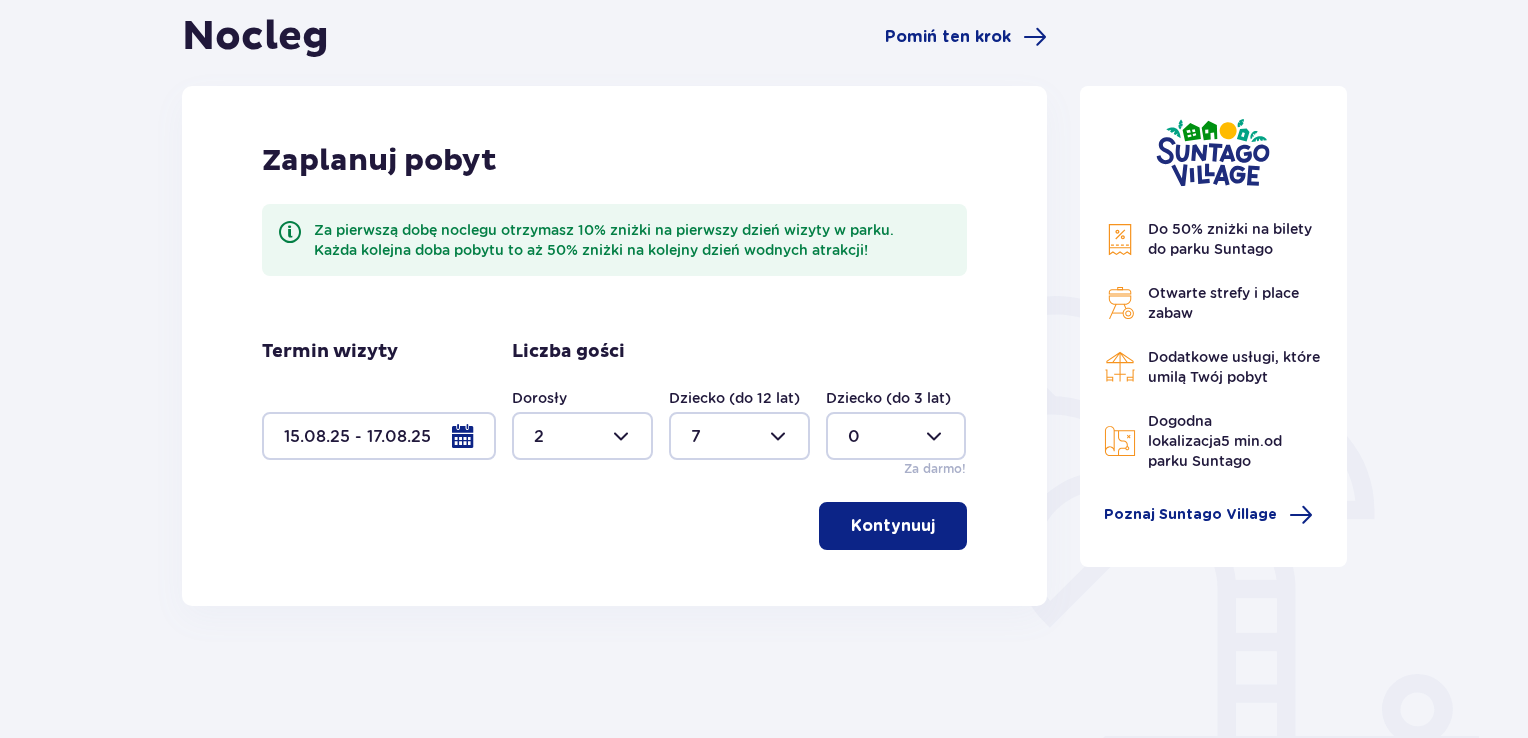click on "Kontynuuj" at bounding box center [893, 526] 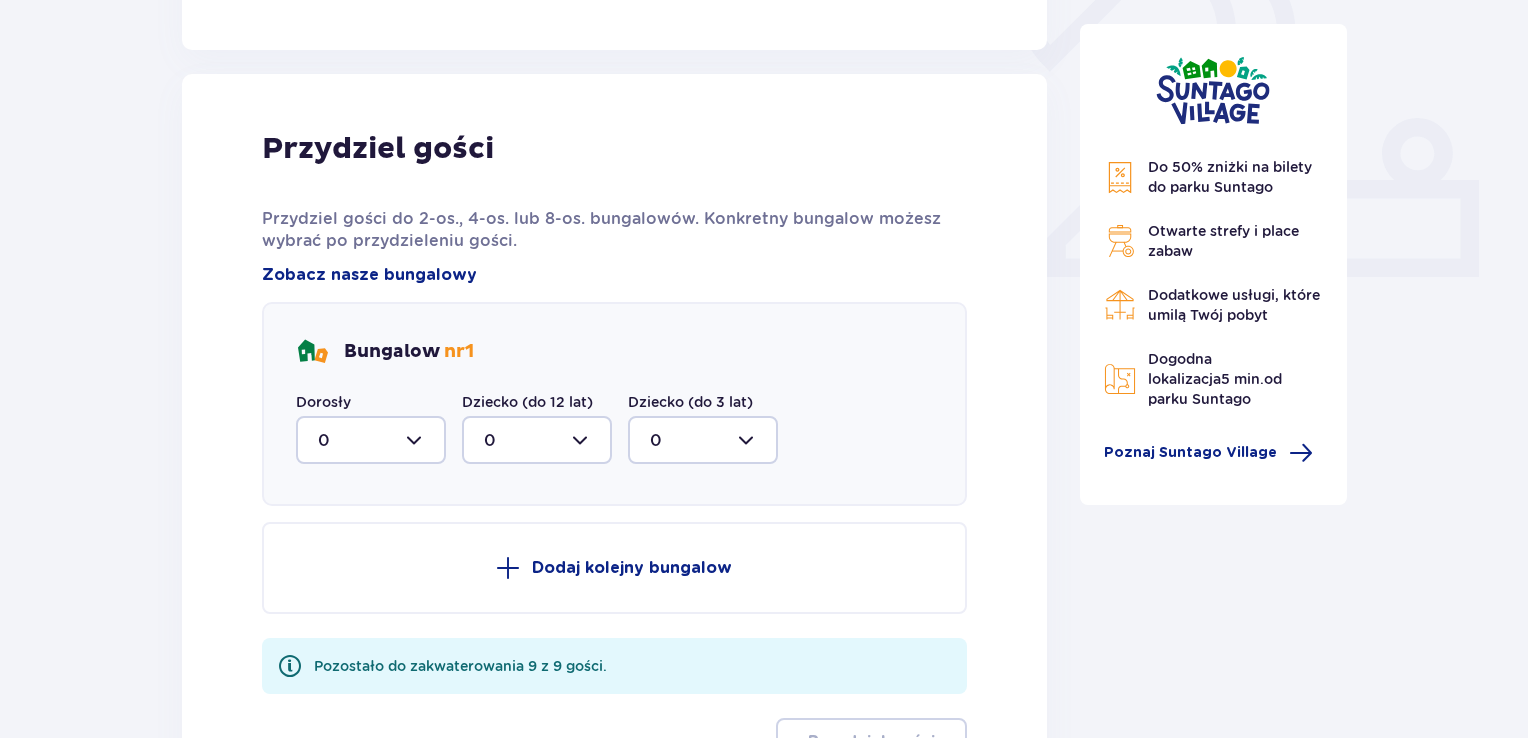 scroll, scrollTop: 806, scrollLeft: 0, axis: vertical 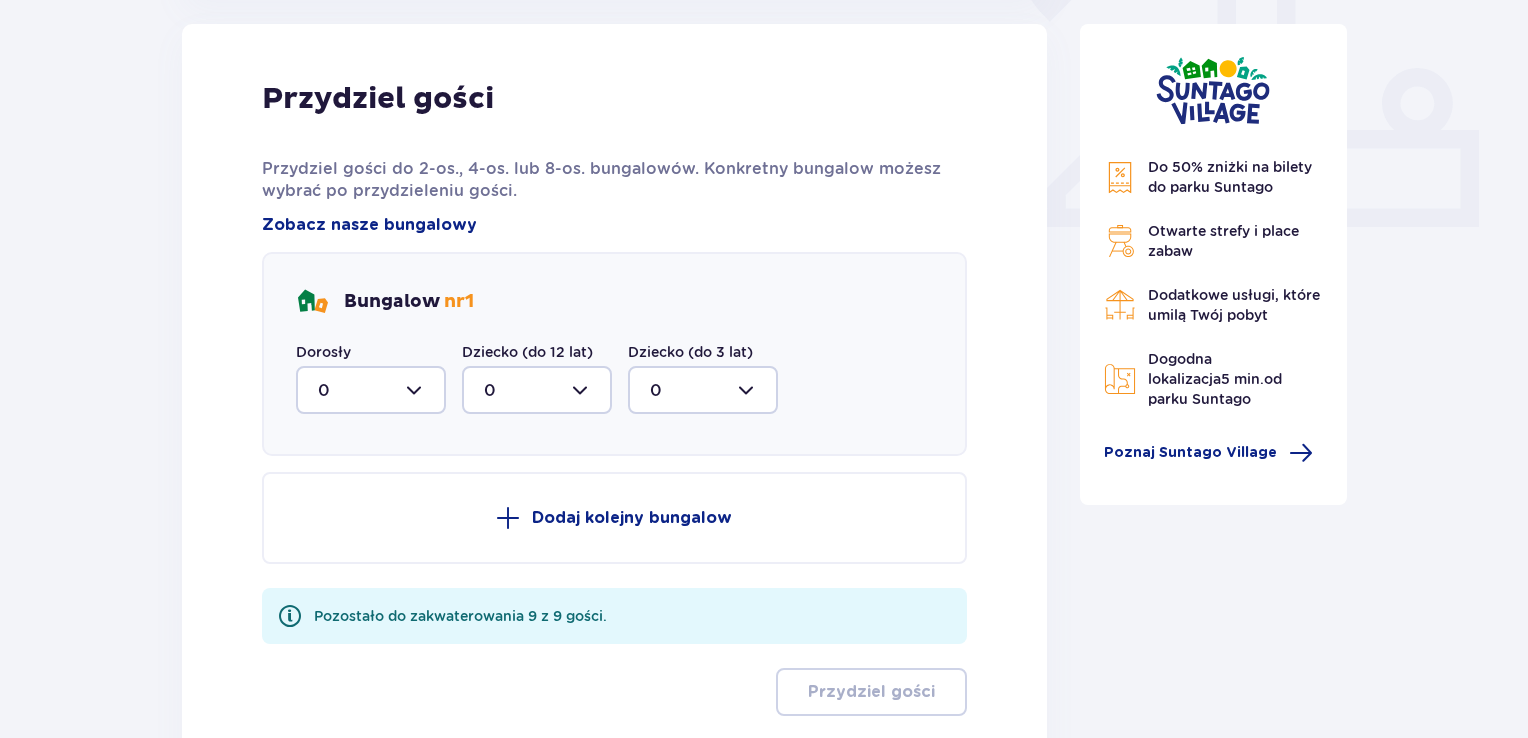 click at bounding box center [371, 390] 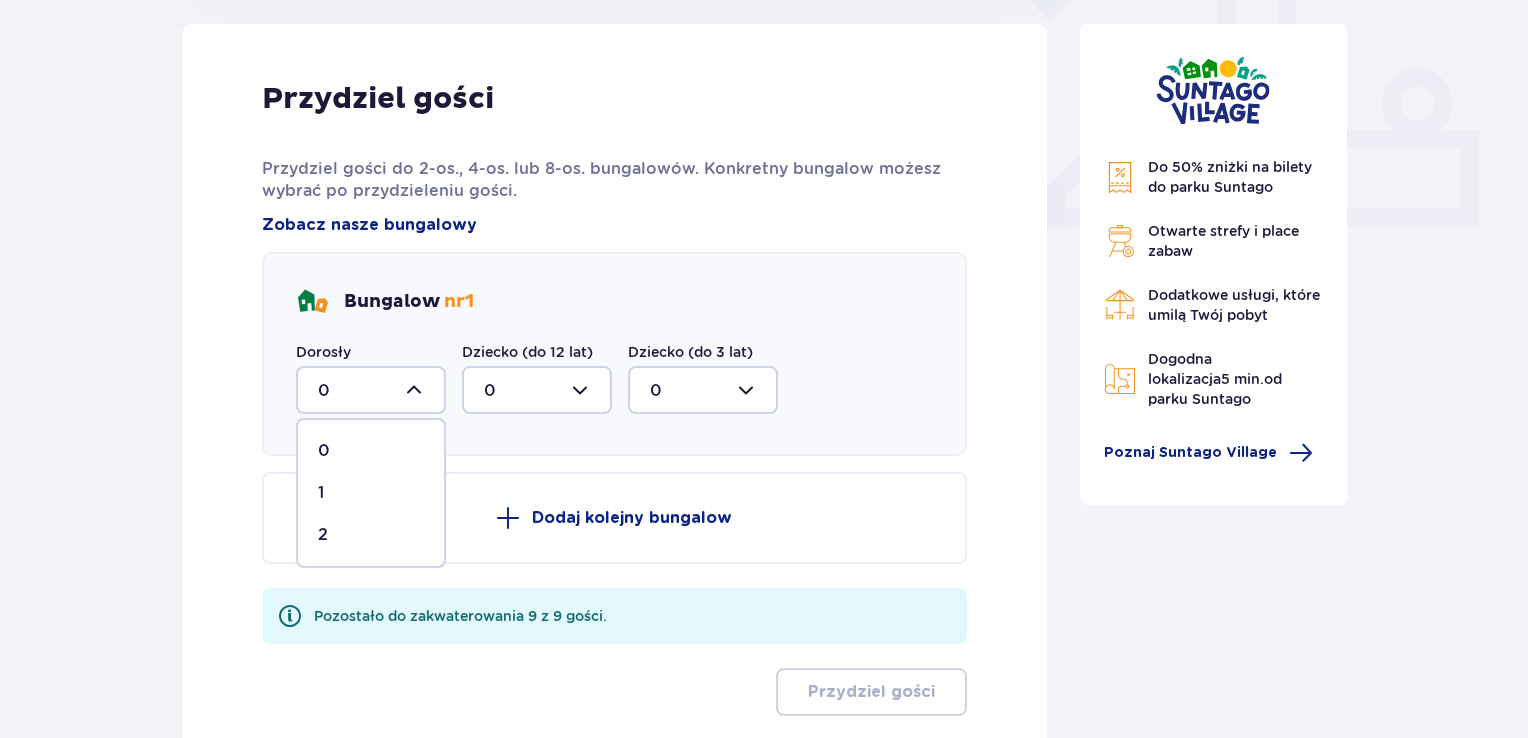 click on "2" at bounding box center [323, 535] 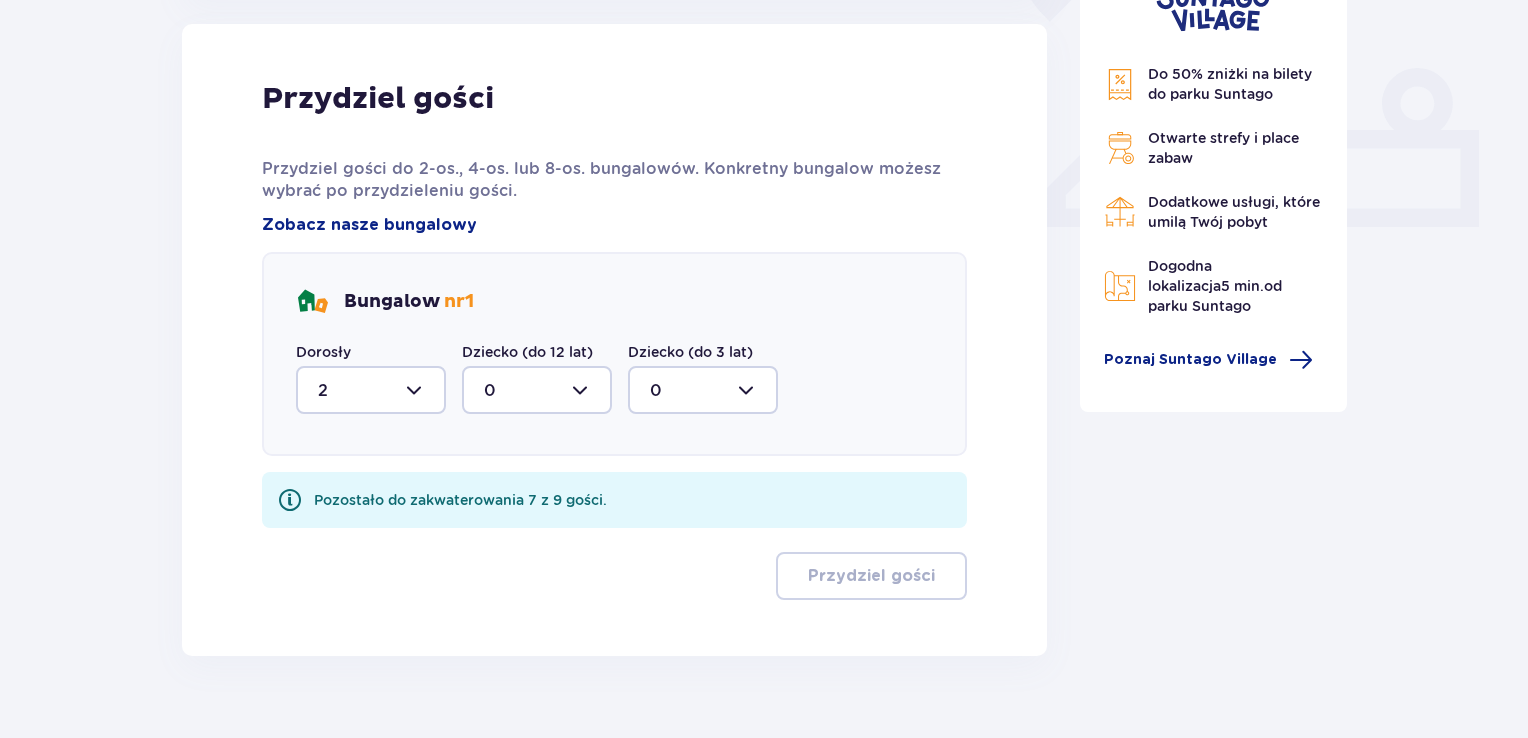 click at bounding box center [537, 390] 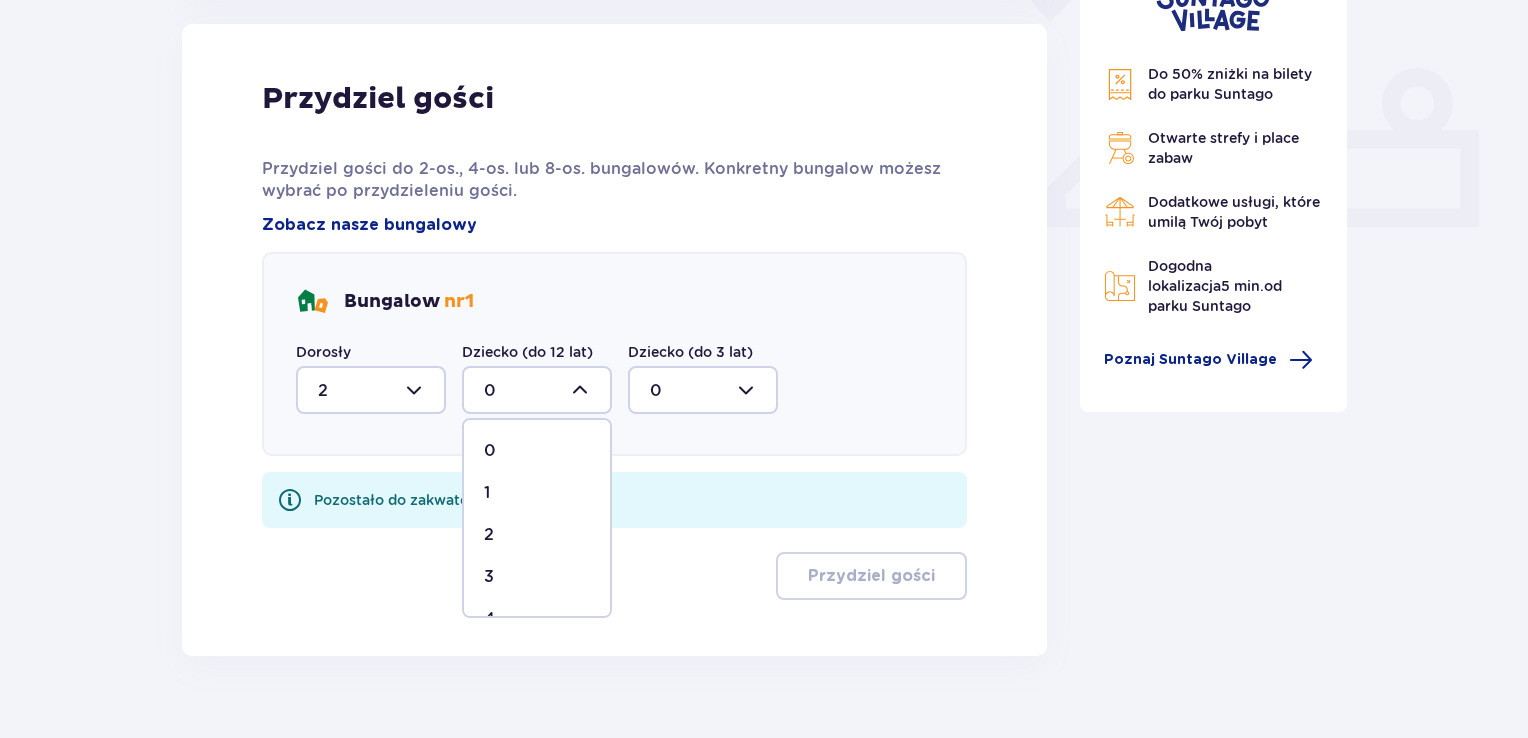 scroll, scrollTop: 116, scrollLeft: 0, axis: vertical 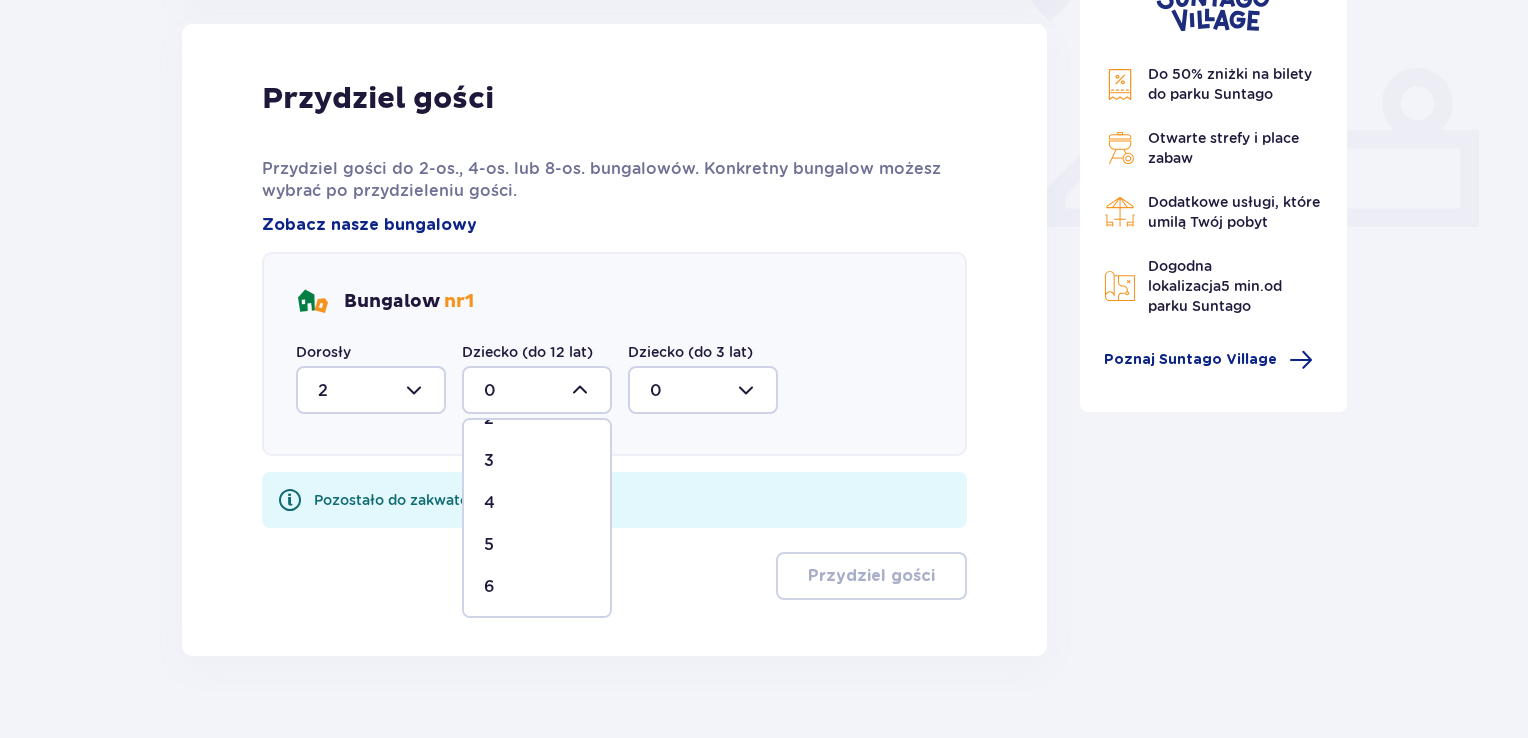 click on "6" at bounding box center [489, 587] 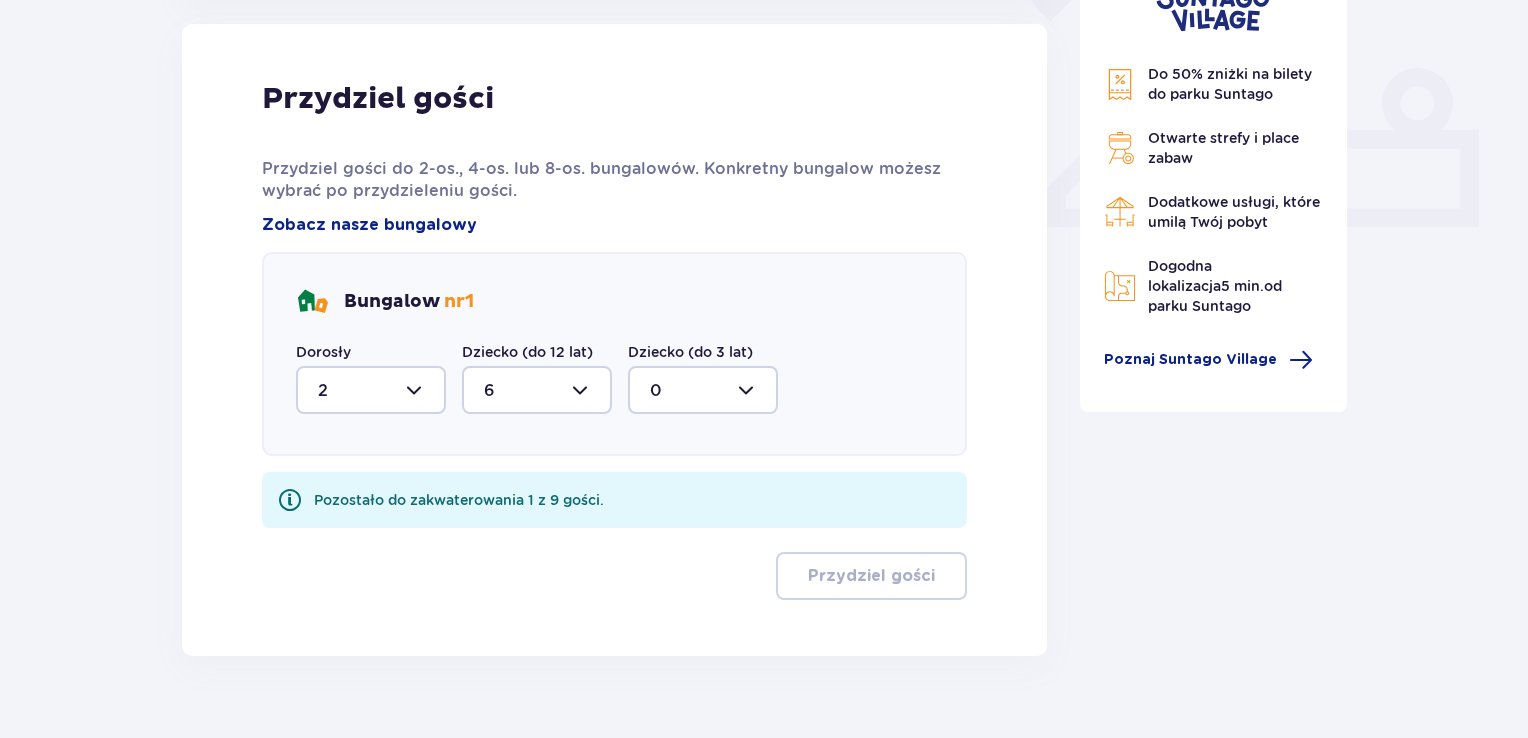 click at bounding box center [703, 390] 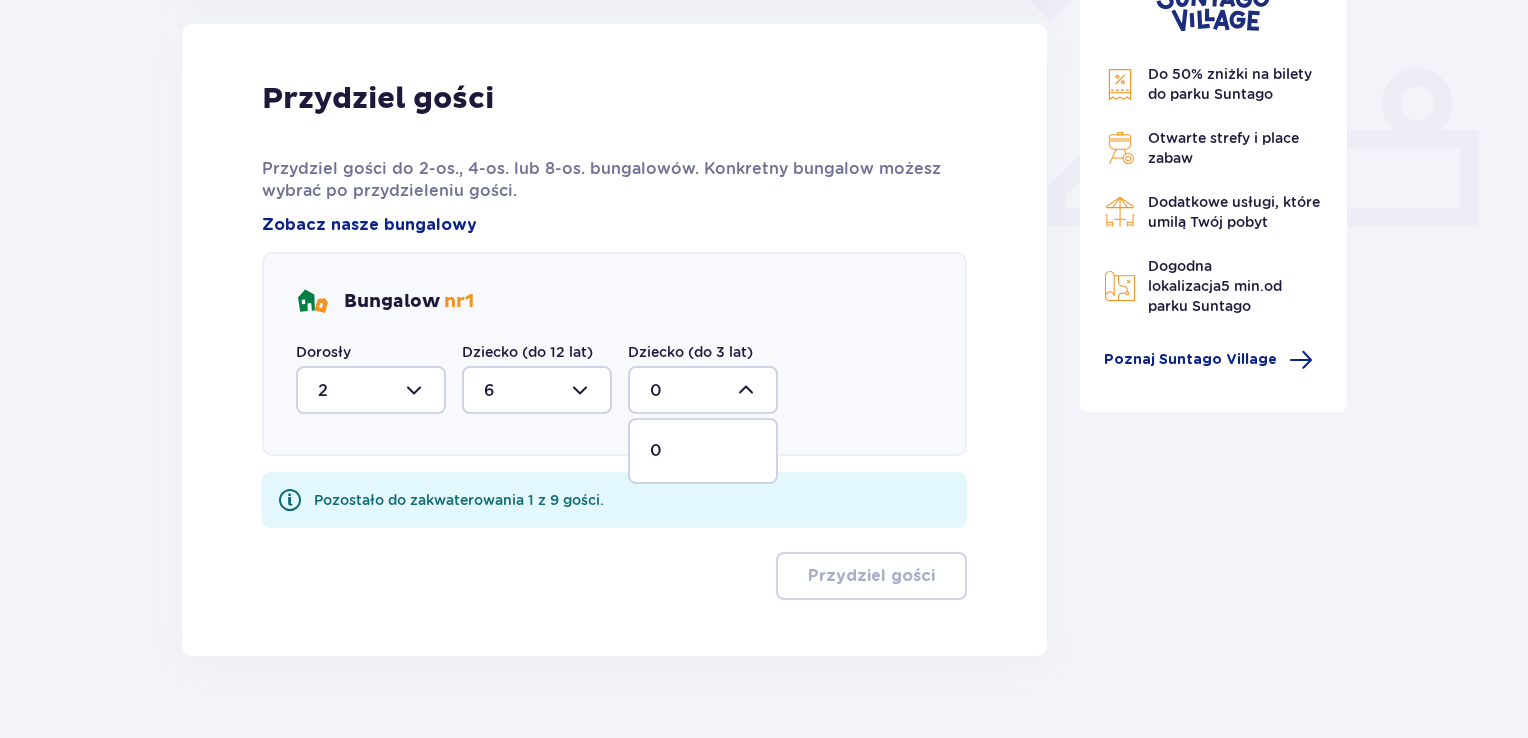 click on "0" at bounding box center [703, 451] 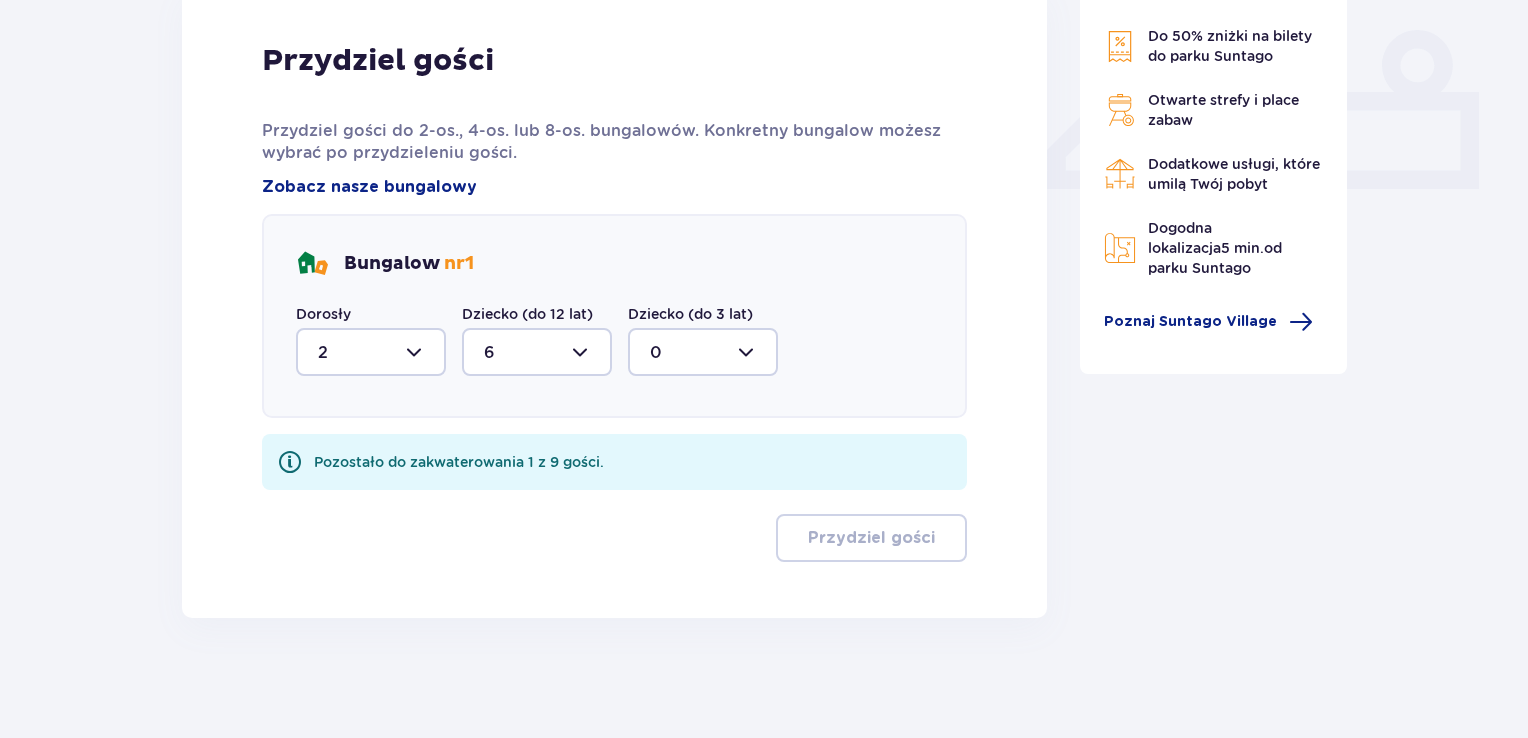 scroll, scrollTop: 244, scrollLeft: 0, axis: vertical 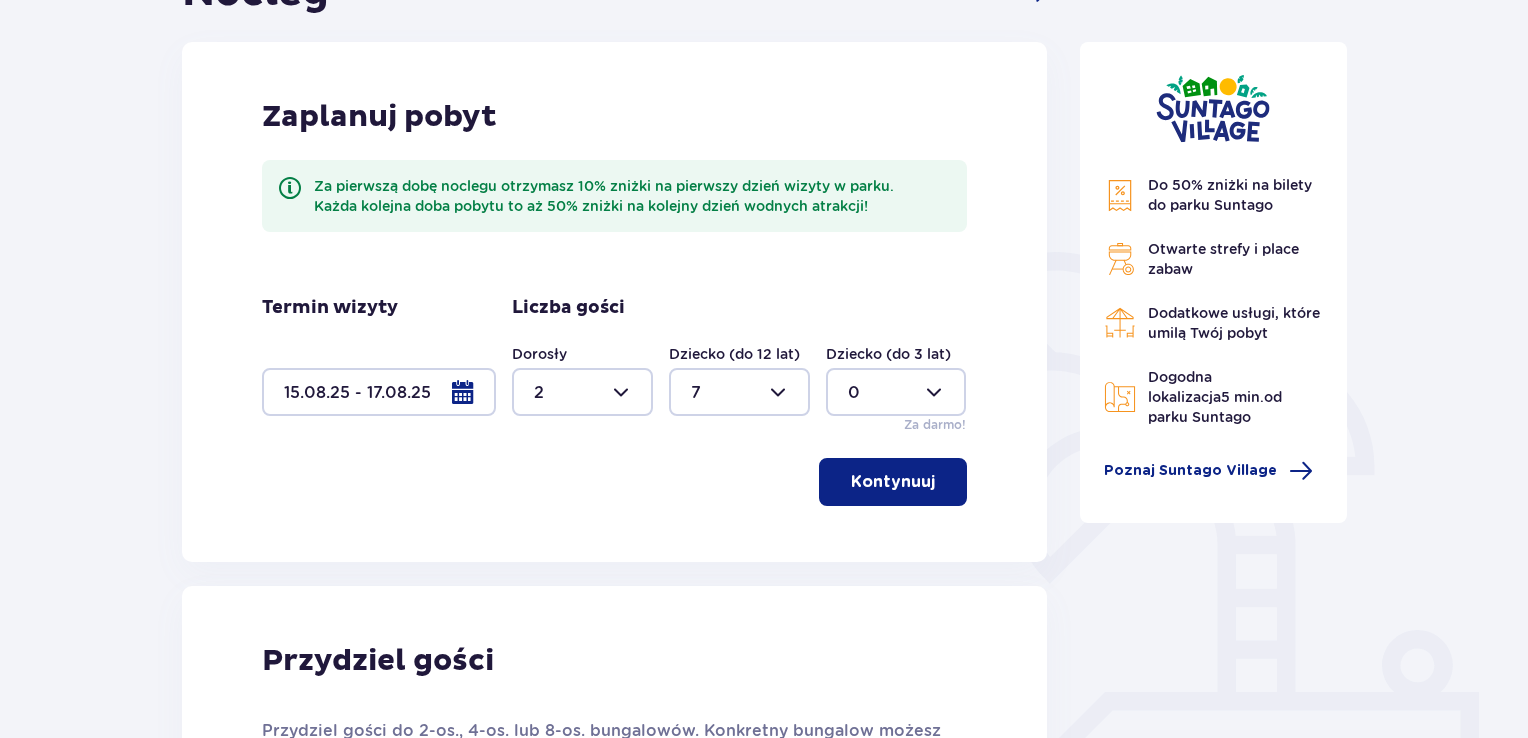 click on "Kontynuuj" at bounding box center [893, 482] 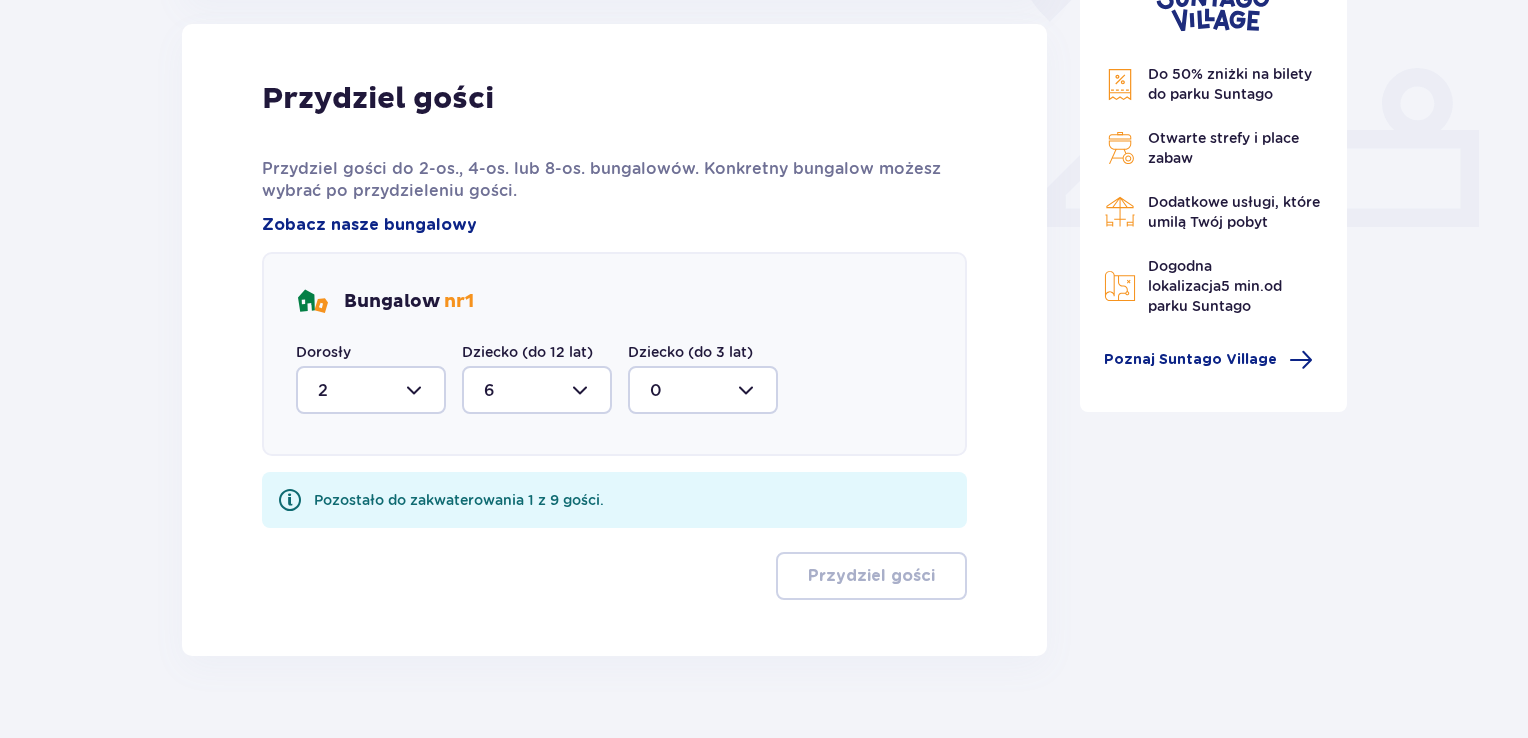 scroll, scrollTop: 844, scrollLeft: 0, axis: vertical 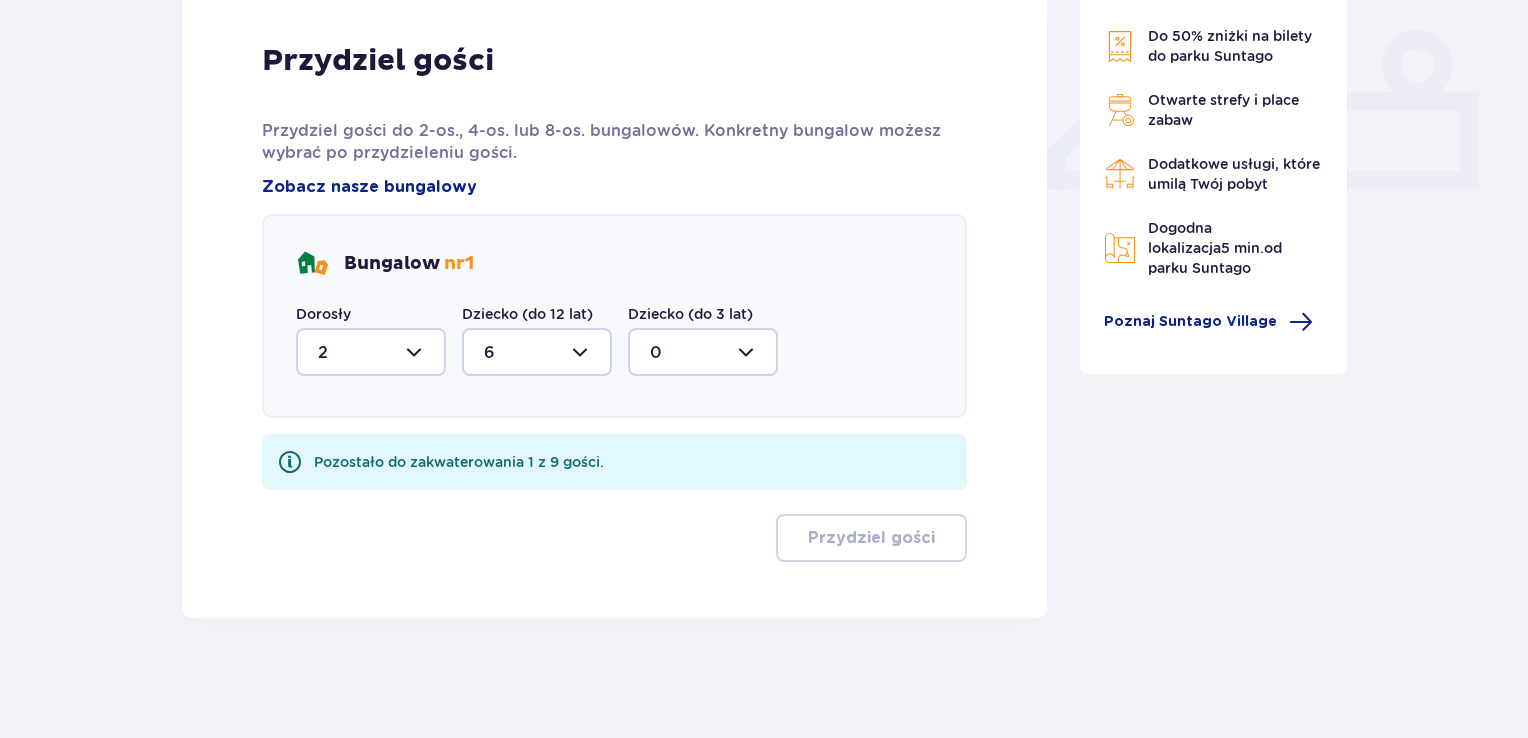click on "Przydziel gości Przydziel gości do 2-os., 4-os. lub 8-os. bungalowów. Konkretny bungalow możesz wybrać po przydzieleniu gości. Zobacz nasze bungalowy Bungalow   nr  1 Dorosły   2 Dziecko (do 12 lat)   6 Dziecko (do 3 lat)   0 Pozostało do zakwaterowania 1 z 9 gości. Przydziel gości" at bounding box center (614, 302) 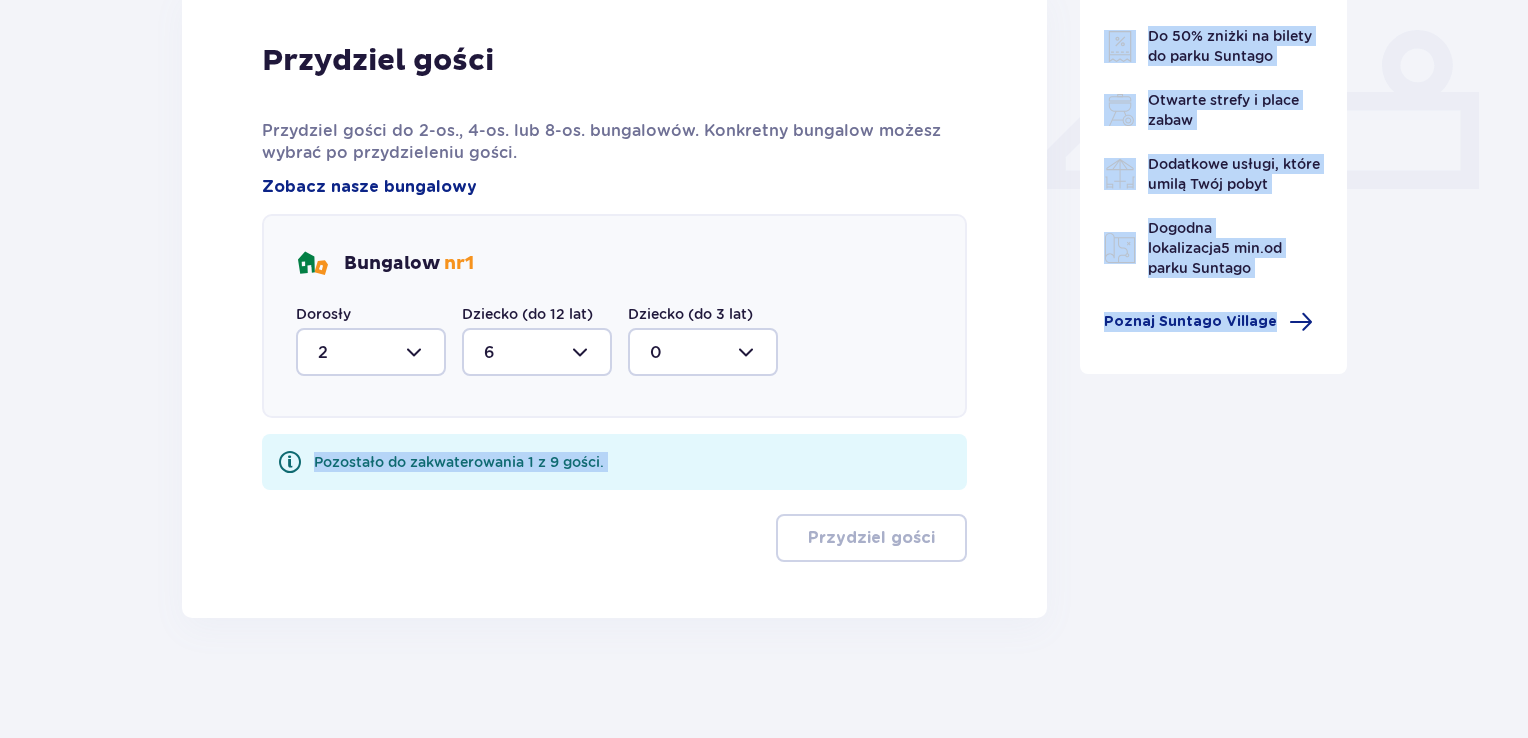 drag, startPoint x: 1404, startPoint y: 601, endPoint x: 1535, endPoint y: 776, distance: 218.6001 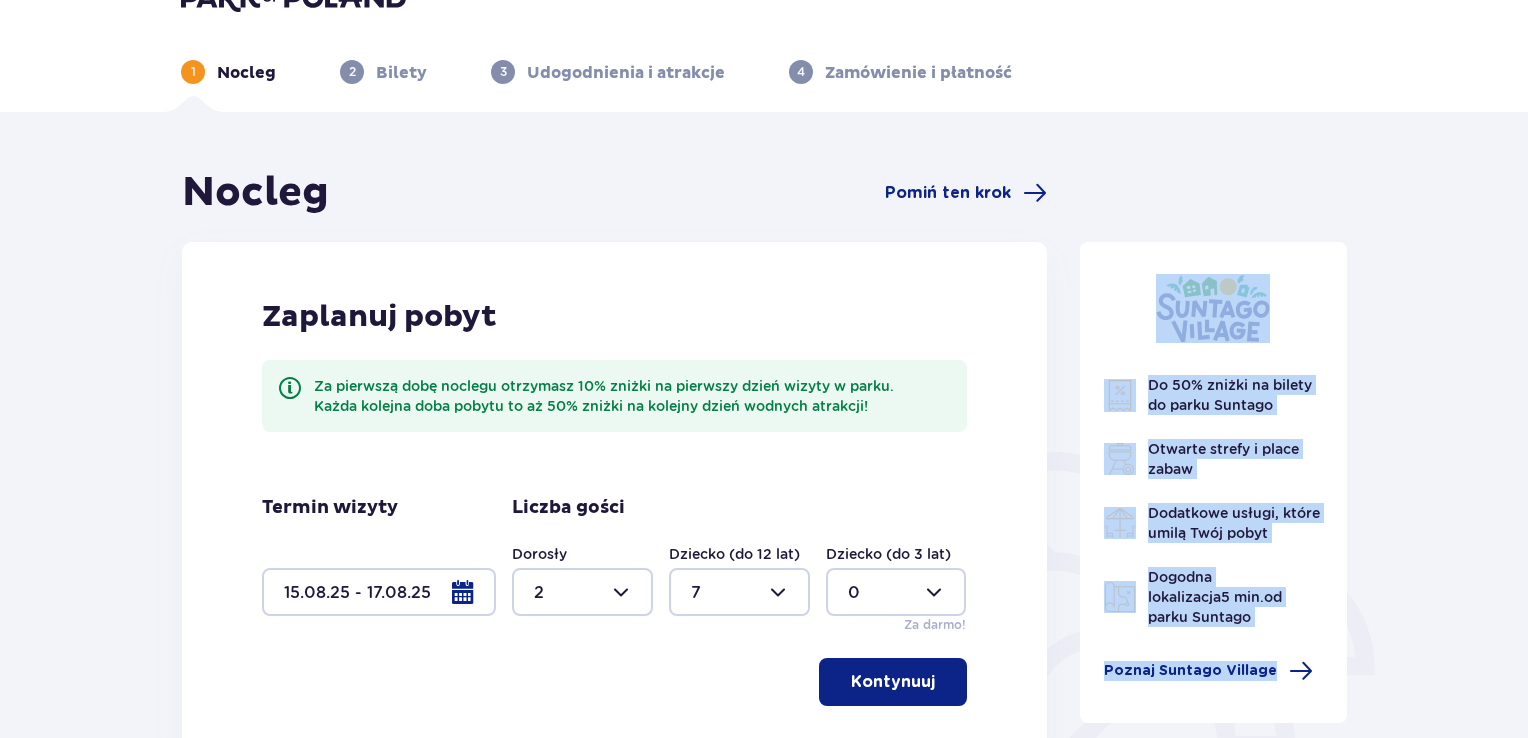 scroll, scrollTop: 0, scrollLeft: 0, axis: both 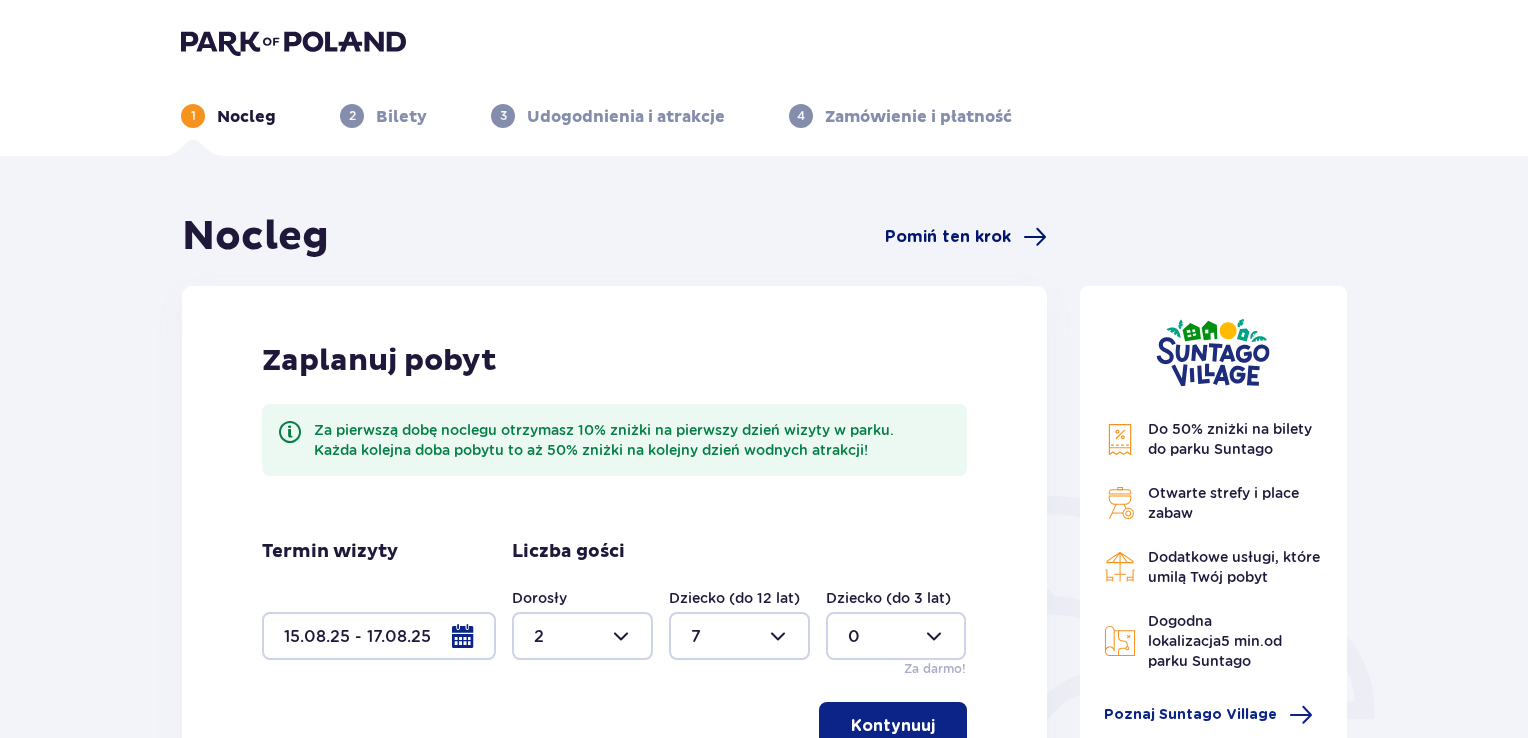 click on "Pomiń ten krok" at bounding box center (948, 237) 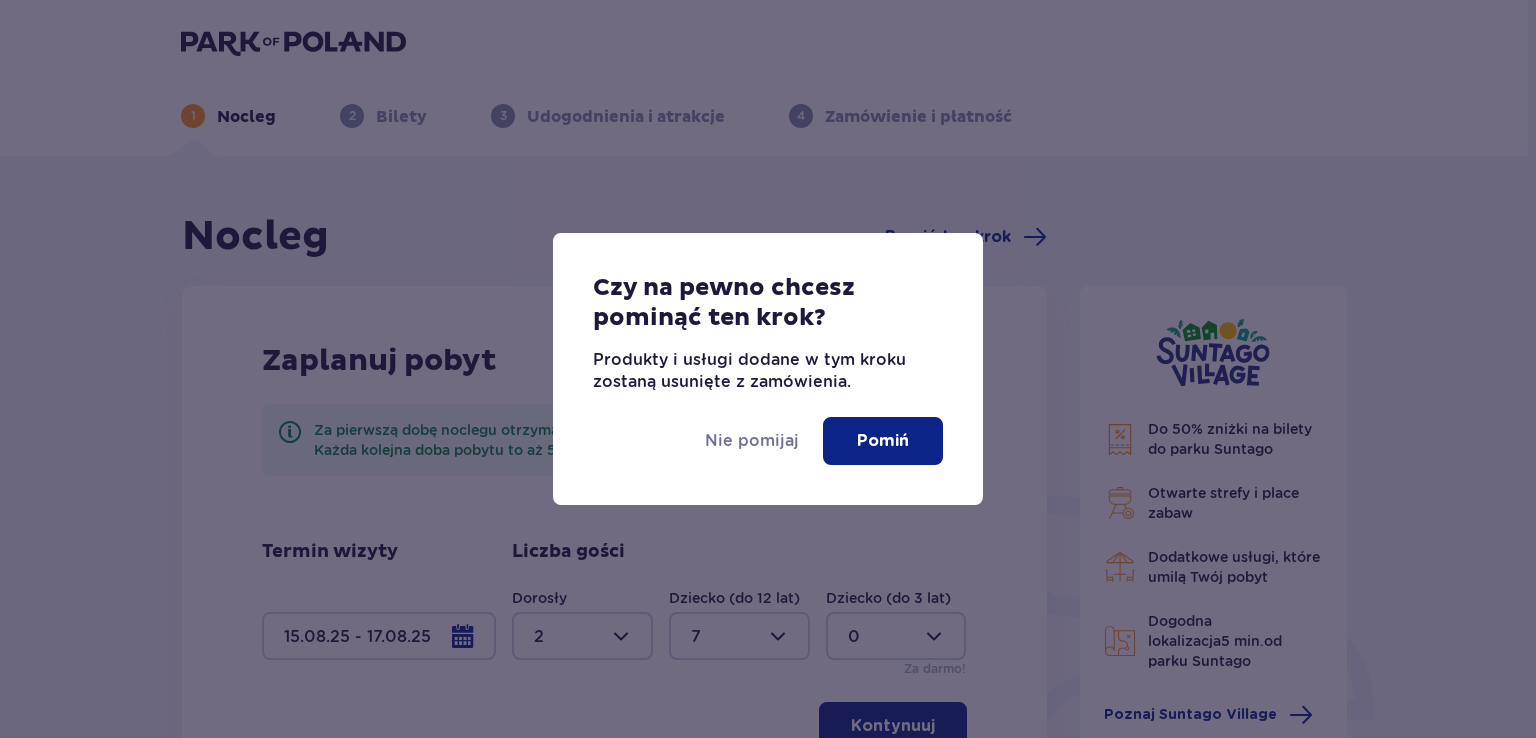 click on "Pomiń" at bounding box center (883, 441) 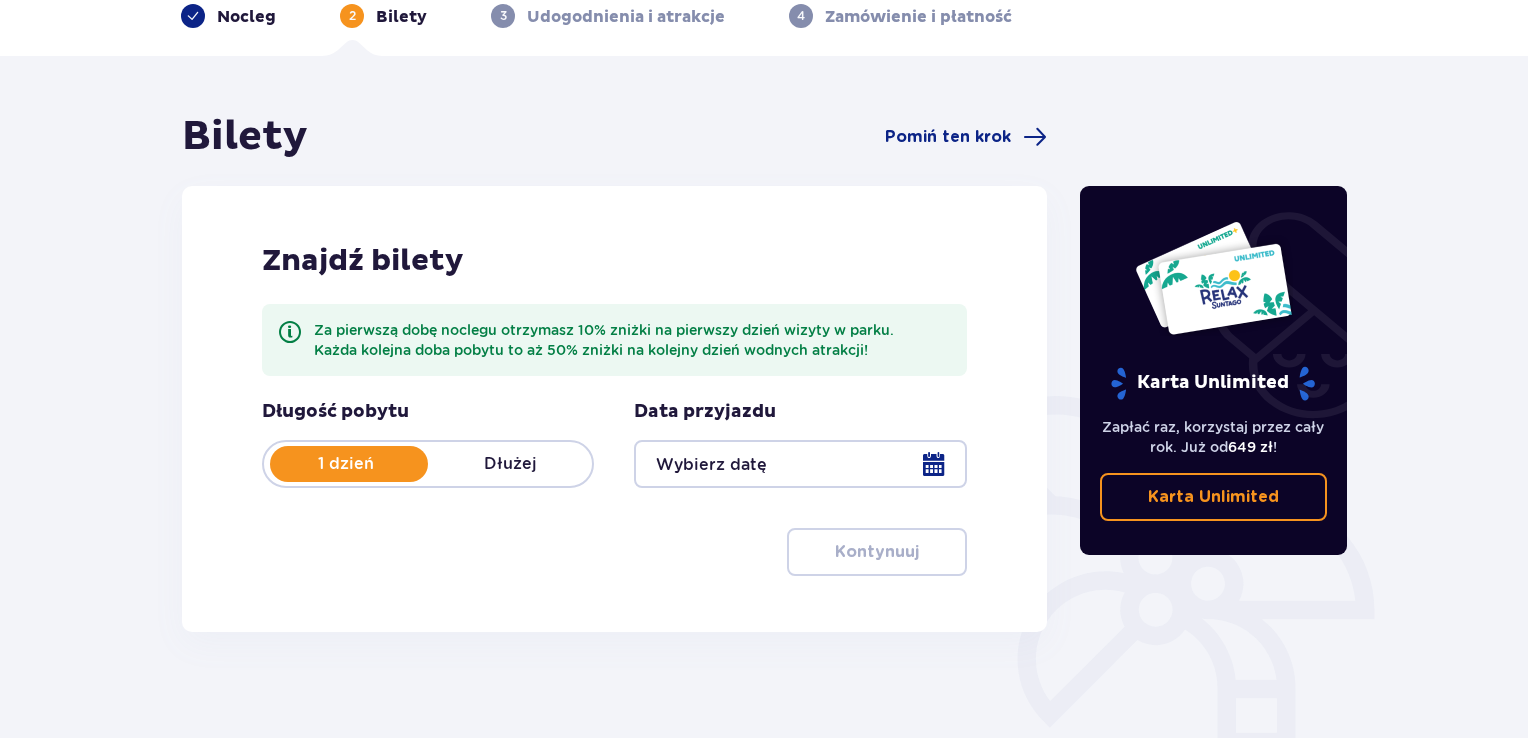 scroll, scrollTop: 200, scrollLeft: 0, axis: vertical 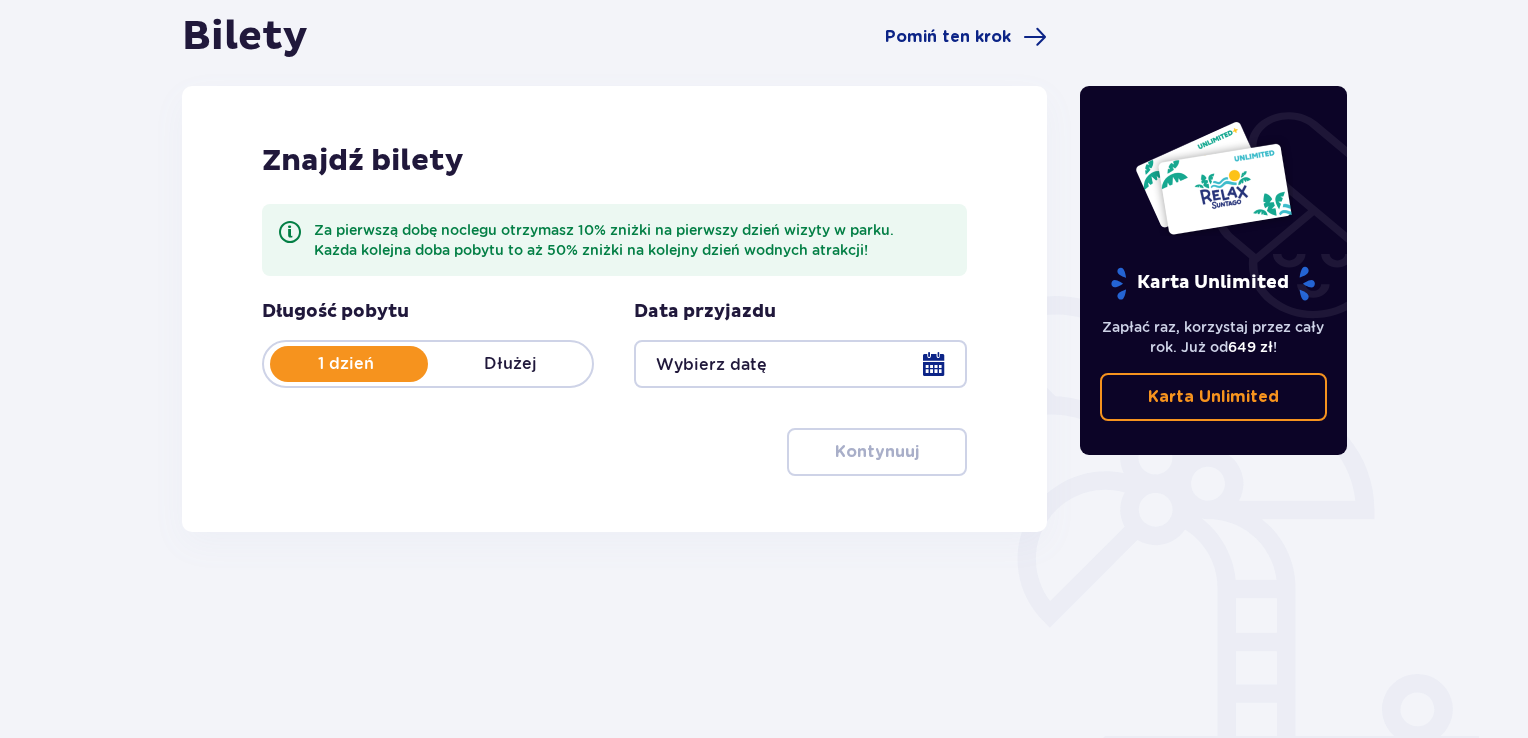click on "Dłużej" at bounding box center [510, 364] 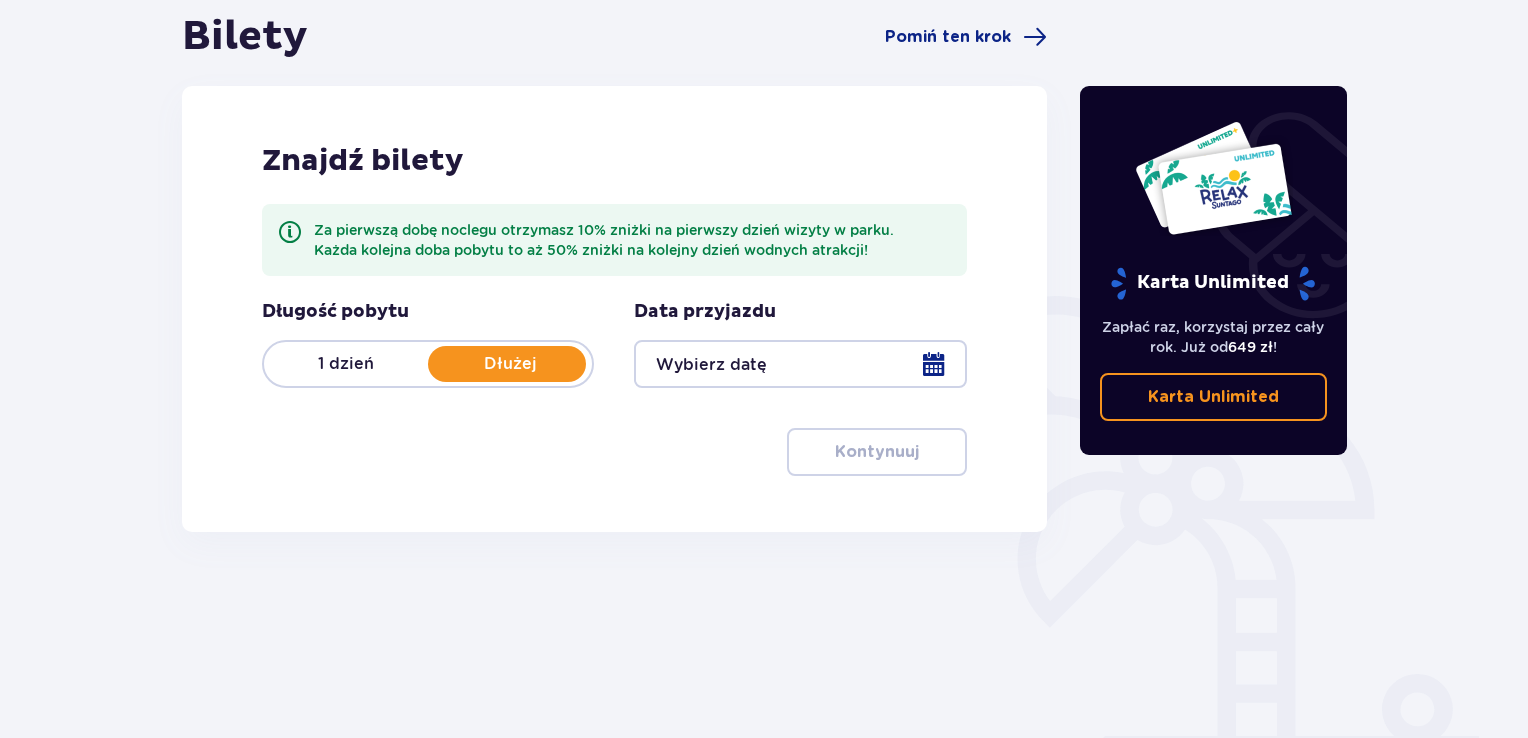 click at bounding box center (800, 364) 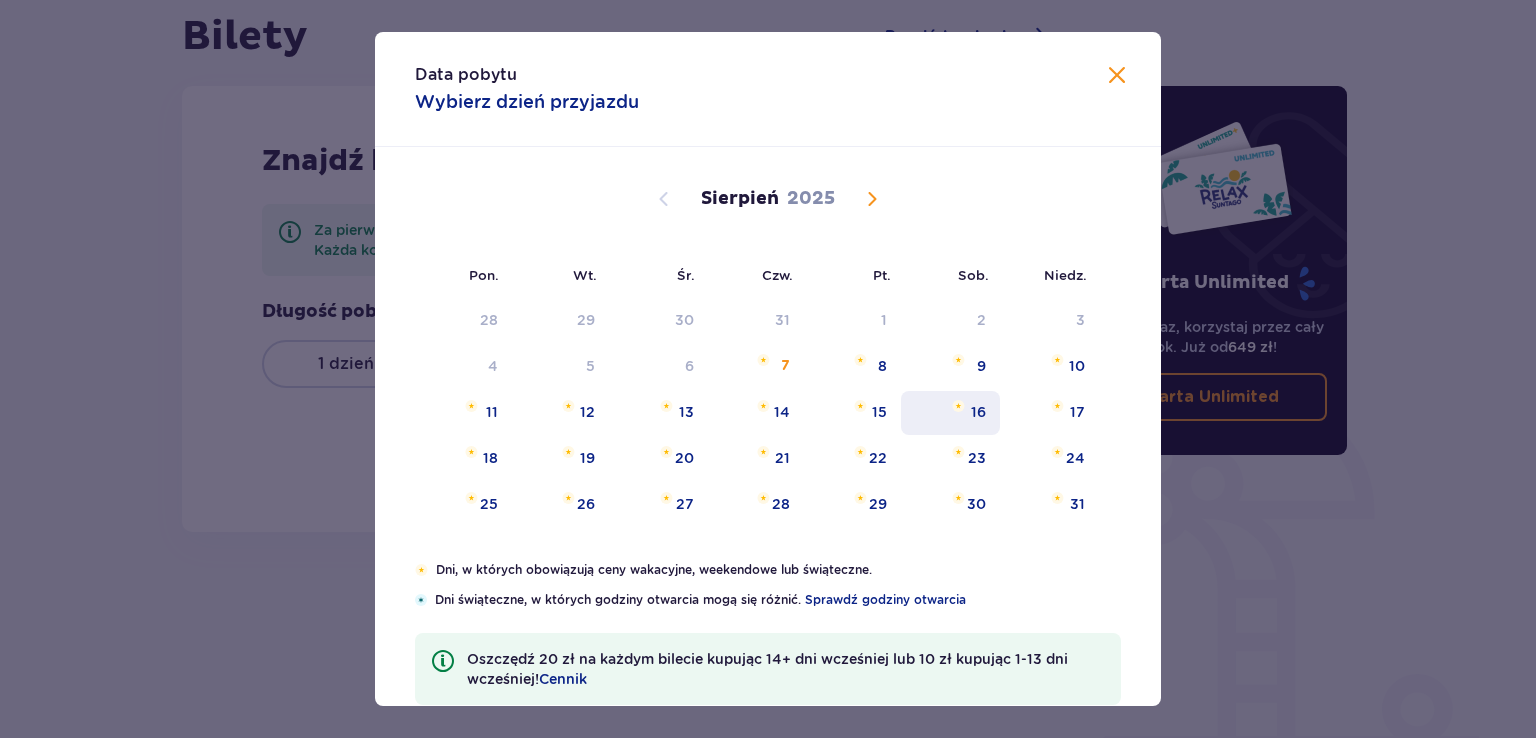 click on "16" at bounding box center (950, 413) 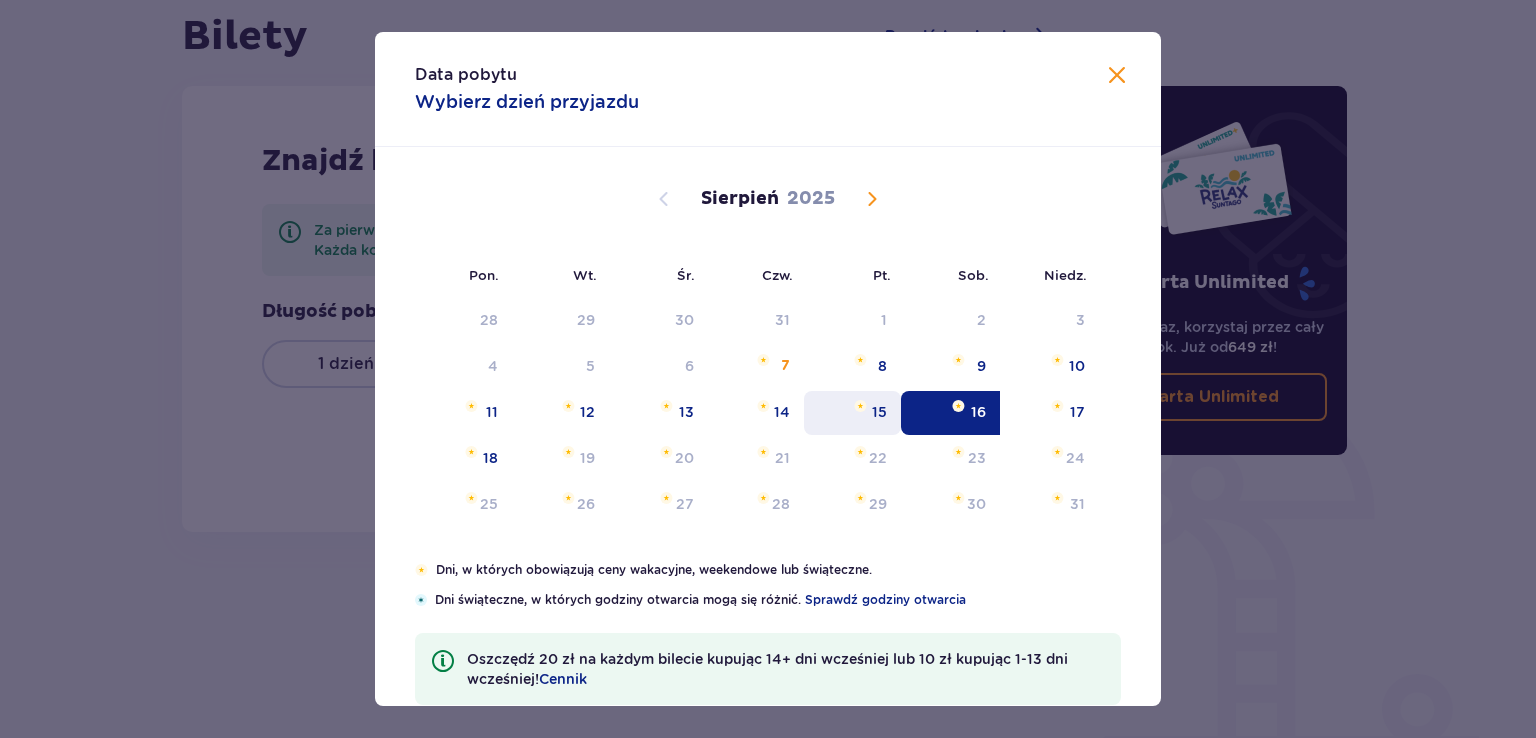click on "15" at bounding box center [852, 413] 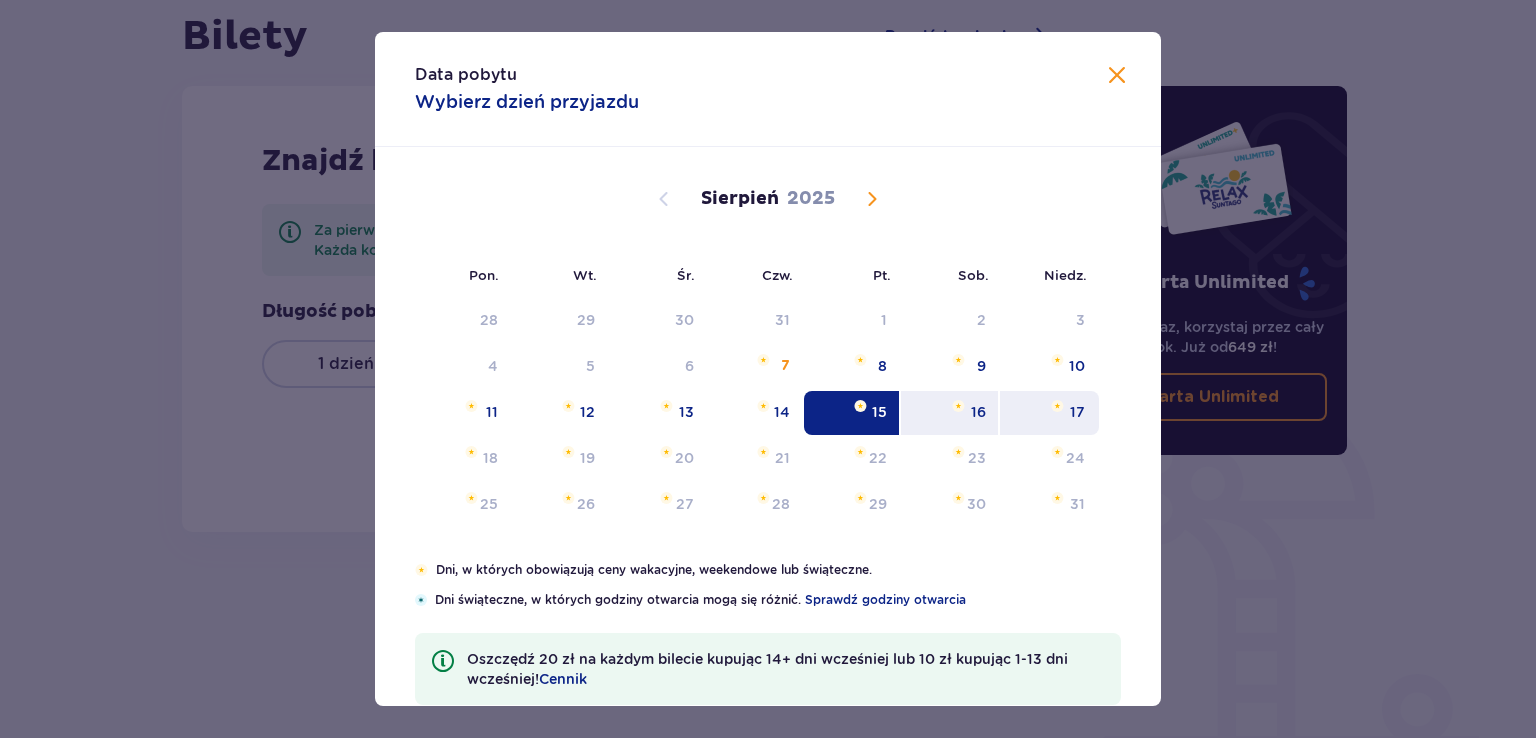 click on "17" at bounding box center (1049, 413) 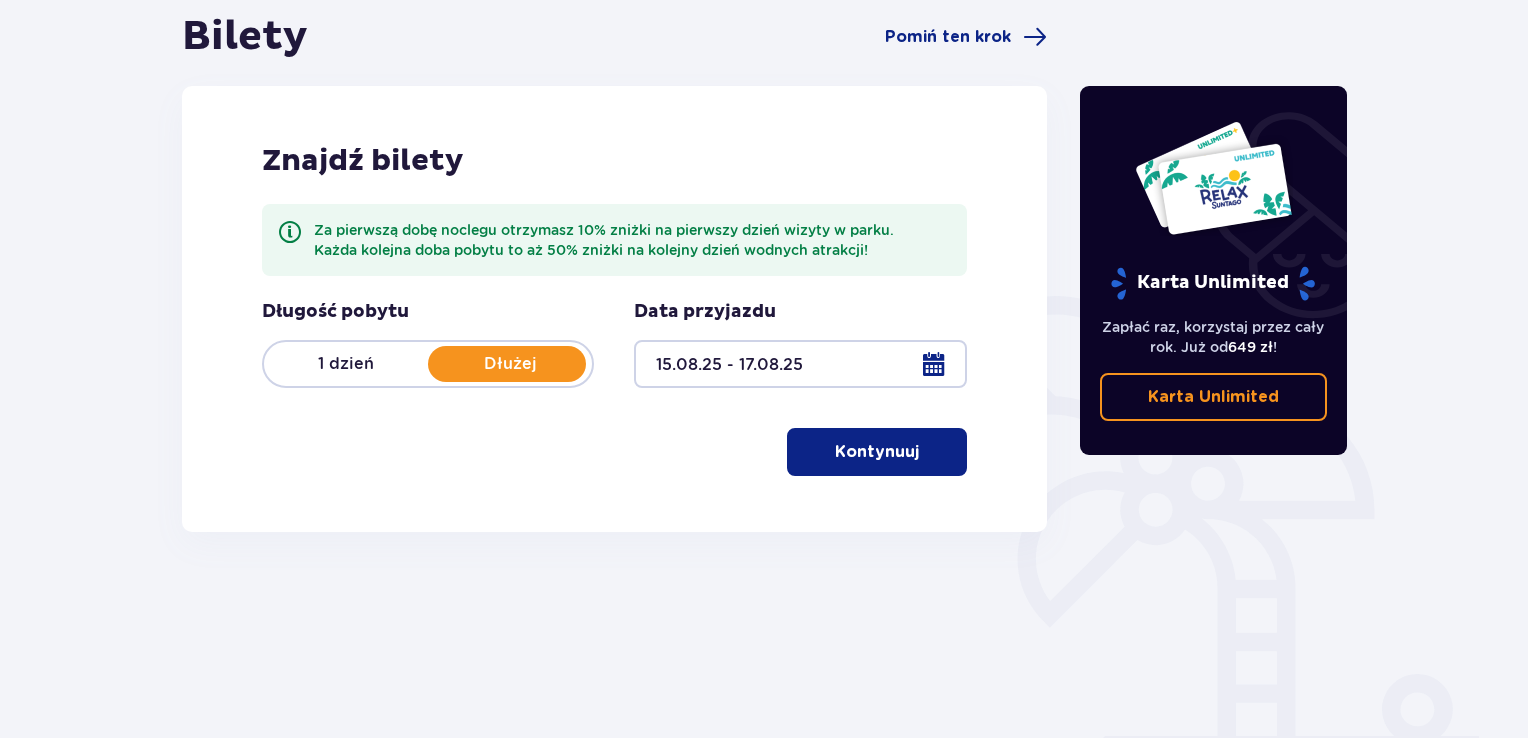 click on "Kontynuuj" at bounding box center (877, 452) 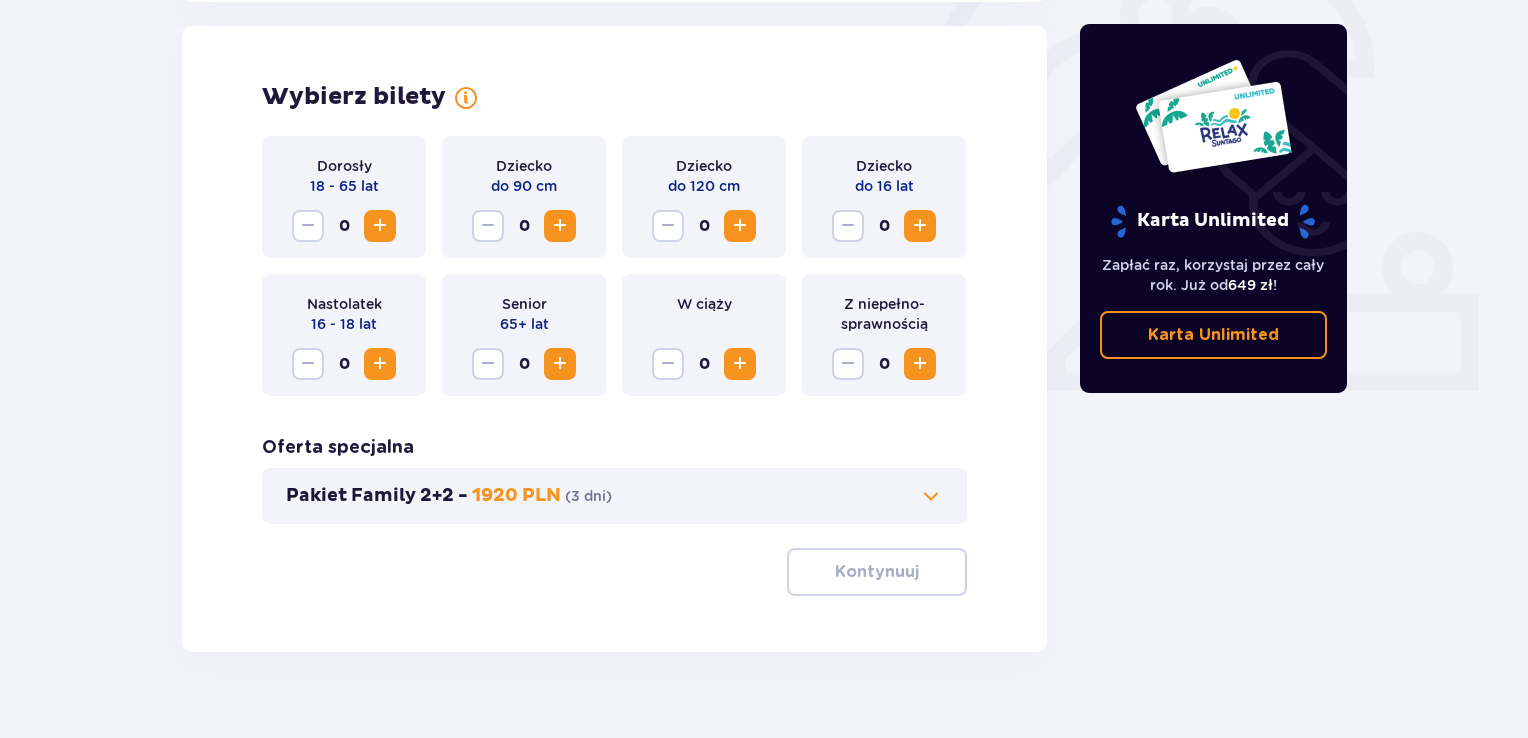 scroll, scrollTop: 644, scrollLeft: 0, axis: vertical 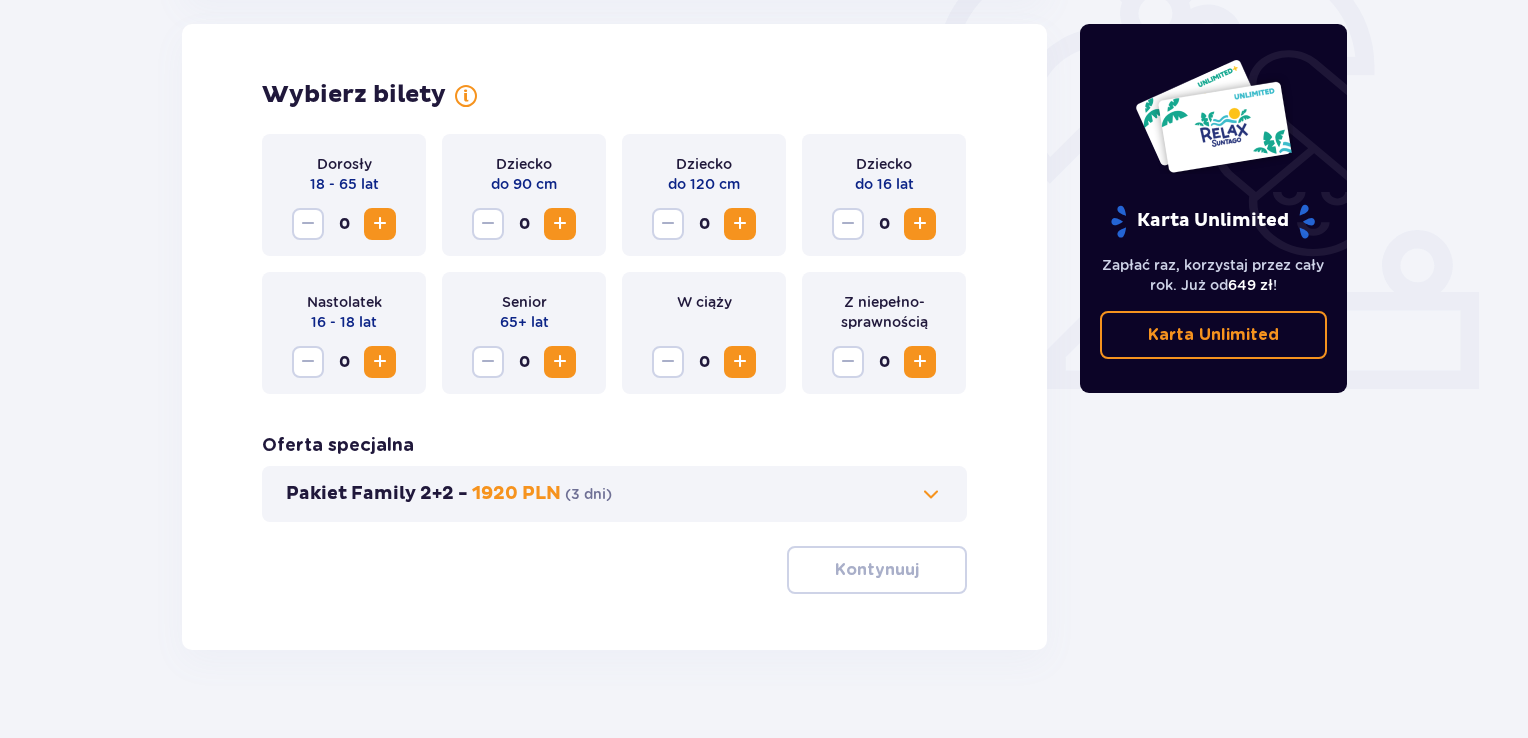 click at bounding box center [380, 224] 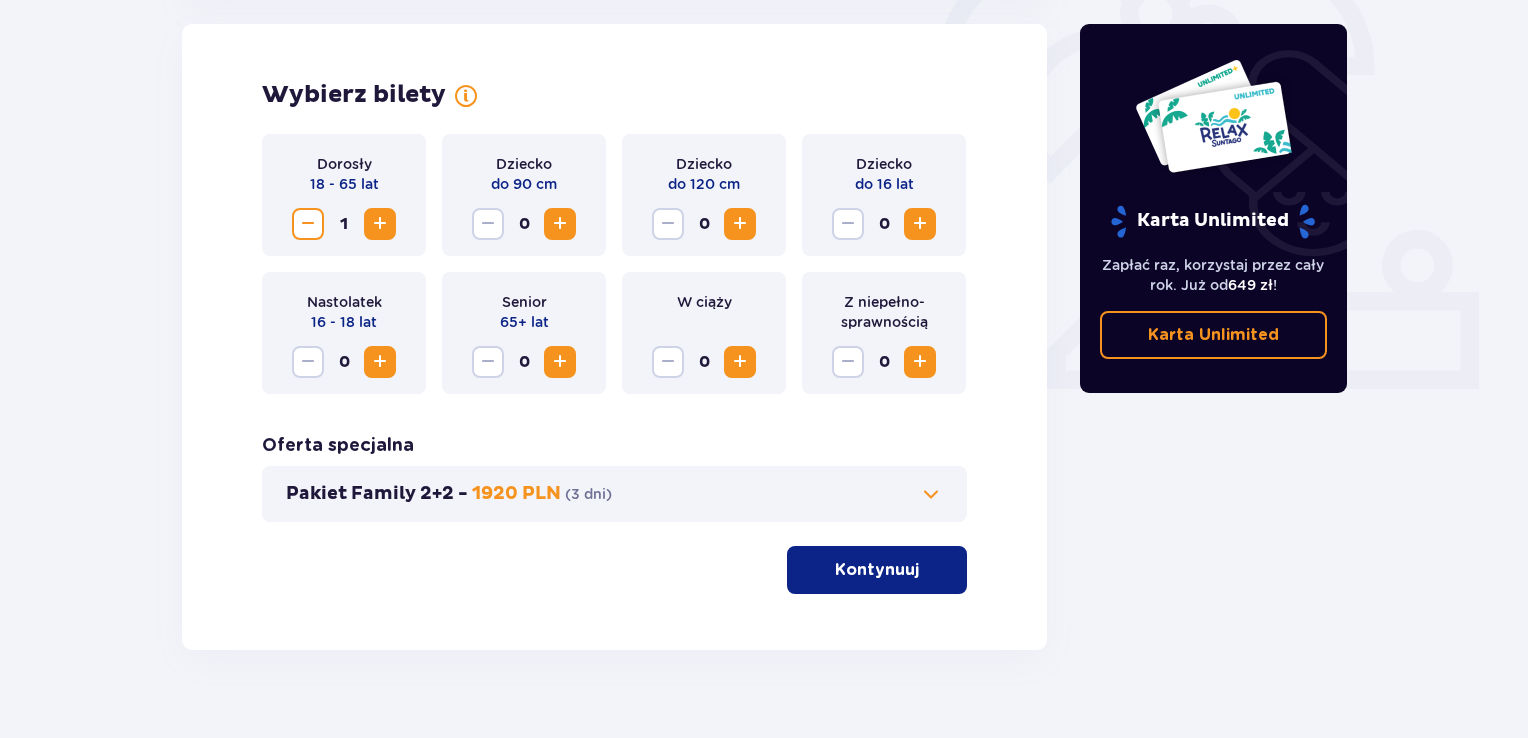 click at bounding box center [920, 362] 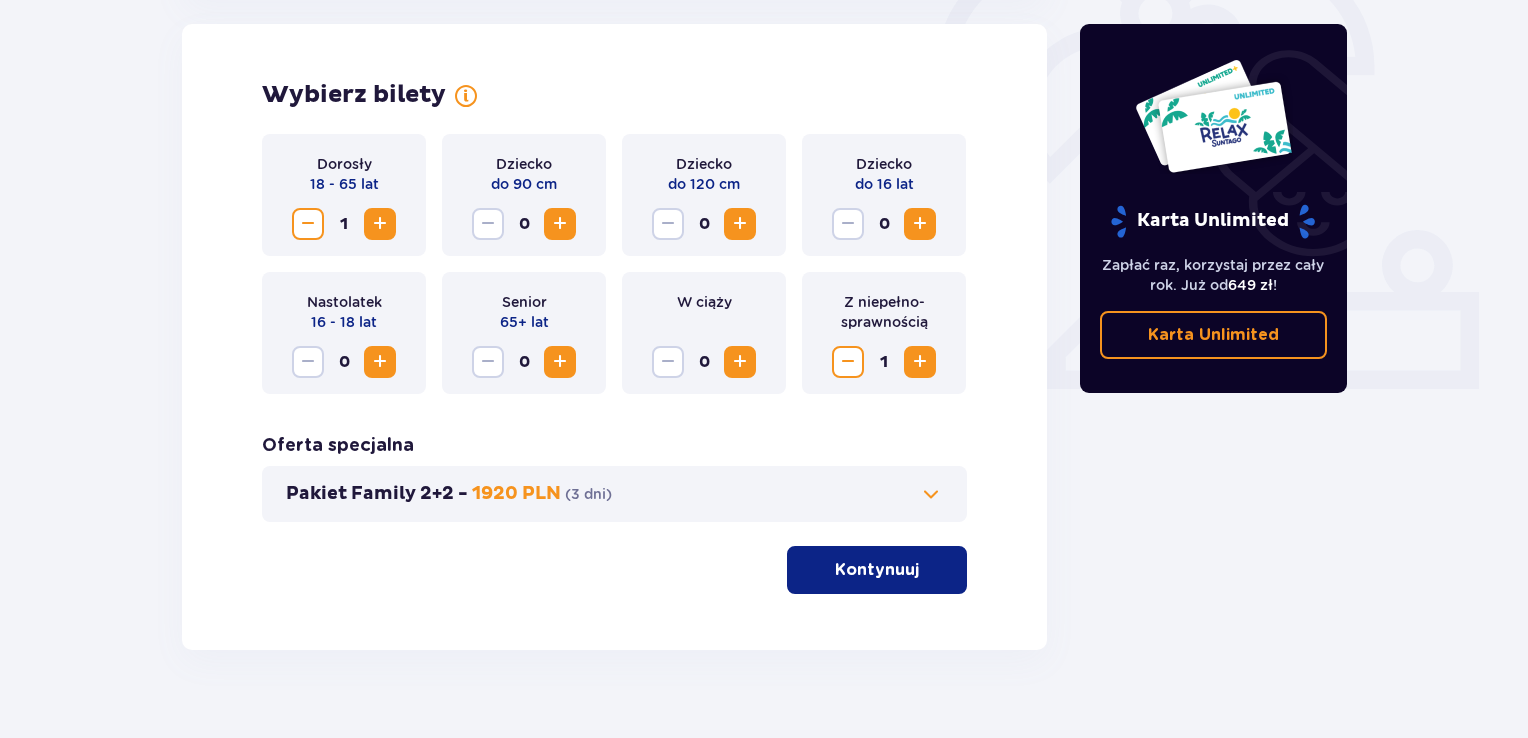 click at bounding box center (560, 224) 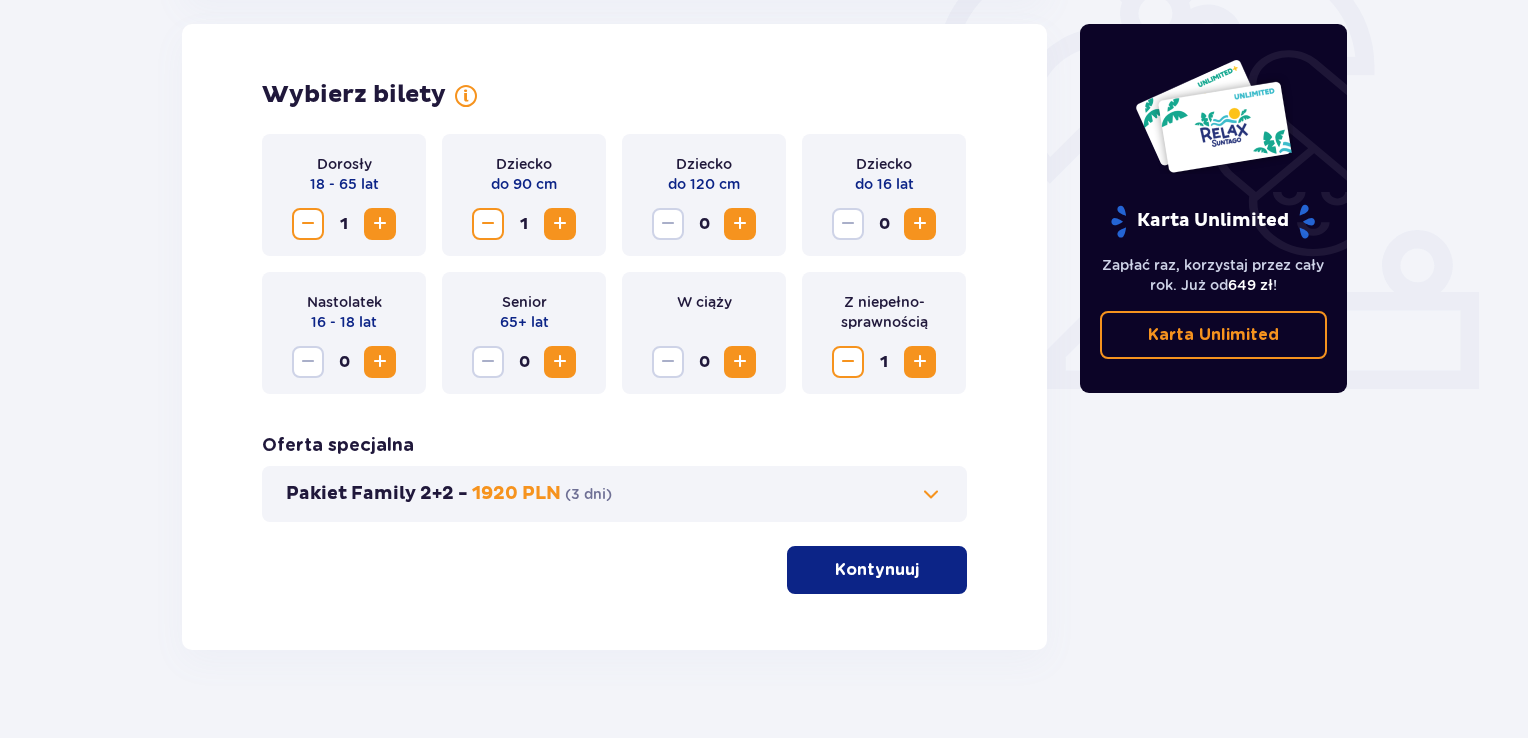 click at bounding box center [380, 224] 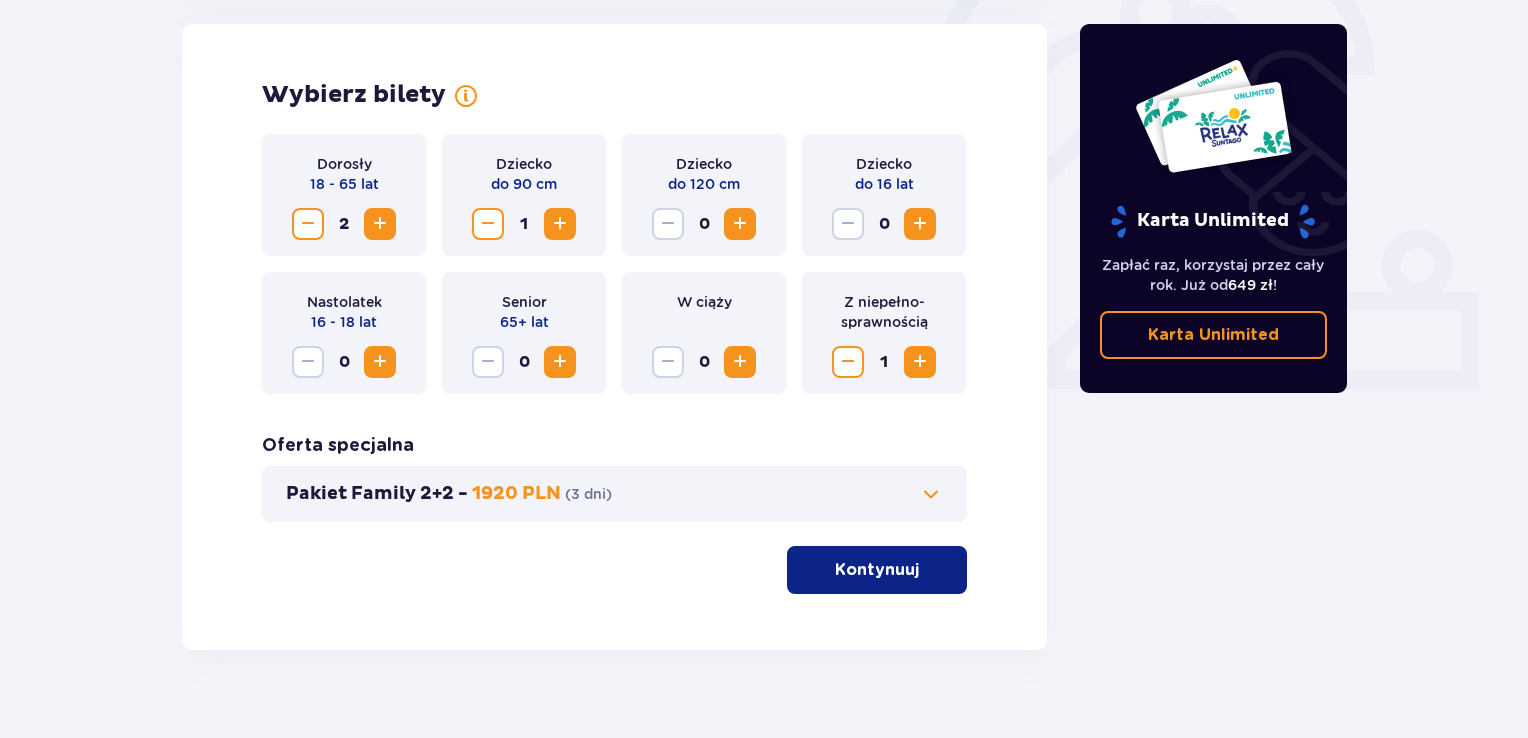 click on "Kontynuuj" at bounding box center (877, 570) 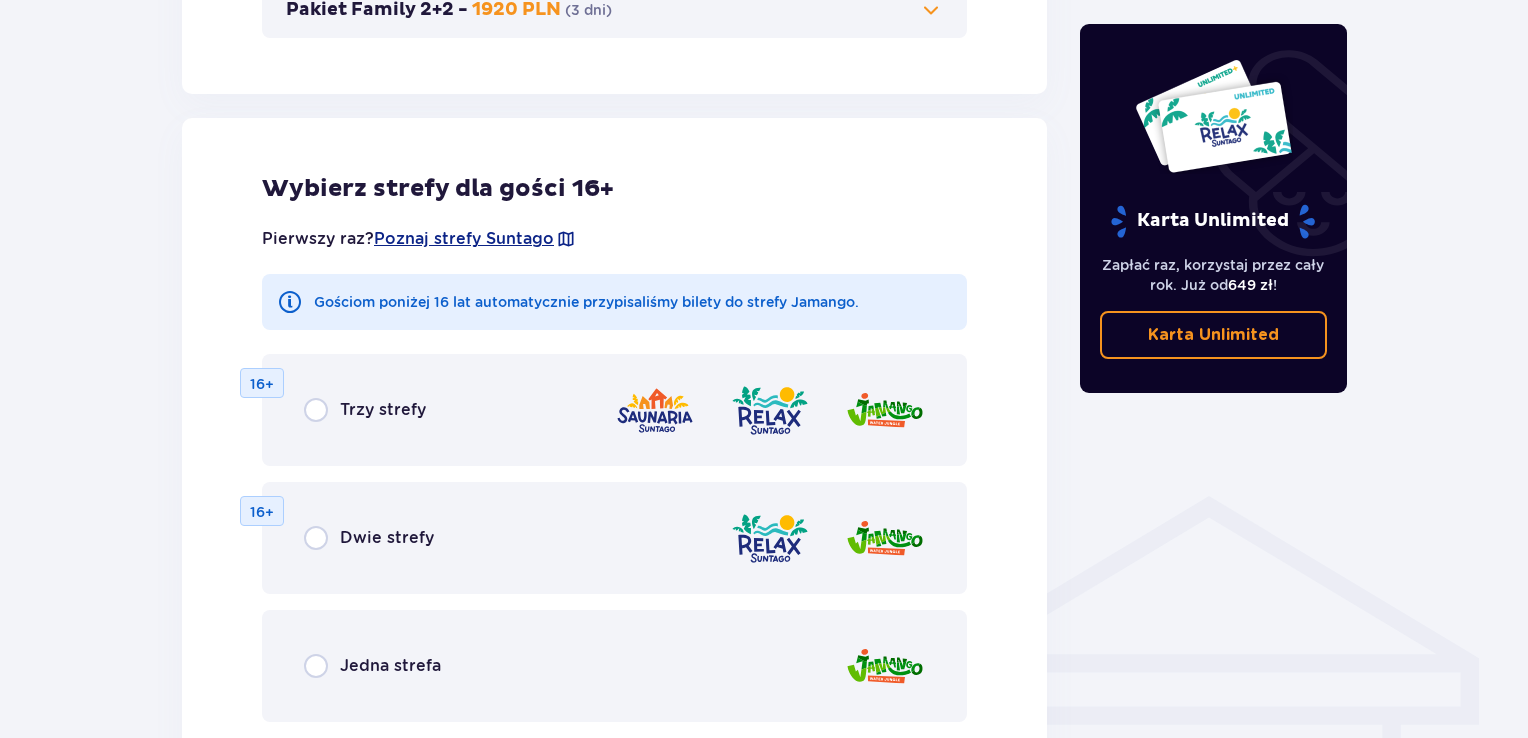 scroll, scrollTop: 1198, scrollLeft: 0, axis: vertical 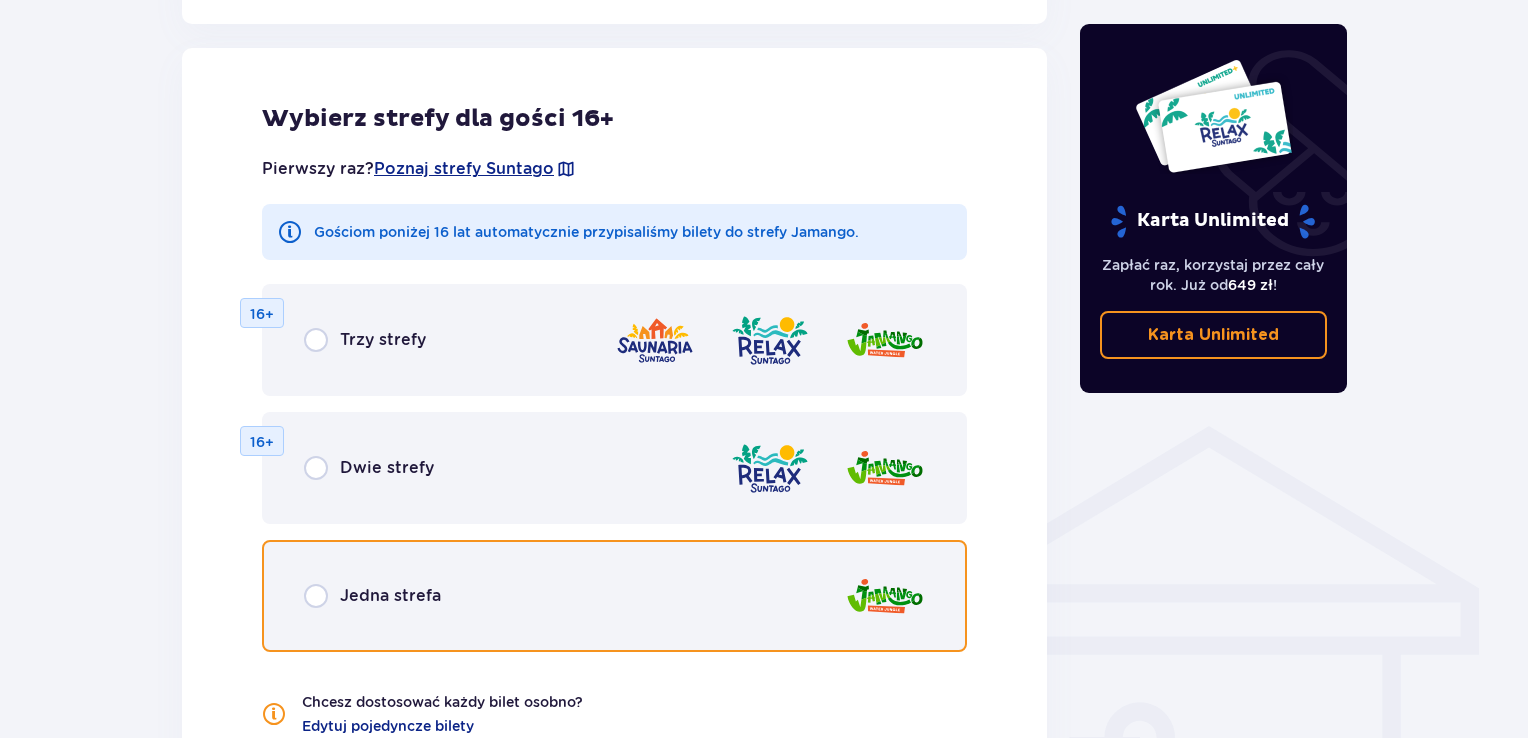 click at bounding box center (316, 596) 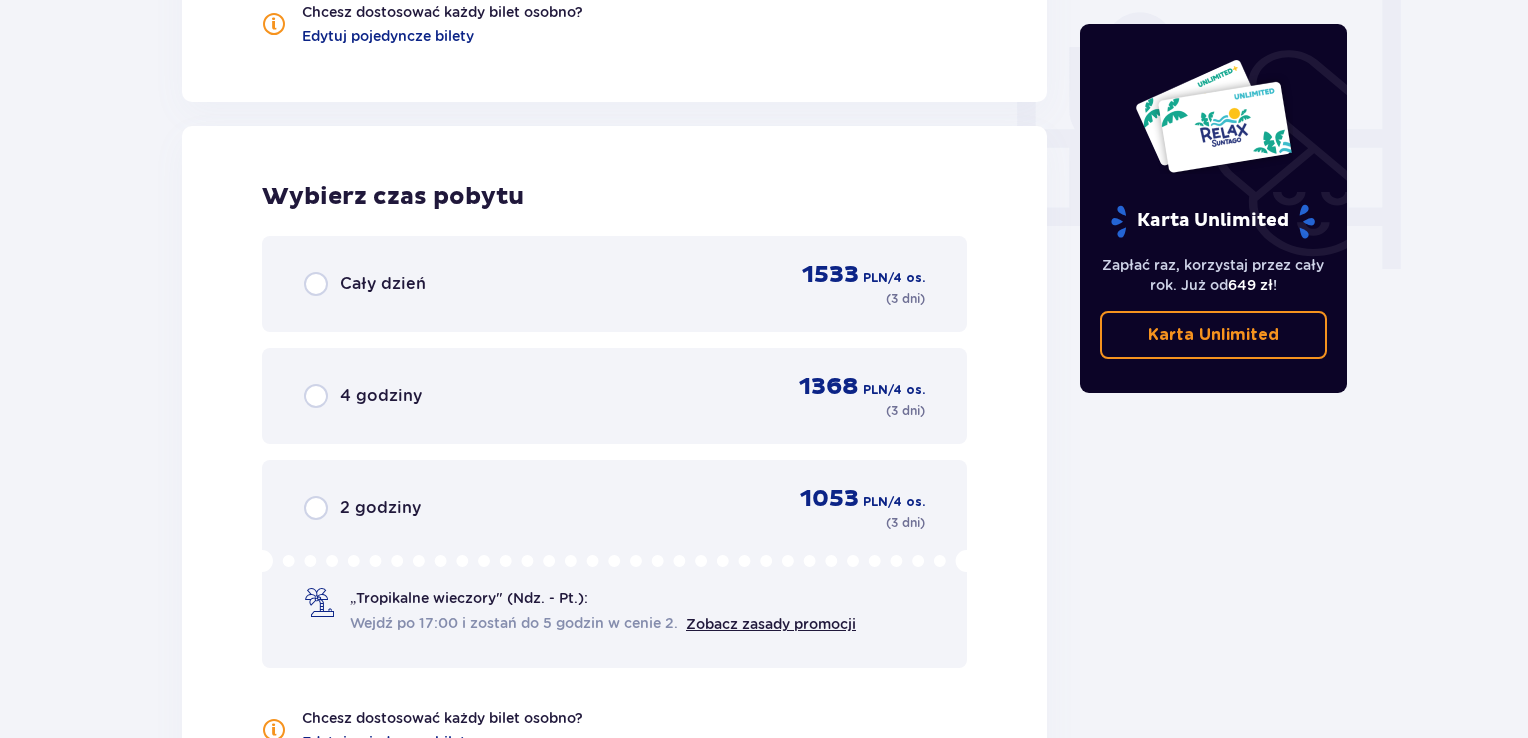 scroll, scrollTop: 1966, scrollLeft: 0, axis: vertical 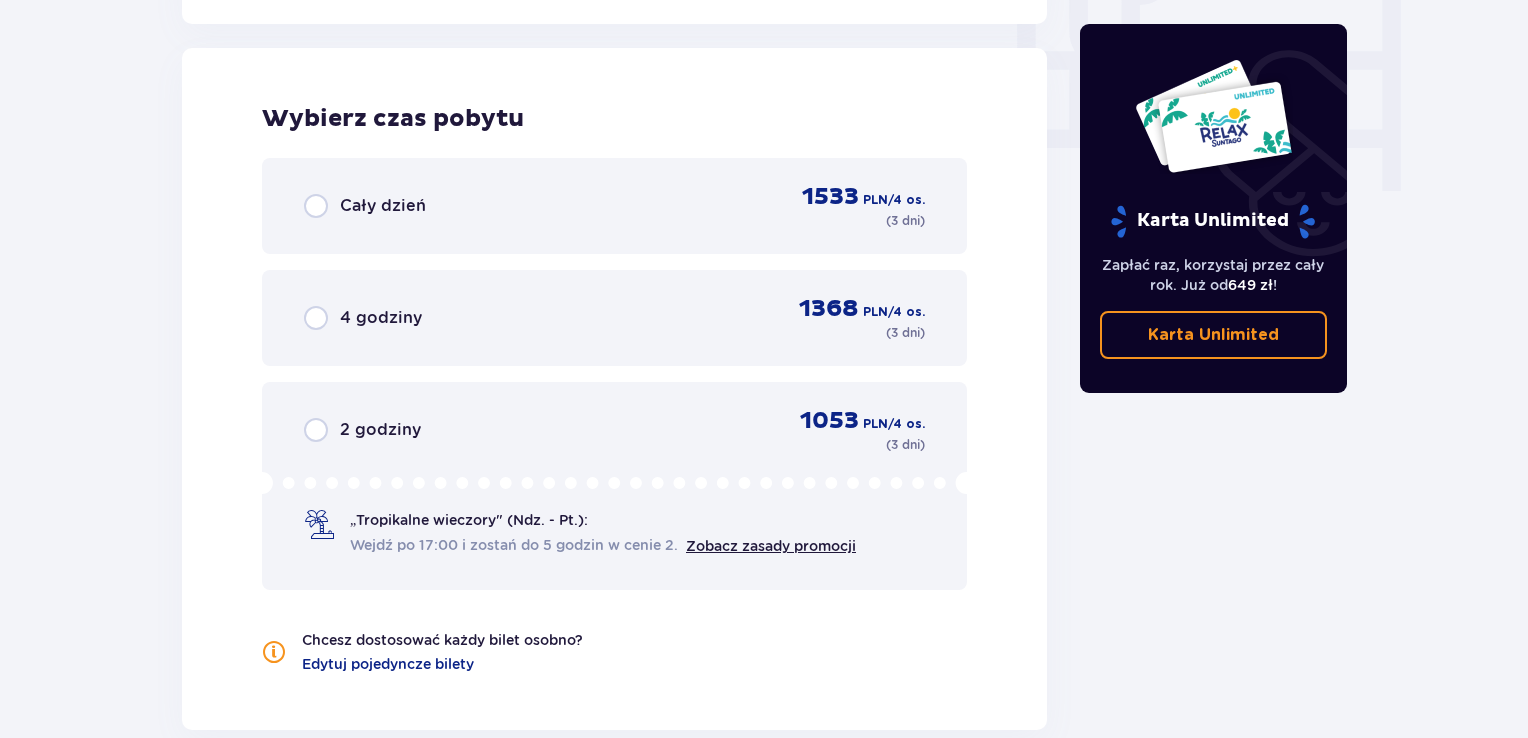 click on "Cały dzień" at bounding box center [383, 206] 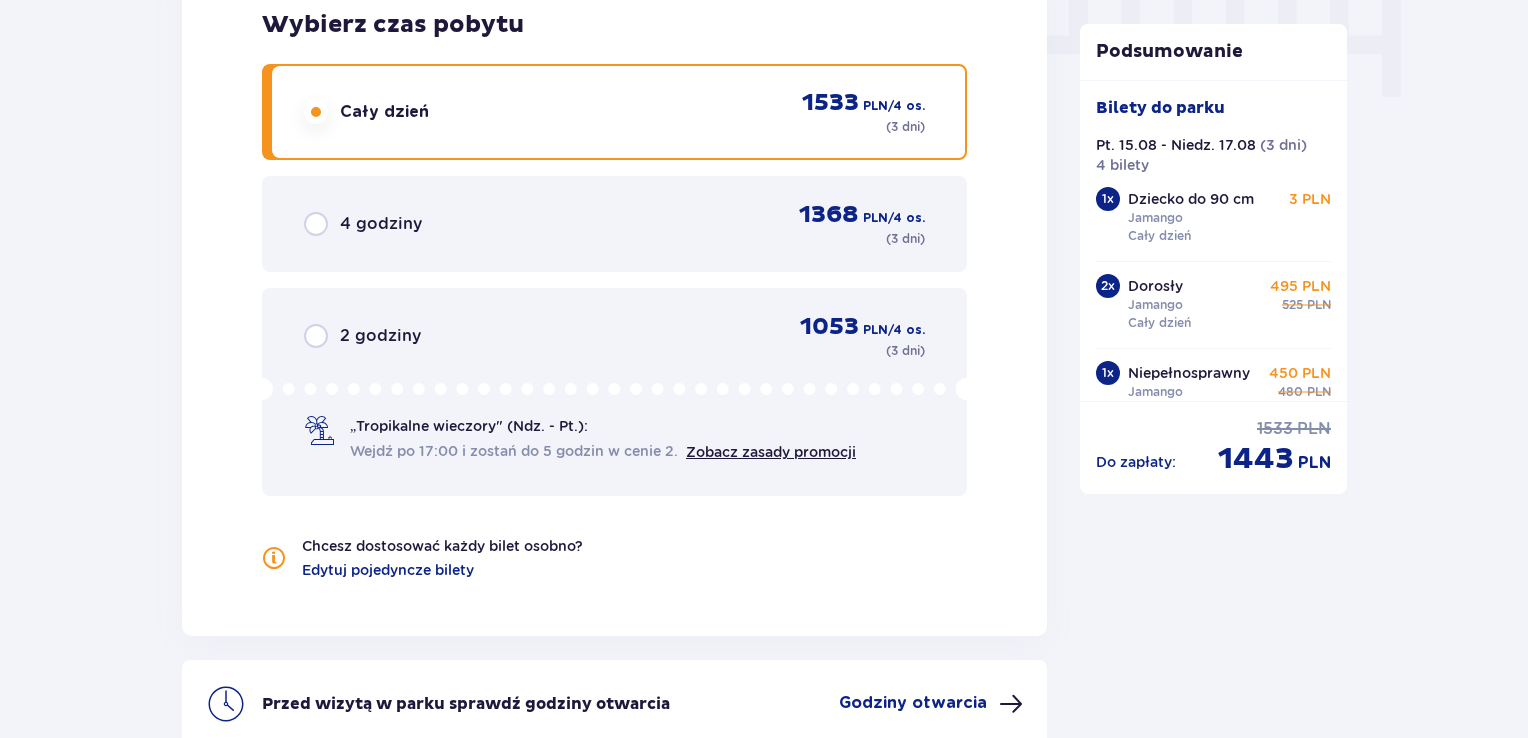 scroll, scrollTop: 2260, scrollLeft: 0, axis: vertical 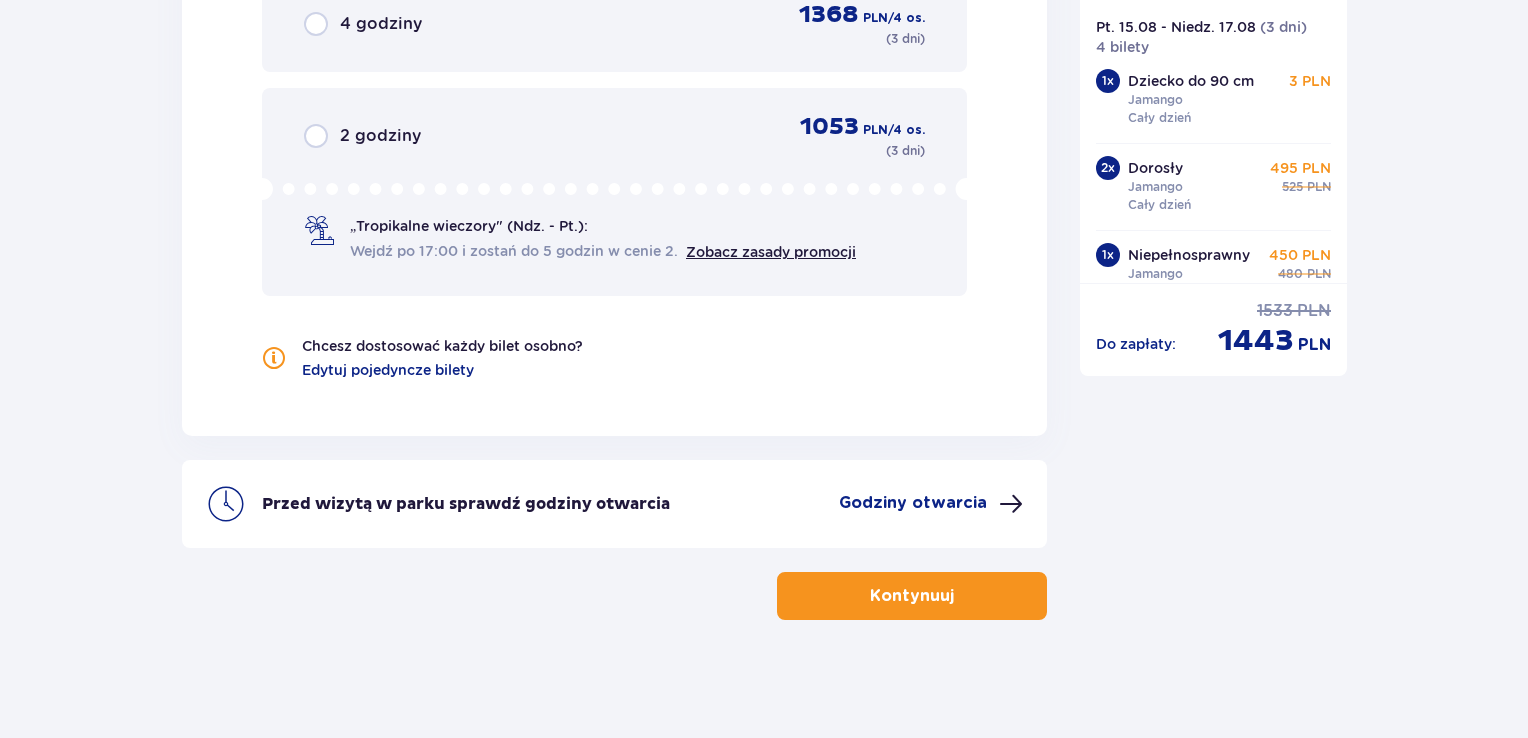 click on "Kontynuuj" at bounding box center [912, 596] 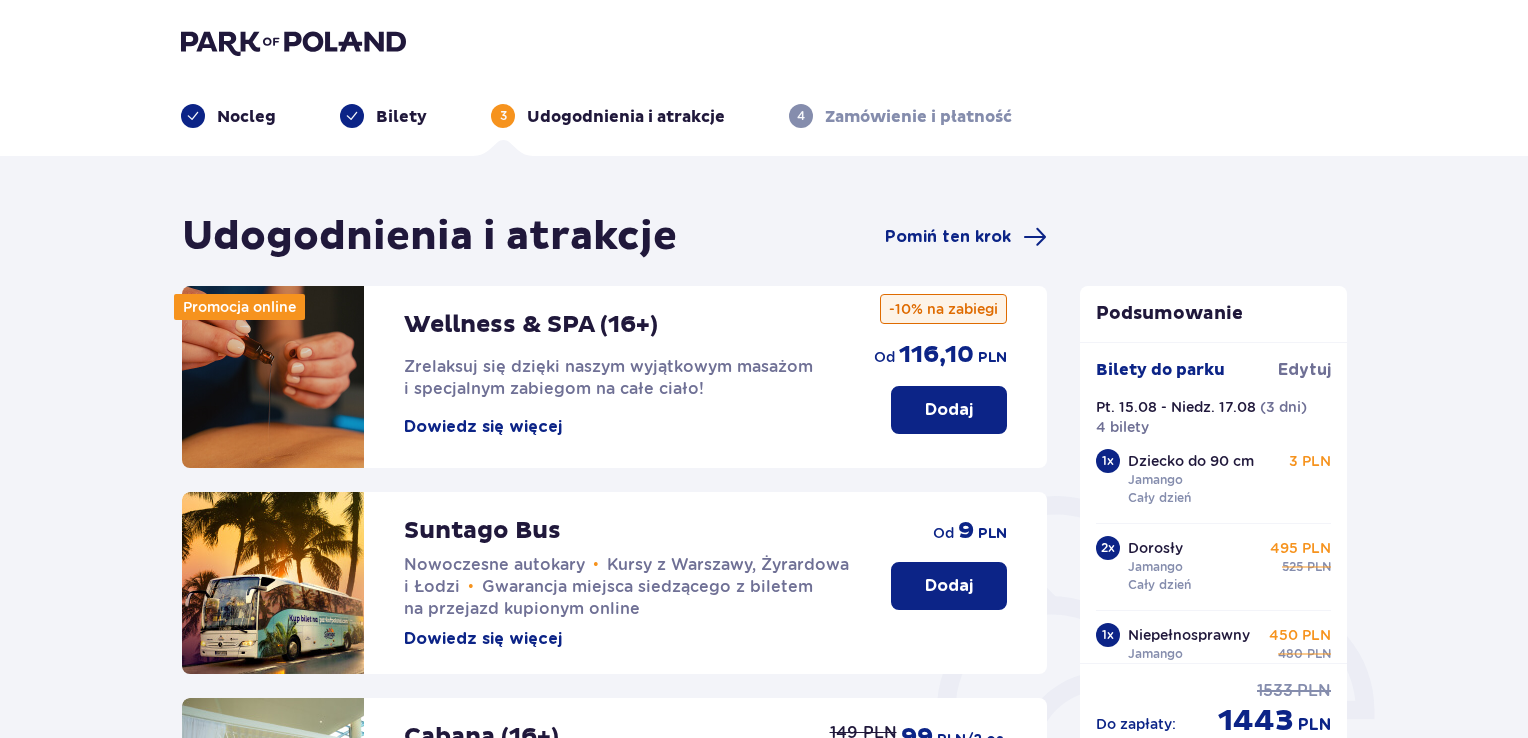 scroll, scrollTop: 500, scrollLeft: 0, axis: vertical 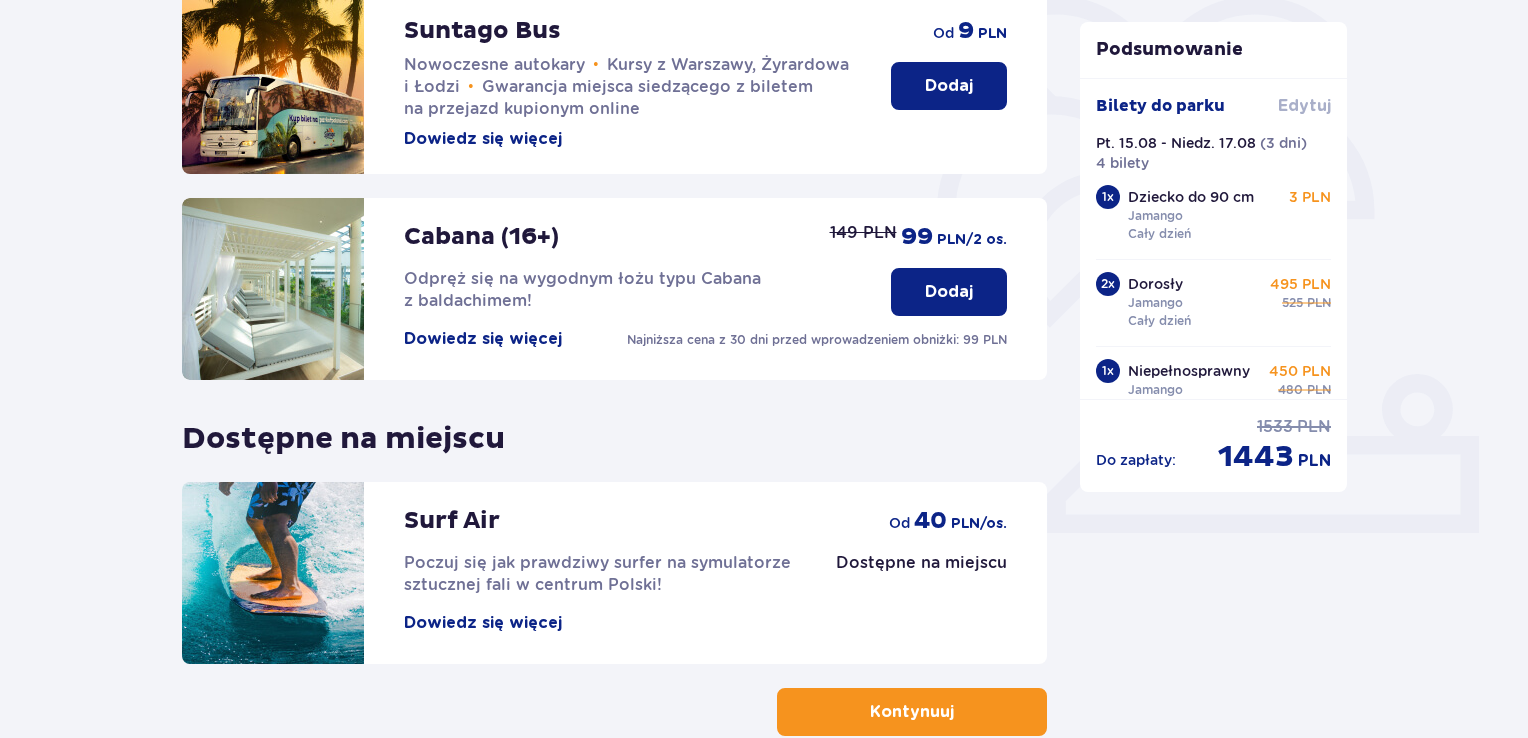 click on "Edytuj" at bounding box center [1304, 106] 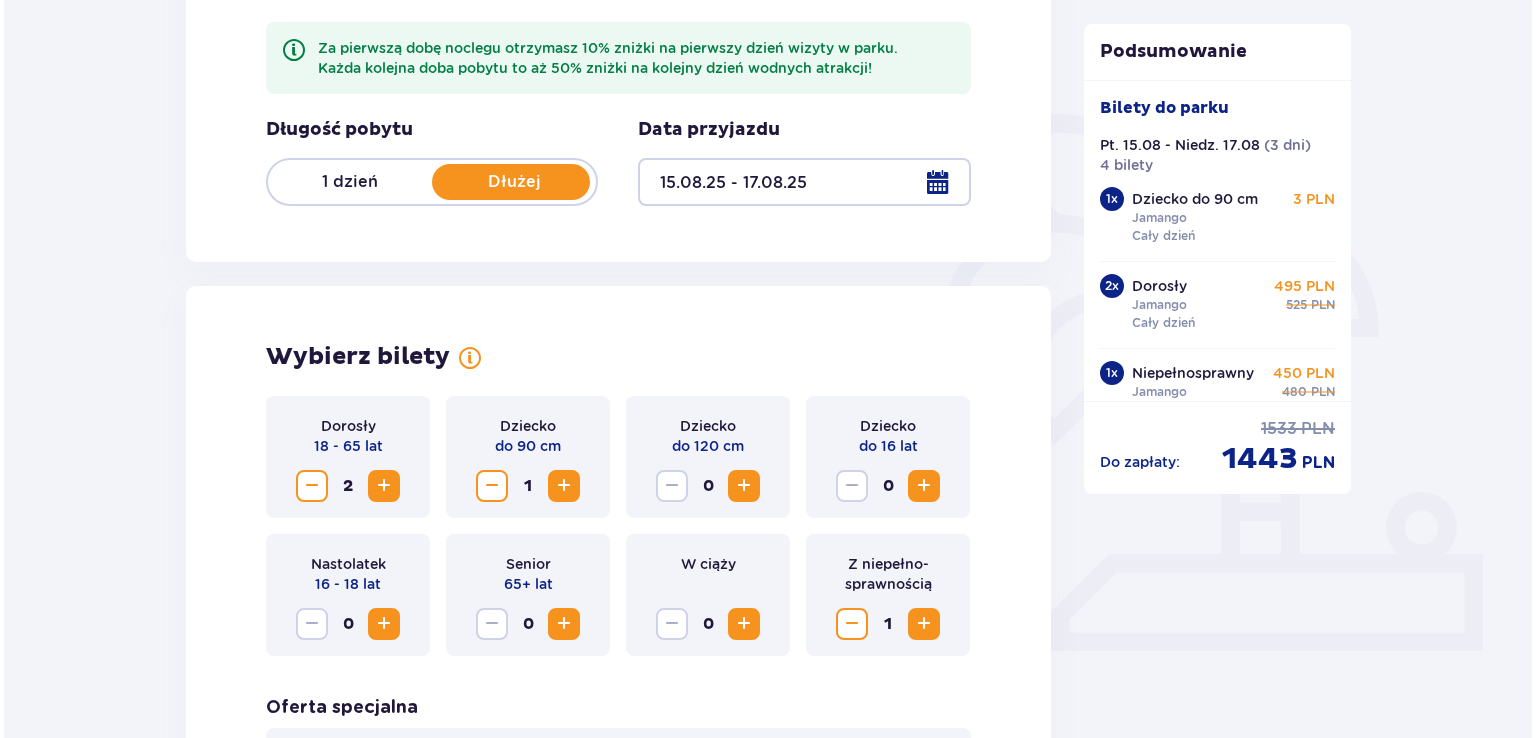 scroll, scrollTop: 500, scrollLeft: 0, axis: vertical 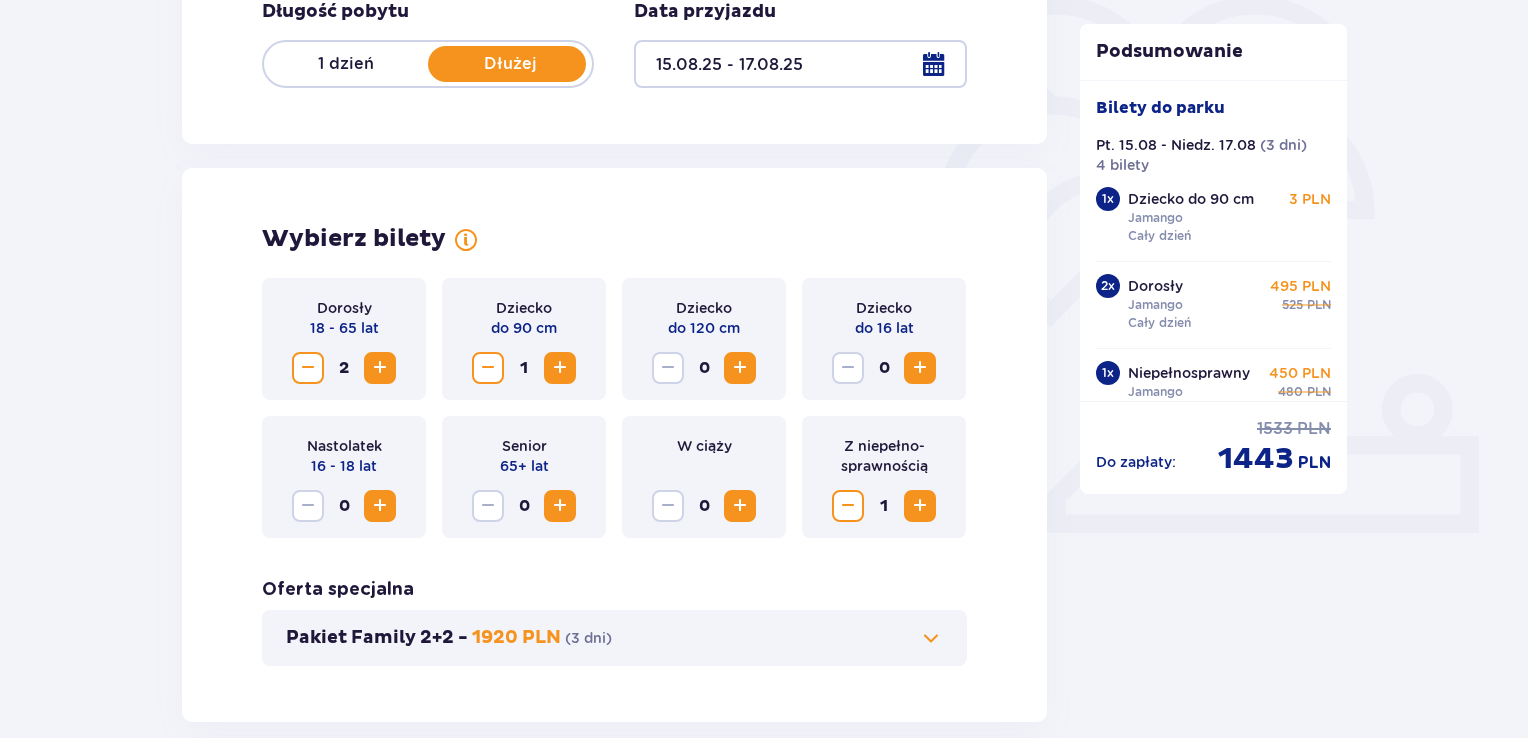 click at bounding box center [800, 64] 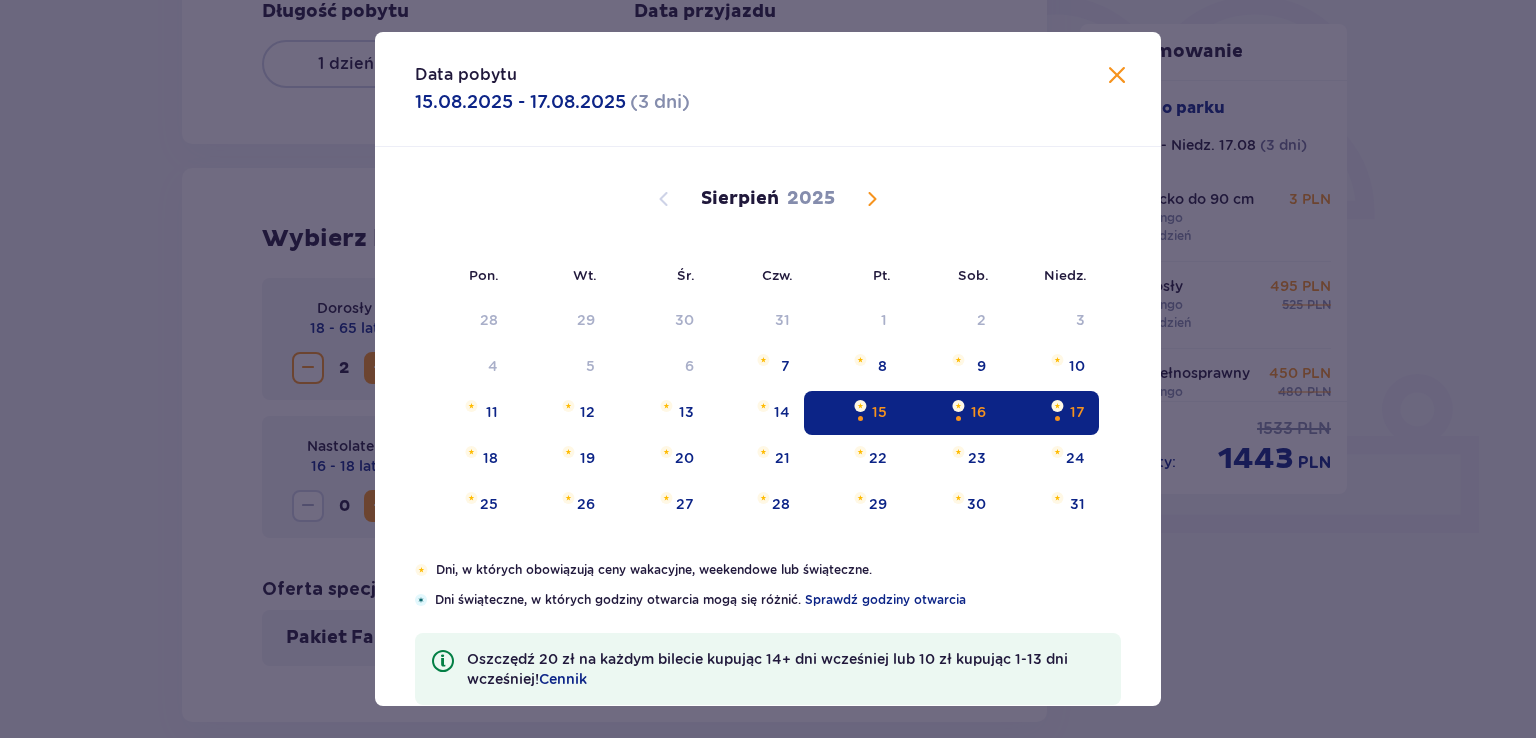 drag, startPoint x: 946, startPoint y: 411, endPoint x: 969, endPoint y: 409, distance: 23.086792 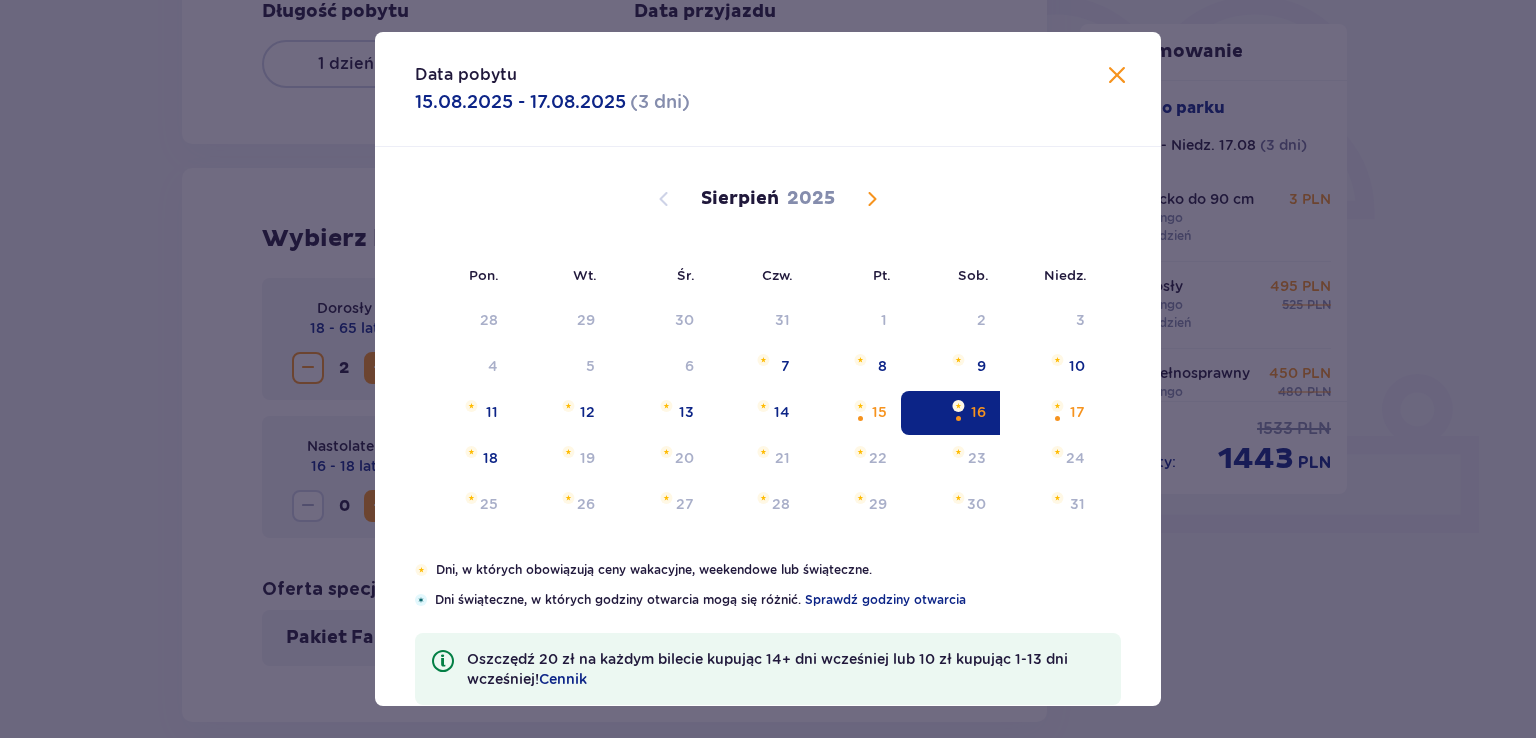 click on "Lipiec 2025 30 1 2 3 4 5 6 7 8 9 10 11 12 13 14 15 16 17 18 19 20 21 22 23 24 25 26 27 28 29 30 31 1 2 3 Sierpień 2025 28 29 30 31 1 2 3 4 5 6 7 8 9 10 11 12 13 14 15 16 17 18 19 20 21 22 23 24 25 26 27 28 29 30 31 Wrzesień 2025 1 2 3 4 5 6 7 8 9 10 11 12 13 14 15 16 17 18 19 20 21 22 23 24 25 26 27 28 29 30 1 2 3 4 5" at bounding box center (768, 529) 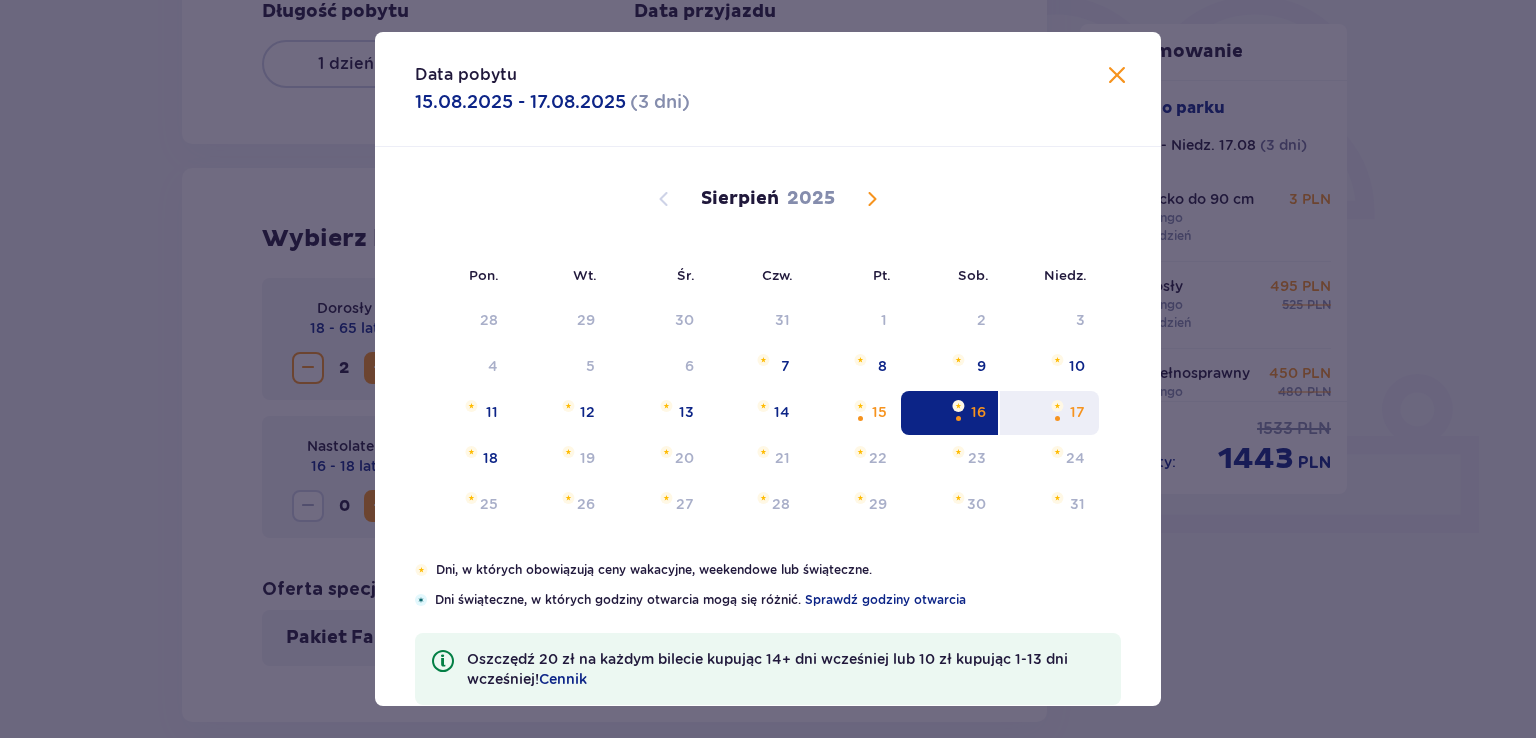 click on "17" at bounding box center [1077, 412] 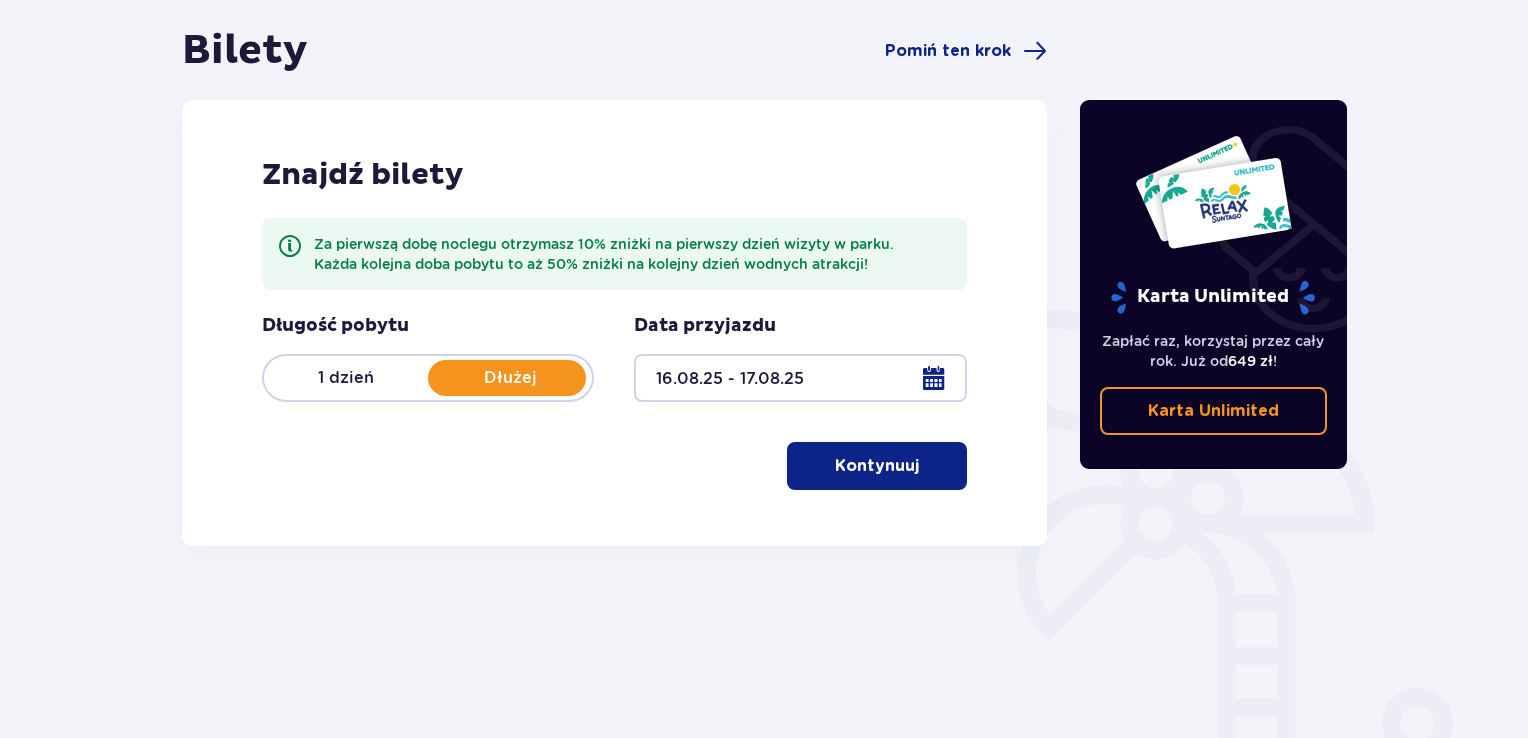 scroll, scrollTop: 281, scrollLeft: 0, axis: vertical 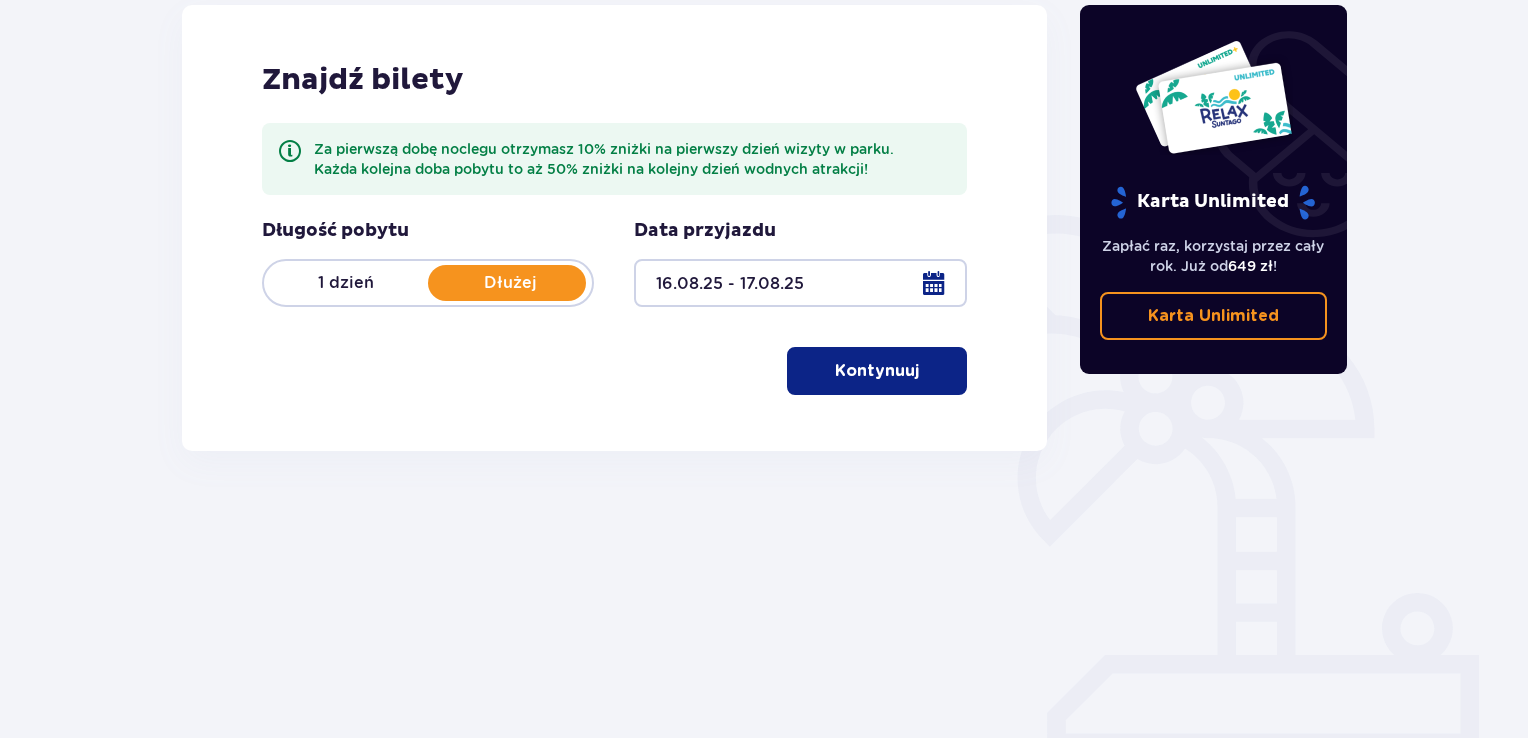 click on "Kontynuuj" at bounding box center (877, 371) 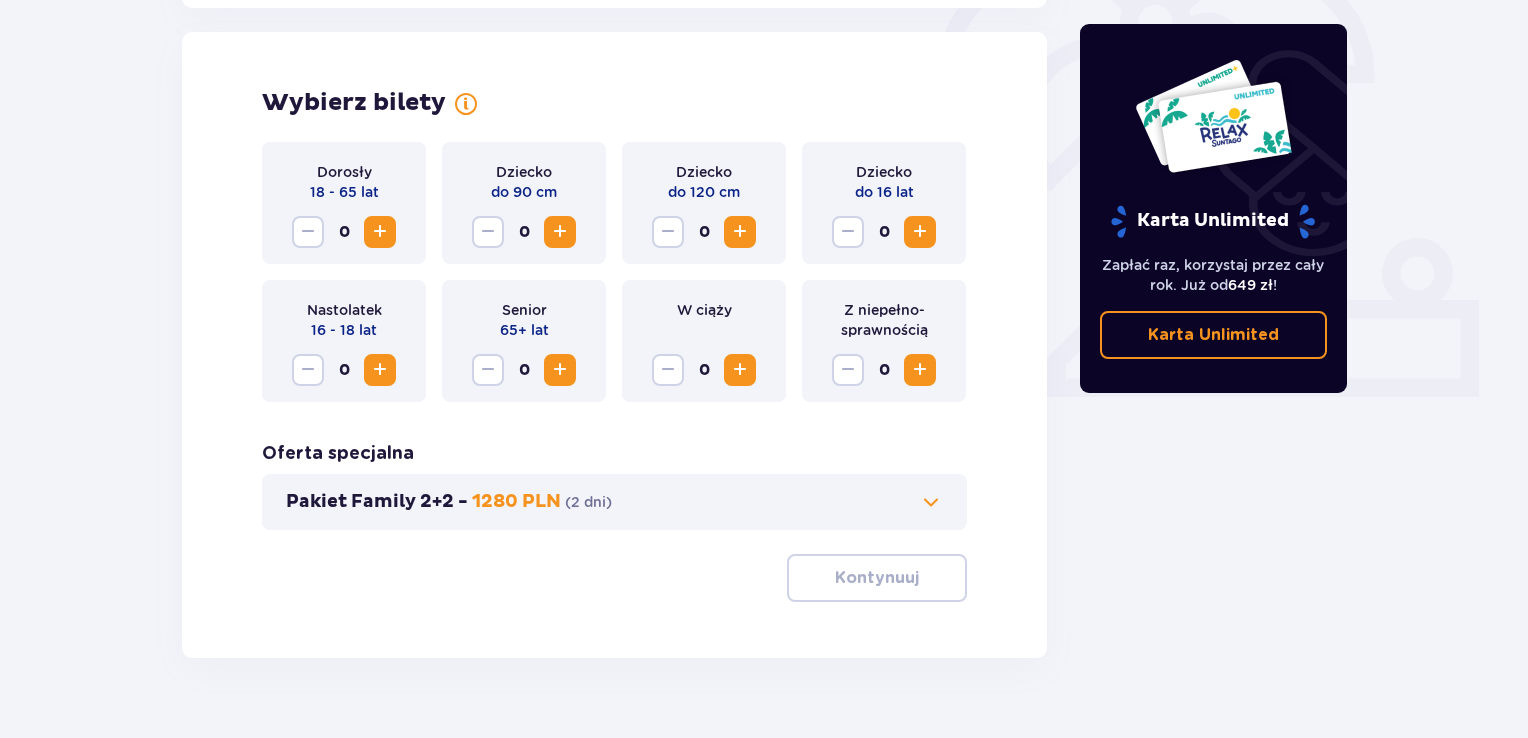scroll, scrollTop: 644, scrollLeft: 0, axis: vertical 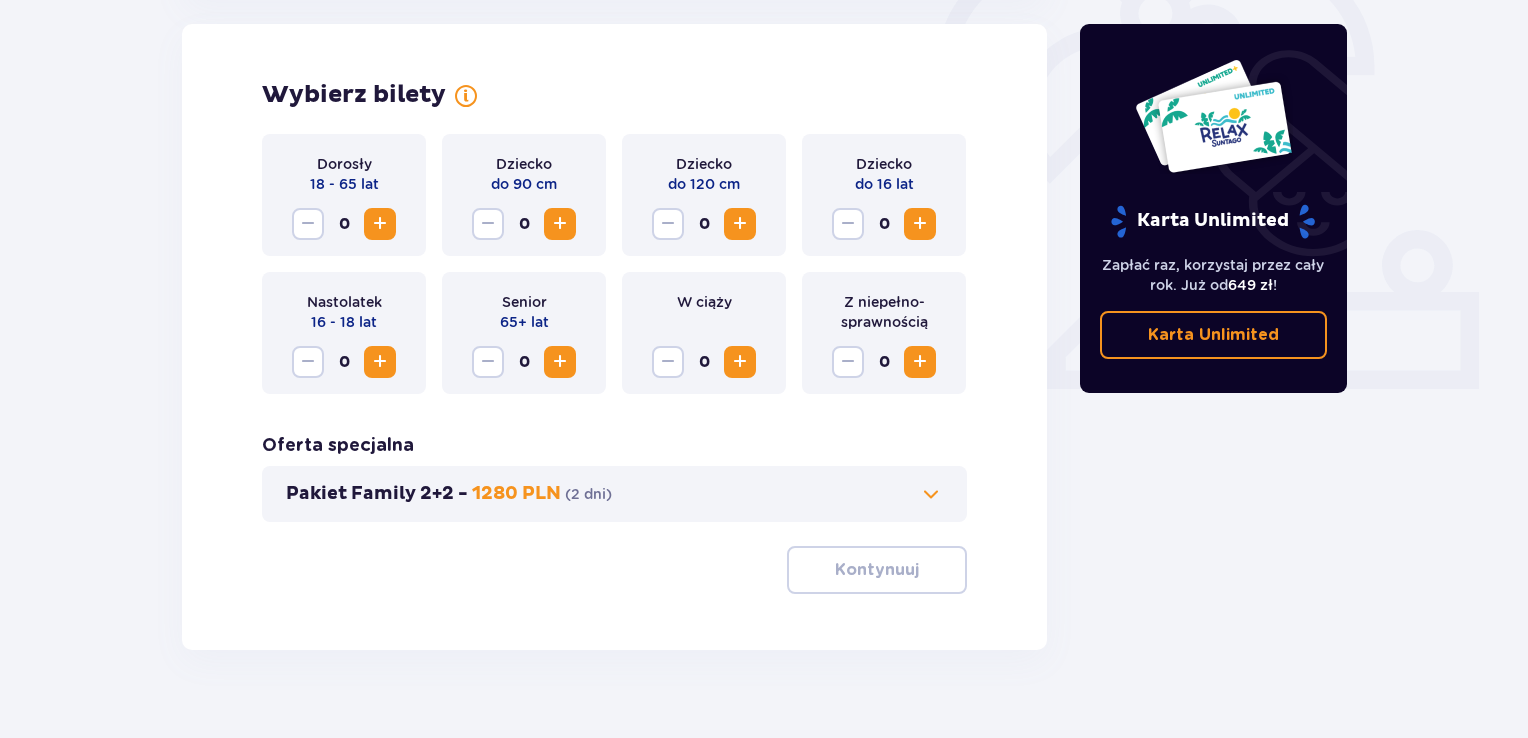 click at bounding box center [380, 224] 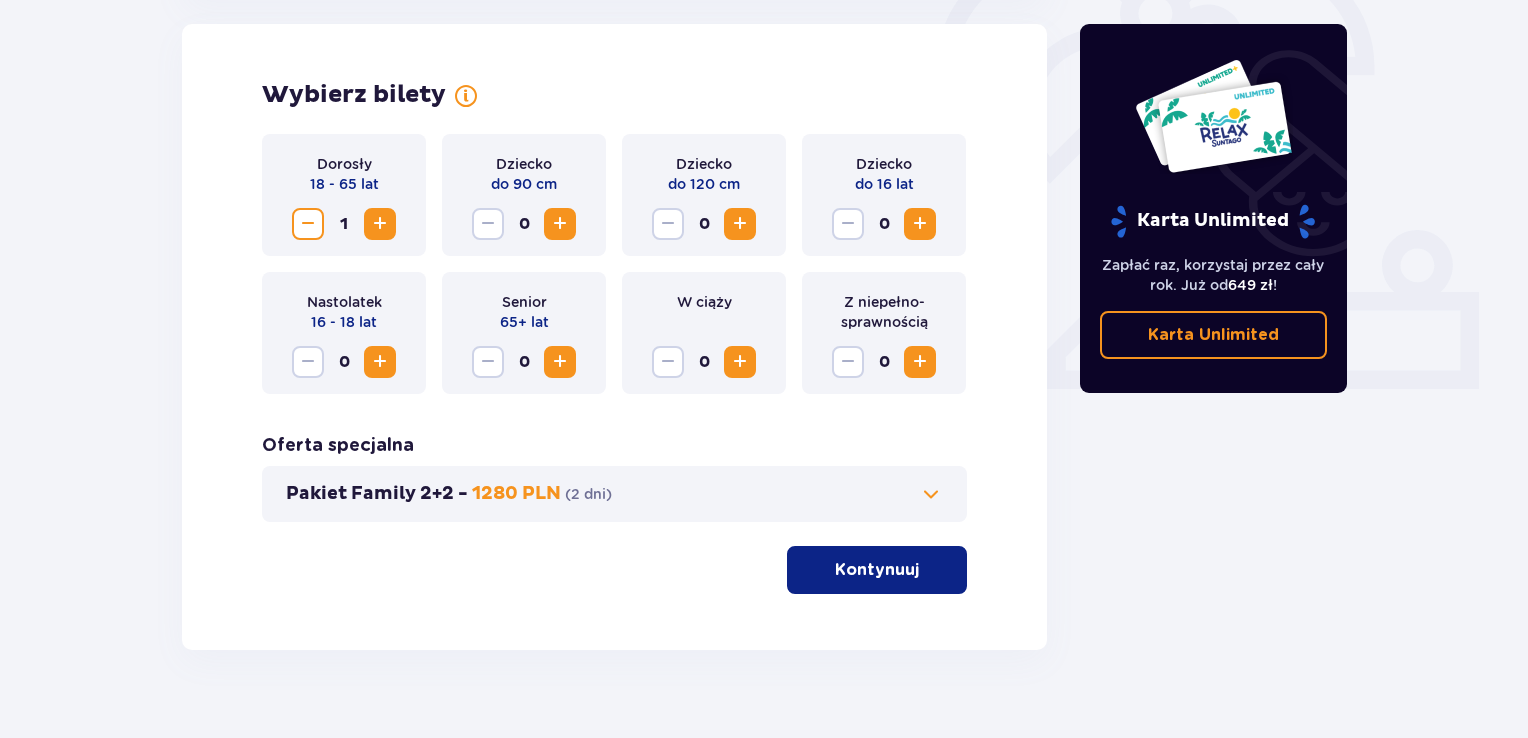 click at bounding box center (380, 224) 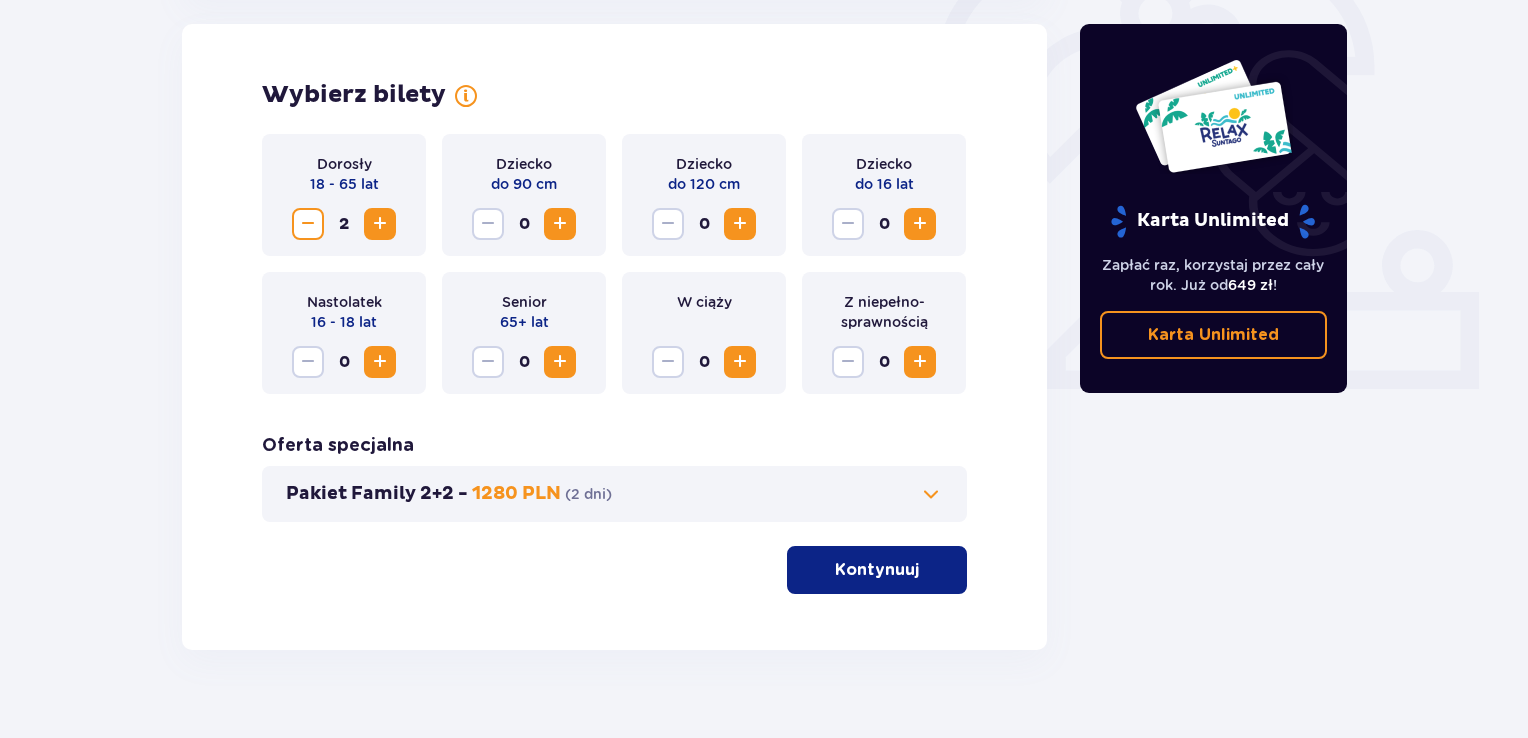 click at bounding box center (560, 224) 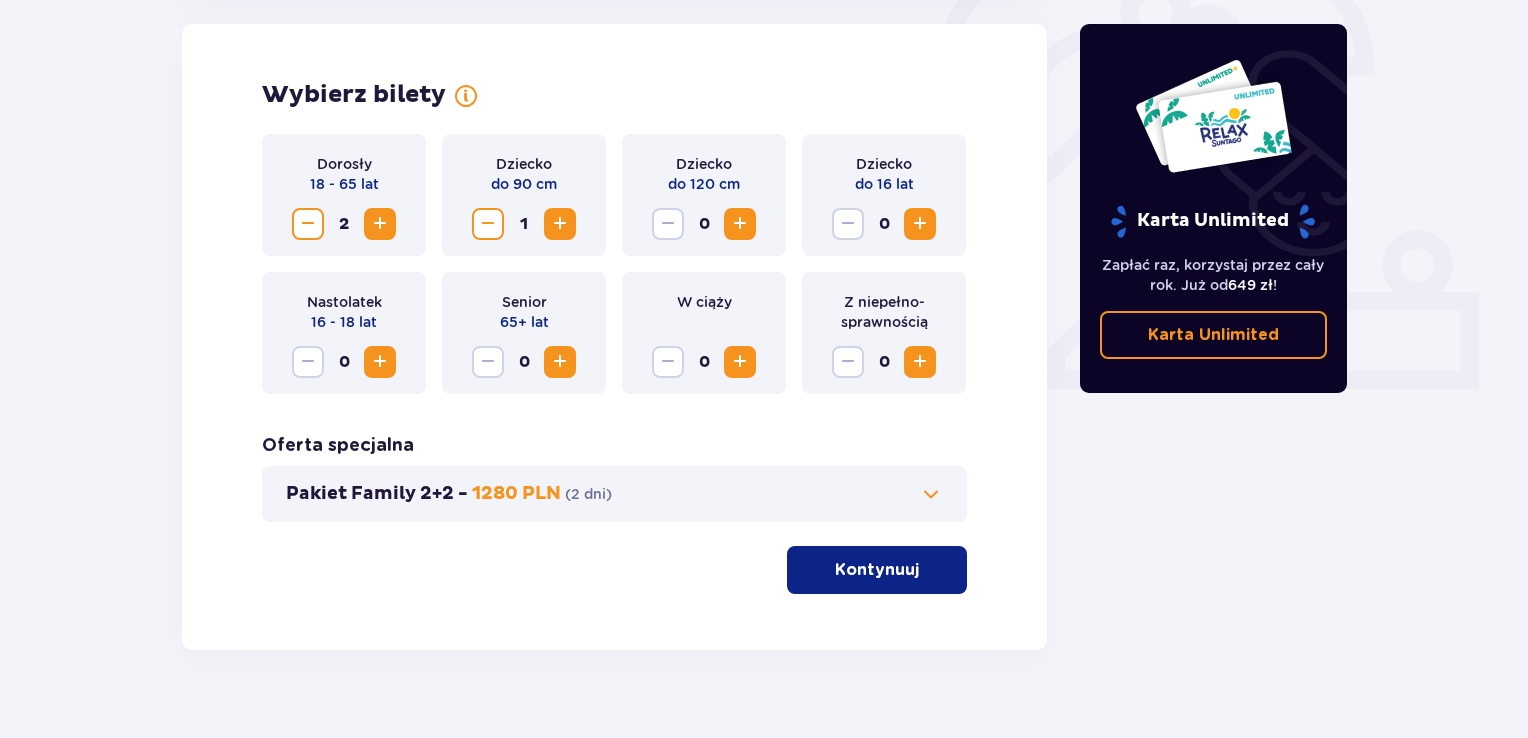 click at bounding box center (920, 362) 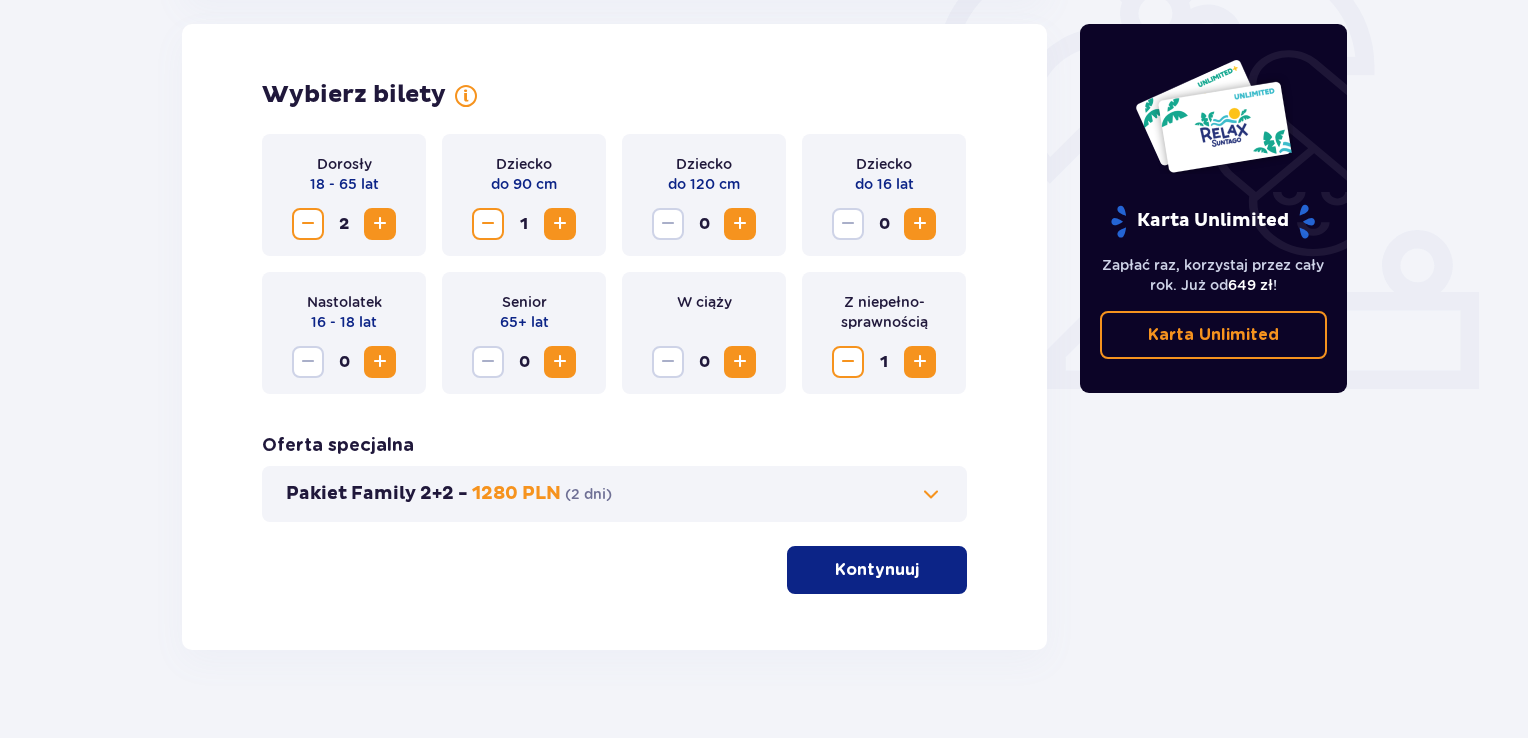 click on "Kontynuuj" at bounding box center [877, 570] 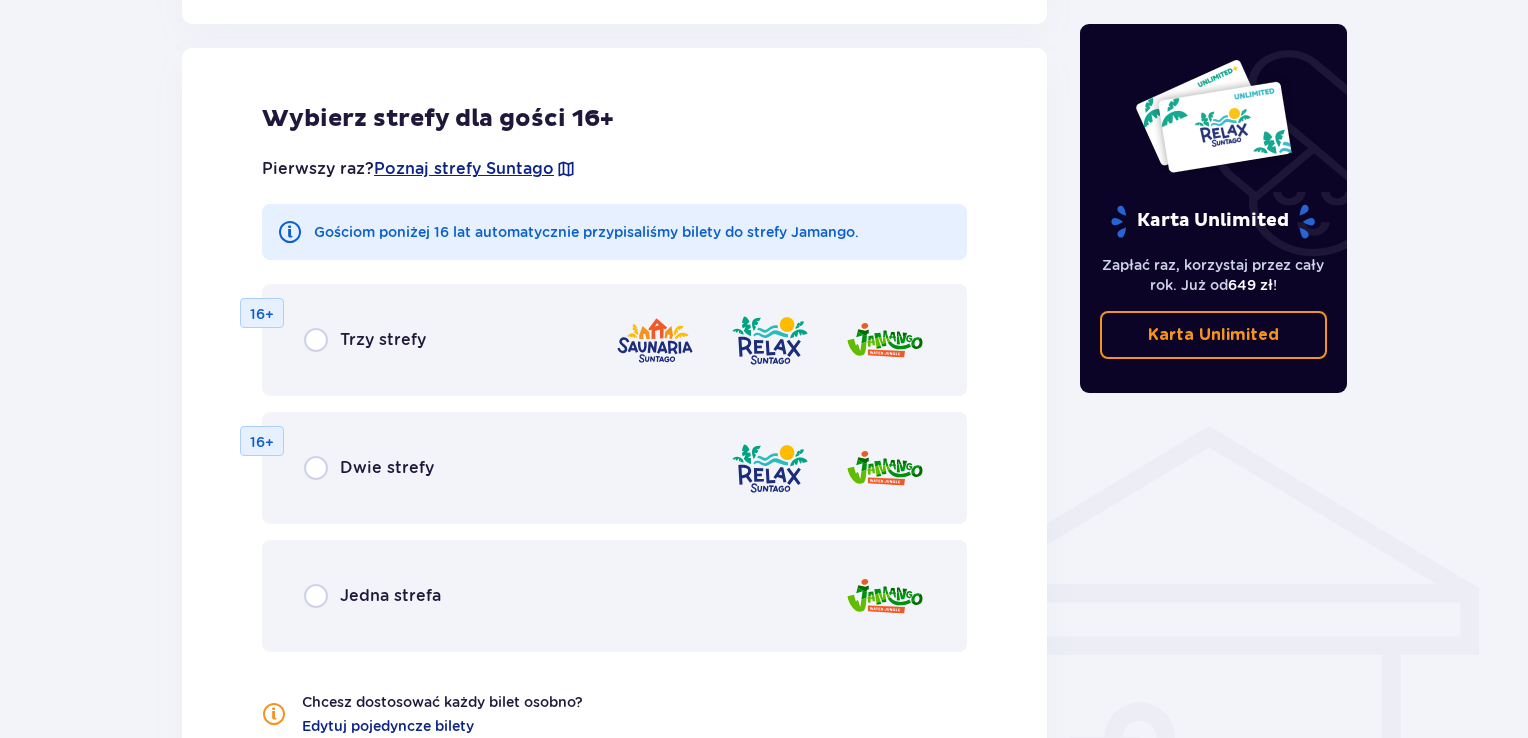 scroll, scrollTop: 1298, scrollLeft: 0, axis: vertical 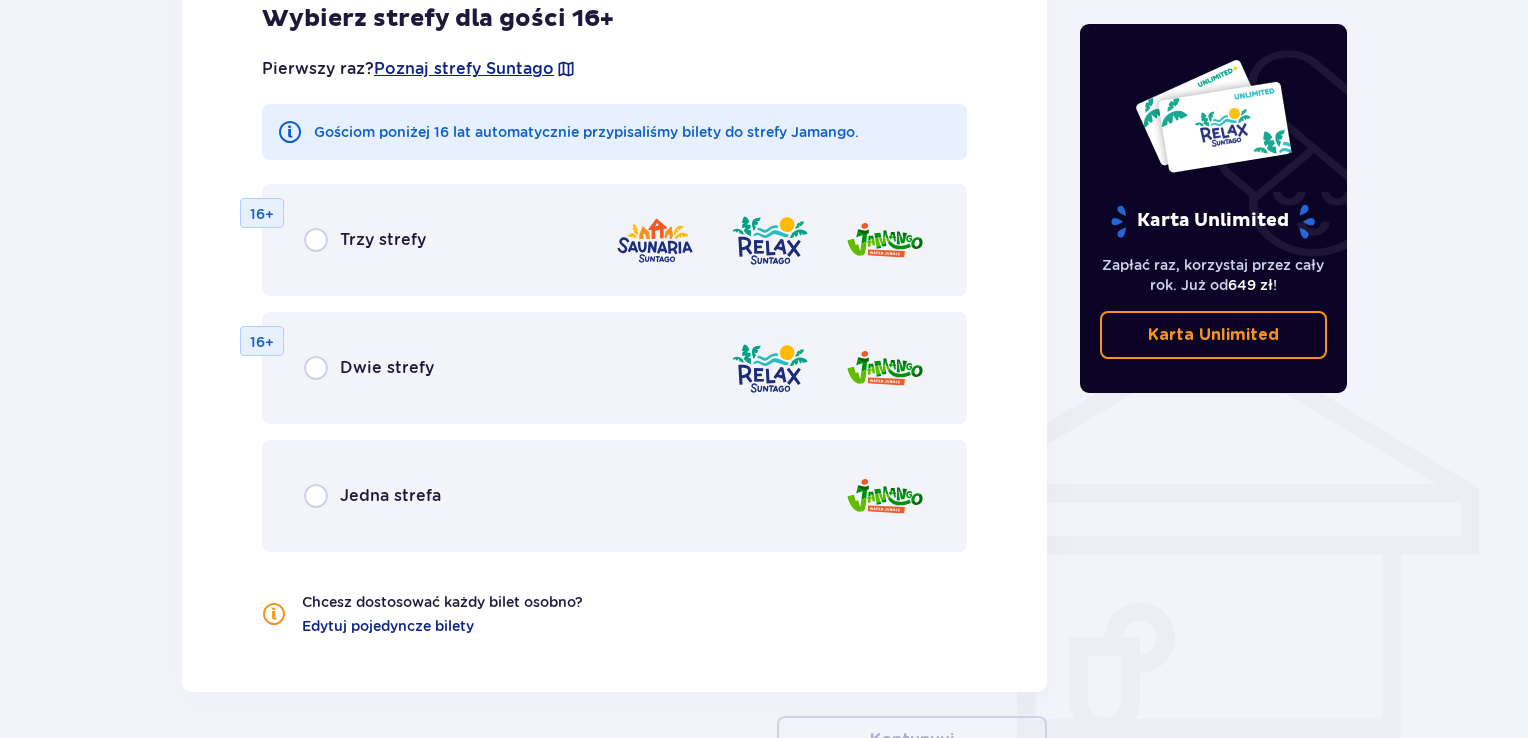 click on "Jedna strefa" at bounding box center (614, 496) 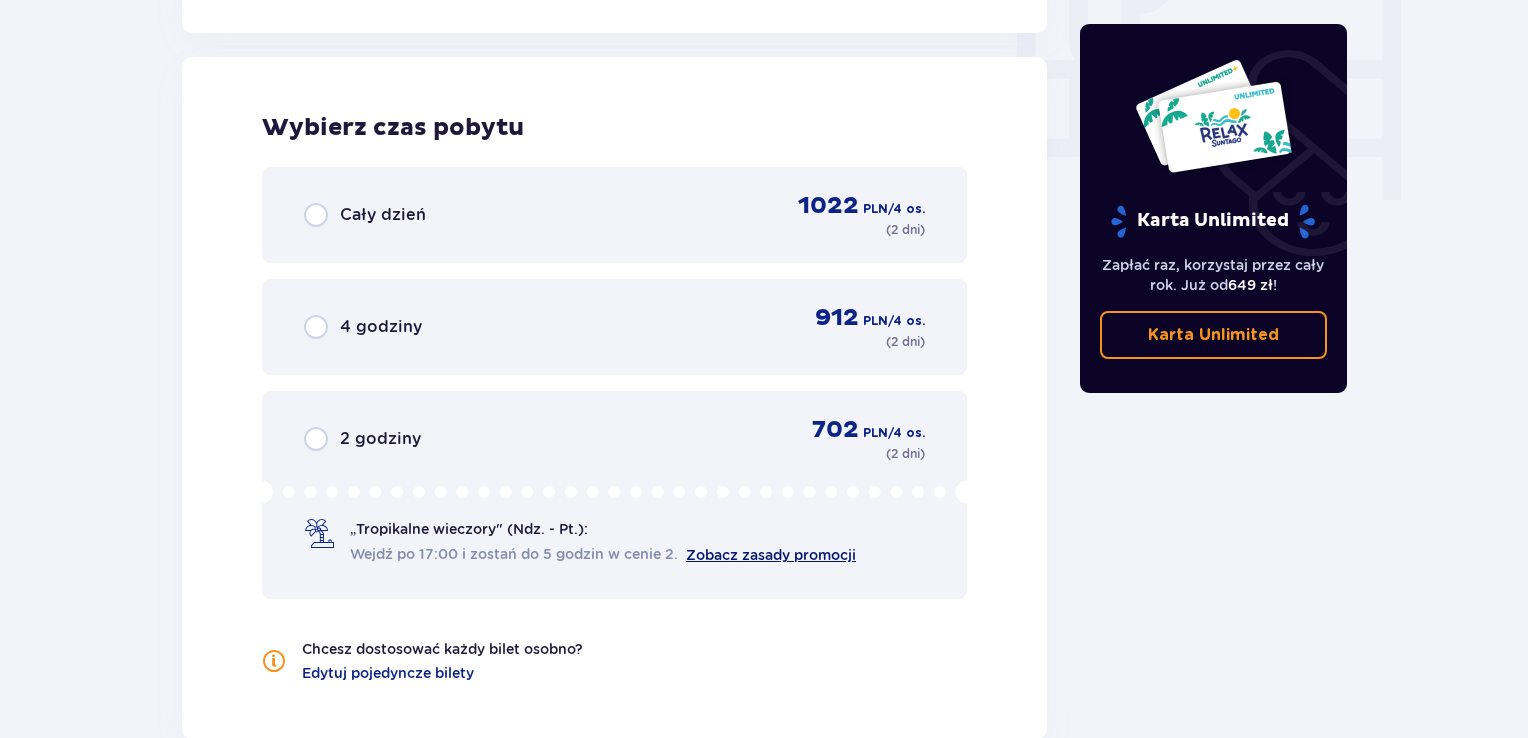 scroll, scrollTop: 1966, scrollLeft: 0, axis: vertical 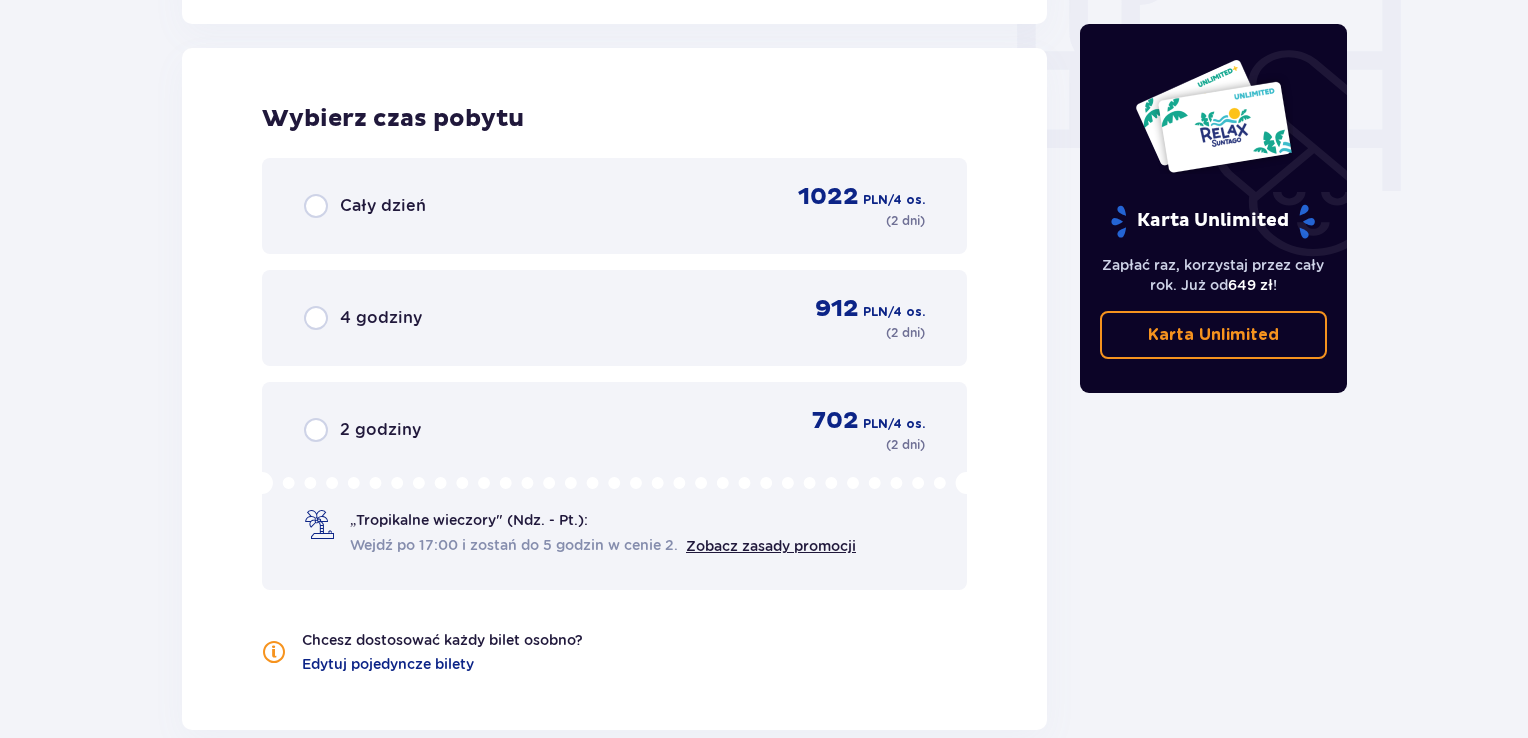 click on "Cały dzień   1022 PLN / 4 os. ( 2 dni )" at bounding box center [614, 206] 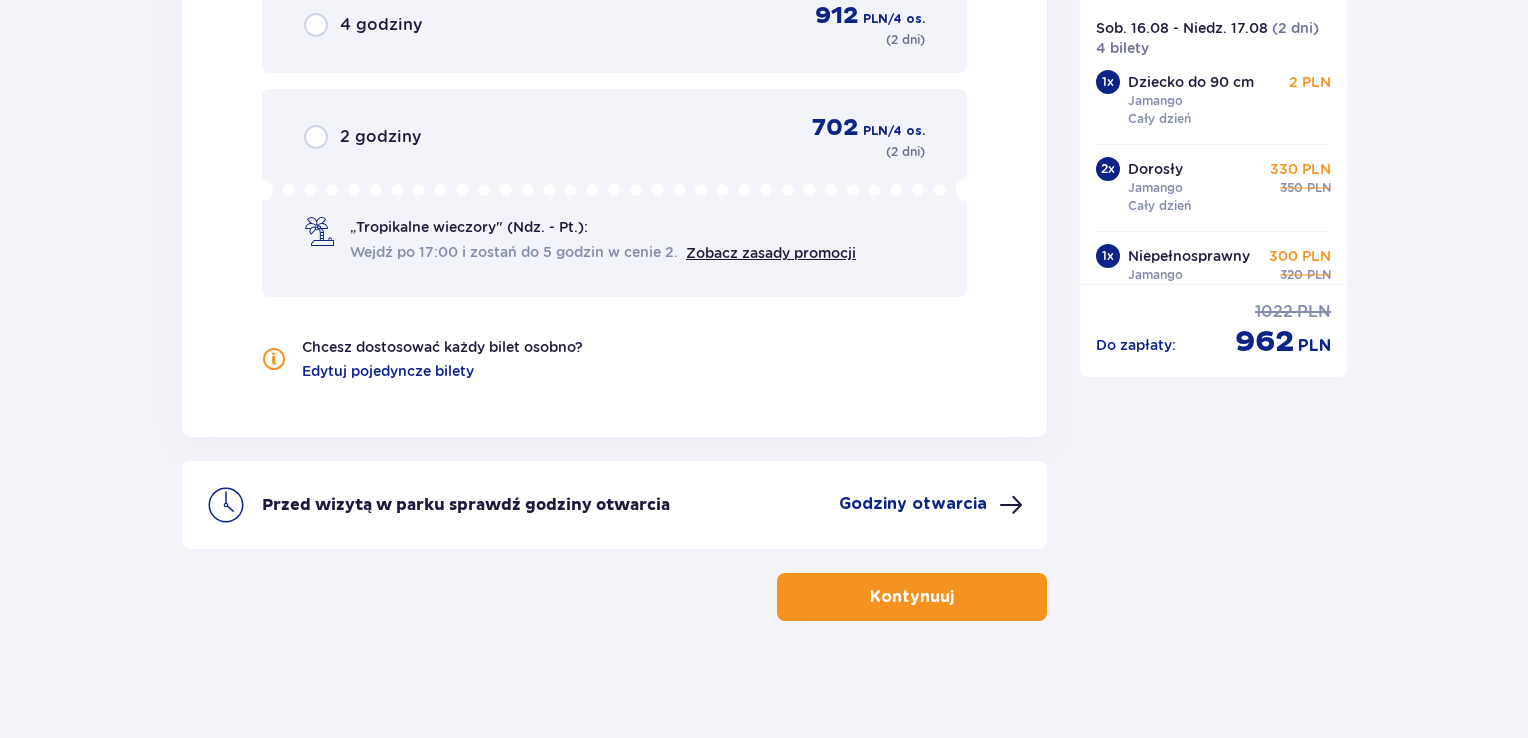 scroll, scrollTop: 2260, scrollLeft: 0, axis: vertical 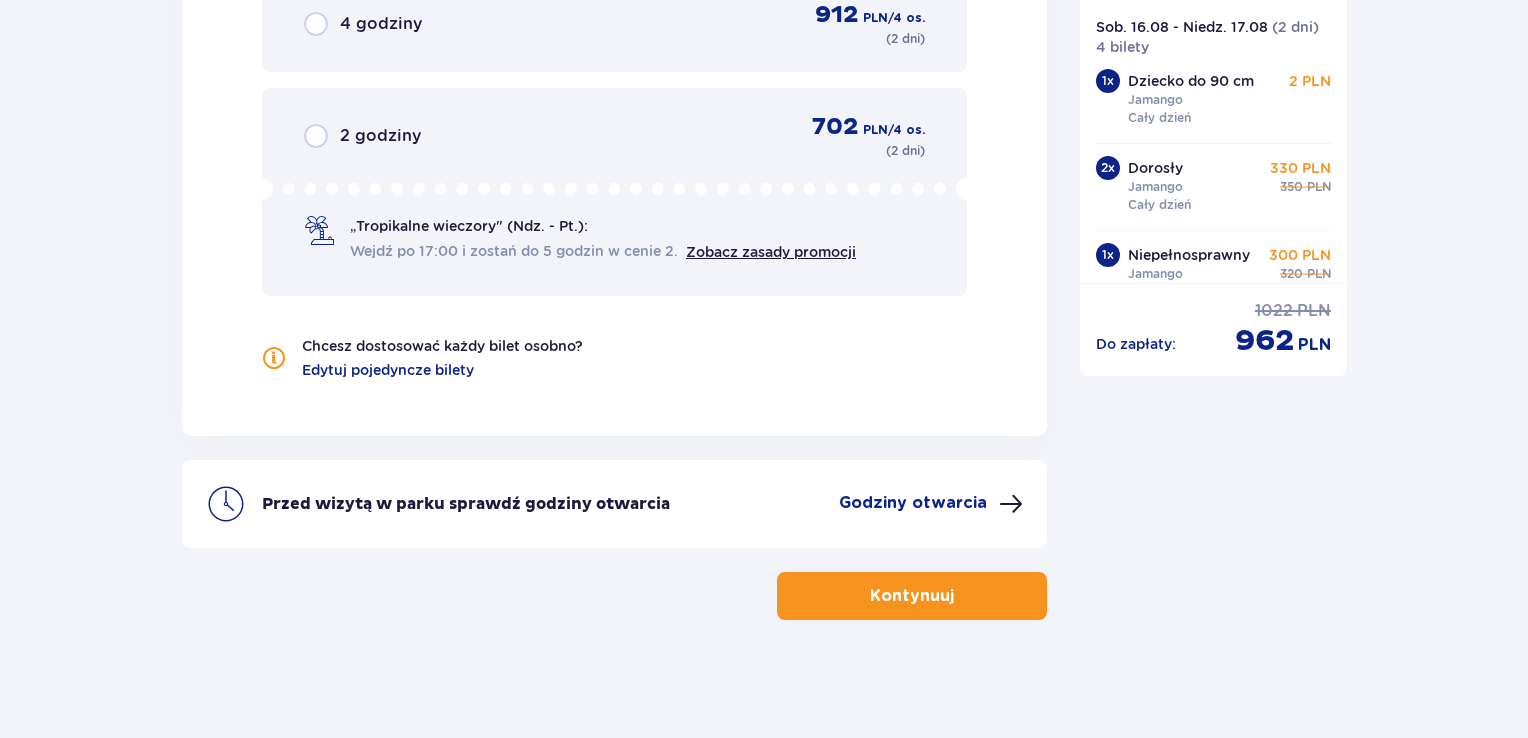 click on "Kontynuuj" at bounding box center (912, 596) 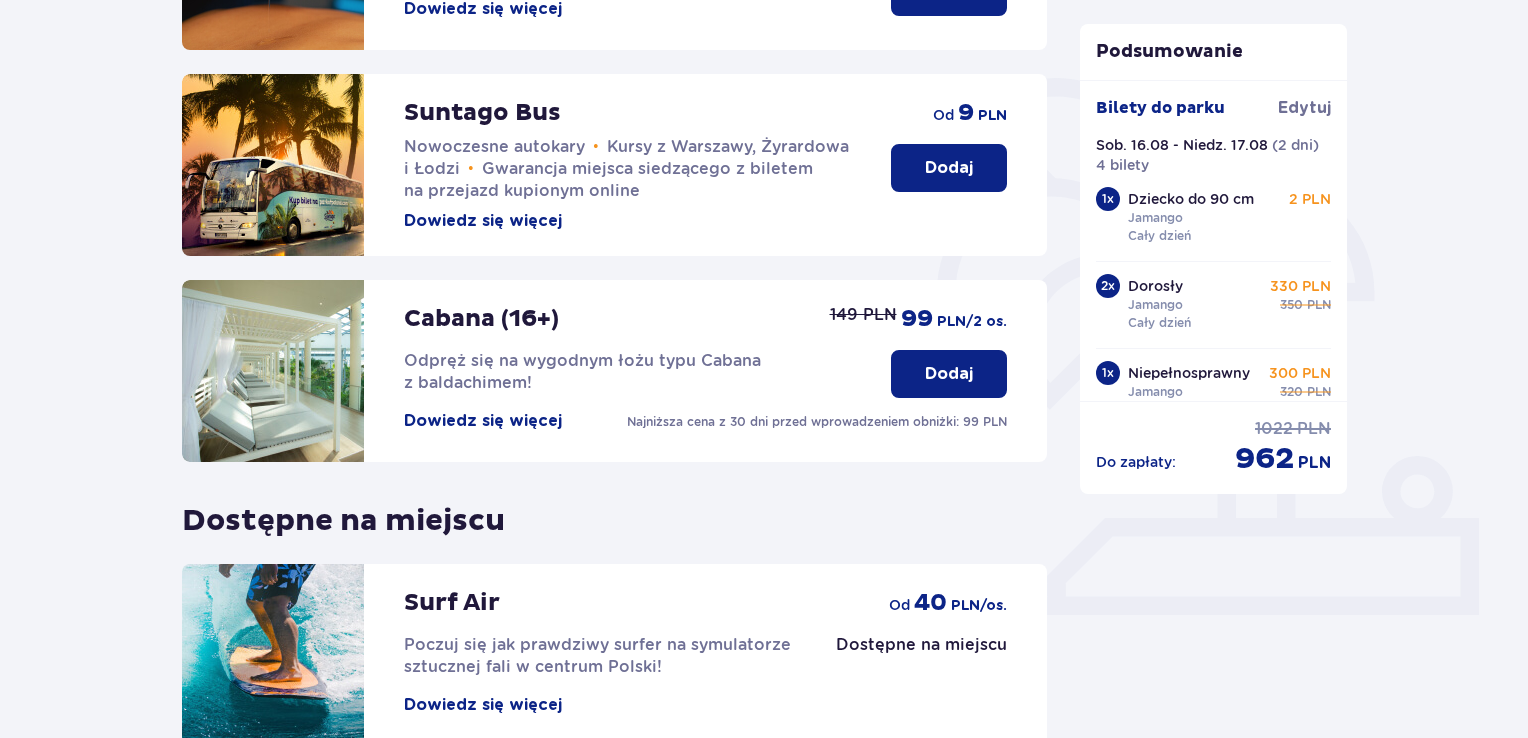 scroll, scrollTop: 618, scrollLeft: 0, axis: vertical 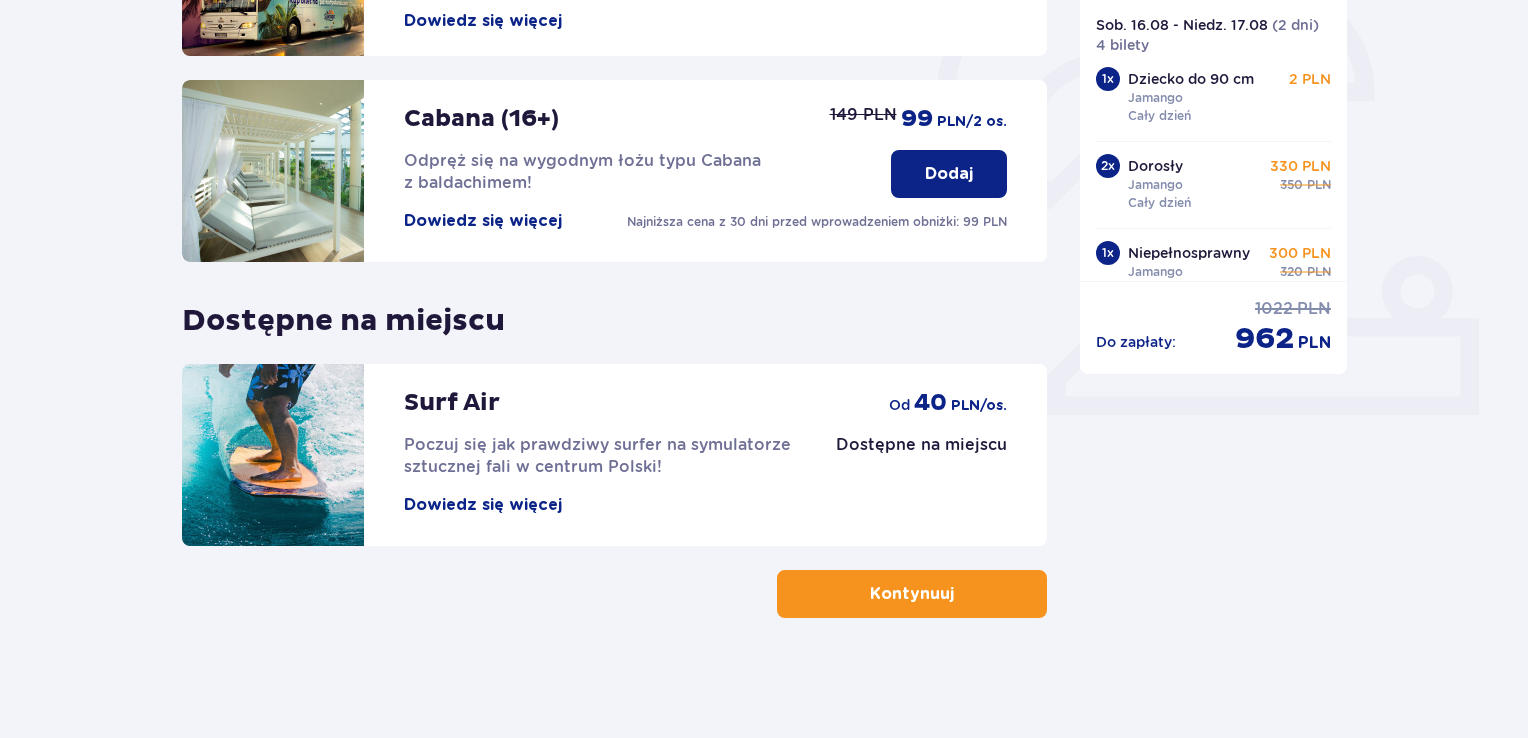 click on "Kontynuuj" at bounding box center (912, 594) 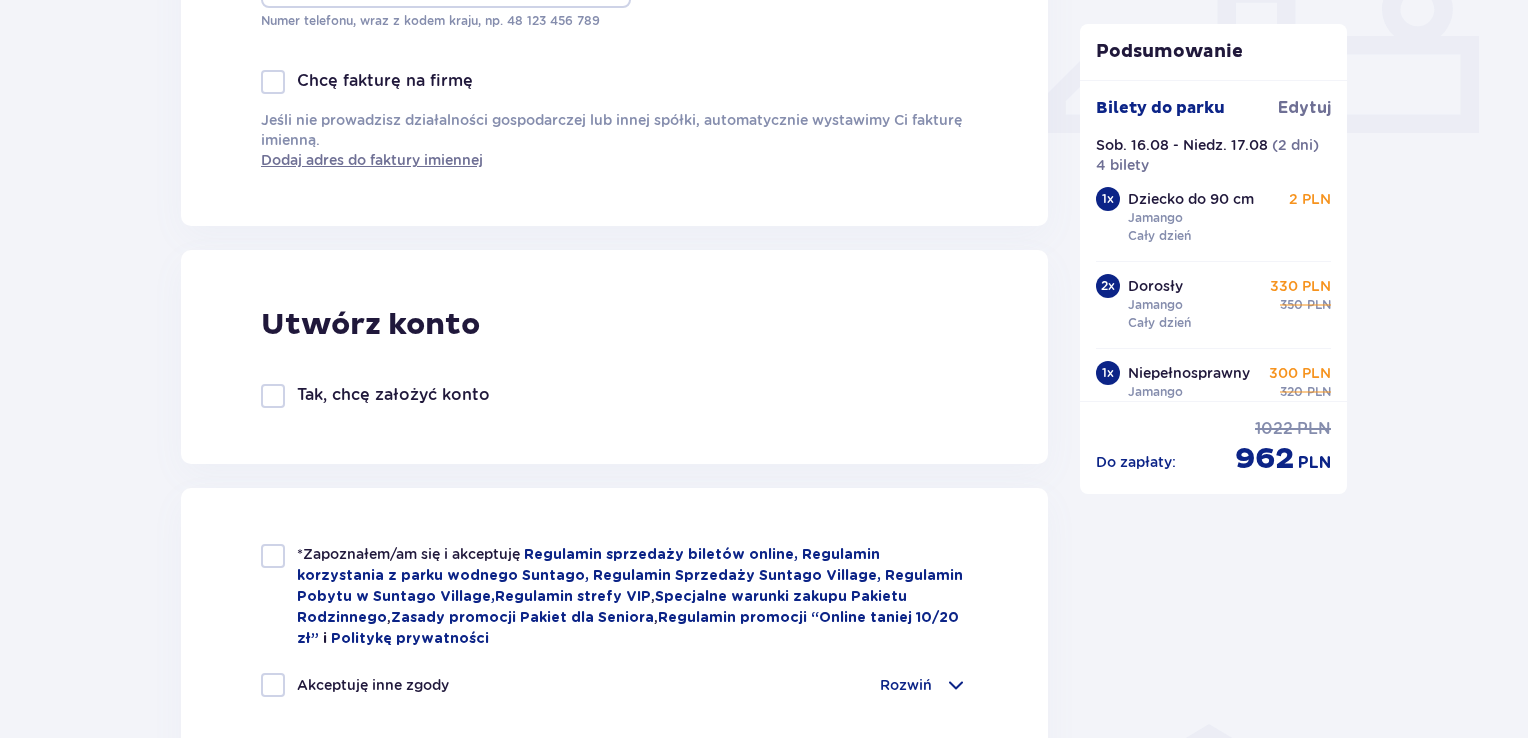 scroll, scrollTop: 1200, scrollLeft: 0, axis: vertical 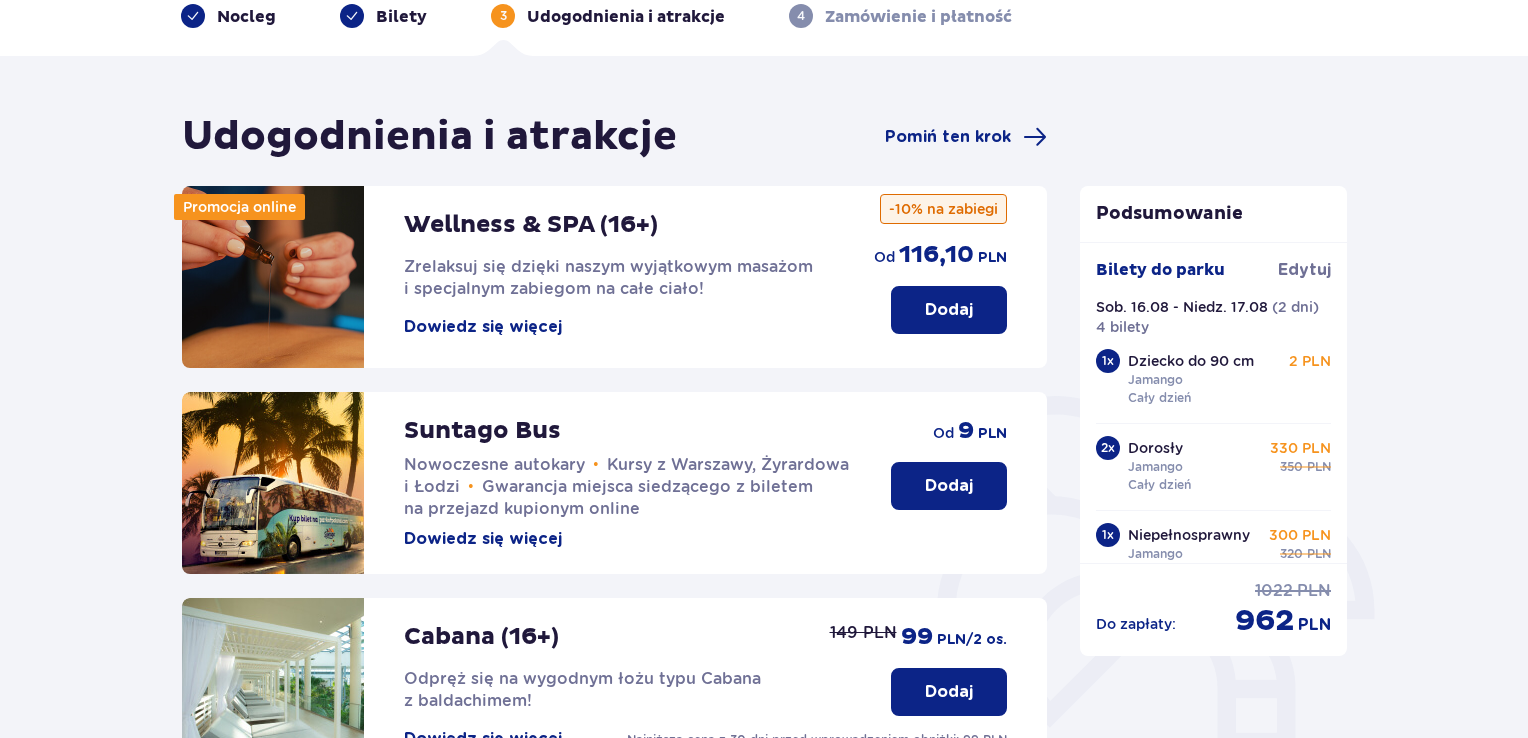 drag, startPoint x: 352, startPoint y: 6, endPoint x: 319, endPoint y: 13, distance: 33.734257 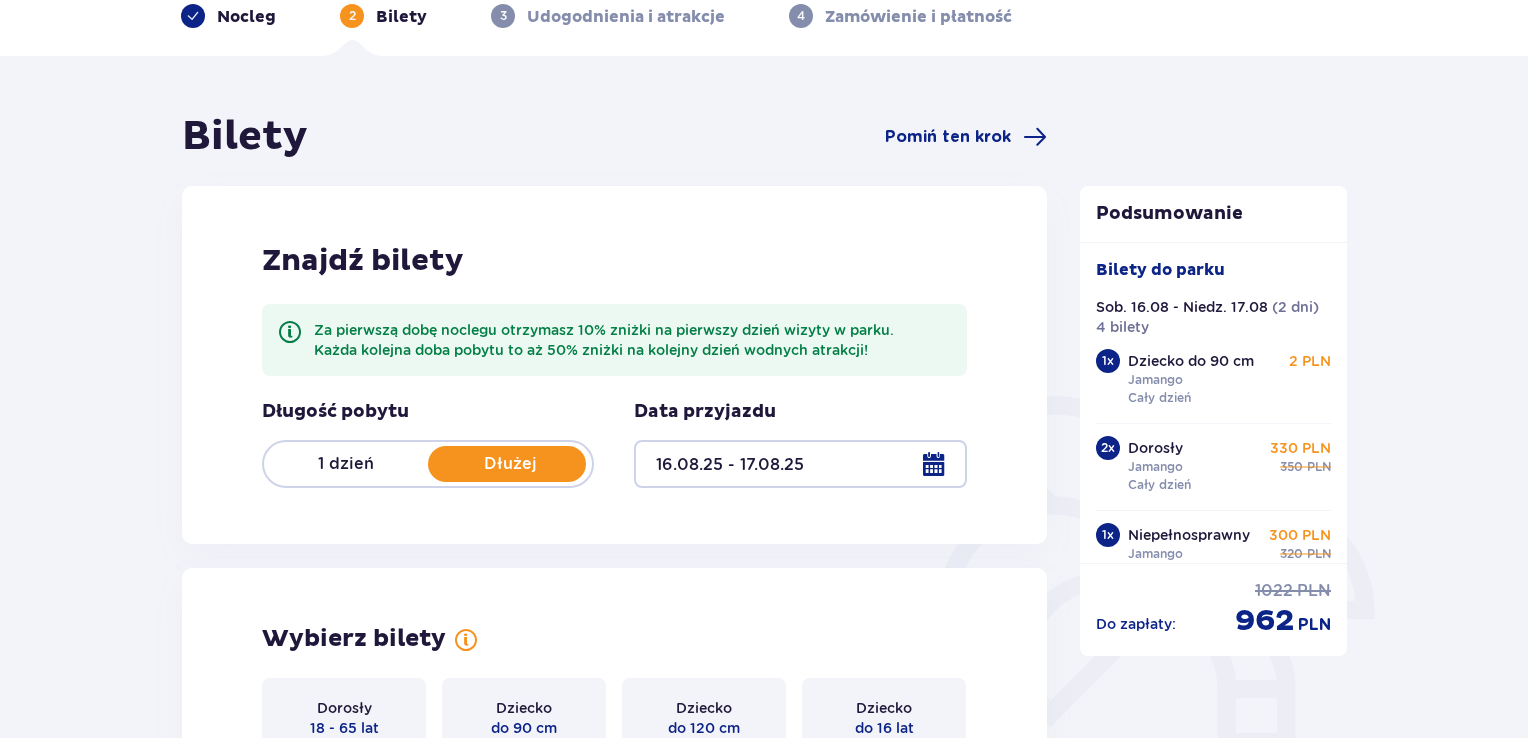 type on "16.08.25 - 17.08.25" 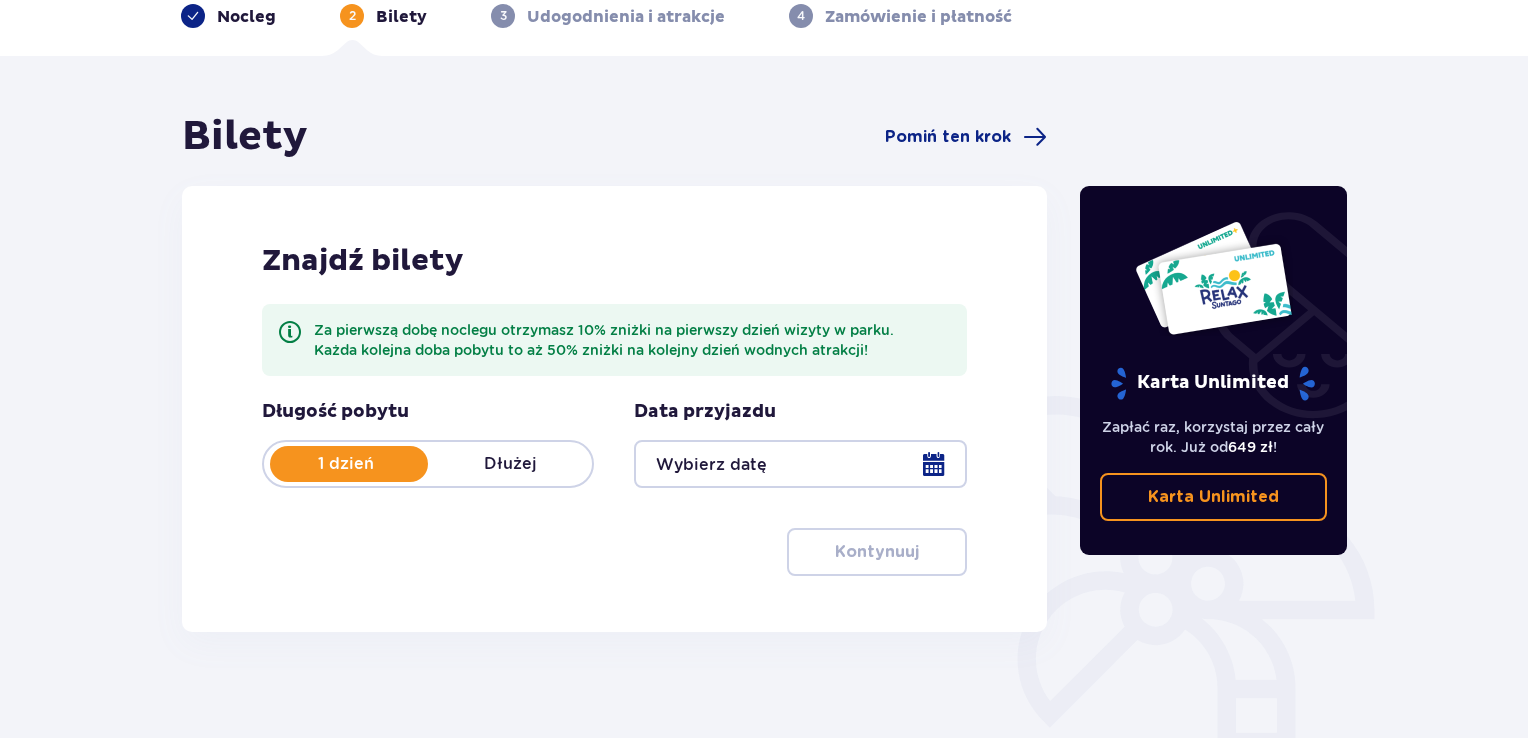 click at bounding box center (800, 464) 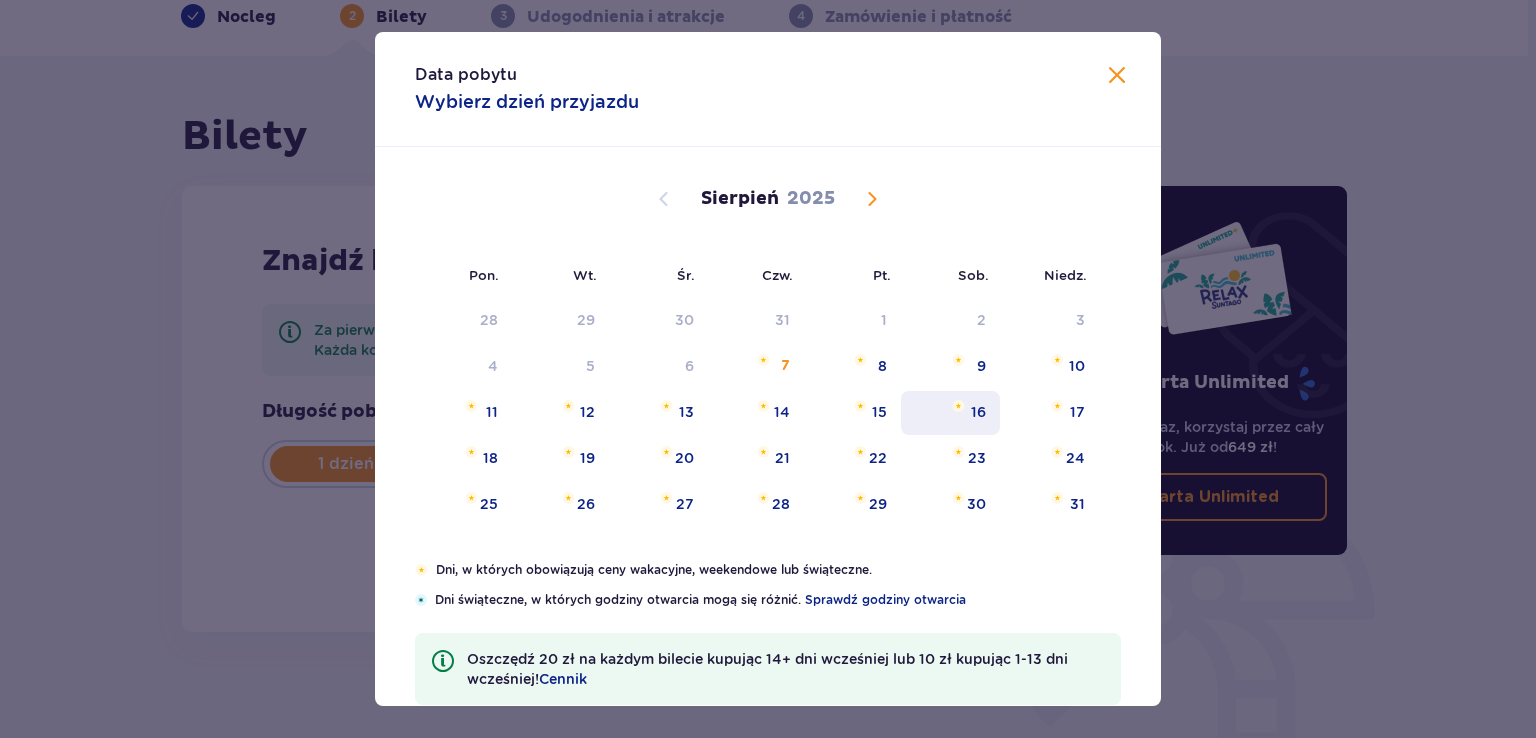 click on "16" at bounding box center (950, 413) 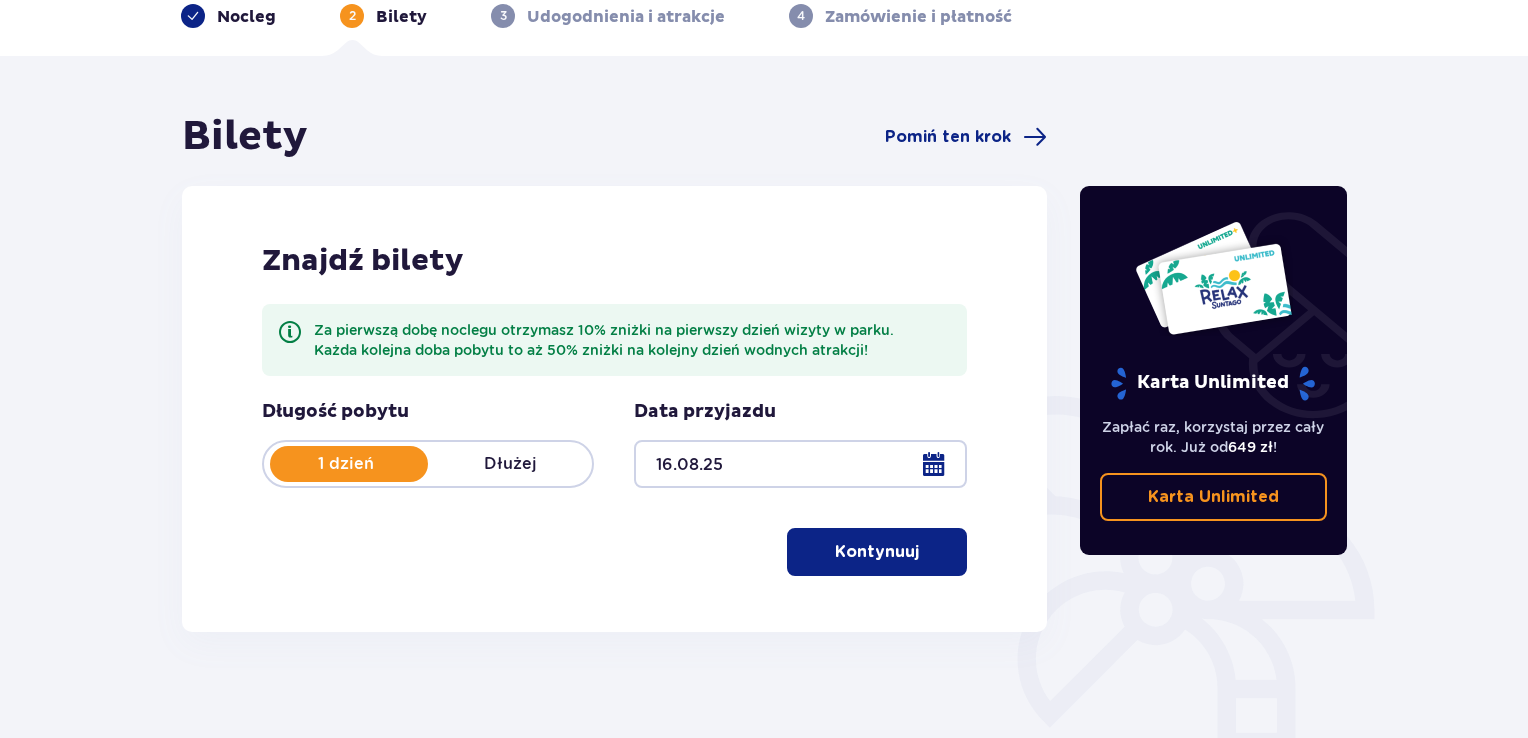 click on "Kontynuuj" at bounding box center (877, 552) 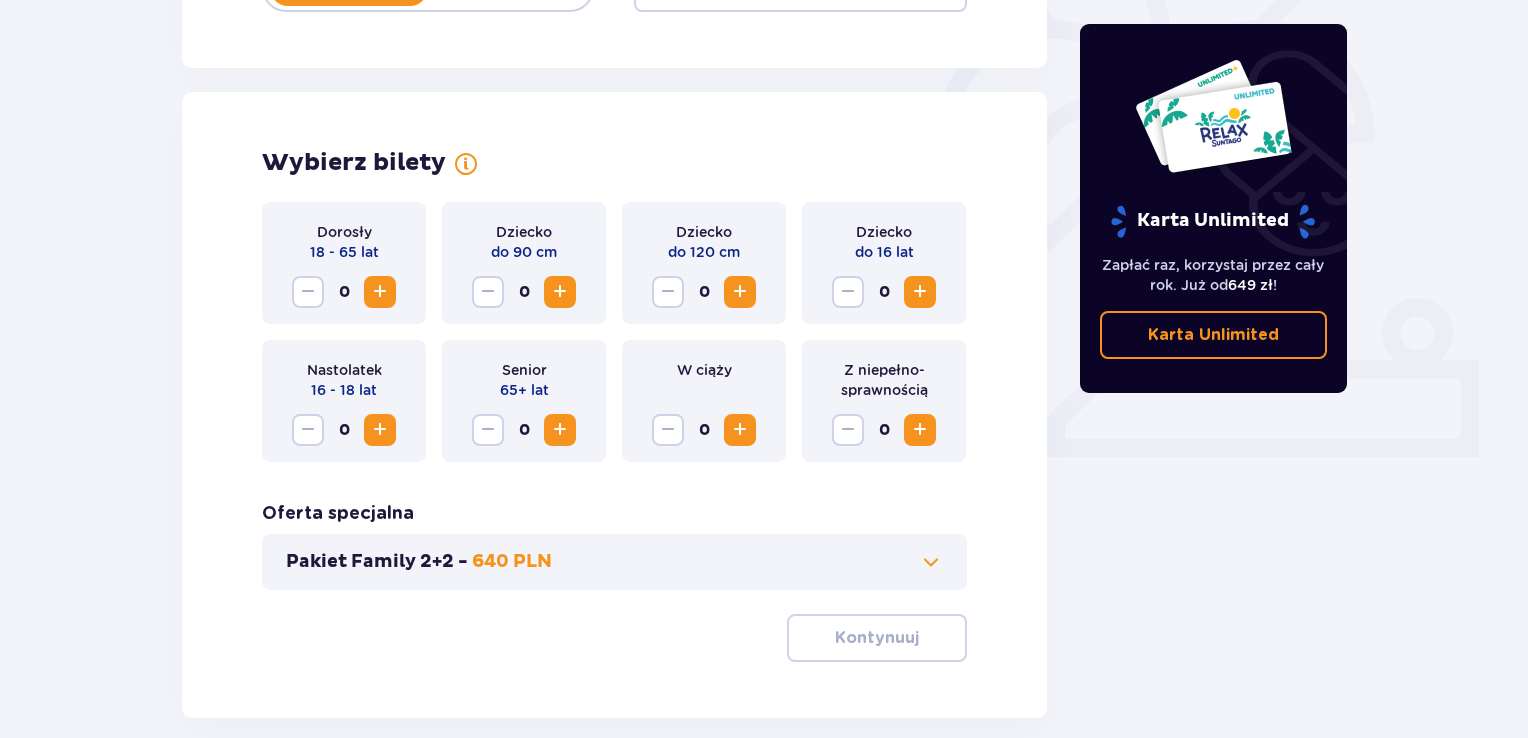 scroll, scrollTop: 644, scrollLeft: 0, axis: vertical 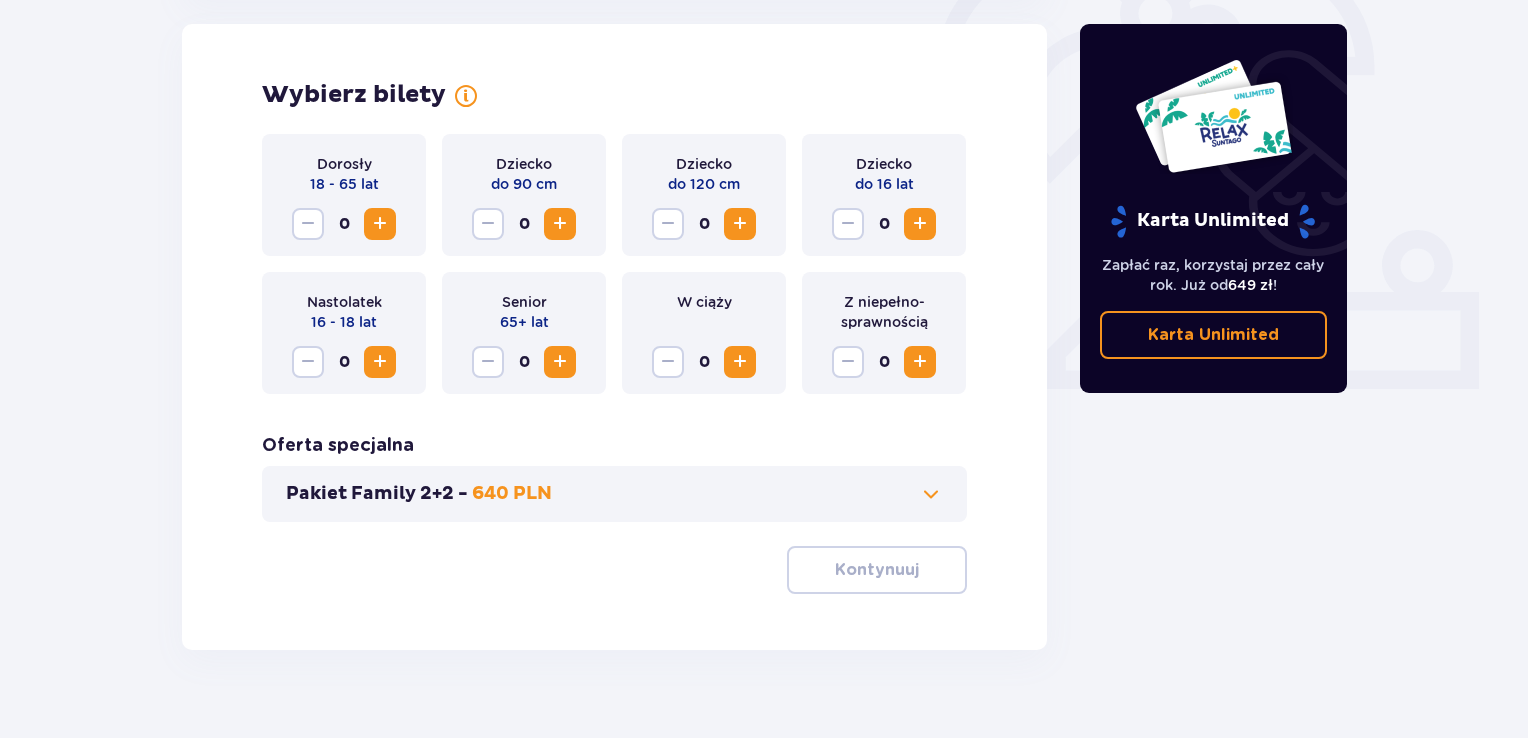 click on "Dorosły 18 - 65 lat 0" at bounding box center (344, 195) 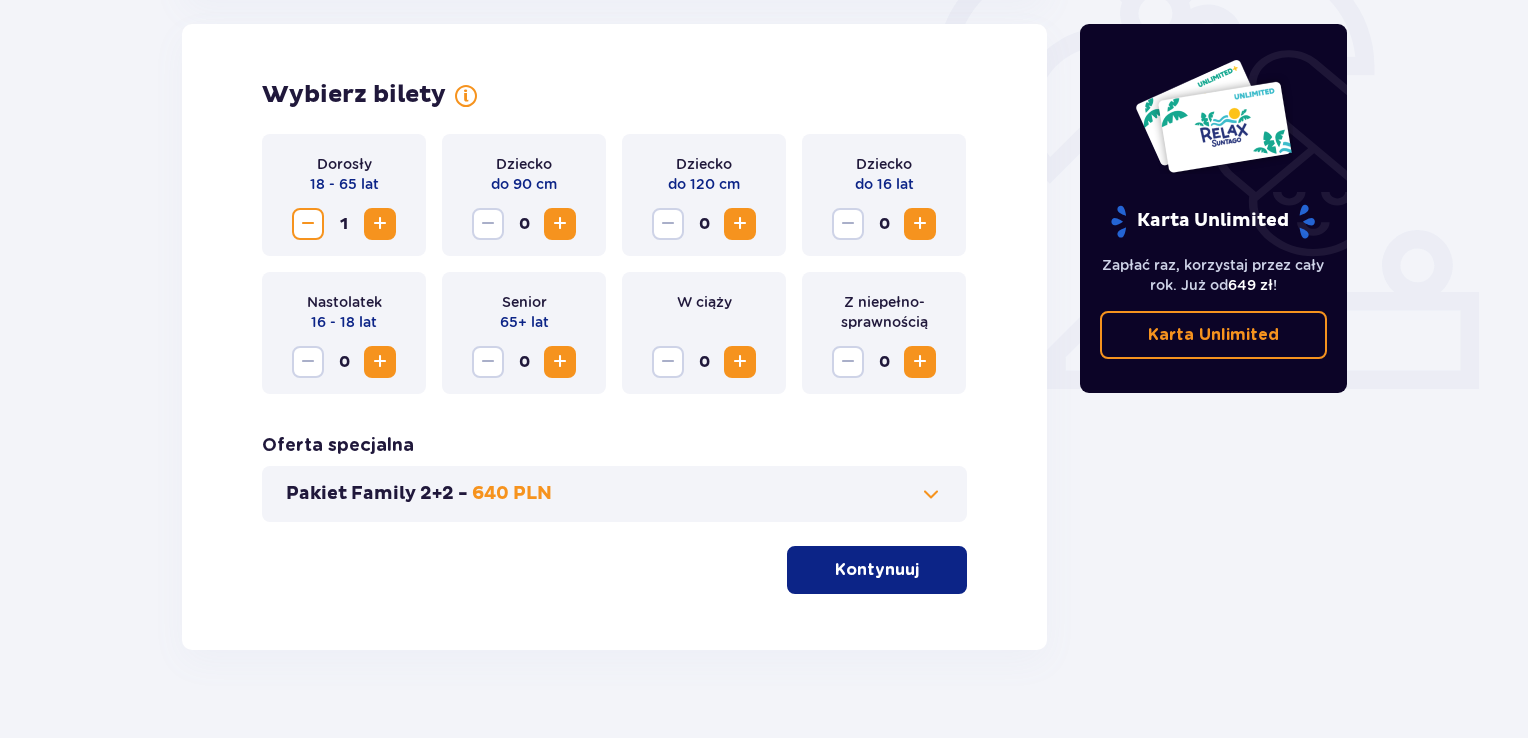 click at bounding box center [380, 224] 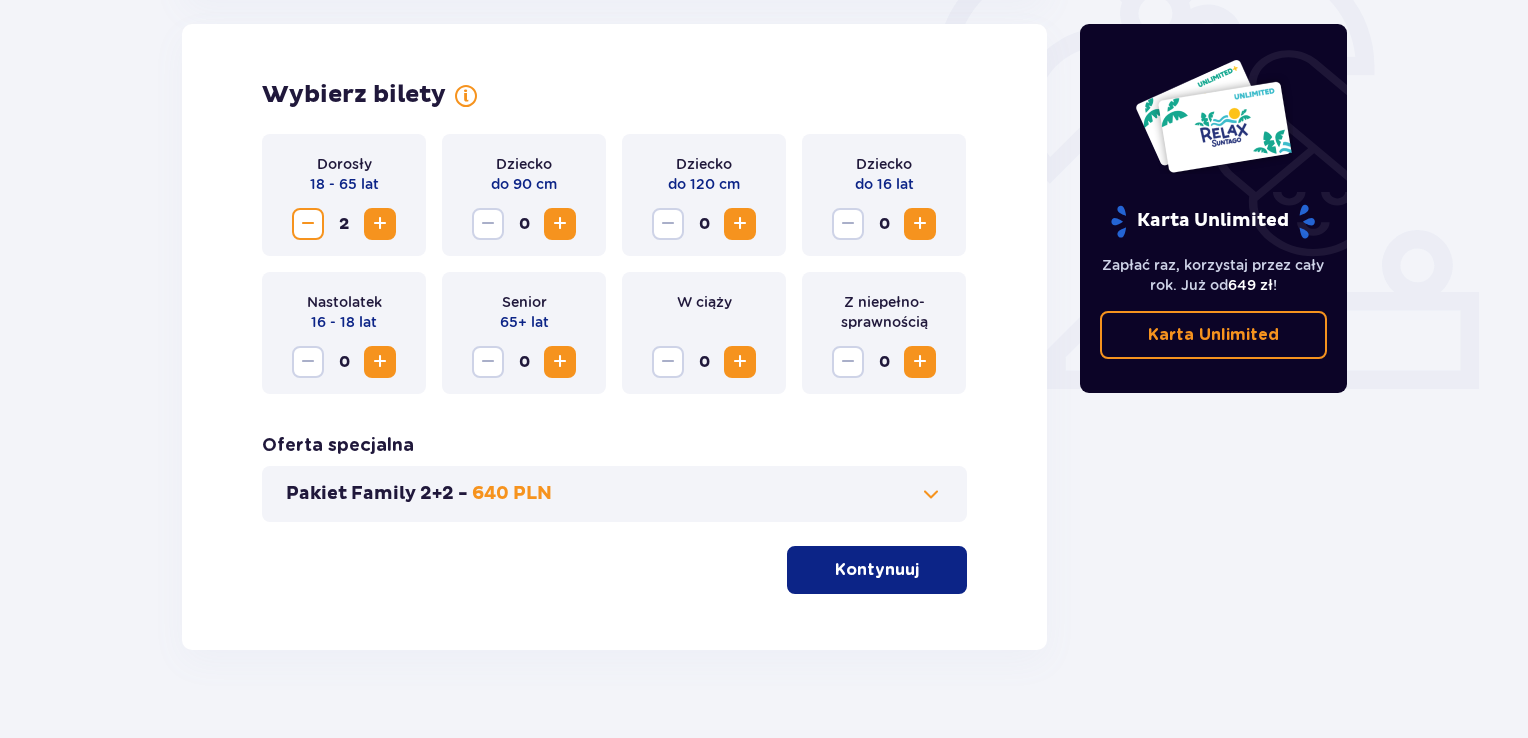 click at bounding box center [560, 224] 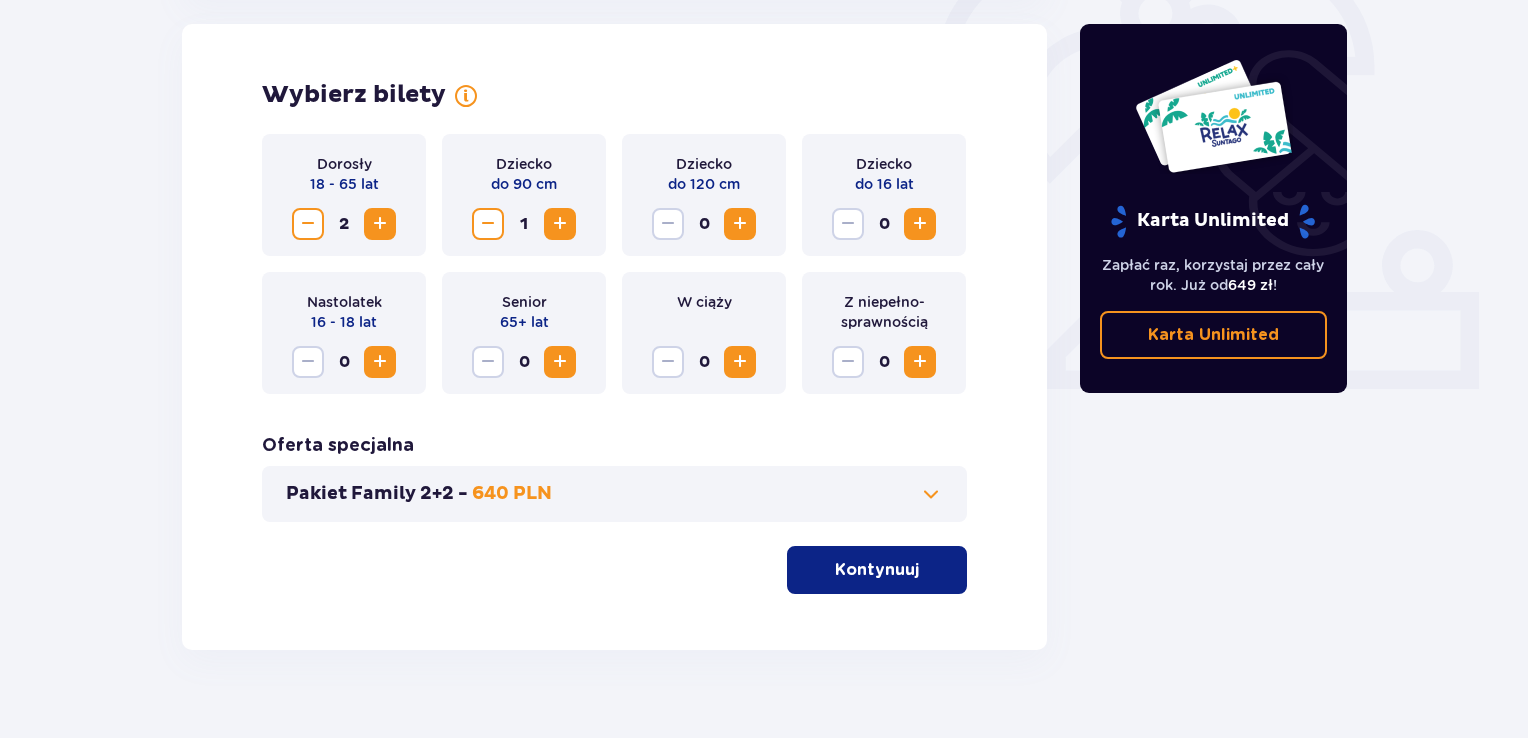 click at bounding box center [920, 362] 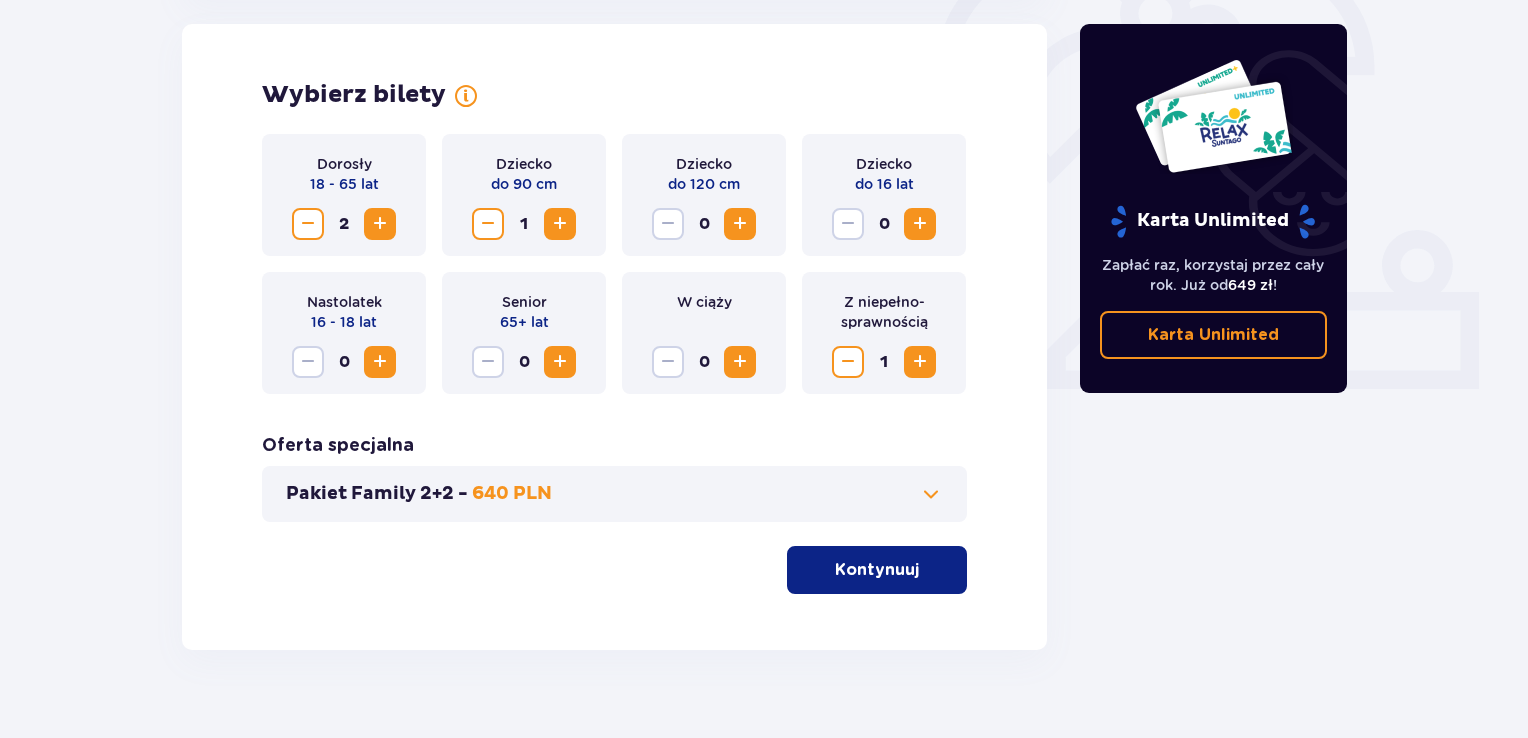 click on "Kontynuuj" at bounding box center (877, 570) 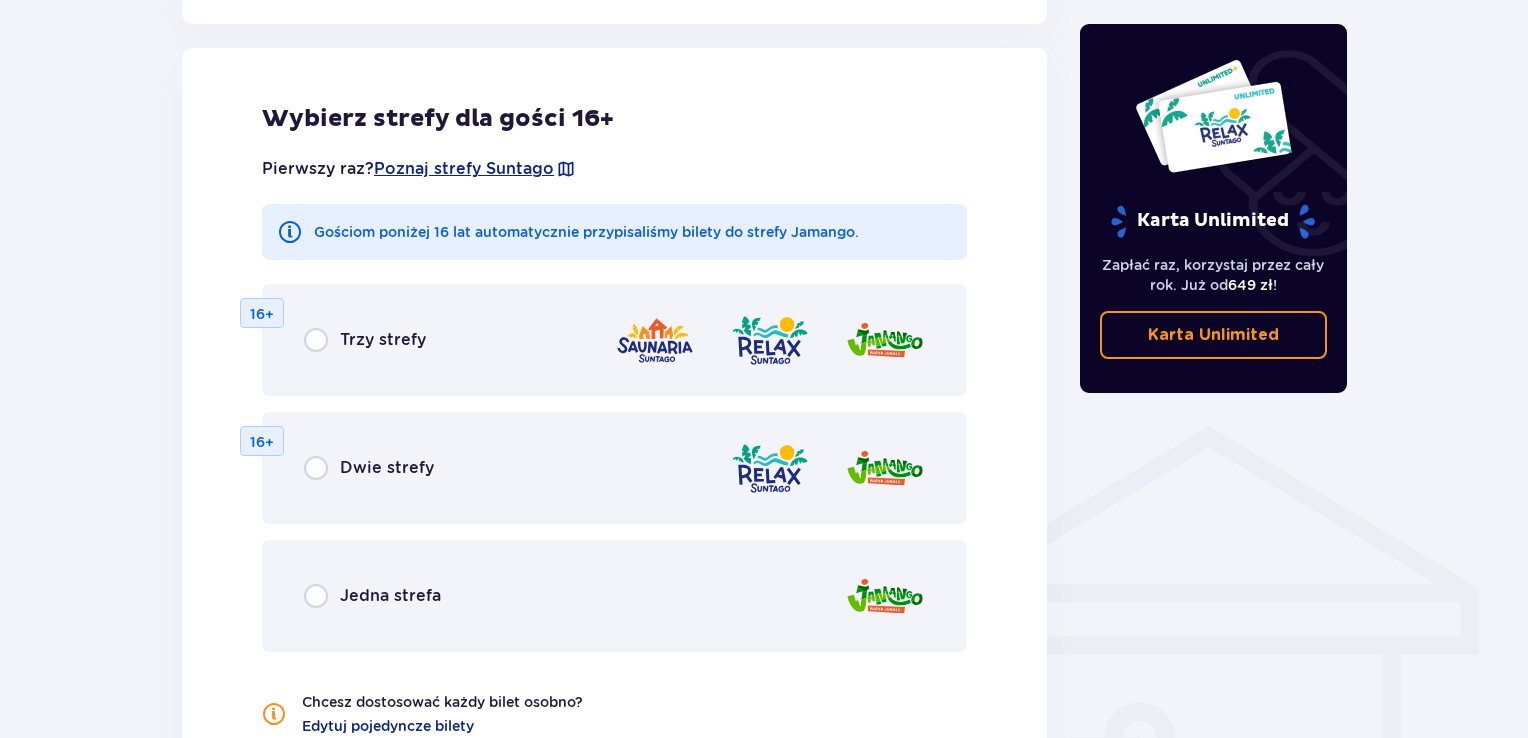 scroll, scrollTop: 1398, scrollLeft: 0, axis: vertical 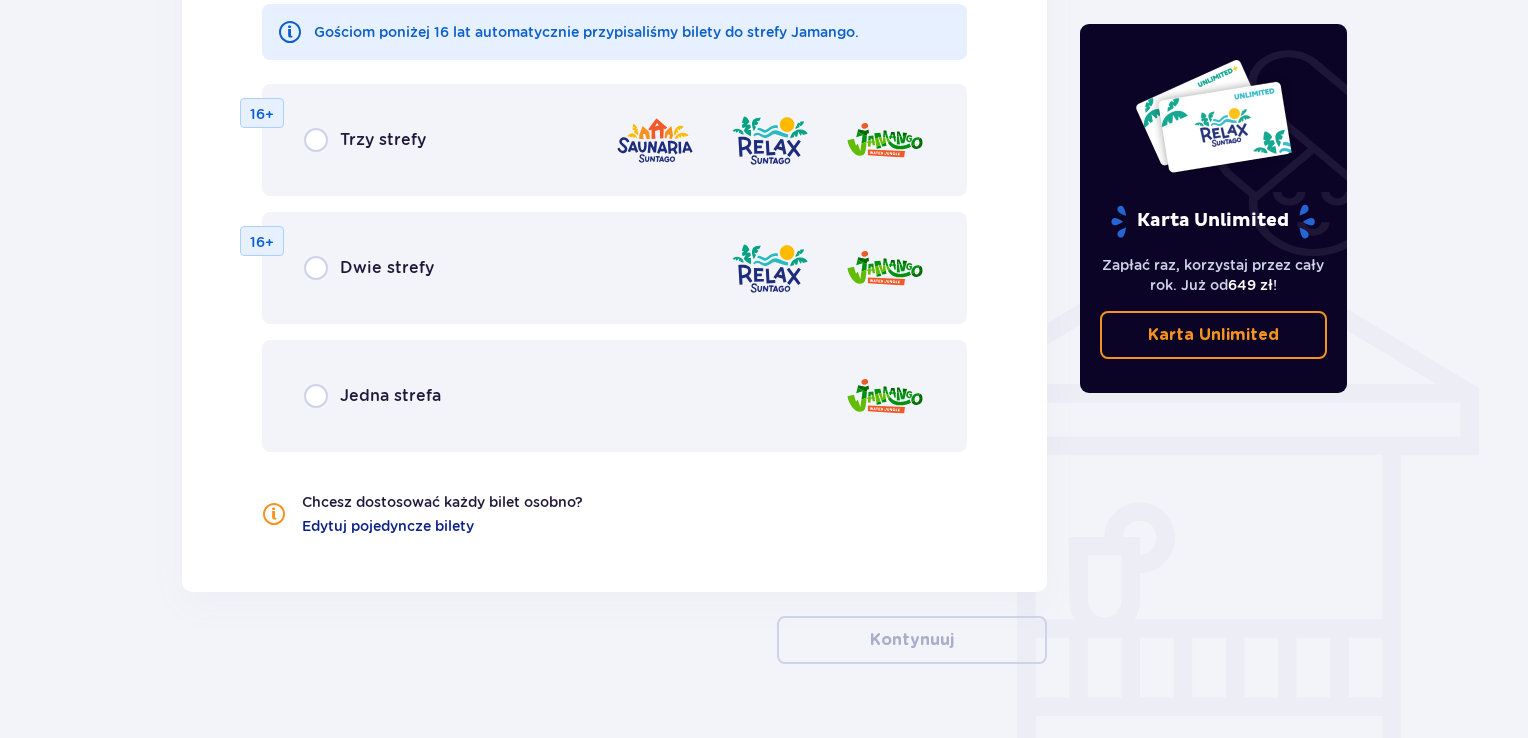 click on "Jedna strefa" at bounding box center (614, 396) 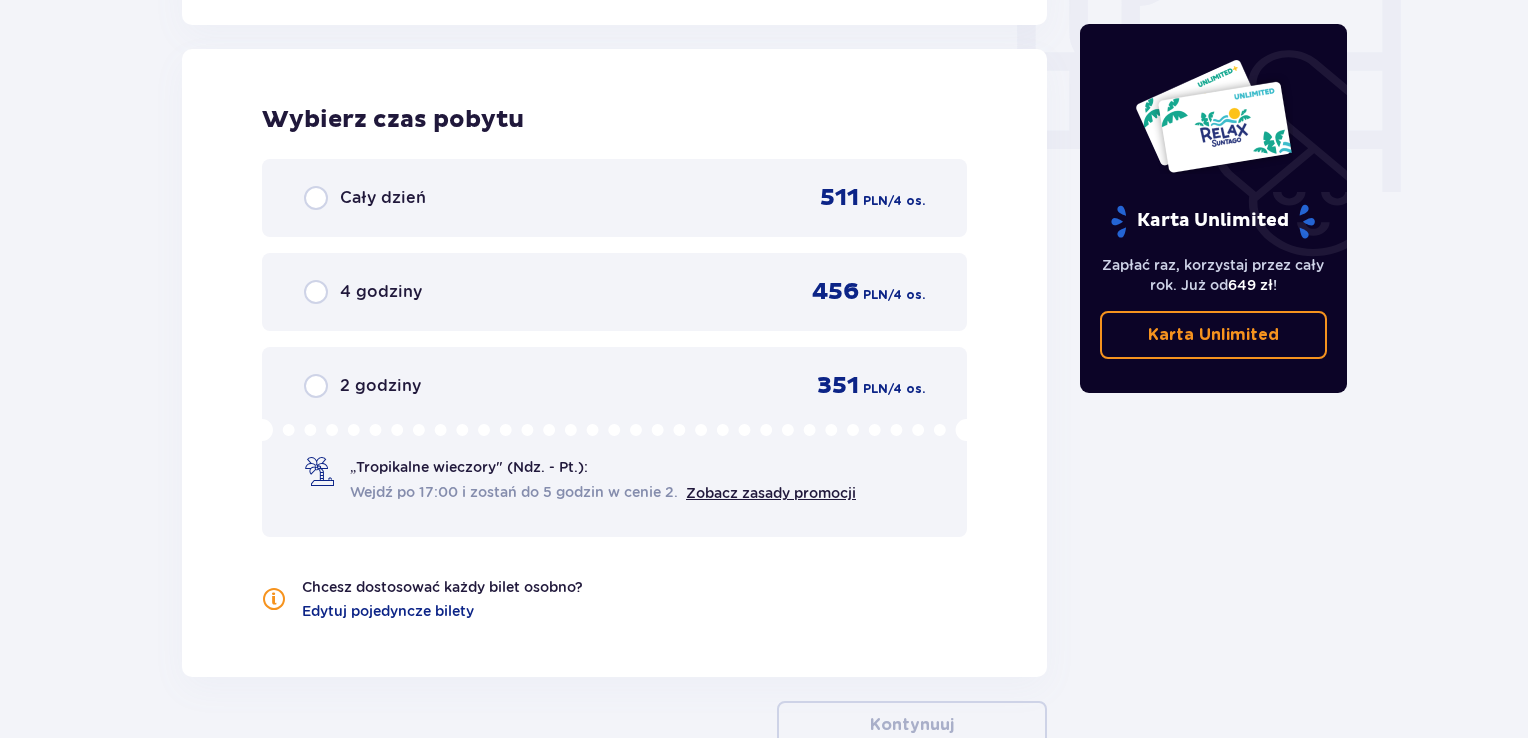 scroll, scrollTop: 1966, scrollLeft: 0, axis: vertical 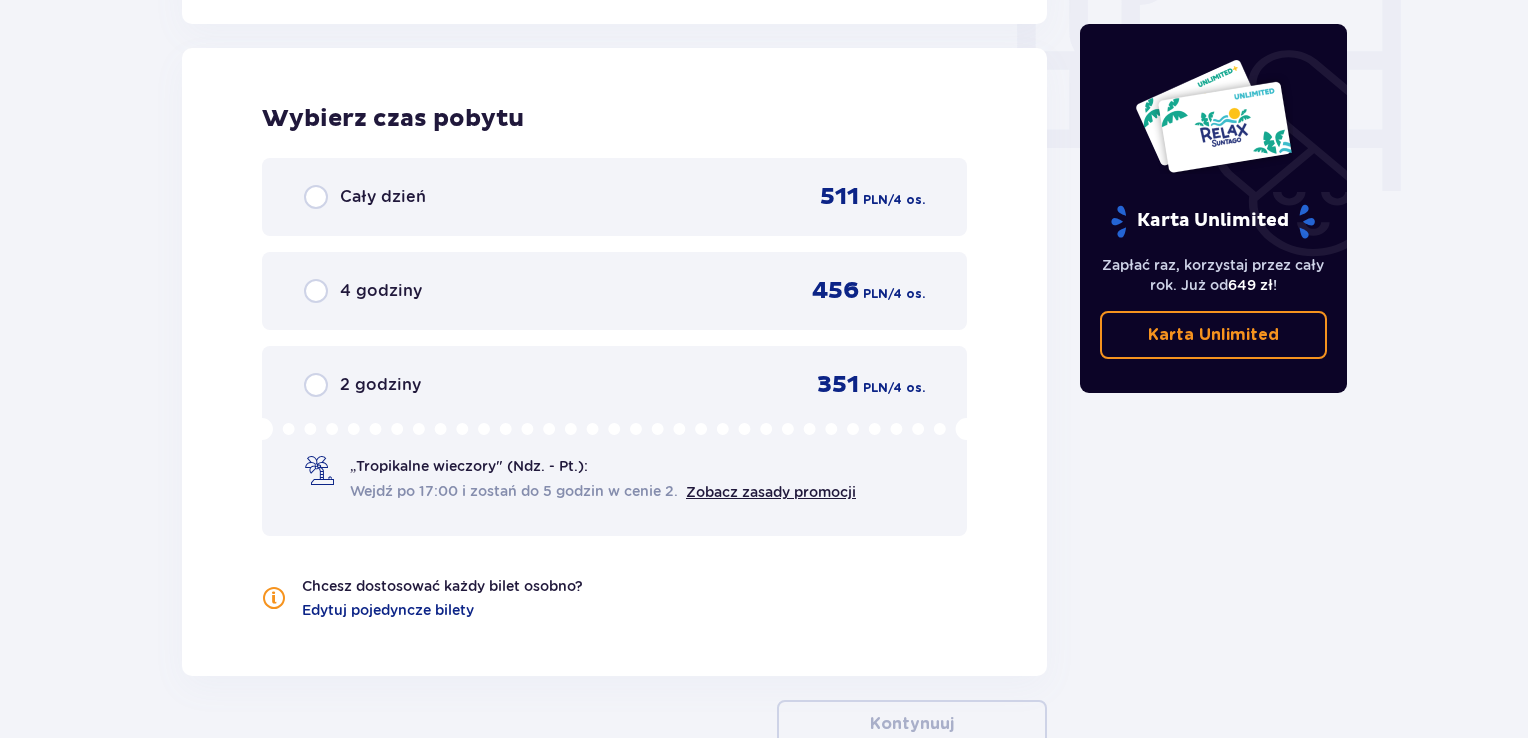 click on "511 PLN / 4 os." at bounding box center (860, 197) 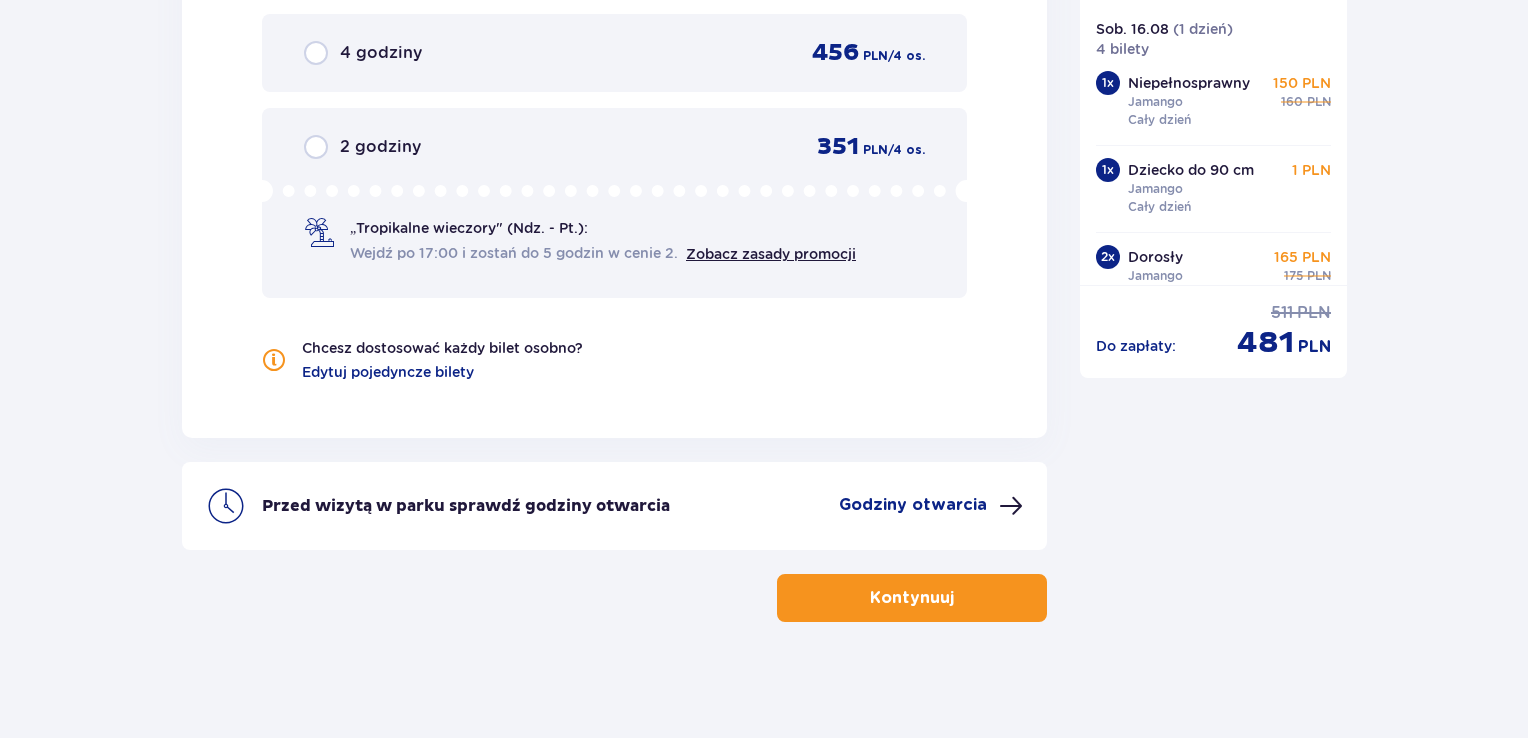 scroll, scrollTop: 2206, scrollLeft: 0, axis: vertical 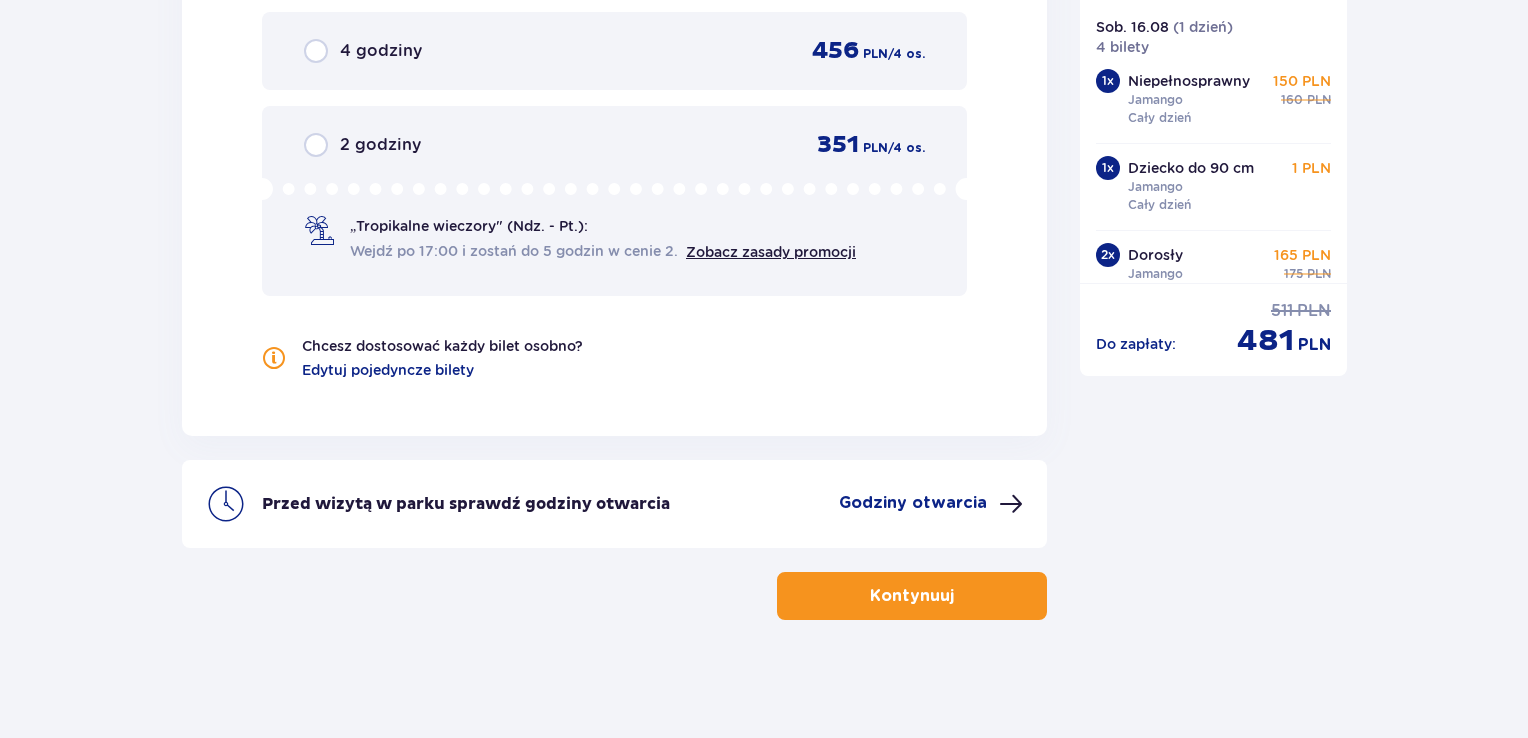 click on "Kontynuuj" at bounding box center (912, 596) 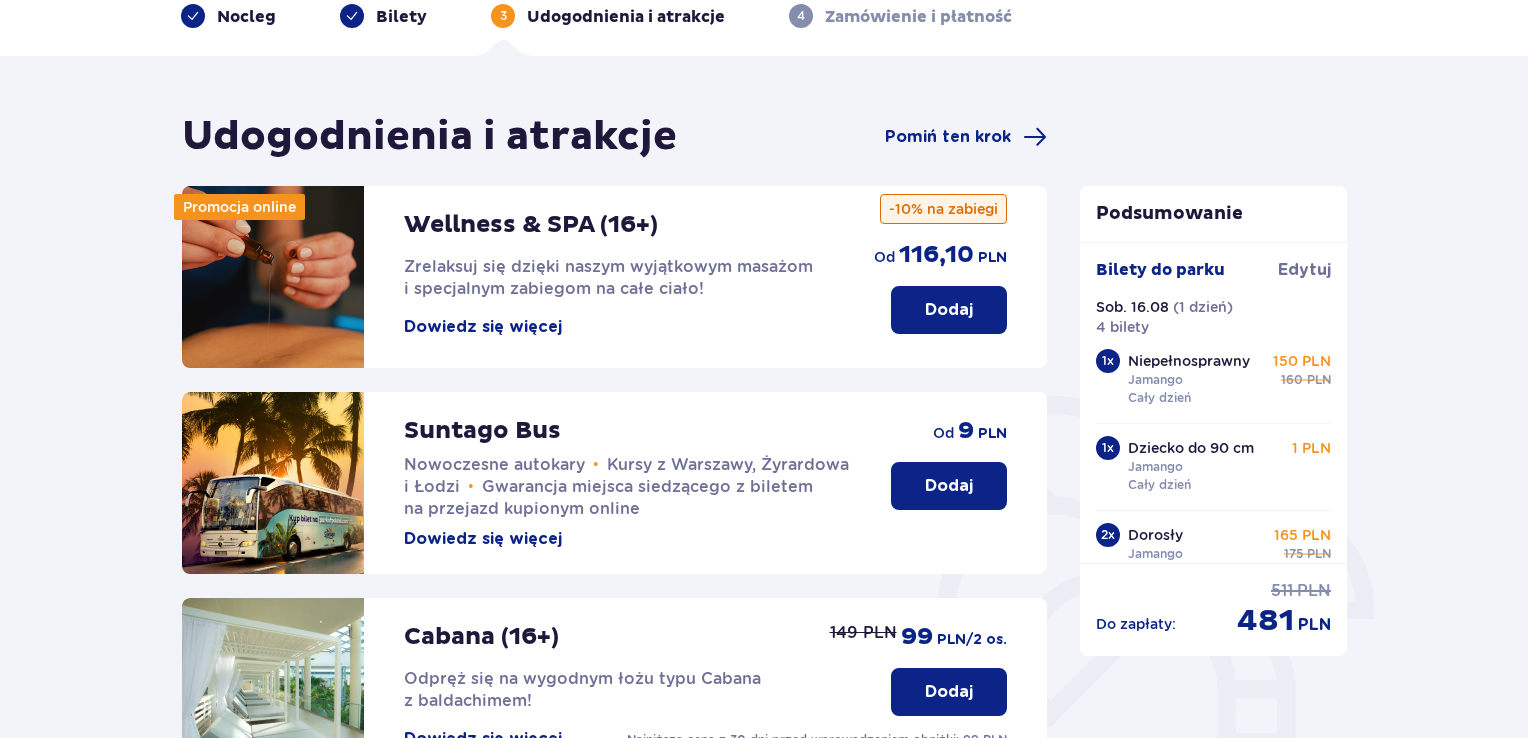 scroll, scrollTop: 0, scrollLeft: 0, axis: both 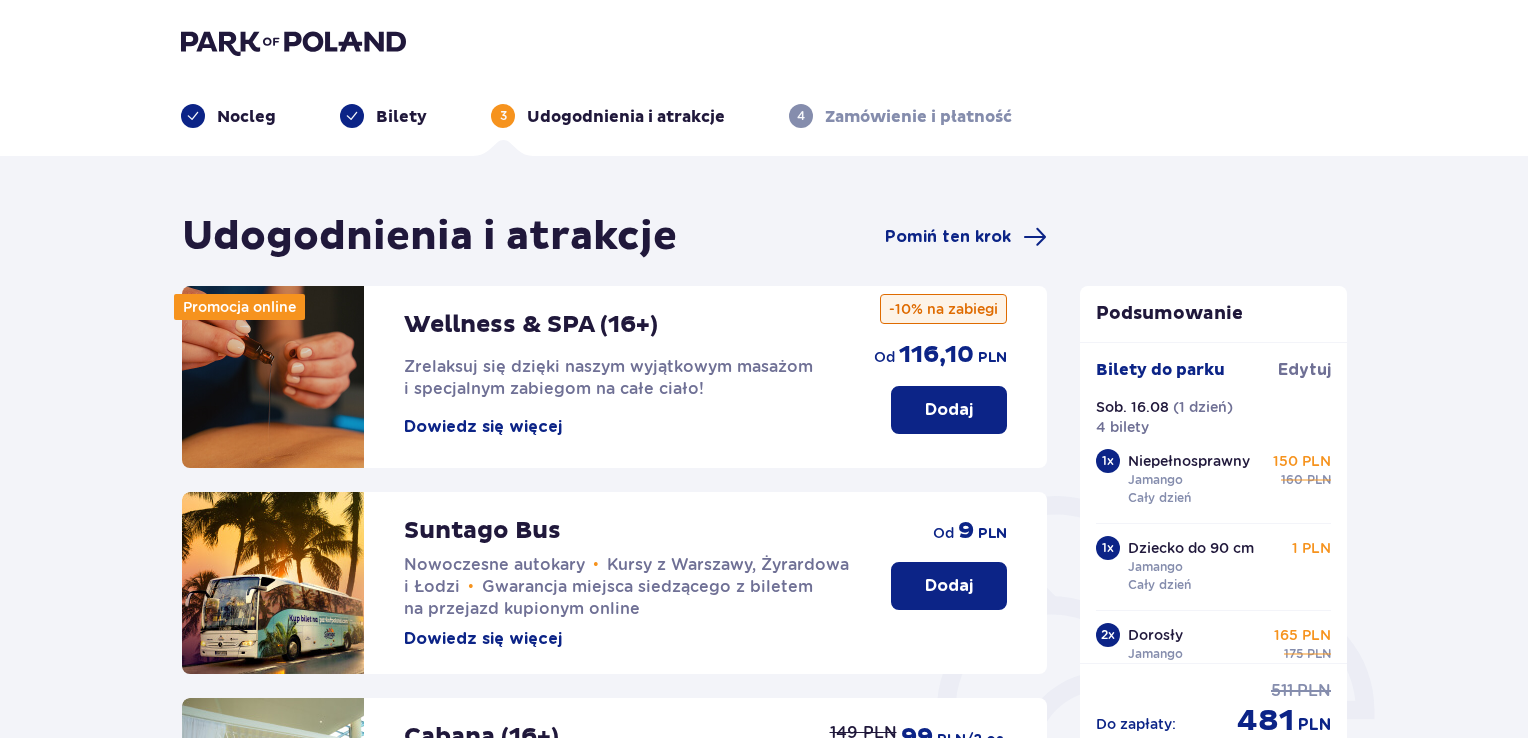 click on "Nocleg" at bounding box center [246, 117] 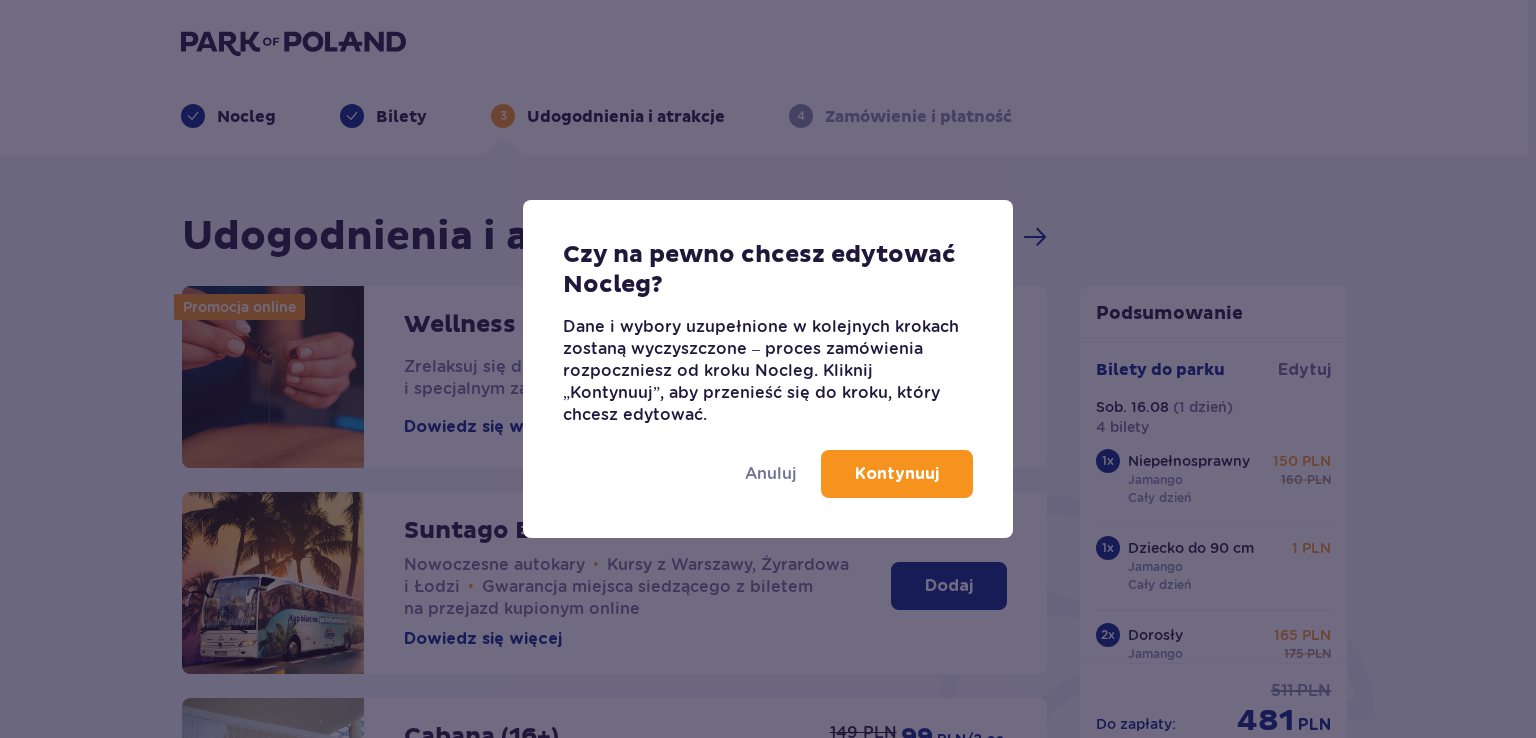 click on "Kontynuuj" at bounding box center [897, 474] 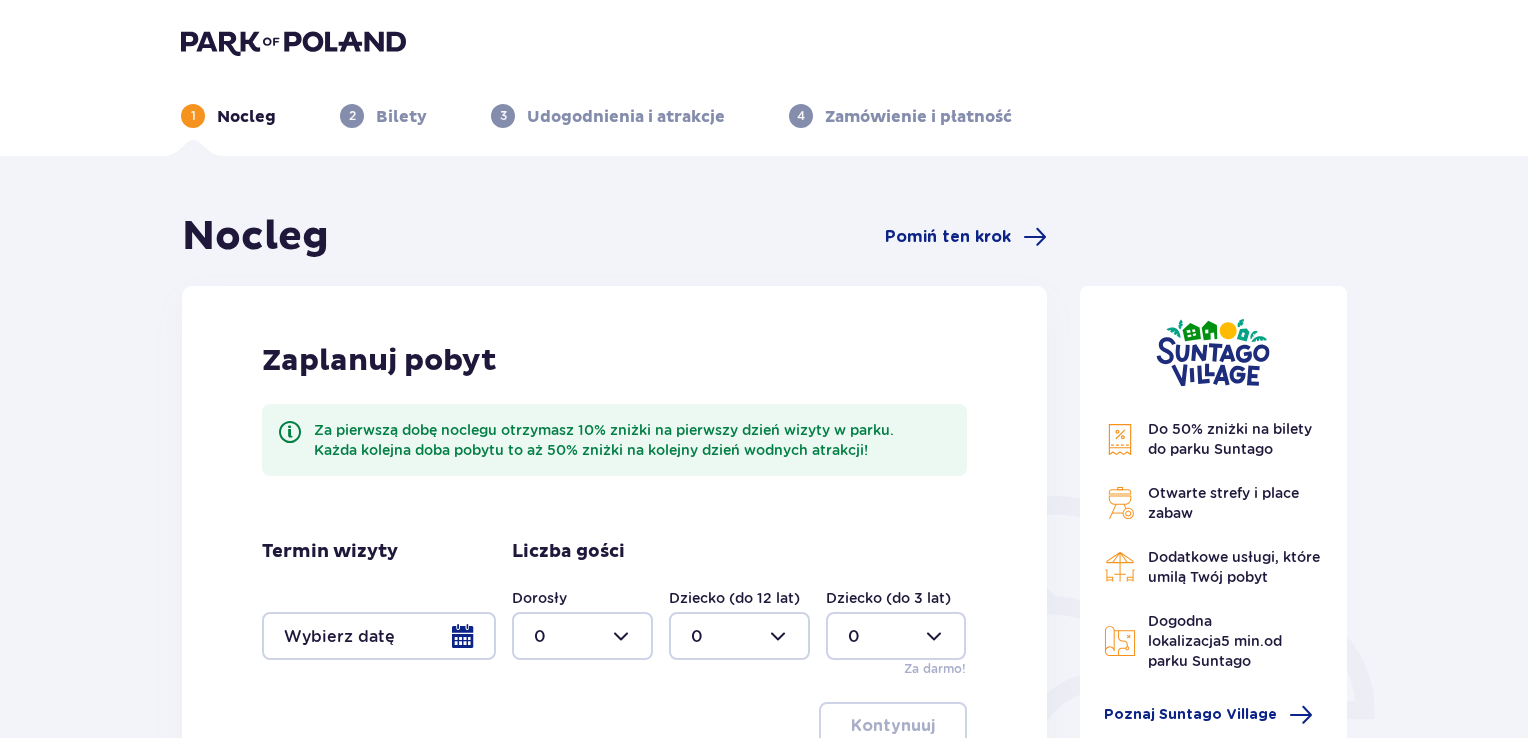 click at bounding box center [379, 636] 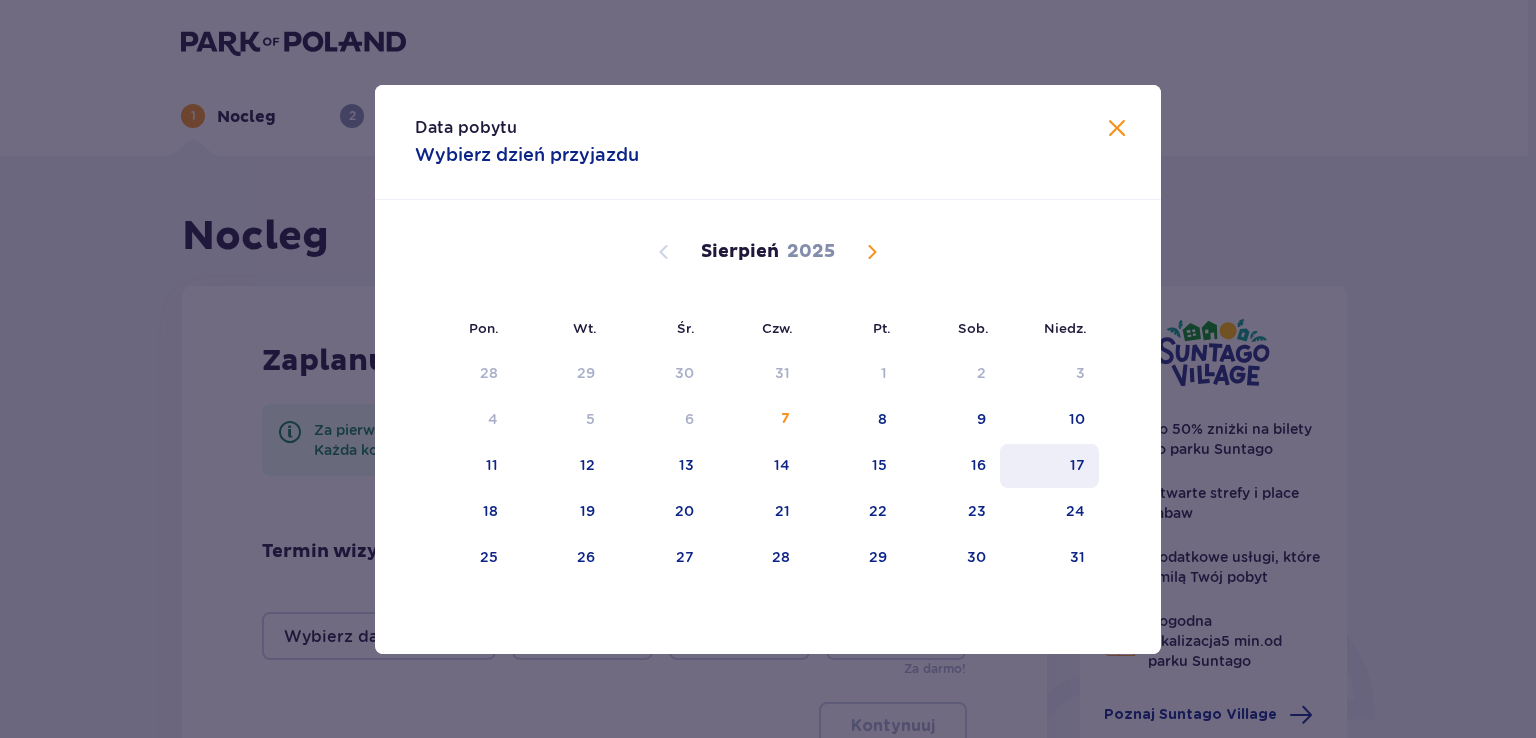 click on "17" at bounding box center (1049, 466) 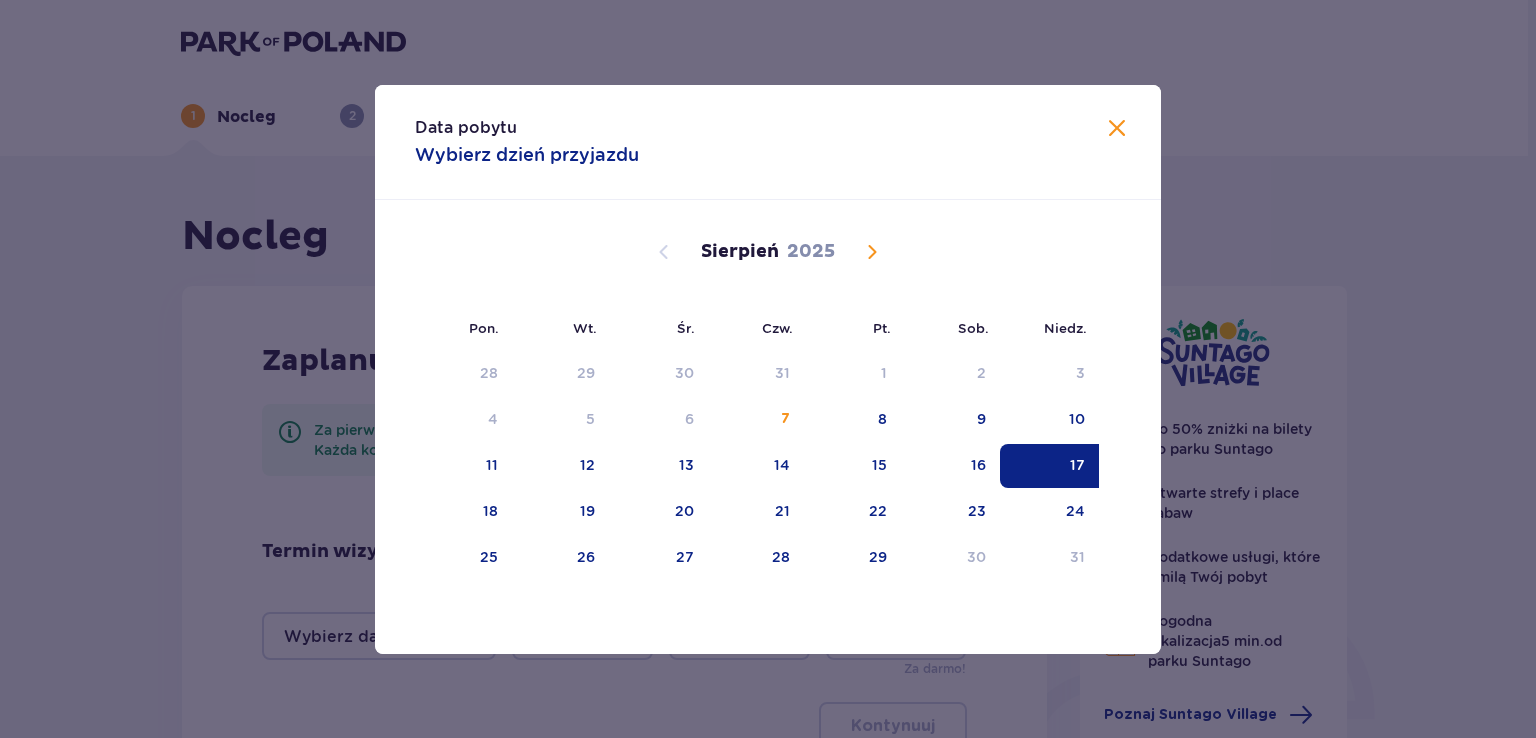 click on "Data pobytu Wybierz dzień przyjazdu" at bounding box center [768, 142] 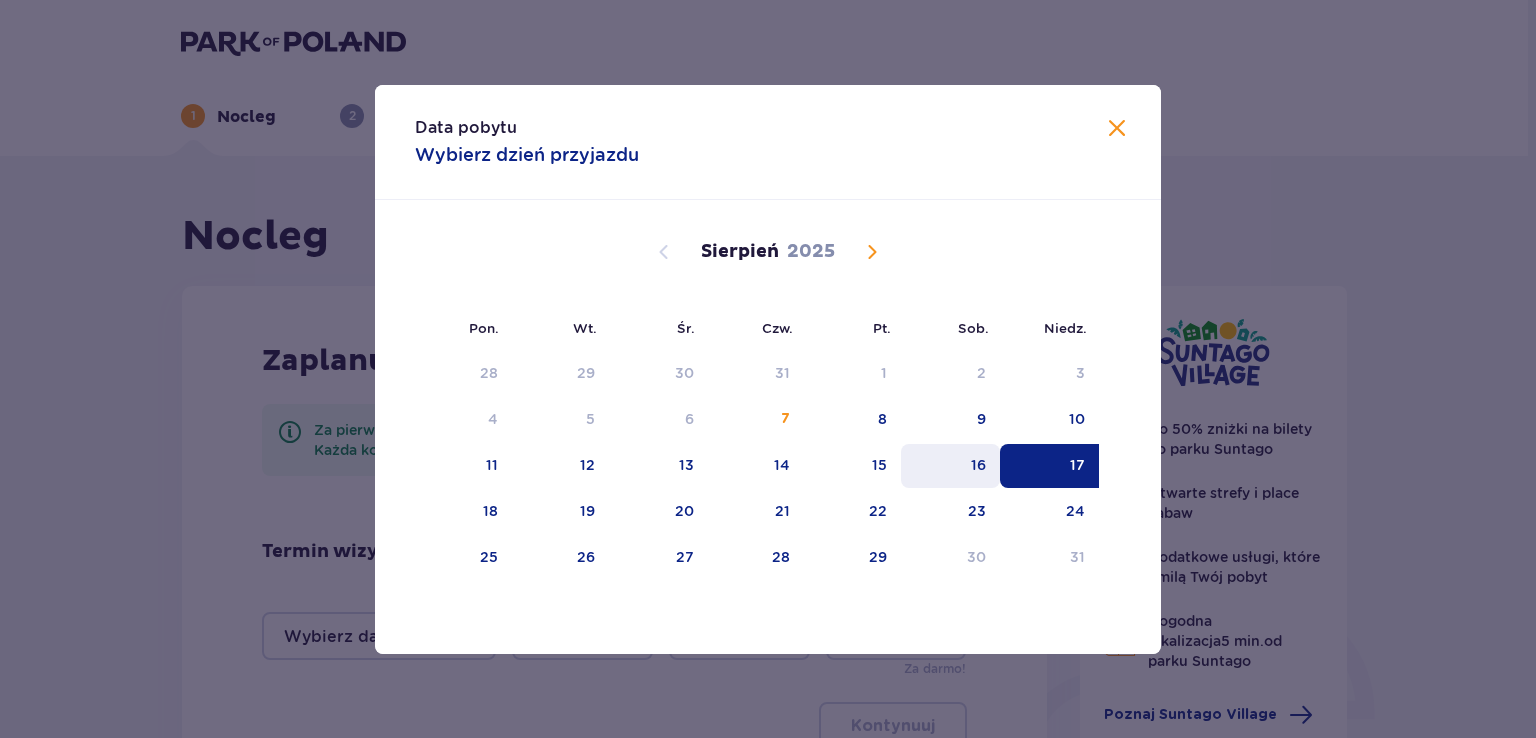 click on "16" at bounding box center [978, 465] 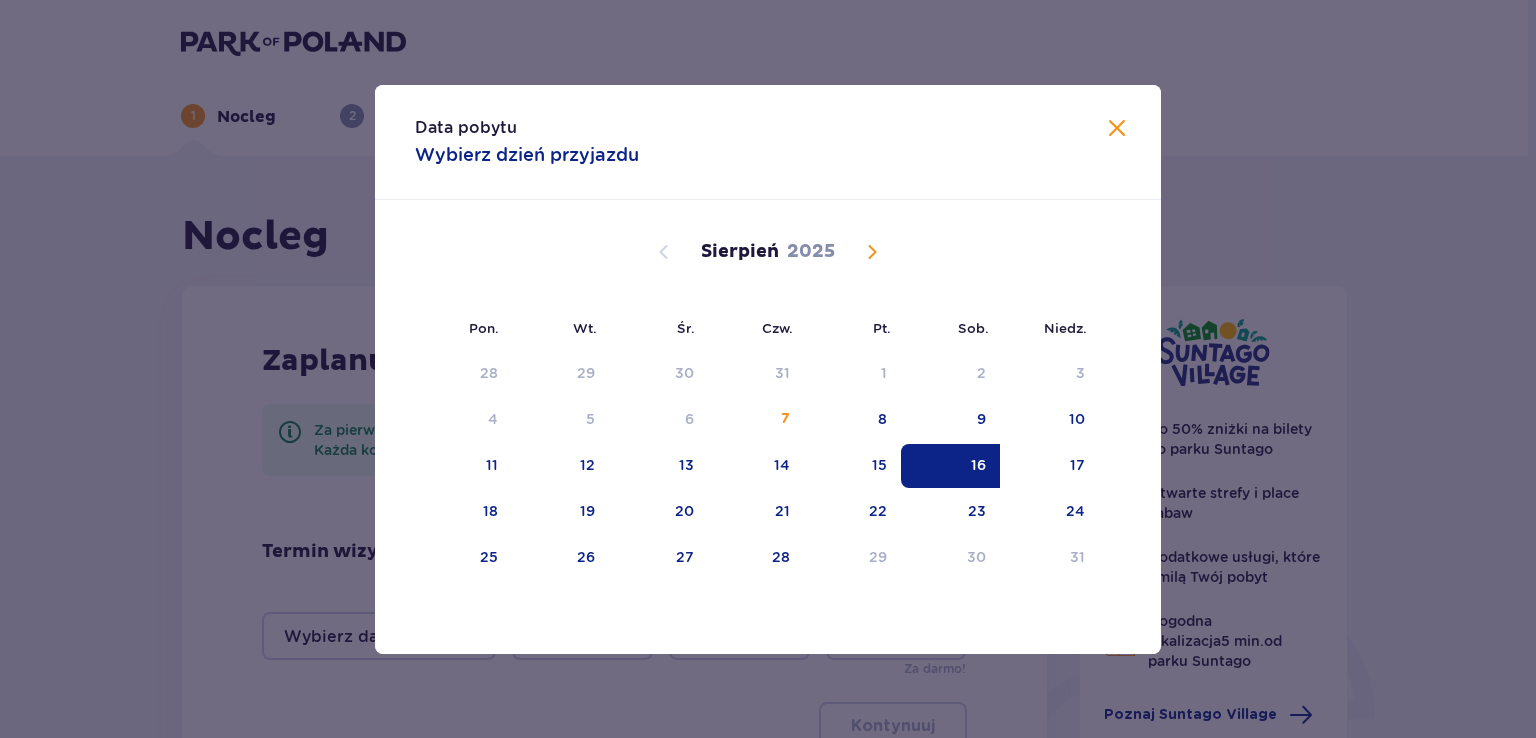click at bounding box center (1117, 129) 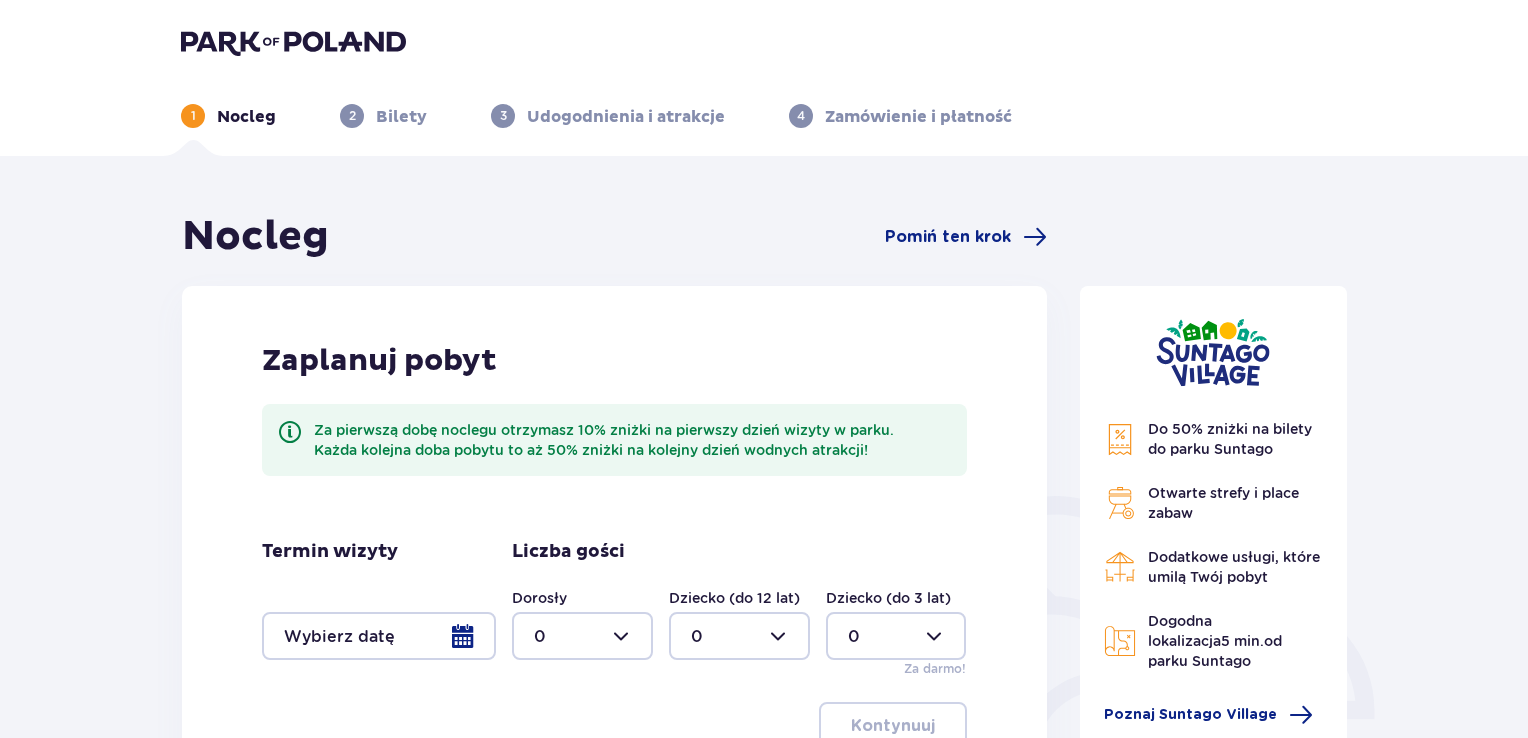 click at bounding box center [379, 636] 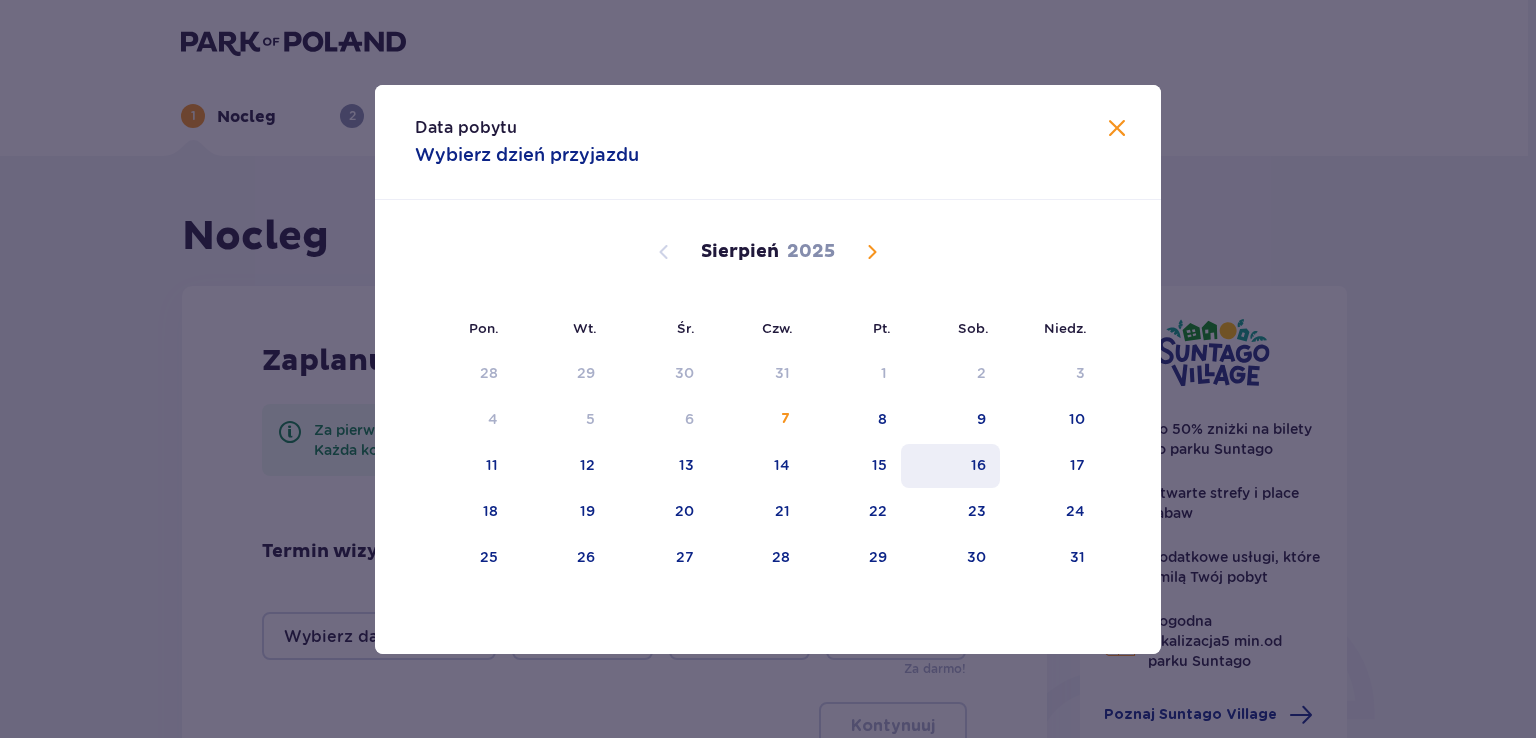 click on "16" at bounding box center [978, 465] 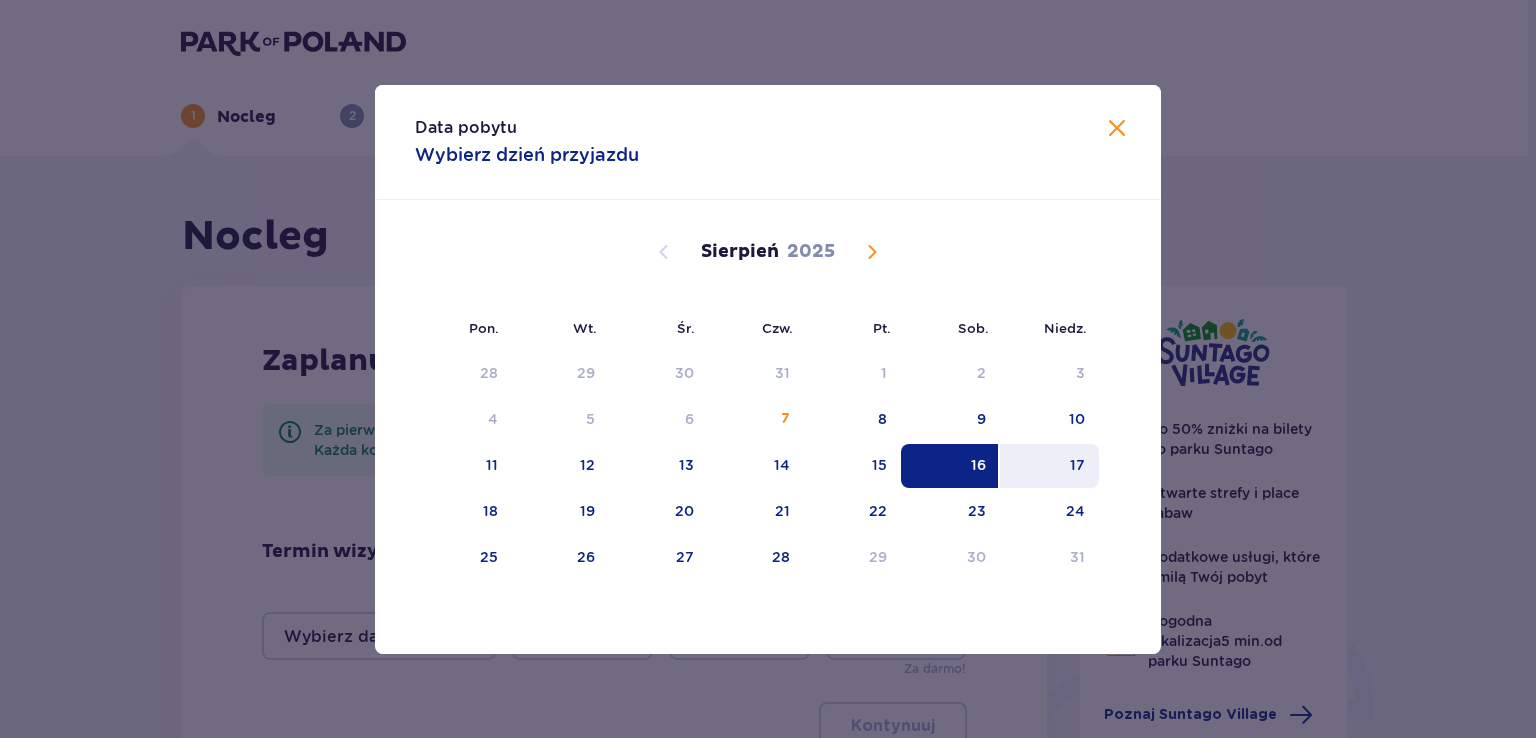 click on "17" at bounding box center [1049, 466] 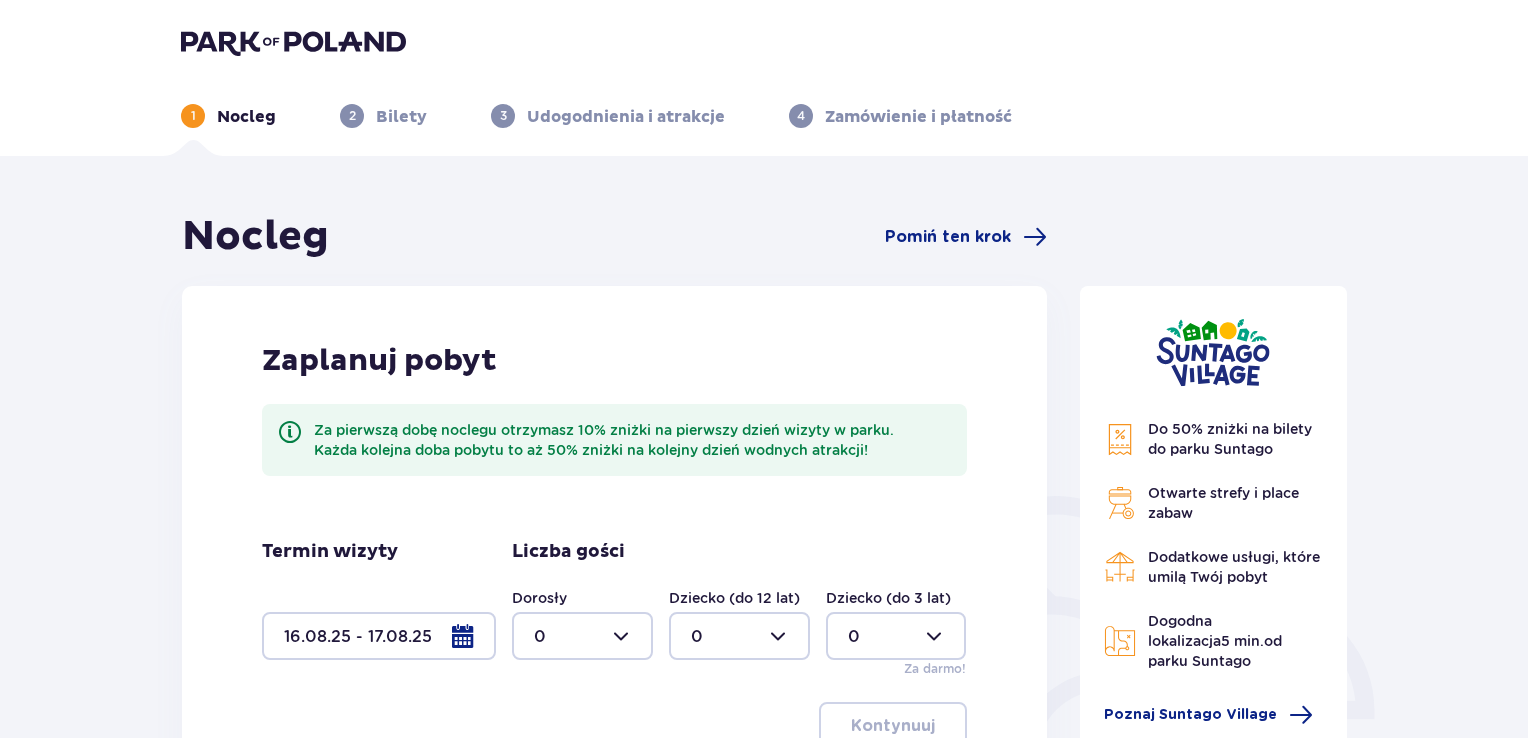 click at bounding box center [582, 636] 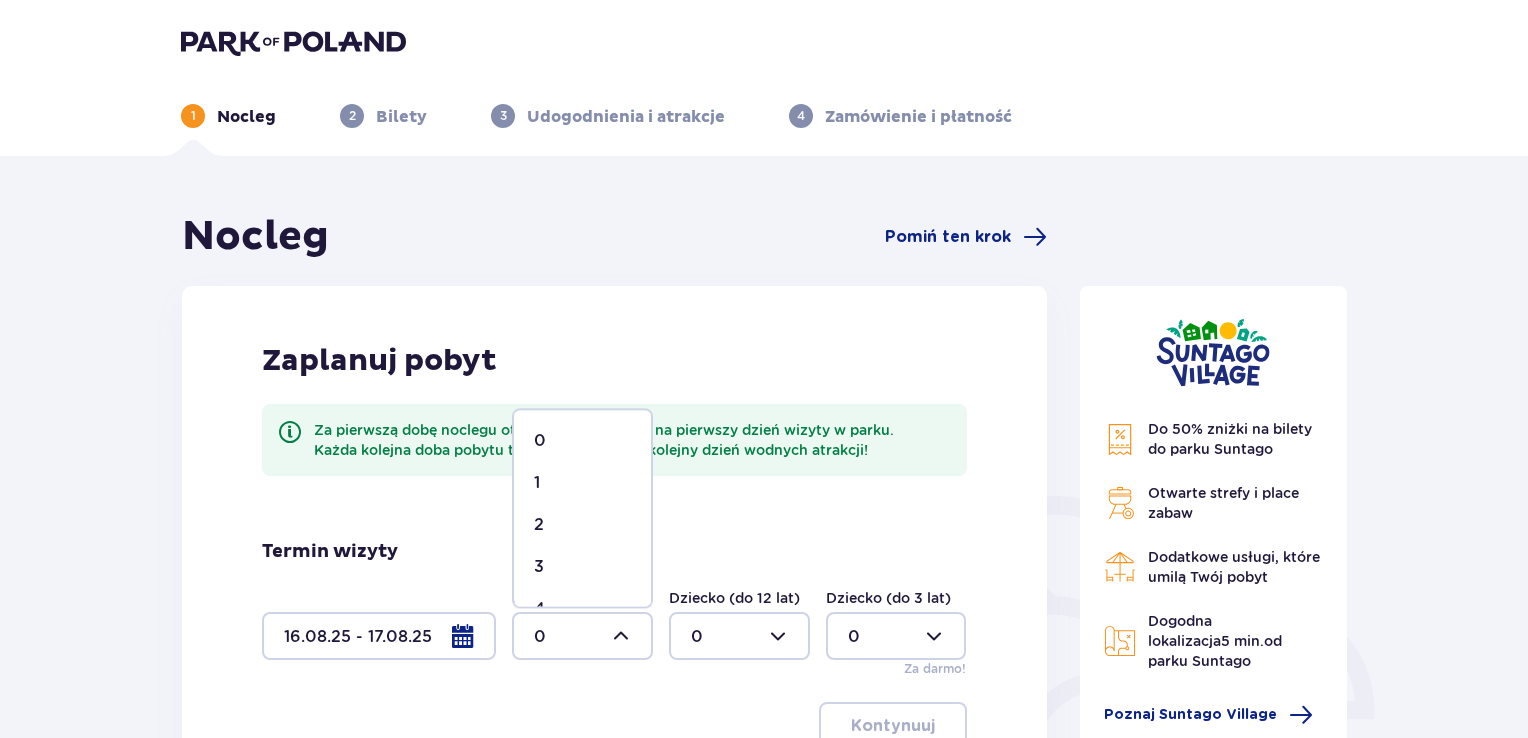 click on "2" at bounding box center [539, 525] 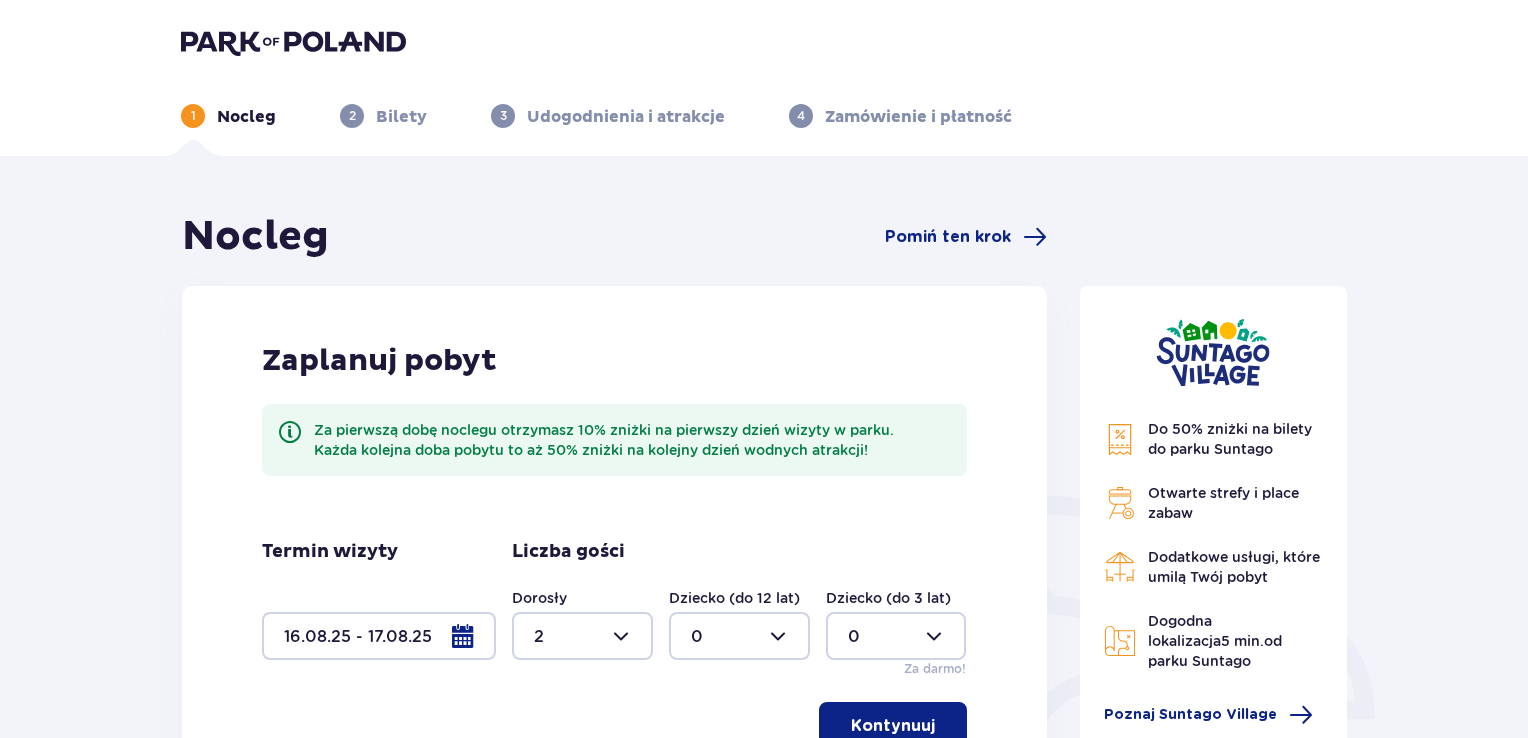 click at bounding box center (739, 636) 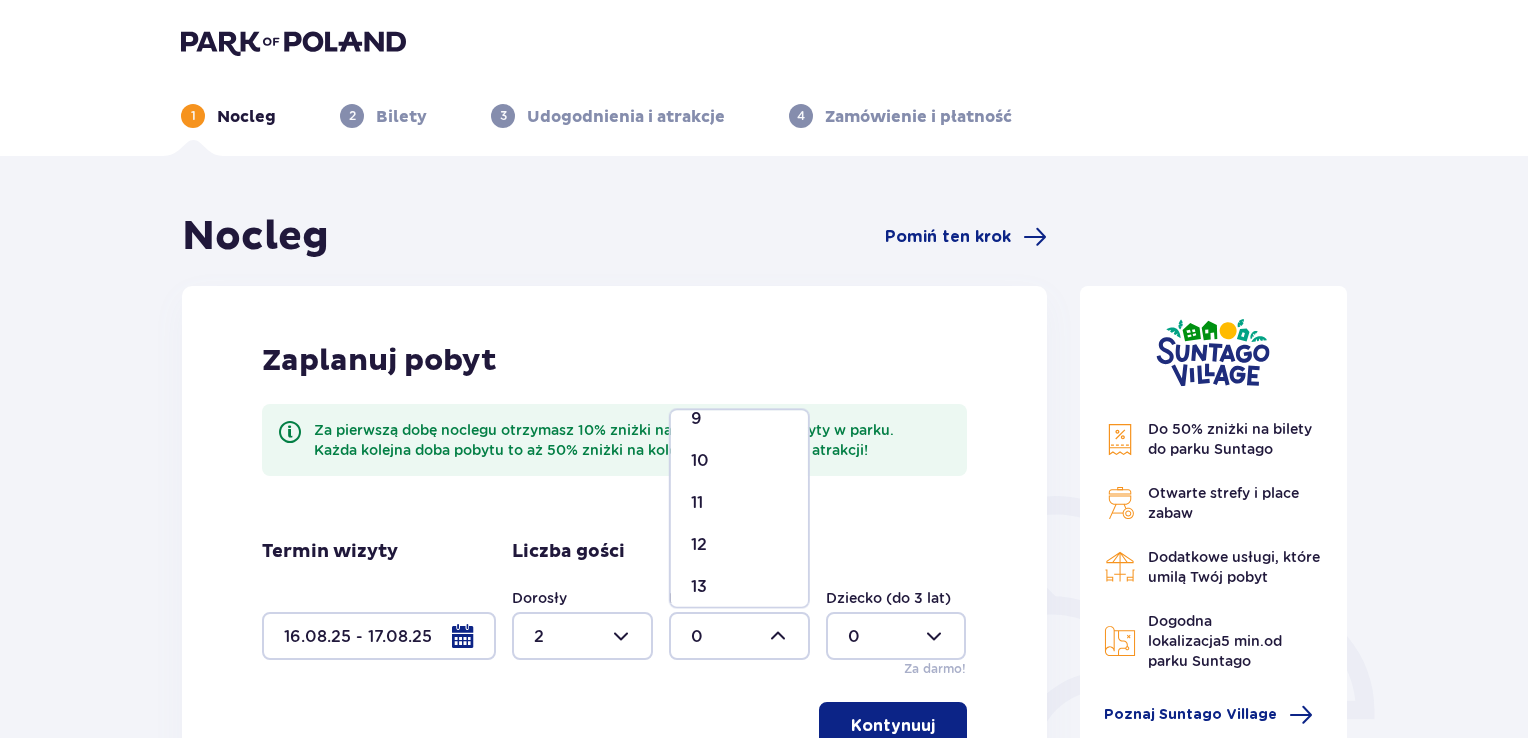 scroll, scrollTop: 200, scrollLeft: 0, axis: vertical 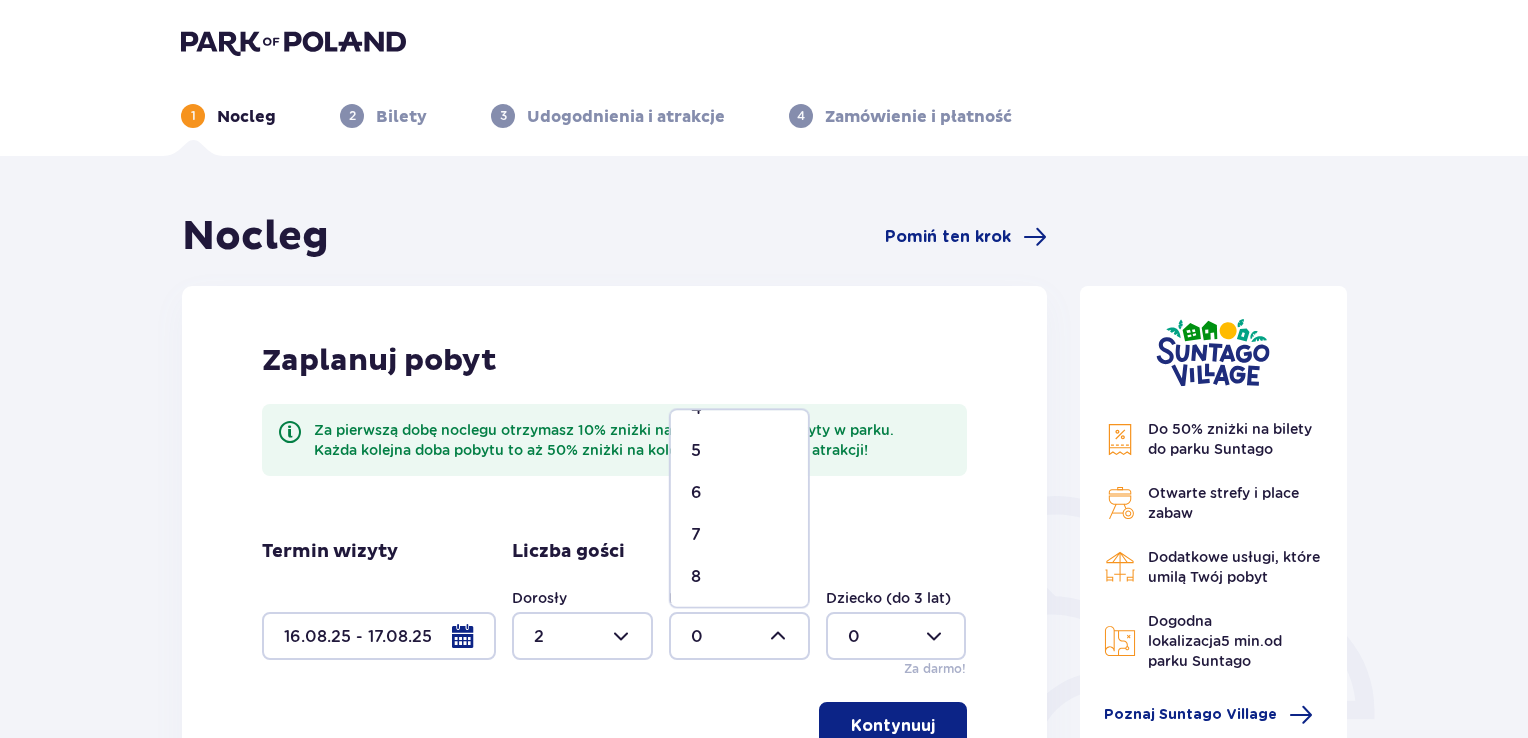 click on "Zaplanuj pobyt Za pierwszą dobę noclegu otrzymasz 10% zniżki na pierwszy dzień wizyty w parku. Każda kolejna doba pobytu to aż 50% zniżki na kolejny dzień wodnych atrakcji!" at bounding box center (614, 429) 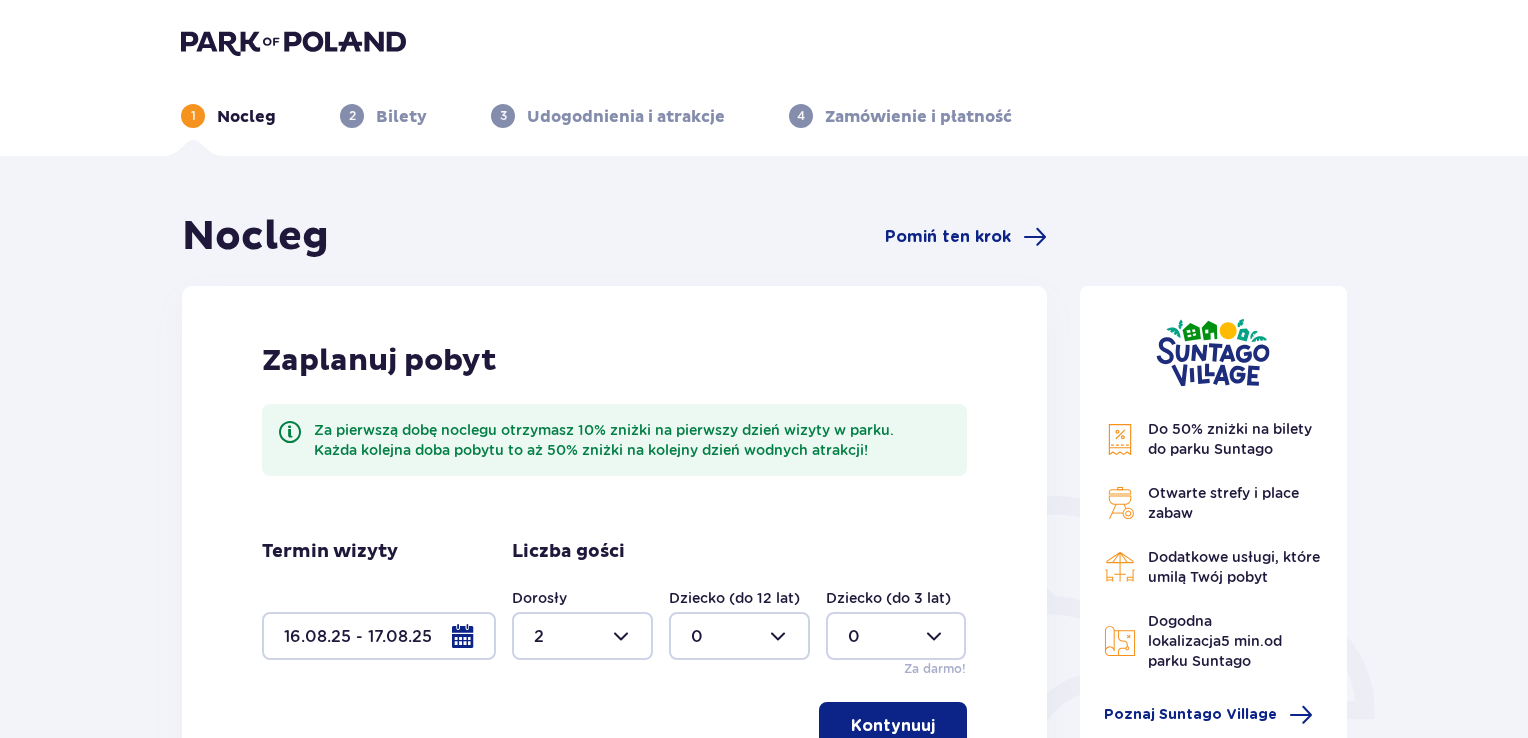 click at bounding box center [739, 636] 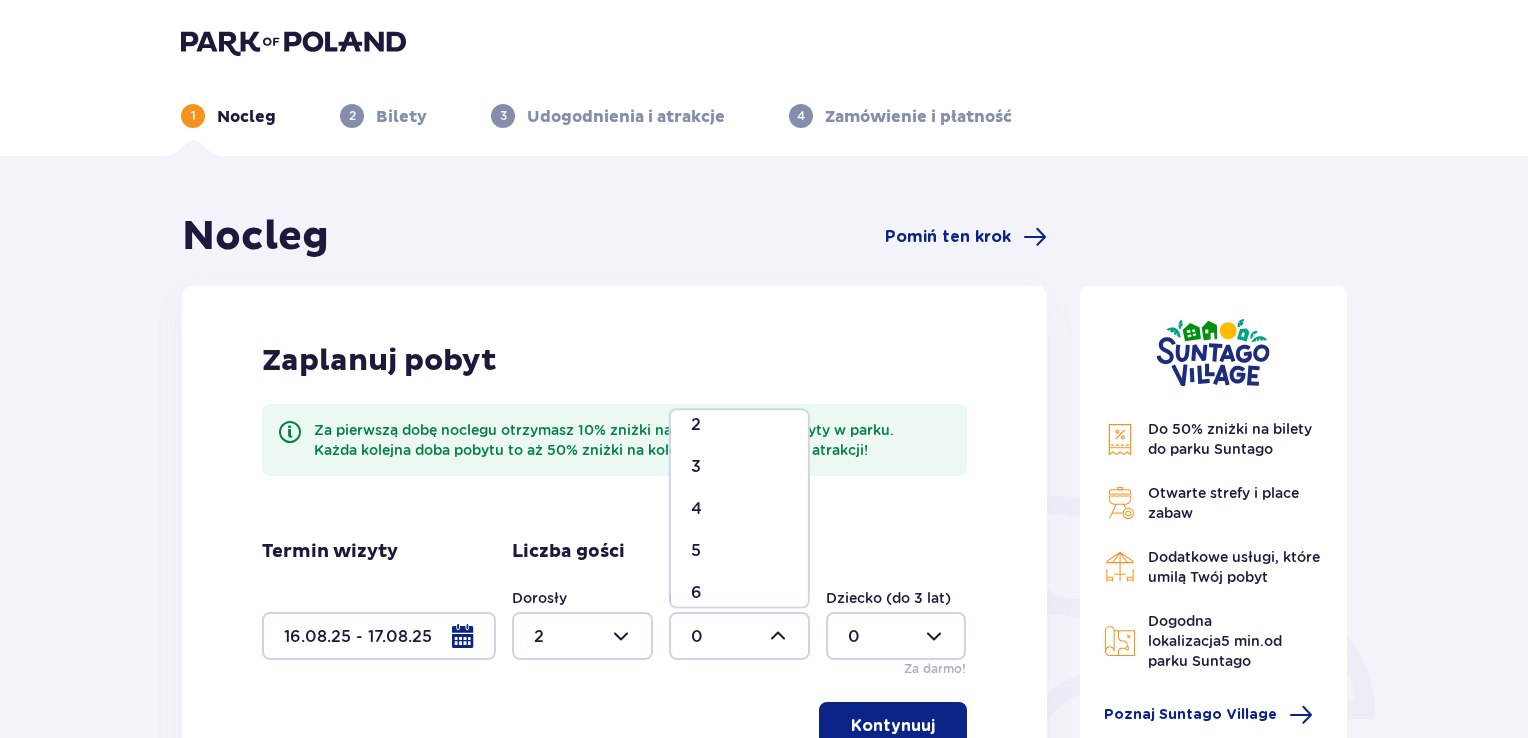 scroll, scrollTop: 200, scrollLeft: 0, axis: vertical 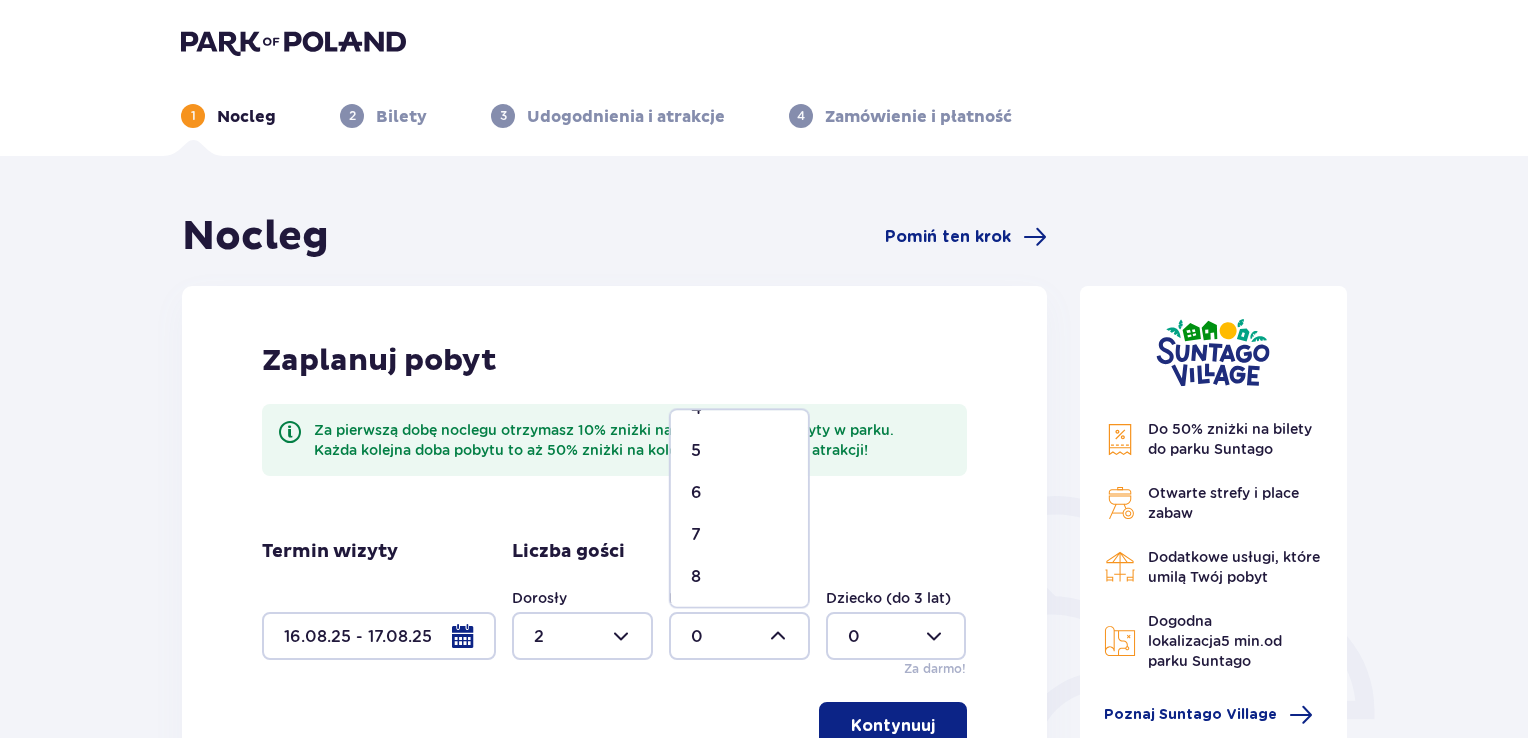 click on "7" at bounding box center (739, 535) 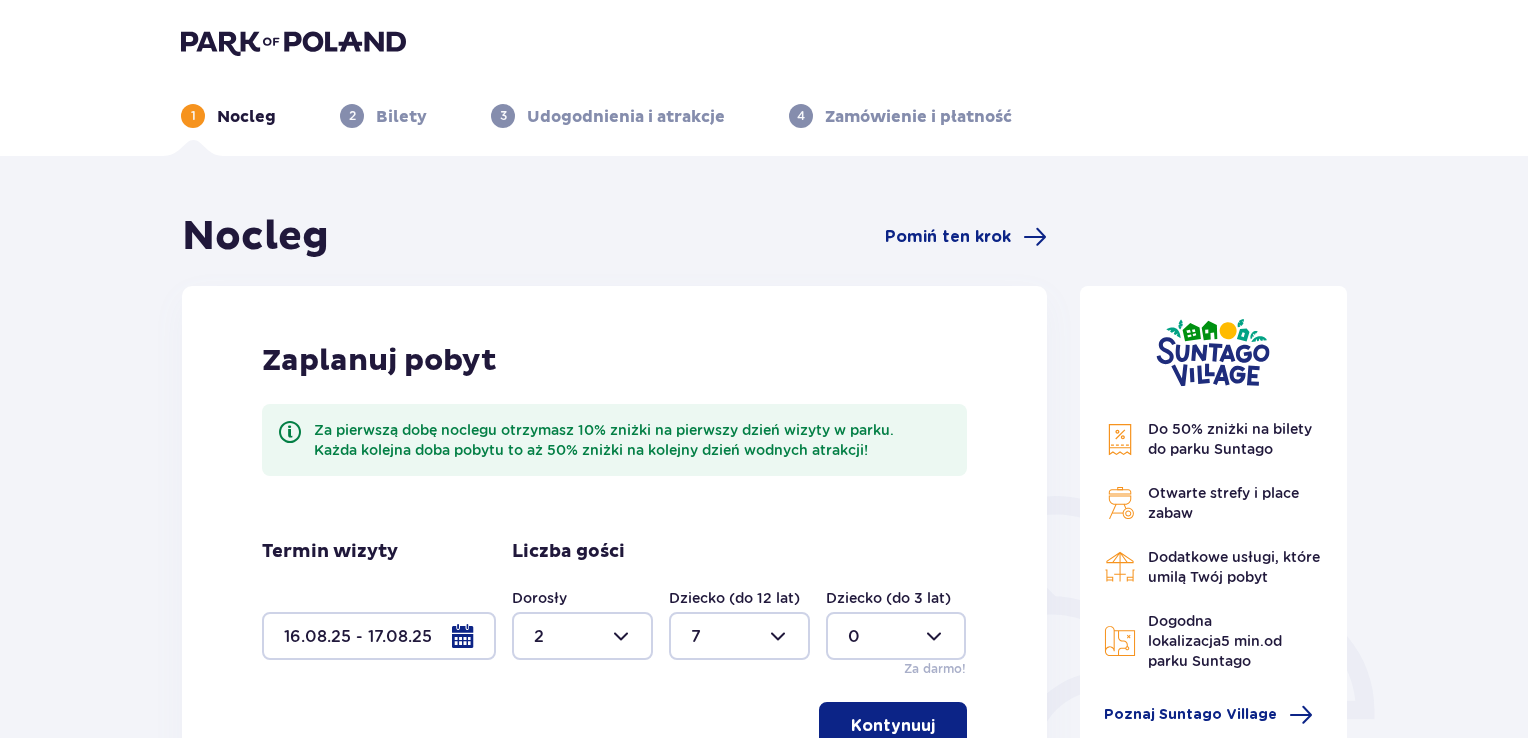scroll, scrollTop: 200, scrollLeft: 0, axis: vertical 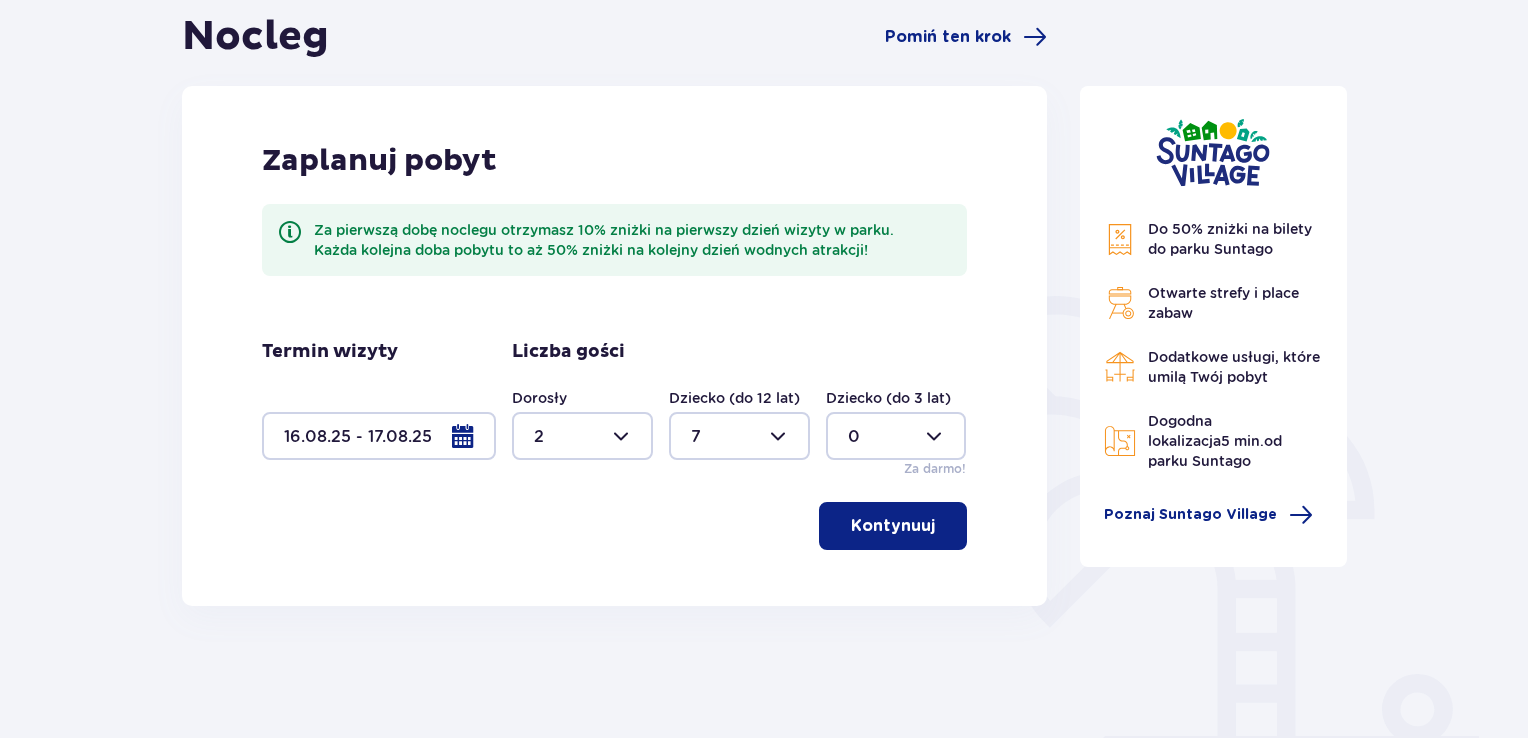 click on "Kontynuuj" at bounding box center (893, 526) 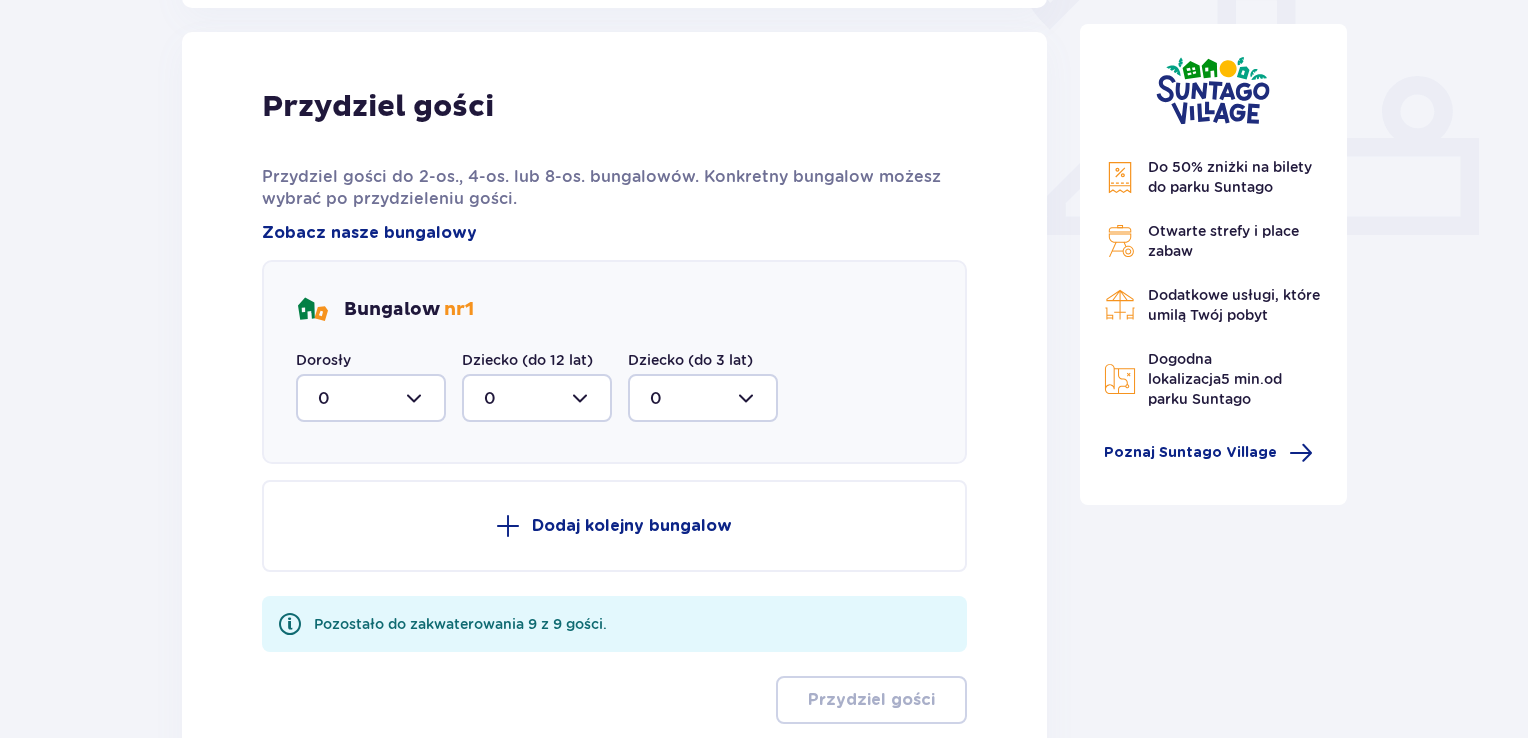 scroll, scrollTop: 806, scrollLeft: 0, axis: vertical 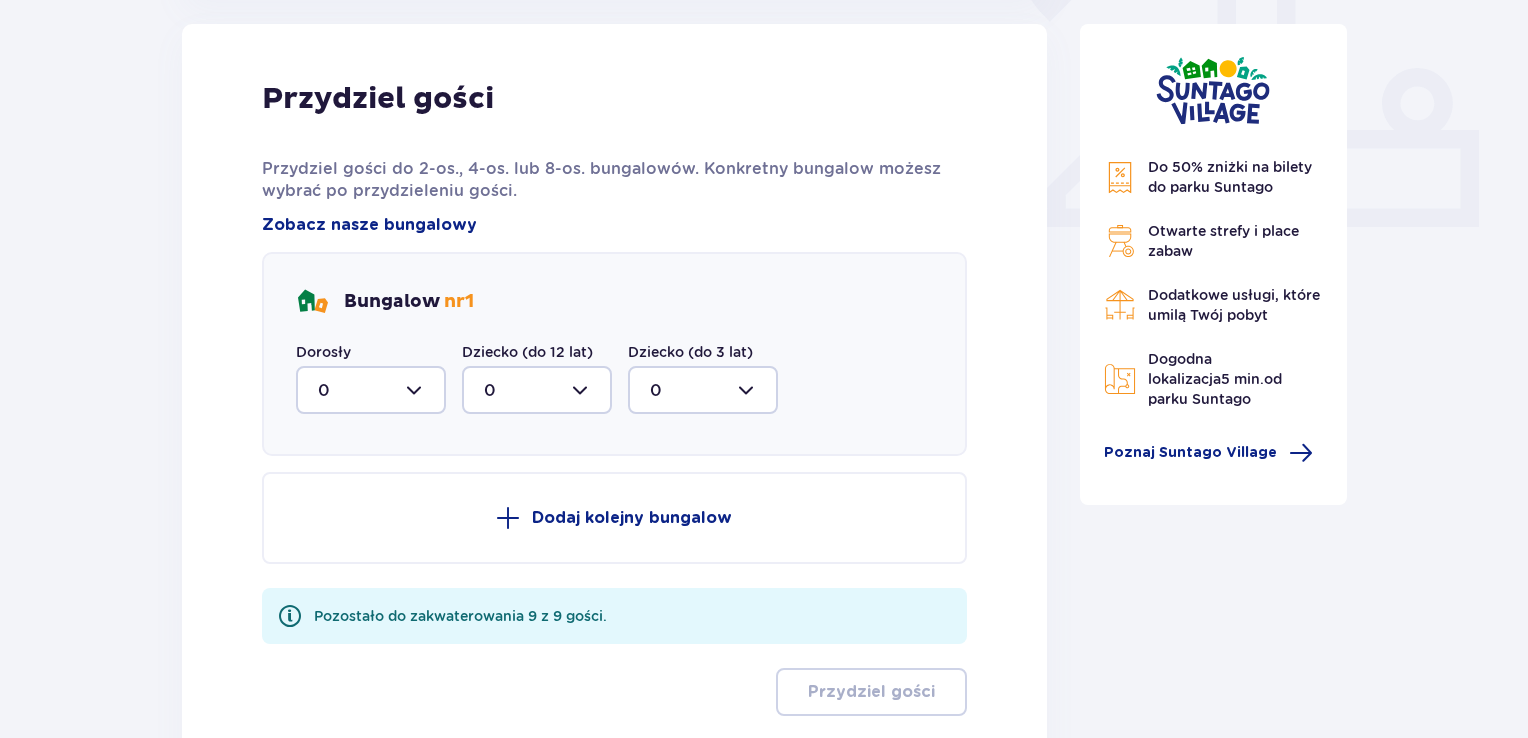 click at bounding box center (371, 390) 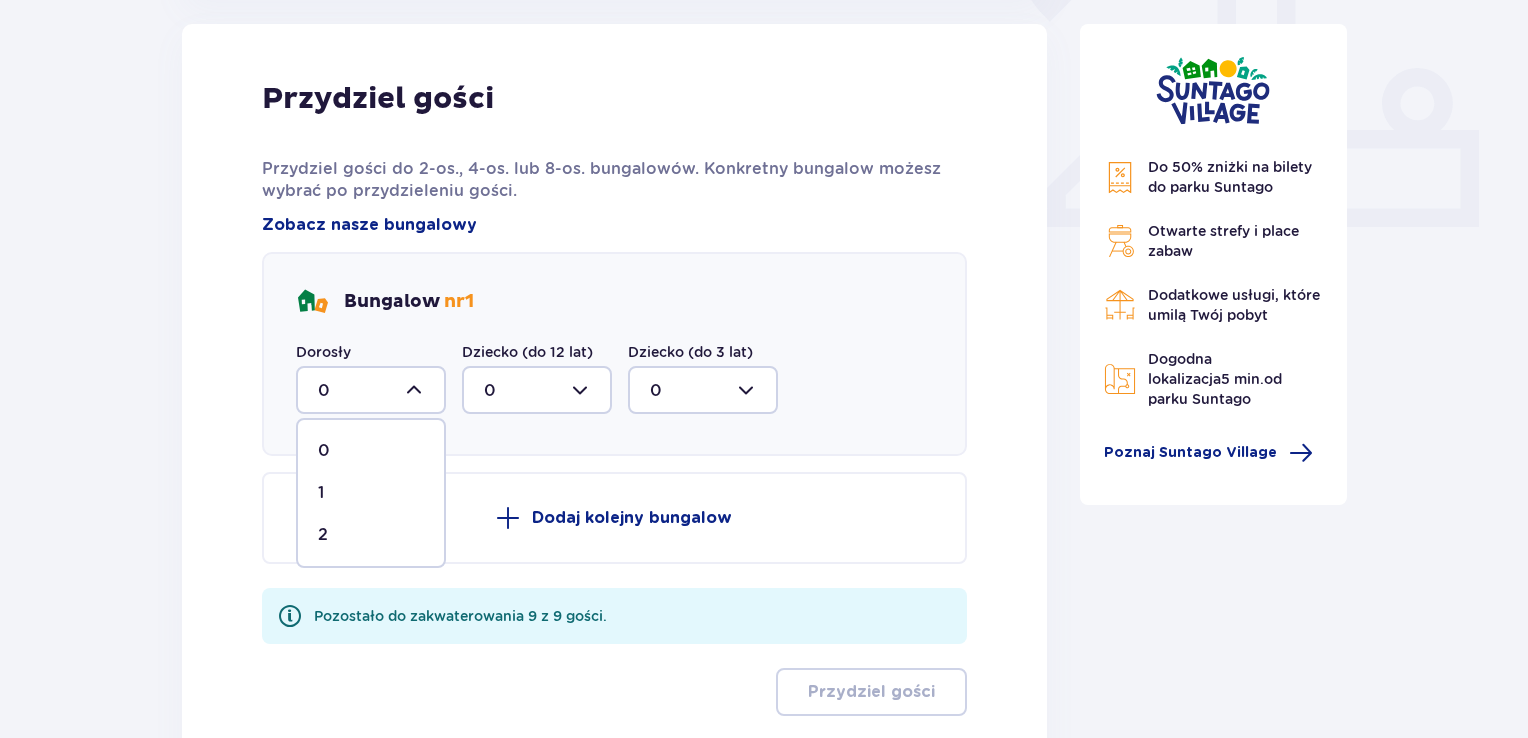 click on "2" at bounding box center [371, 535] 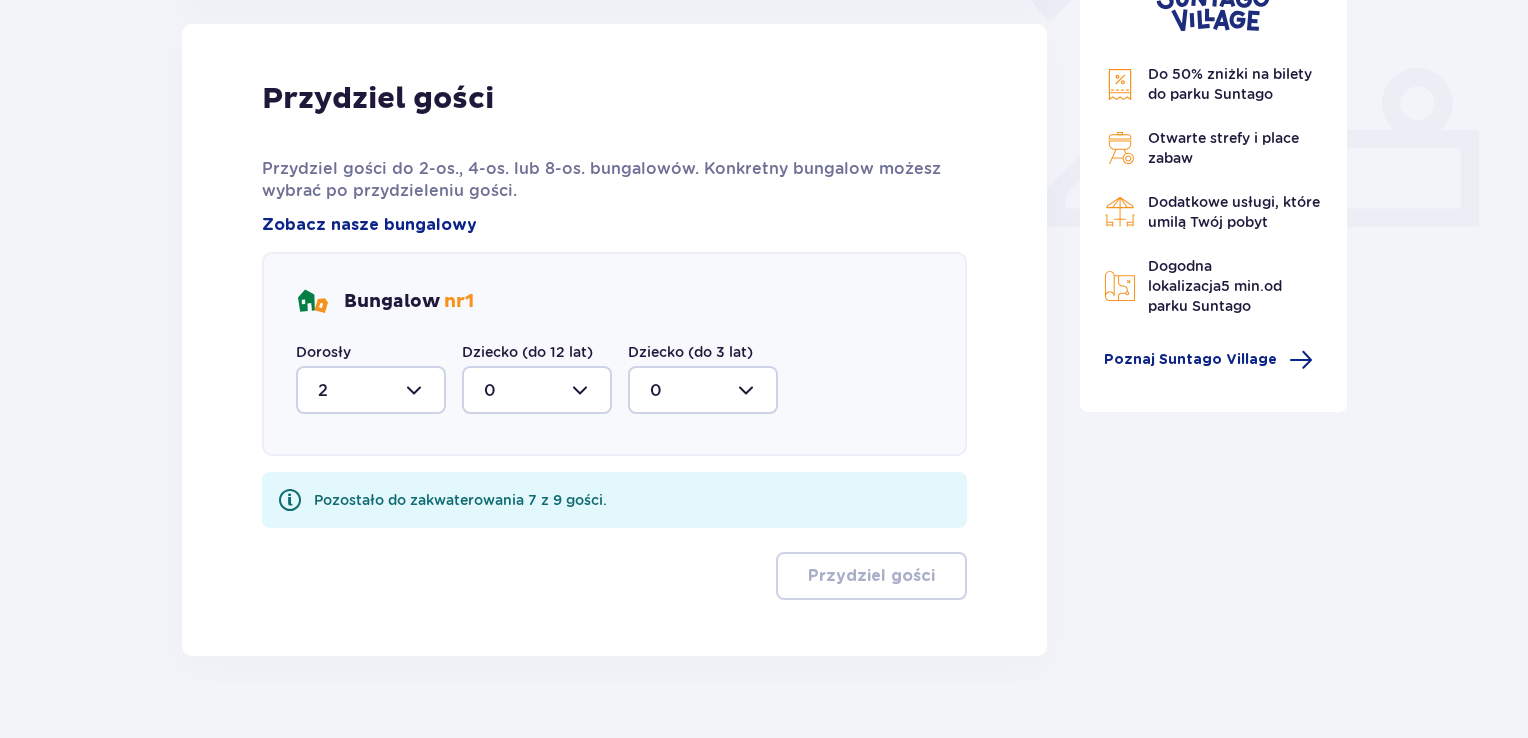 click at bounding box center (537, 390) 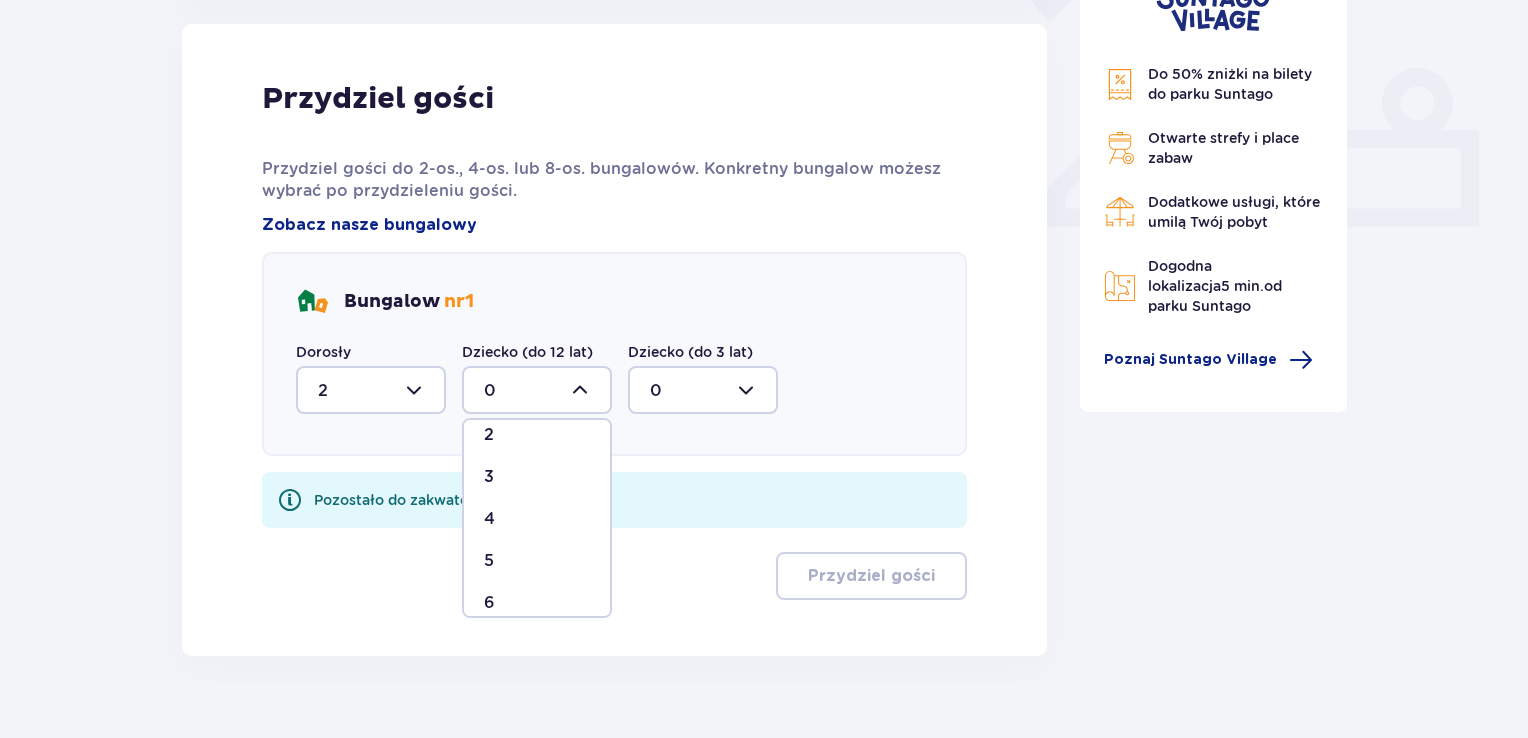 scroll, scrollTop: 116, scrollLeft: 0, axis: vertical 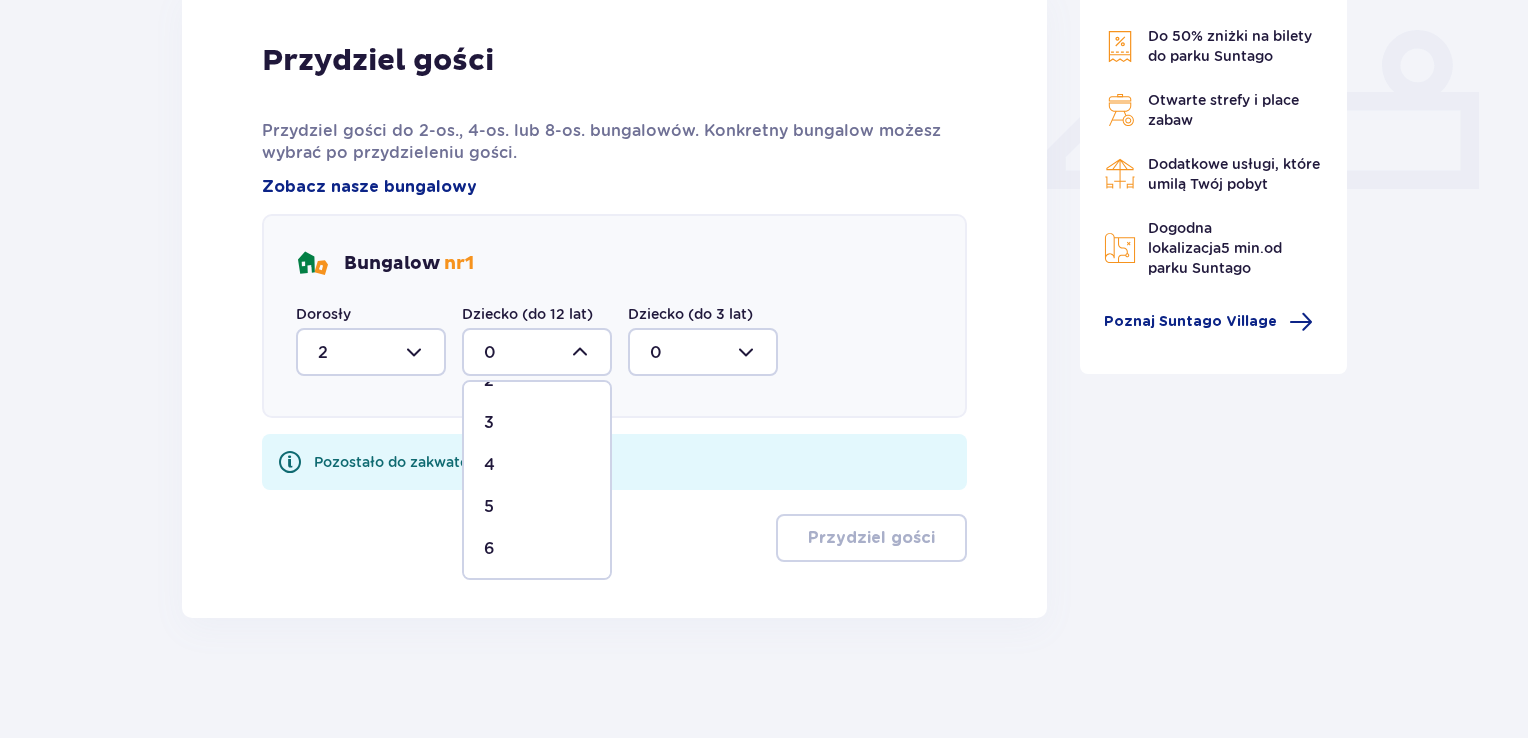 click on "6" at bounding box center (537, 549) 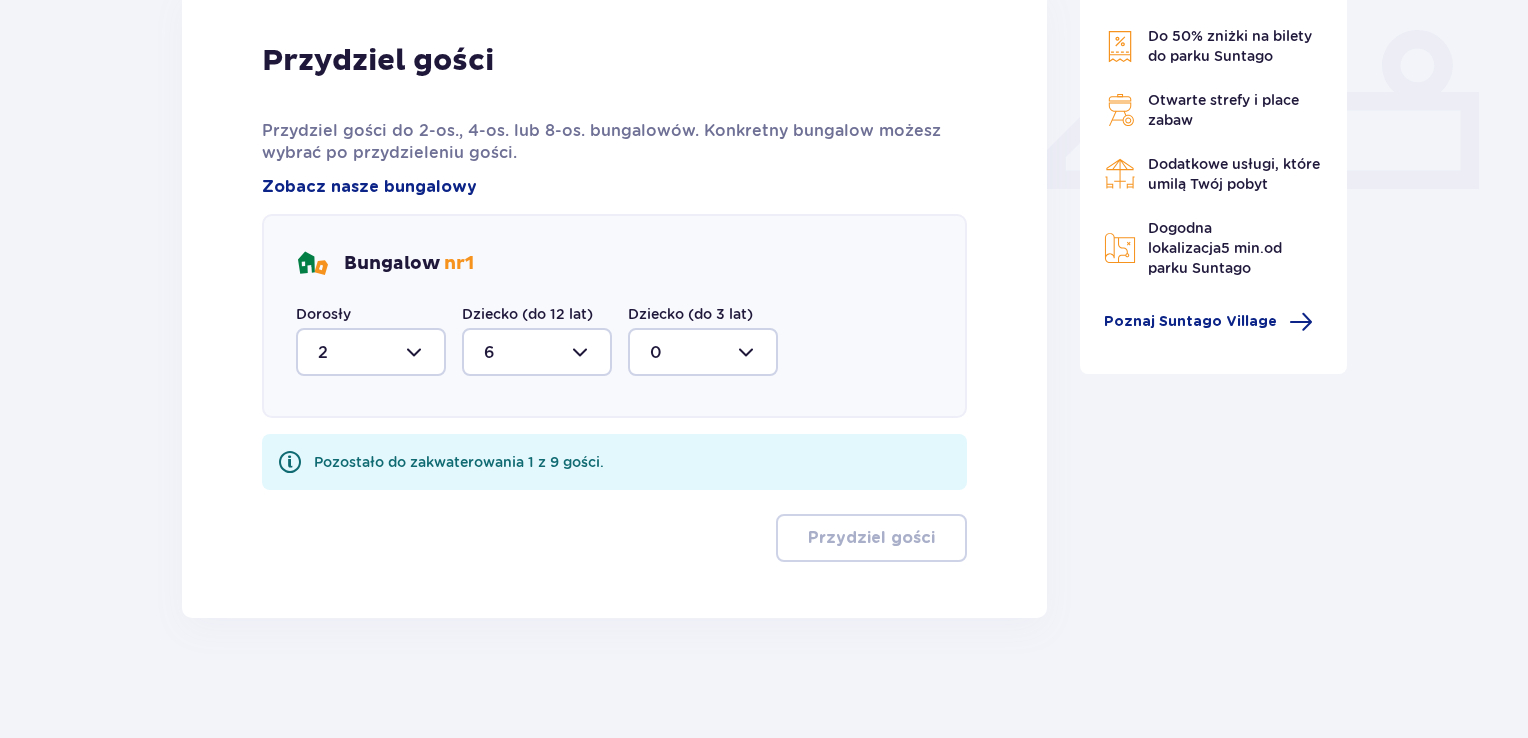 click at bounding box center (703, 352) 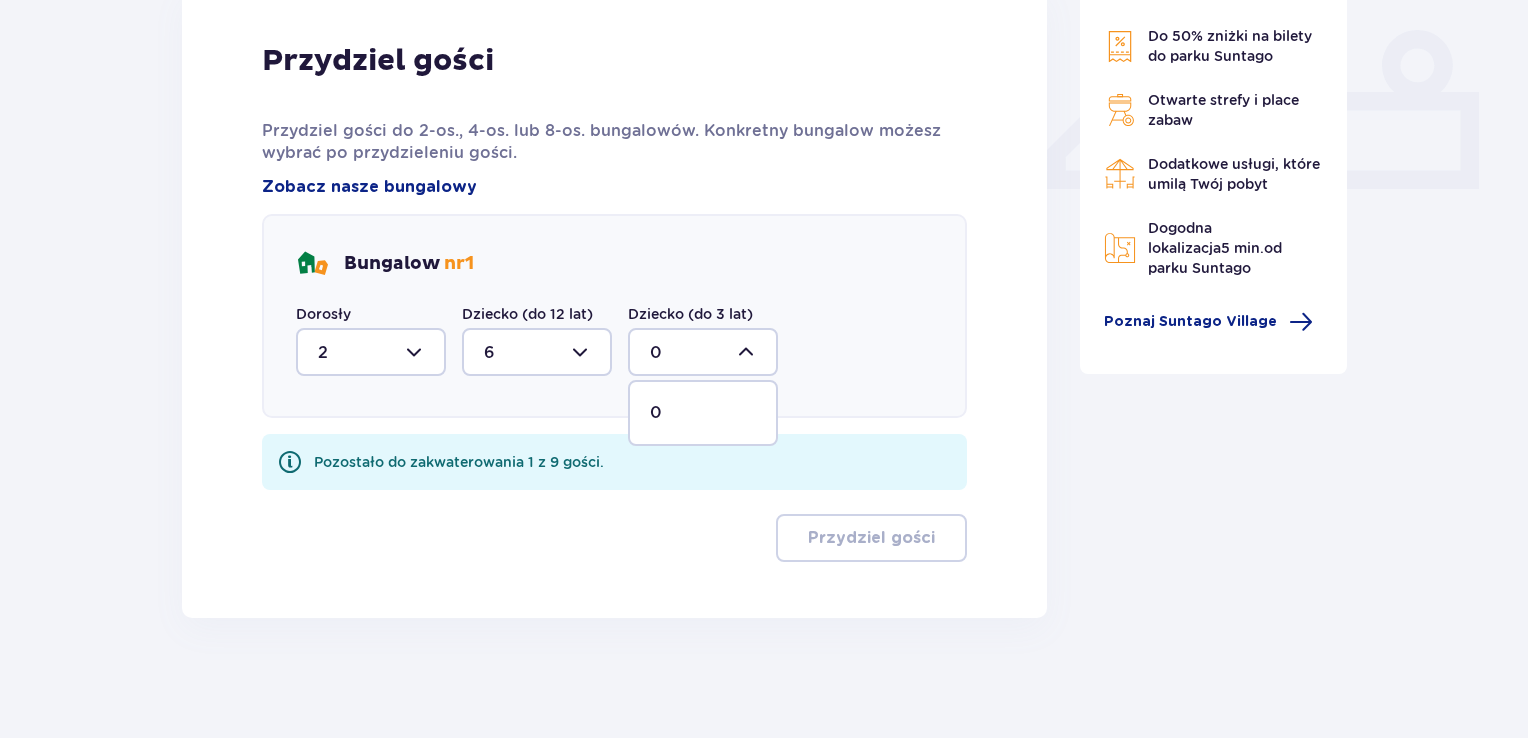 click on "0" at bounding box center (703, 413) 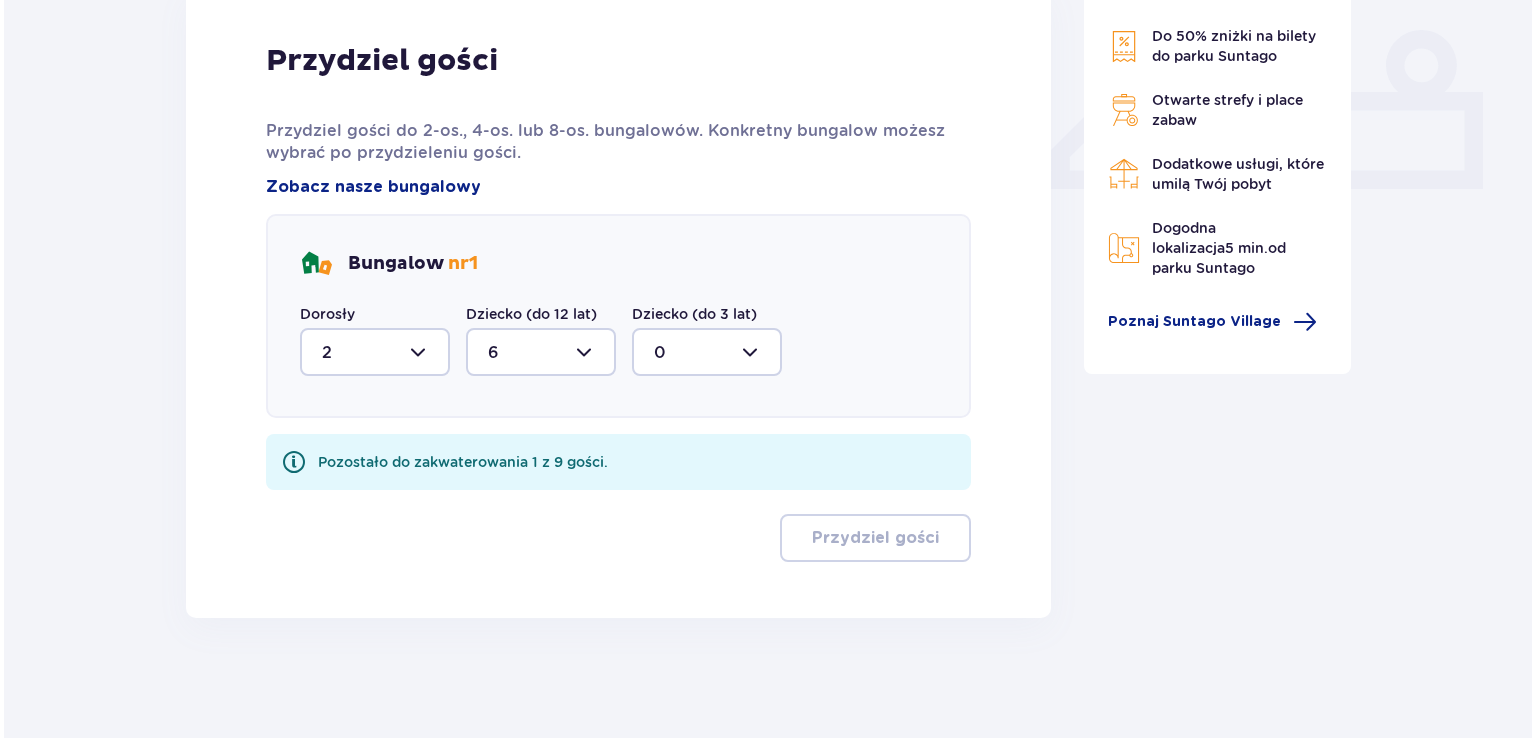 scroll, scrollTop: 744, scrollLeft: 0, axis: vertical 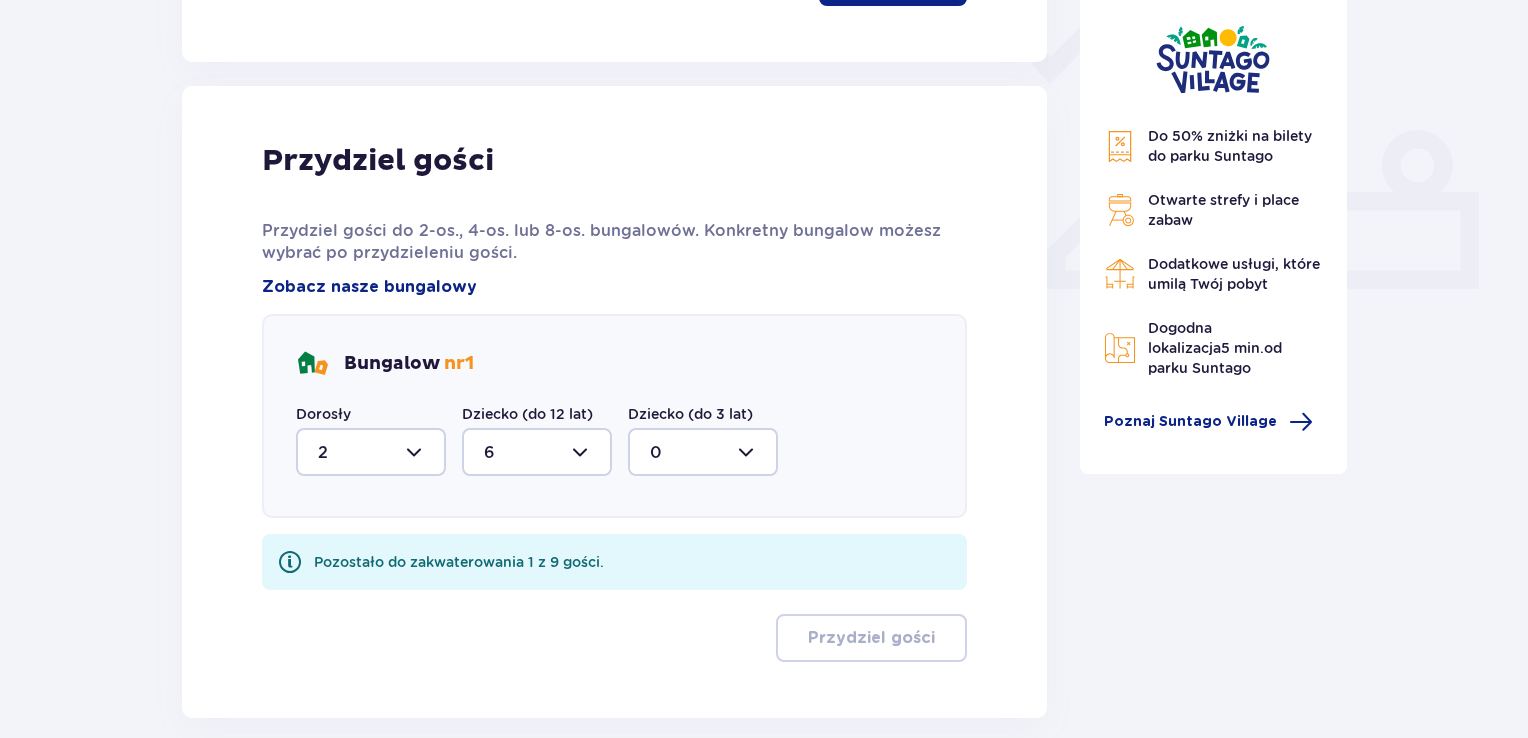click on "Pozostało do zakwaterowania 1 z 9 gości." at bounding box center (459, 562) 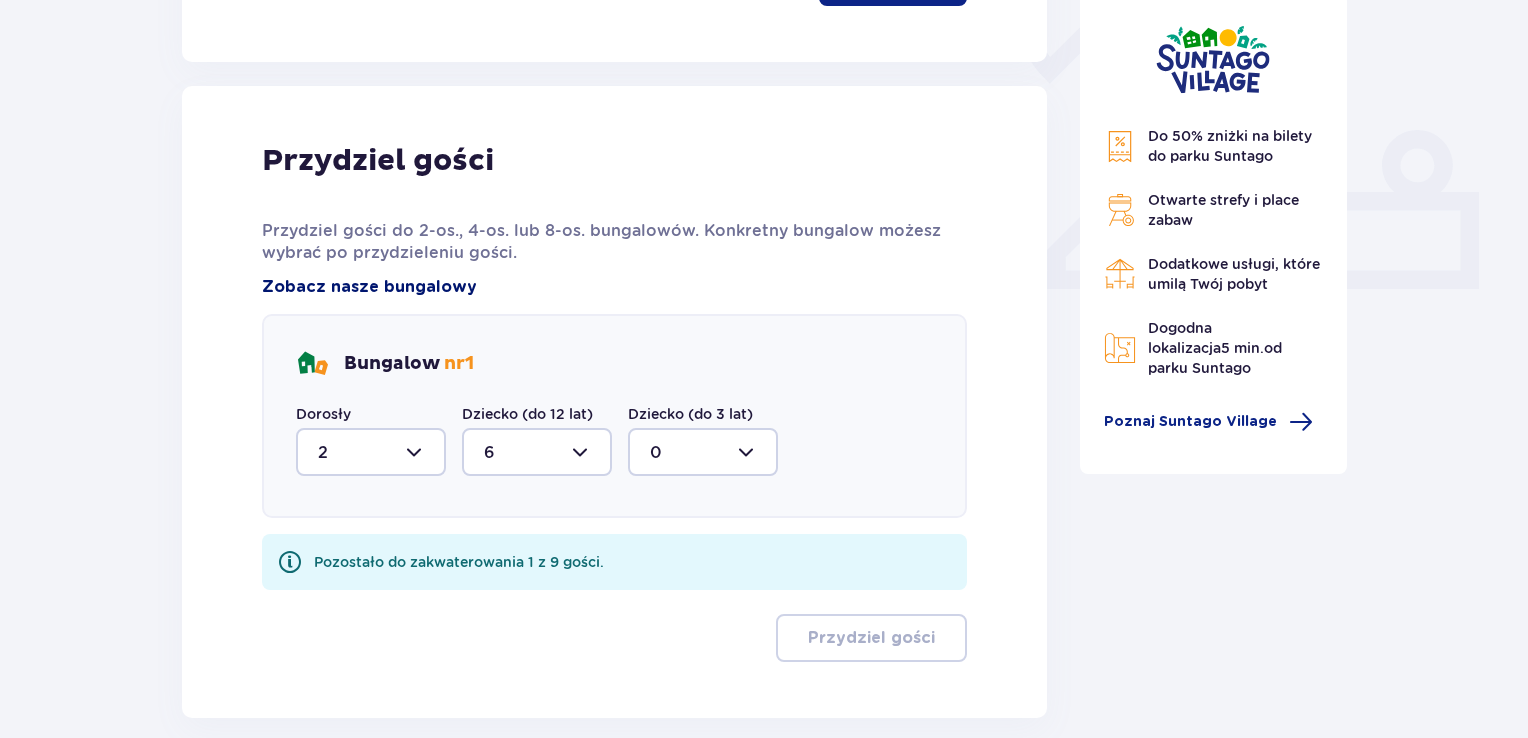 click on "Zobacz nasze bungalowy" at bounding box center [369, 287] 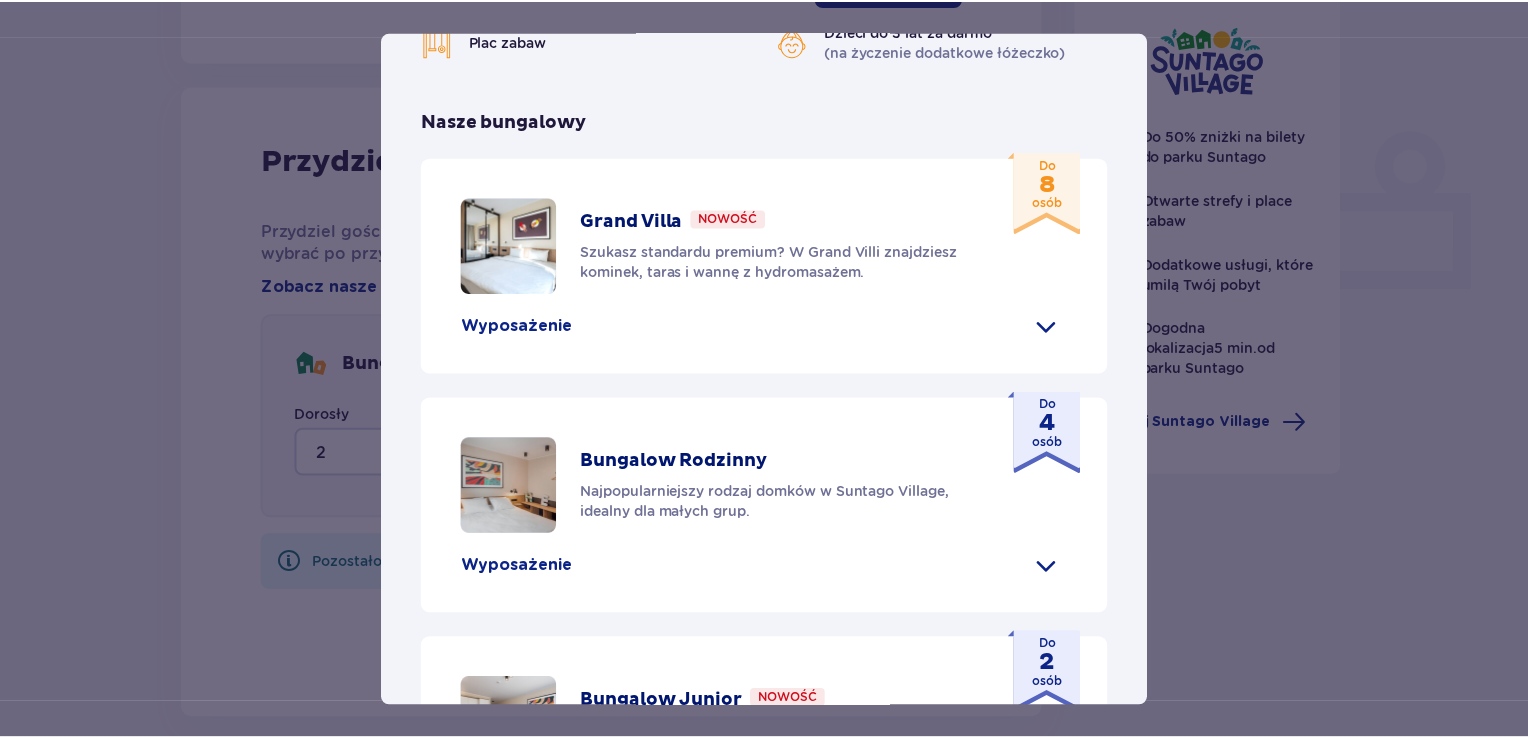scroll, scrollTop: 700, scrollLeft: 0, axis: vertical 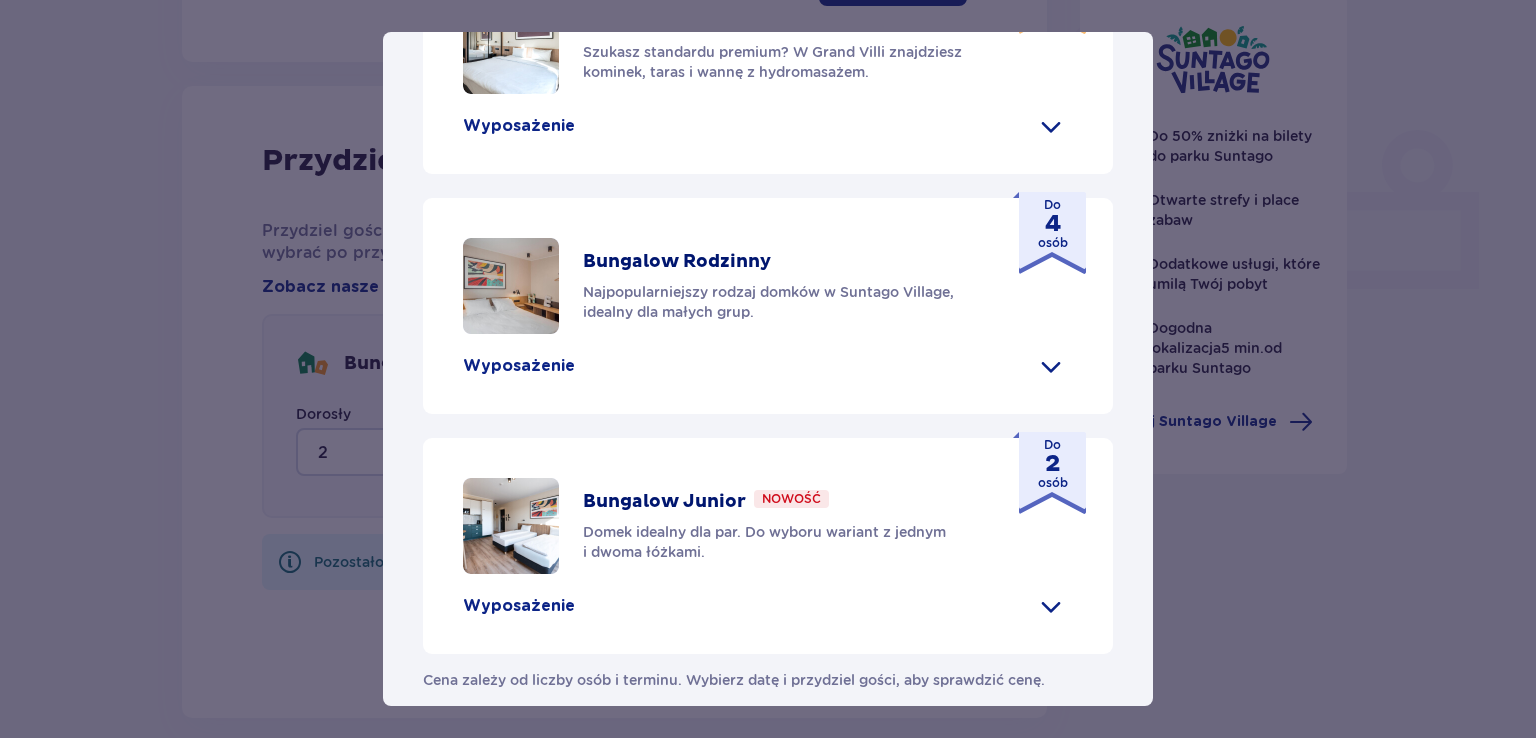 click on "Suntago Village Suntago Village to idealne miejsce dla fanów dobrej zabawy i tropikalnego klimatu, którzy chcą dłużej cieszyć się pobytem w Suntago i wakacyjną atmosferą. Udogodnienia Sklep ze świeżymi produktami i gotowymi posiłkami   Atrakcje parku wodnego   (dodatkowo płatne) Ekologiczny bus do i z parku Suntago   Płatny wynajem rowerów   Wspólna strefa na ognisko i grilla   Obiekt przyjazny zwierzętom   Plac zabaw   Dzieci do 3 lat za darmo   (na życzenie dodatkowe łóżeczko) Nasze bungalowy Grand Villa Nowość Szukasz standardu premium? W Grand Villi znajdziesz kominek, taras i wannę z hydromasażem. Do  8  osób Wyposażenie Aneks kuchenny   2 sypialnie z podwójnym łóżkiem   1 sypialnia z 2 pojedynczymi łóżkami   Rozkładana sofa   Skrytka depozytowa   Bezpłatne WiFi   Łóżeczko dziecięce   (na życzenie) Suszarka do włosów   Klimatyzacja   2x Smart TV   Kapcie hotelowe   Zestaw do prasowania   (na życzenie) Szlafrok   (na życzenie) Wanna z hydromasażem   Kominek" at bounding box center (768, 369) 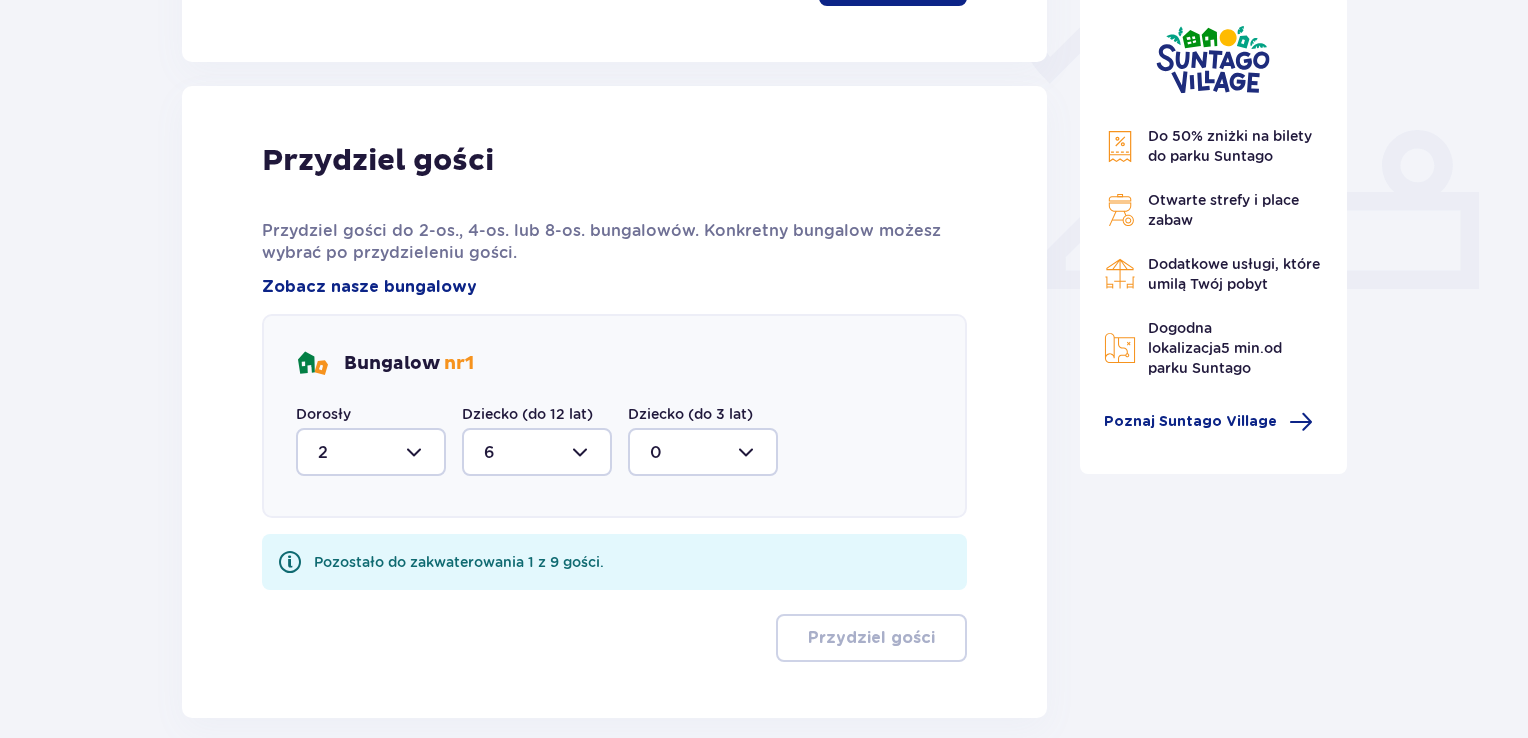 scroll, scrollTop: 844, scrollLeft: 0, axis: vertical 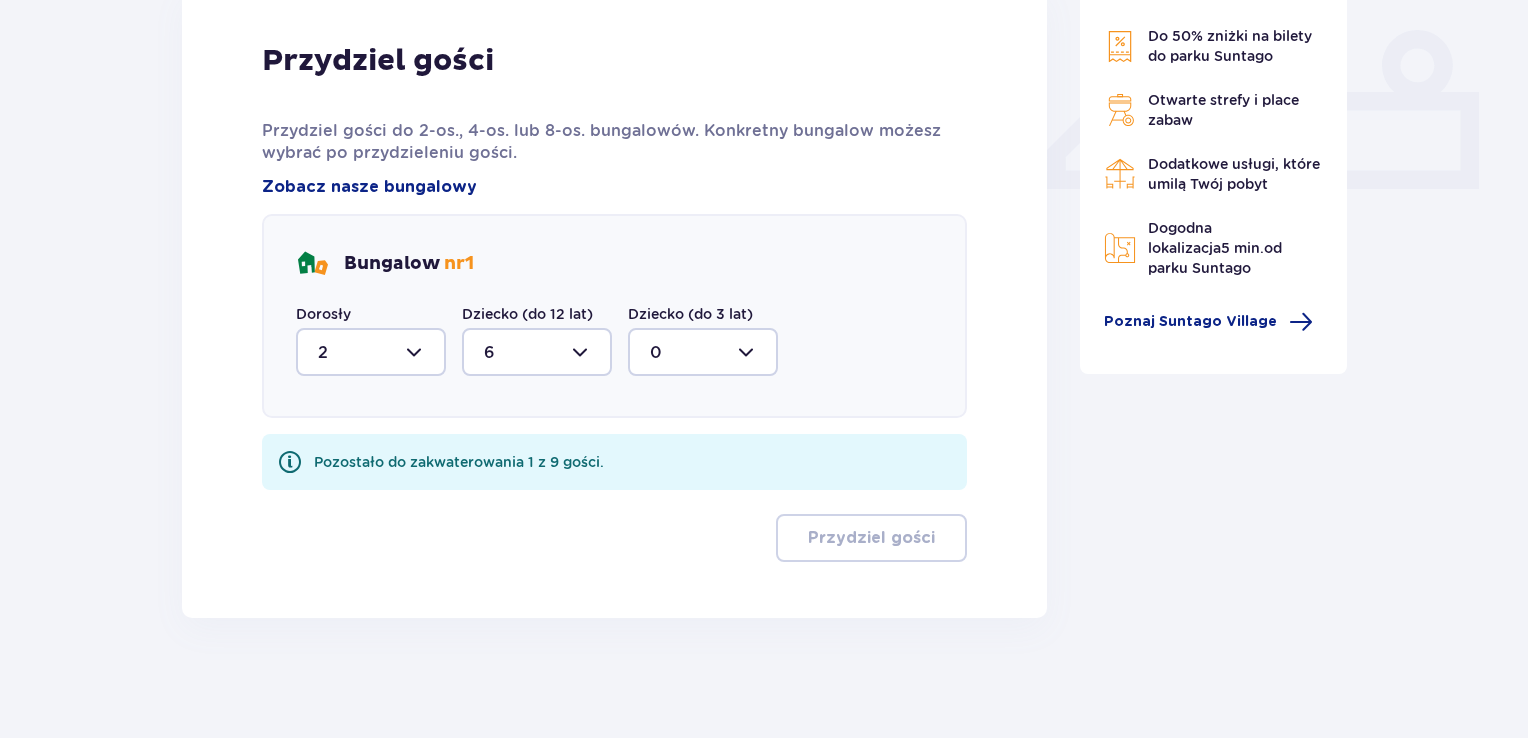 click at bounding box center [290, 462] 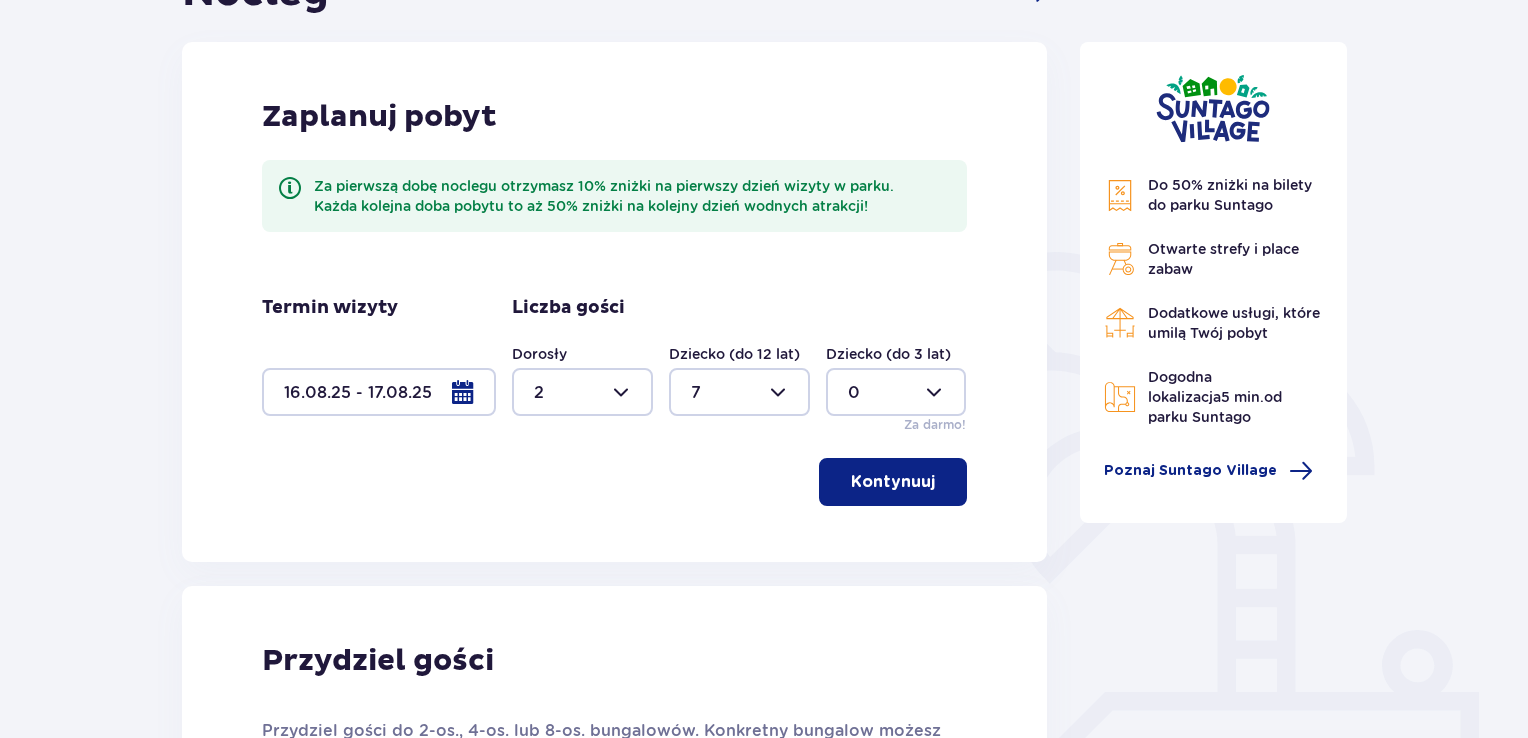 scroll, scrollTop: 44, scrollLeft: 0, axis: vertical 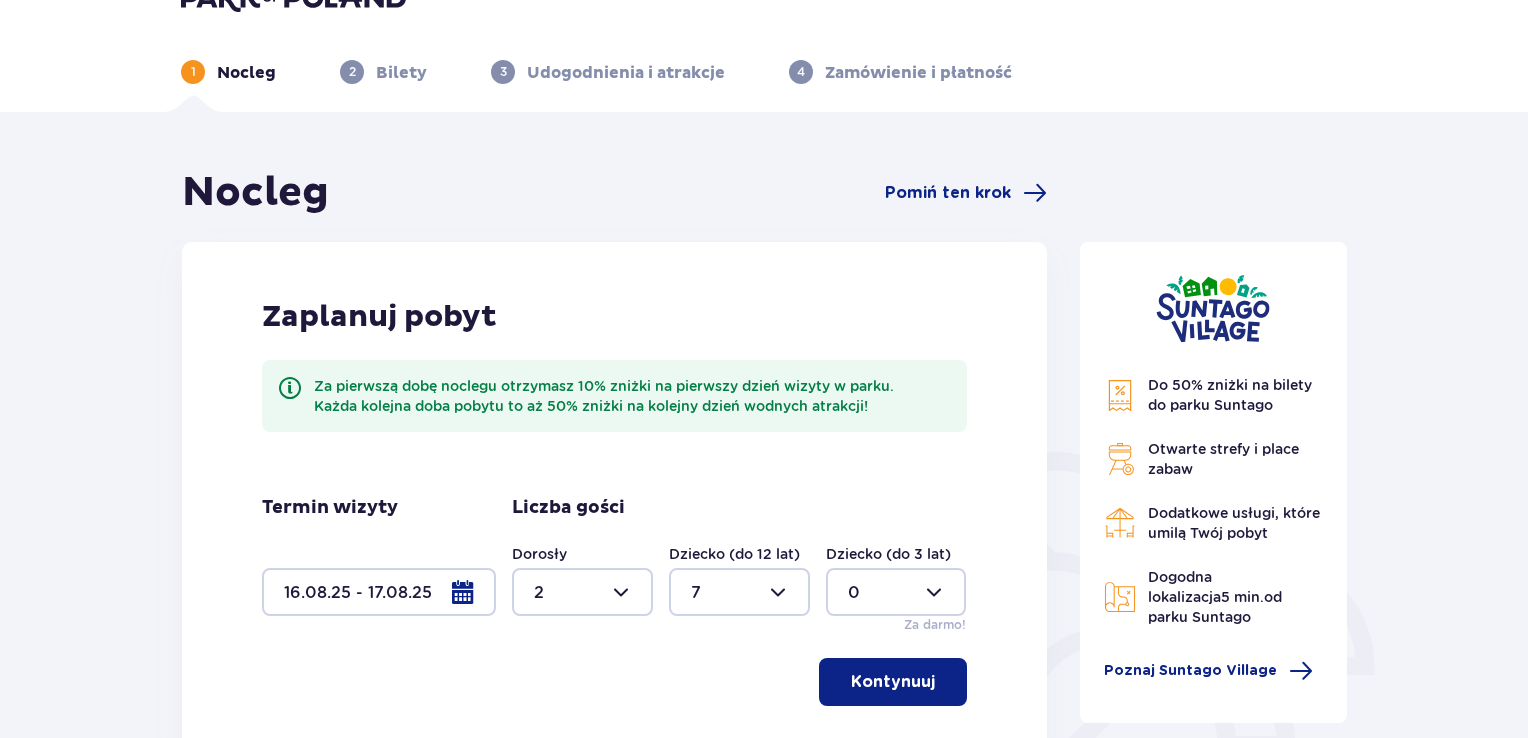 click on "Nocleg Pomiń ten krok" at bounding box center [614, 193] 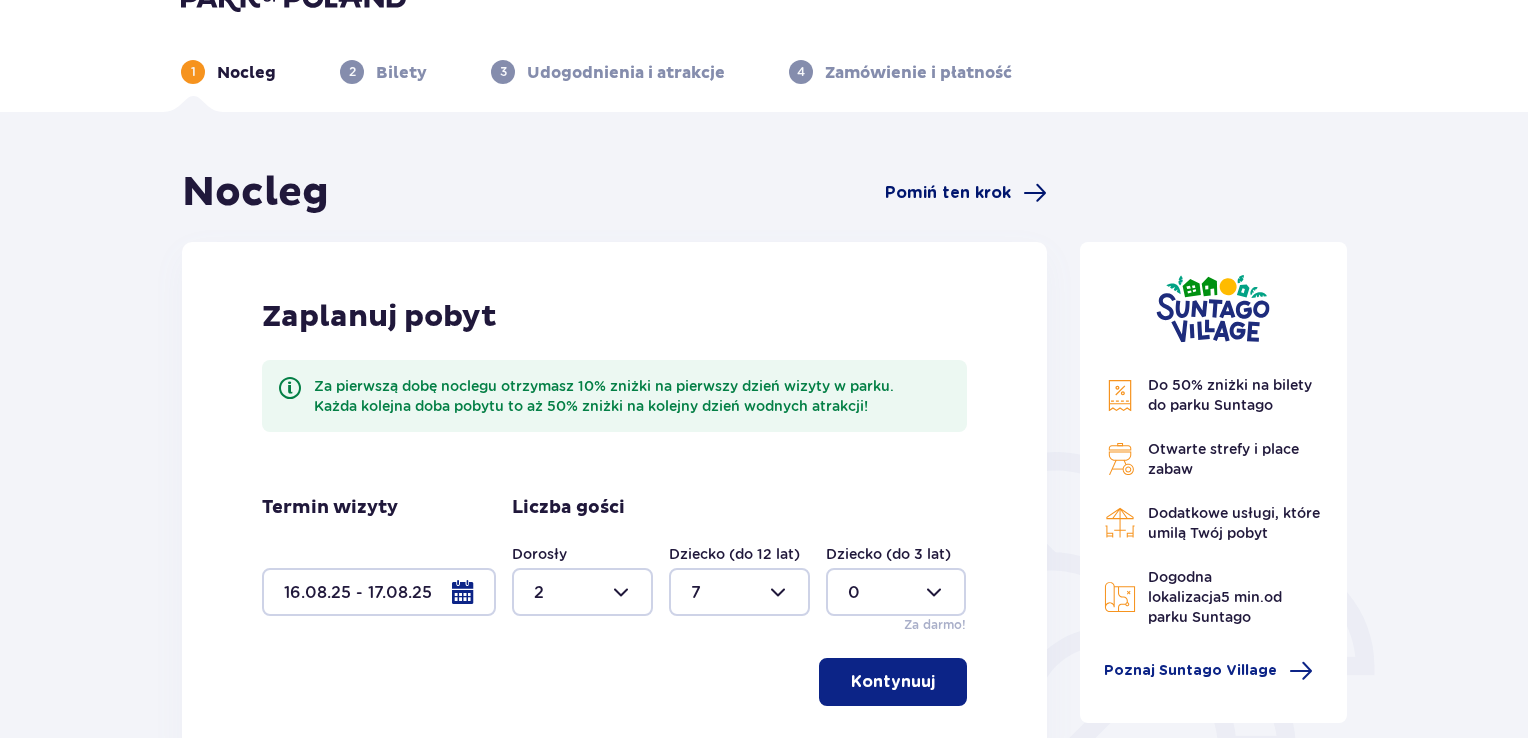 click on "Pomiń ten krok" at bounding box center [948, 193] 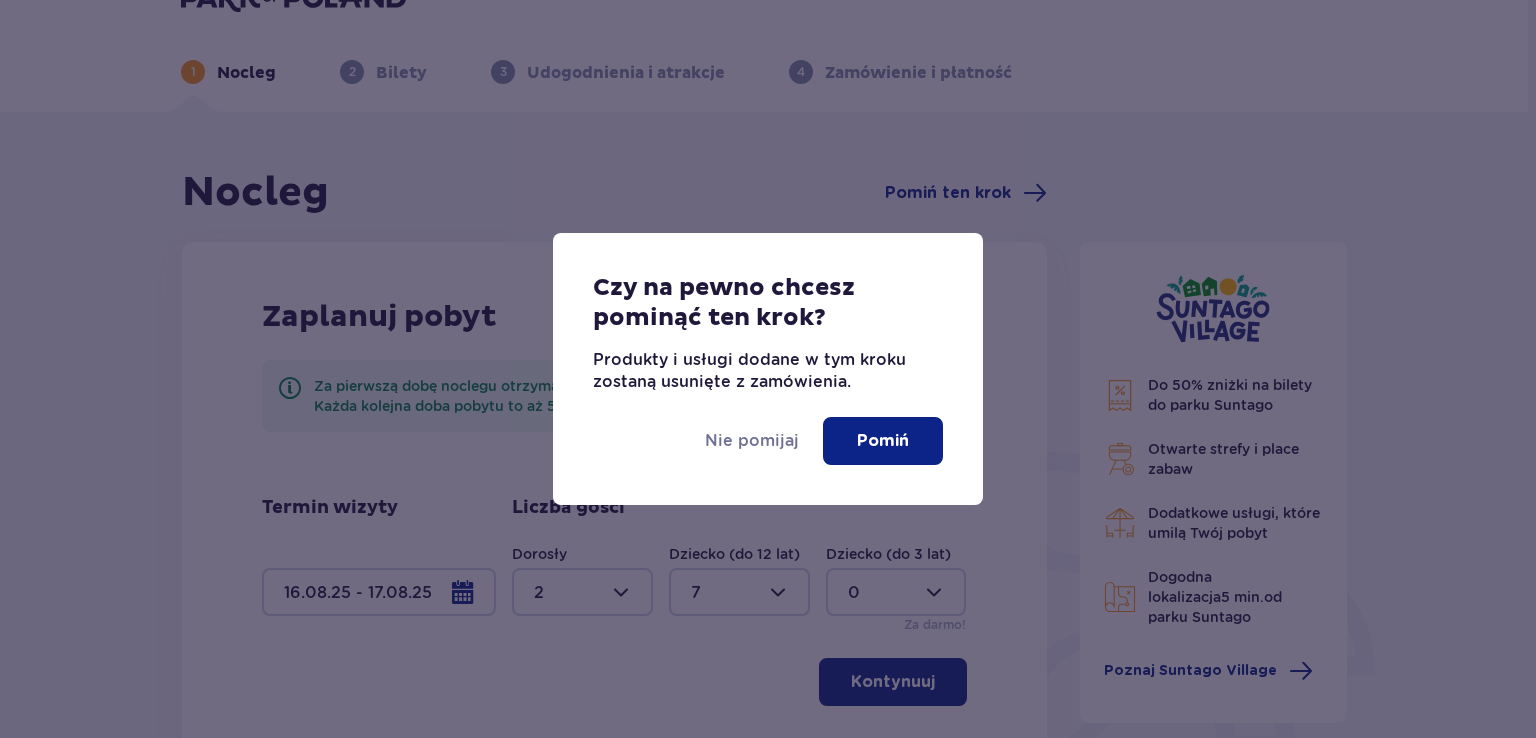 click on "Pomiń" at bounding box center (883, 441) 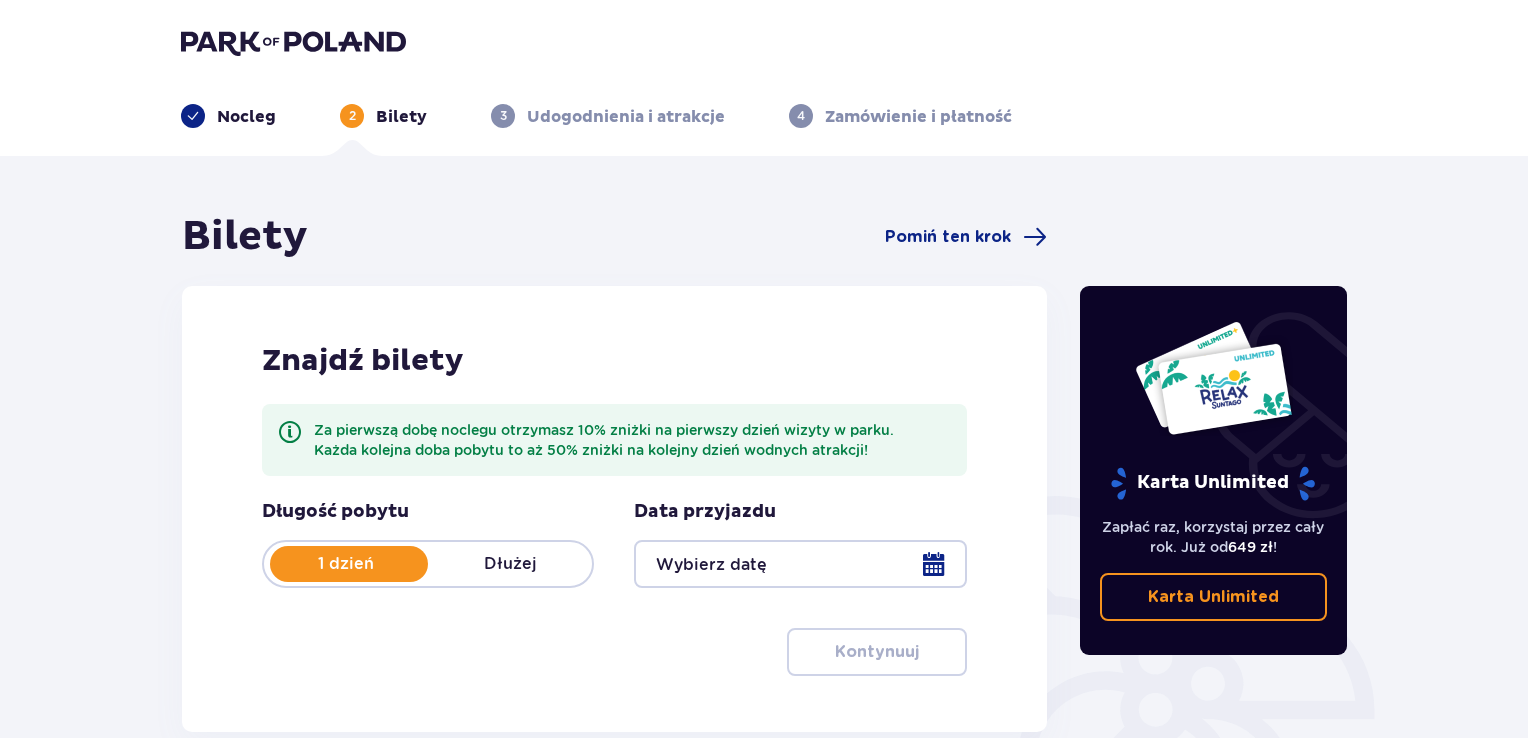 scroll, scrollTop: 0, scrollLeft: 0, axis: both 